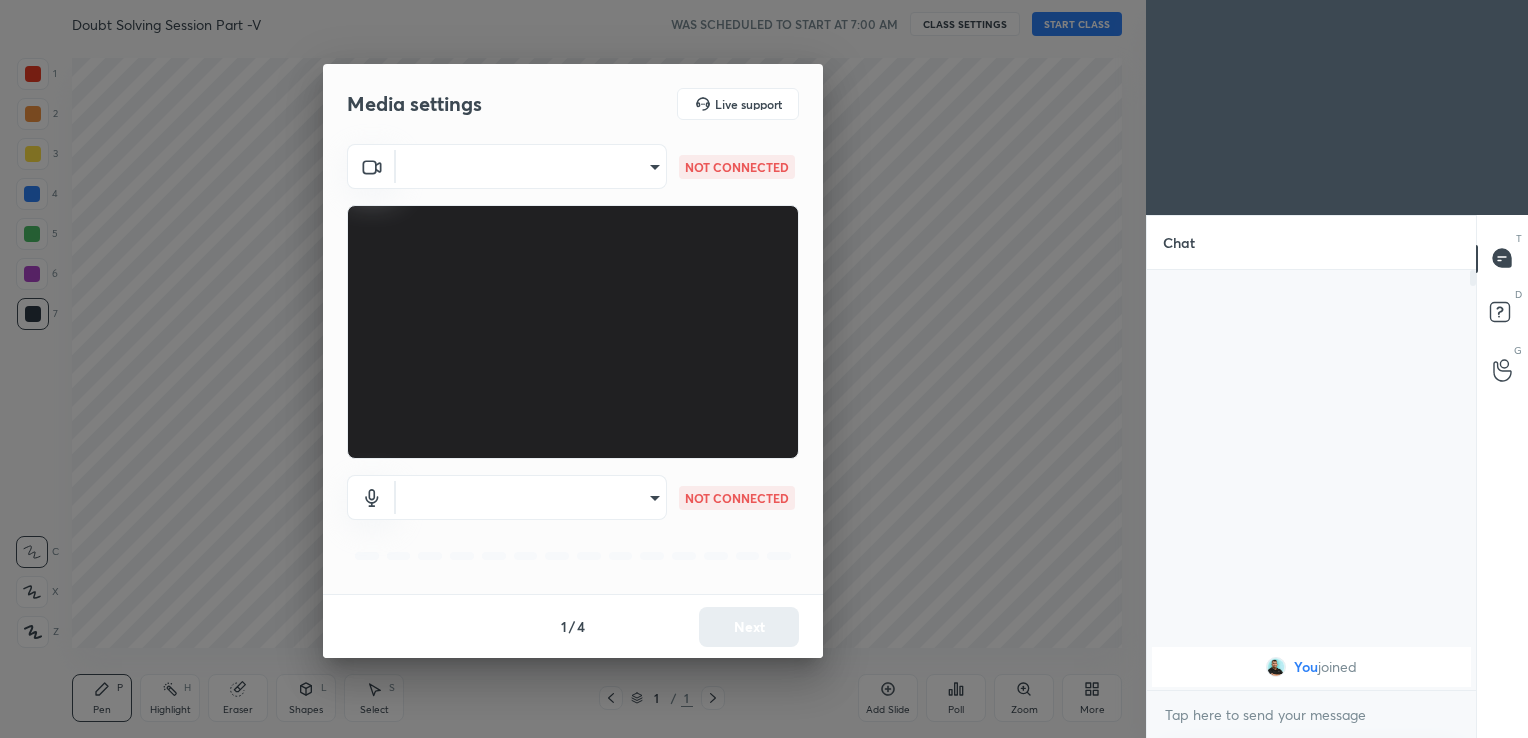 scroll, scrollTop: 0, scrollLeft: 0, axis: both 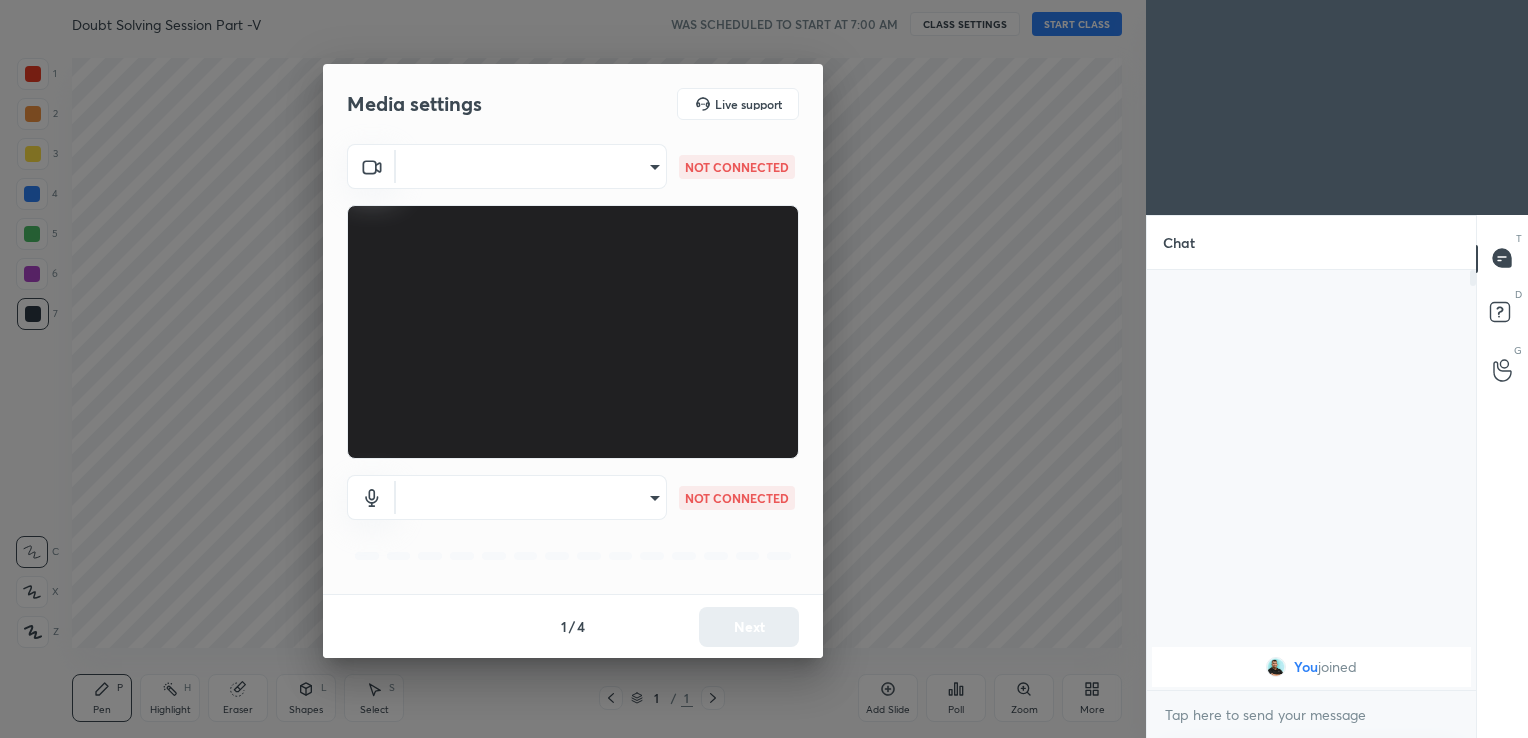 type on "afb697f2f38e65ba1a9e9b287ae1f96e4d3bd14525ad26359186cbfdf4fb82b9" 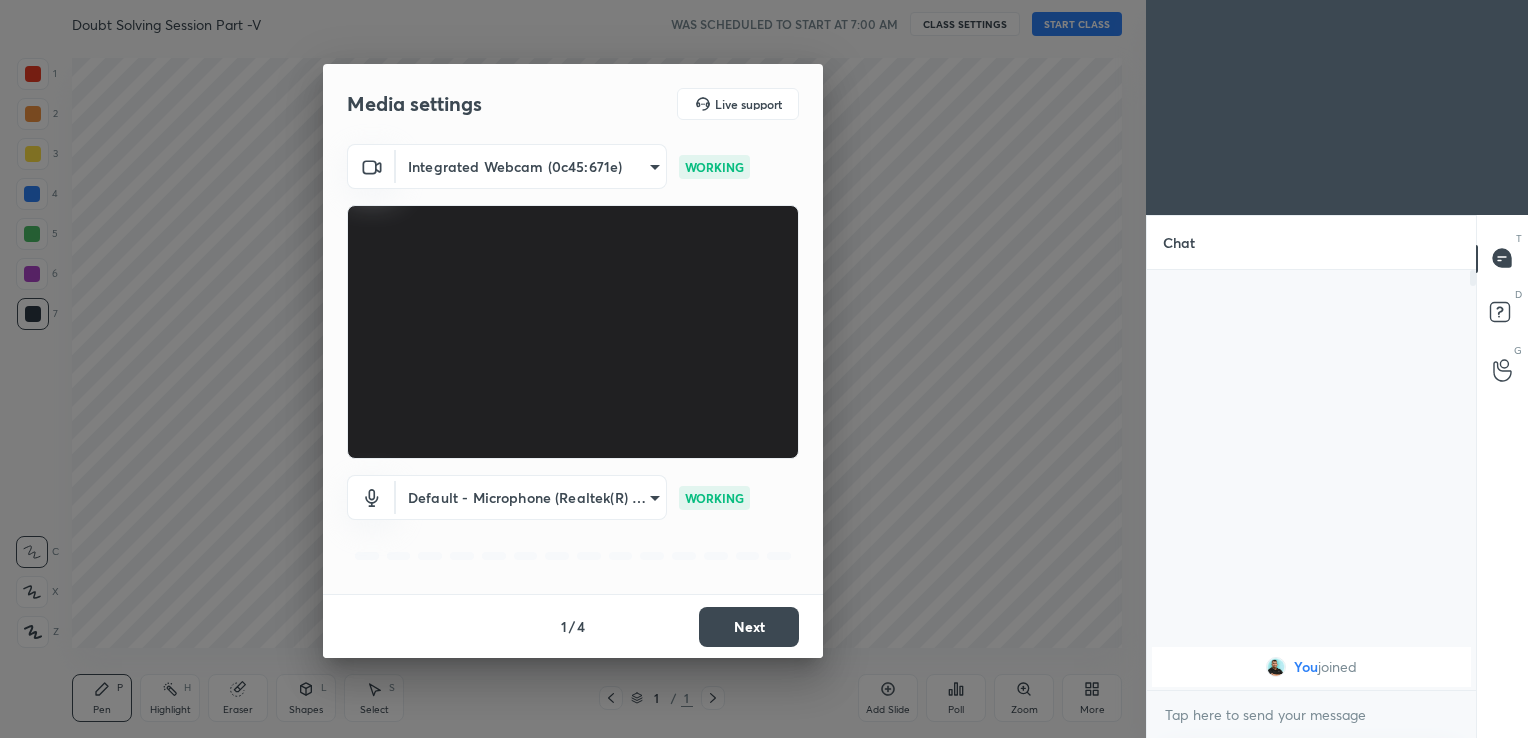 click on "Next" at bounding box center [749, 627] 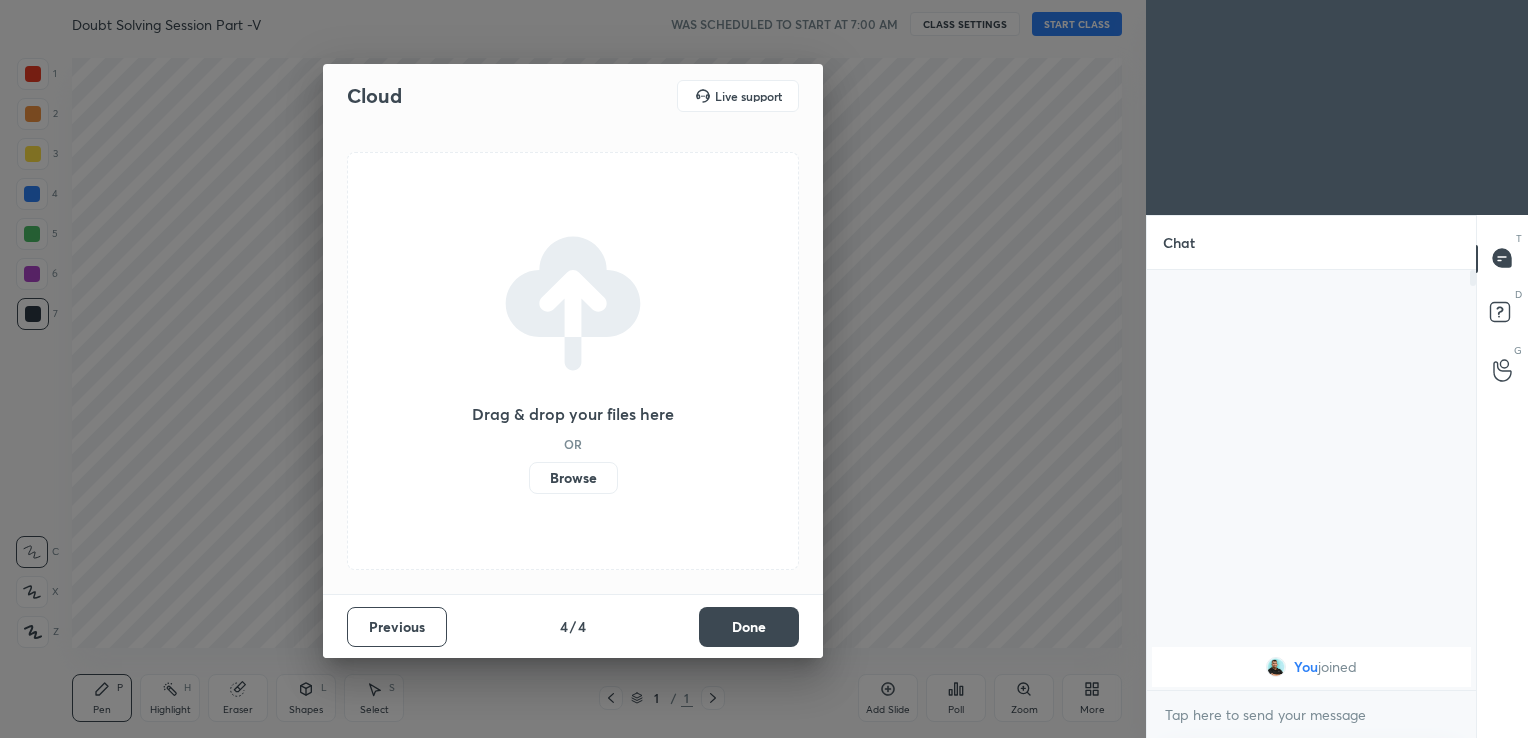 click on "Done" at bounding box center (749, 627) 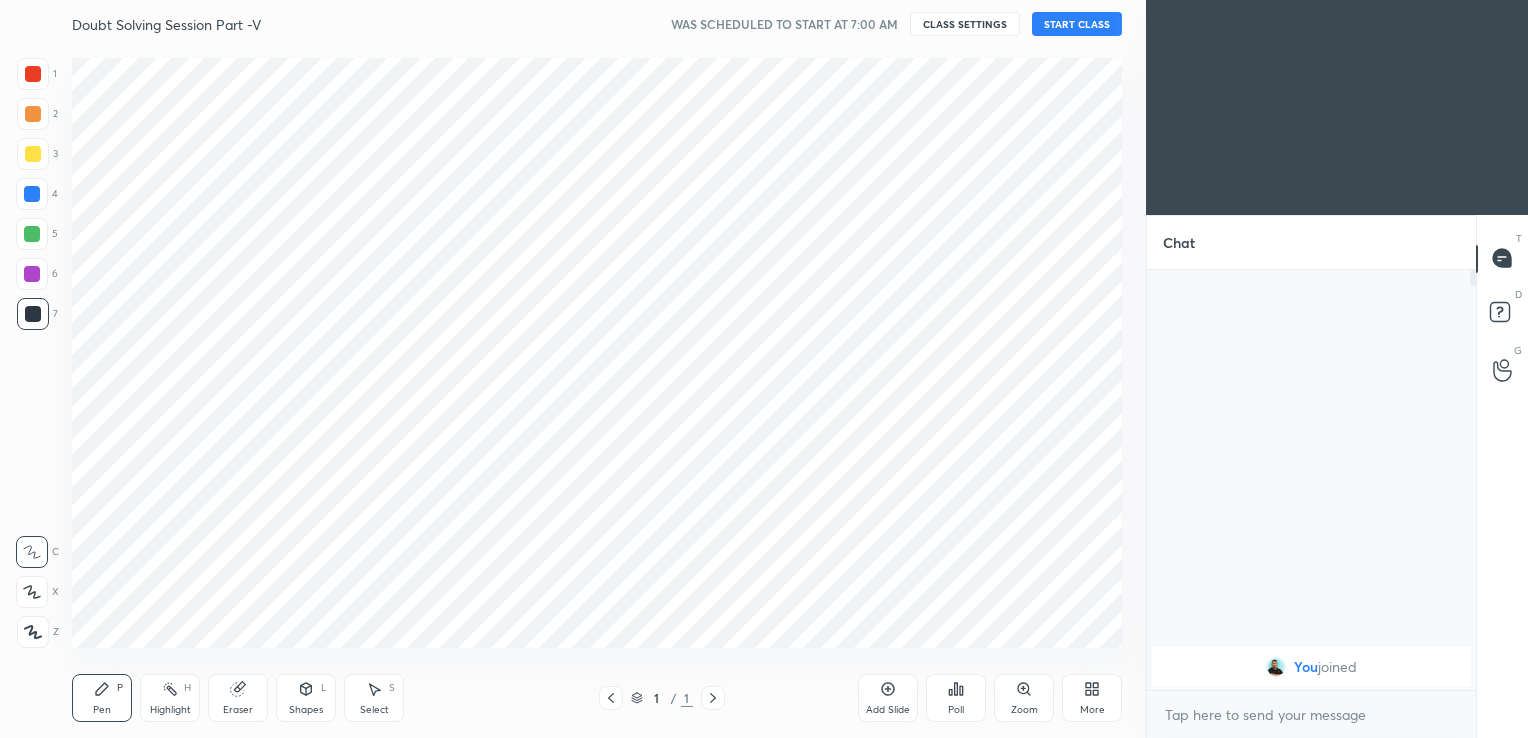 click on "Cloud Live support Drag & drop your files here OR Browse Previous 4 / 4 Done" at bounding box center [573, 369] 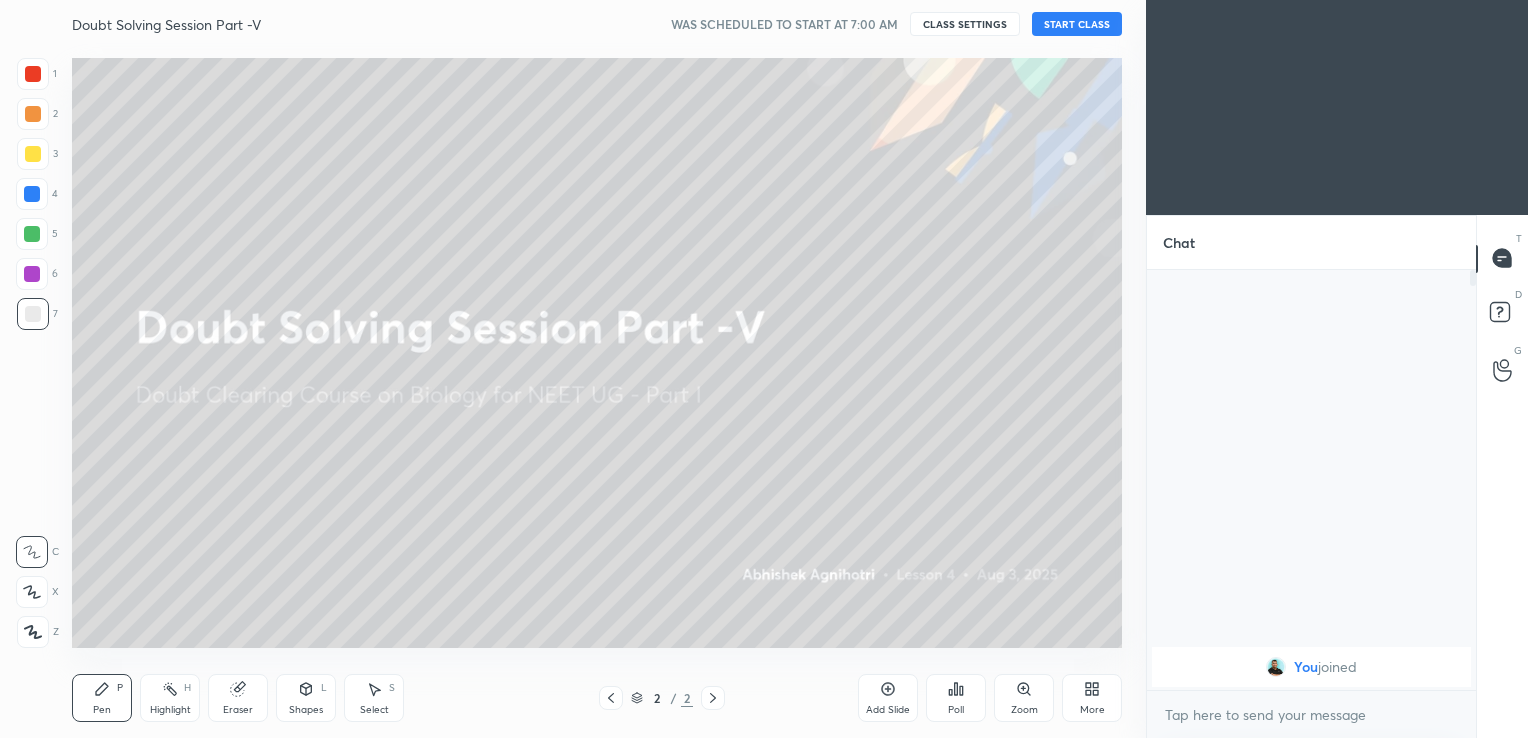 click on "START CLASS" at bounding box center (1077, 24) 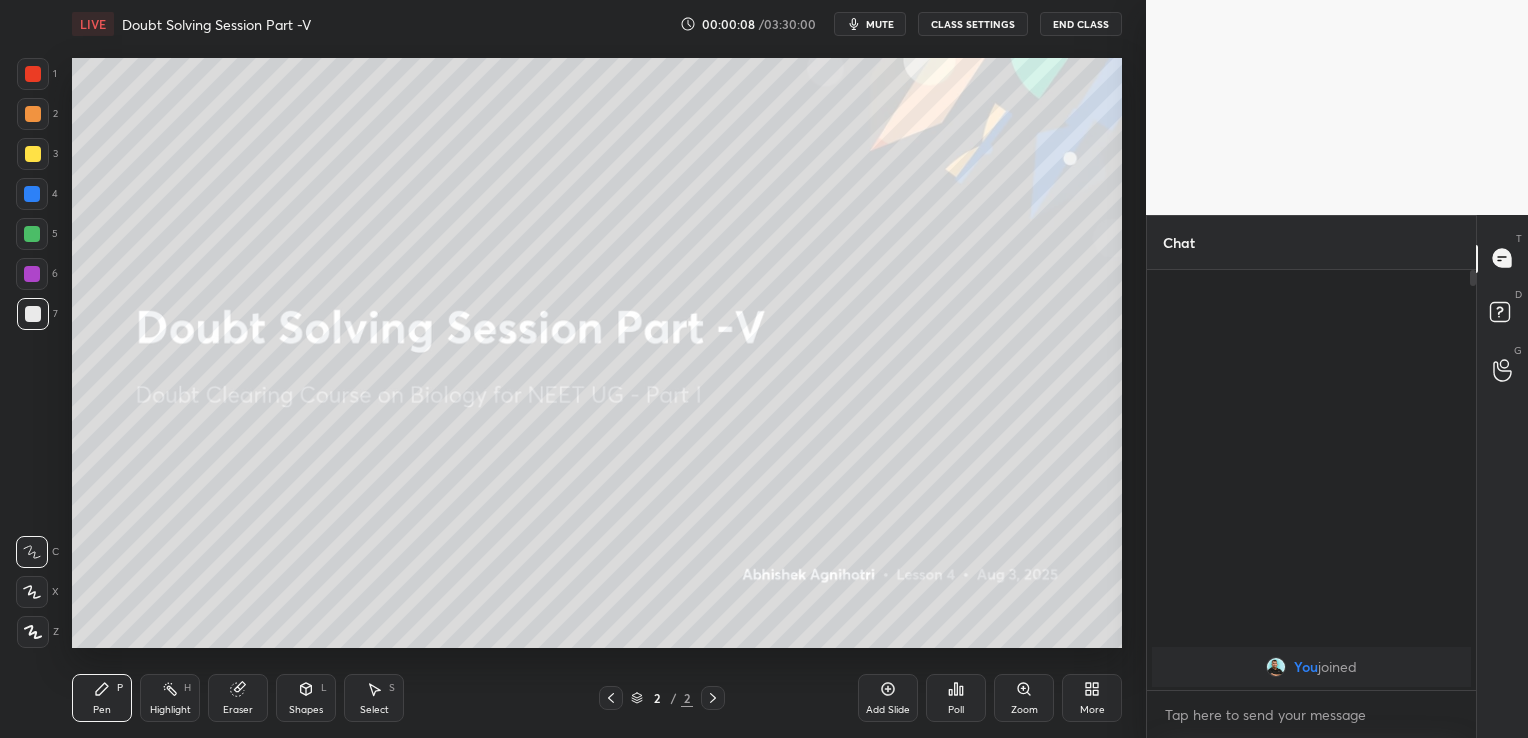 click on "Add Slide" at bounding box center [888, 710] 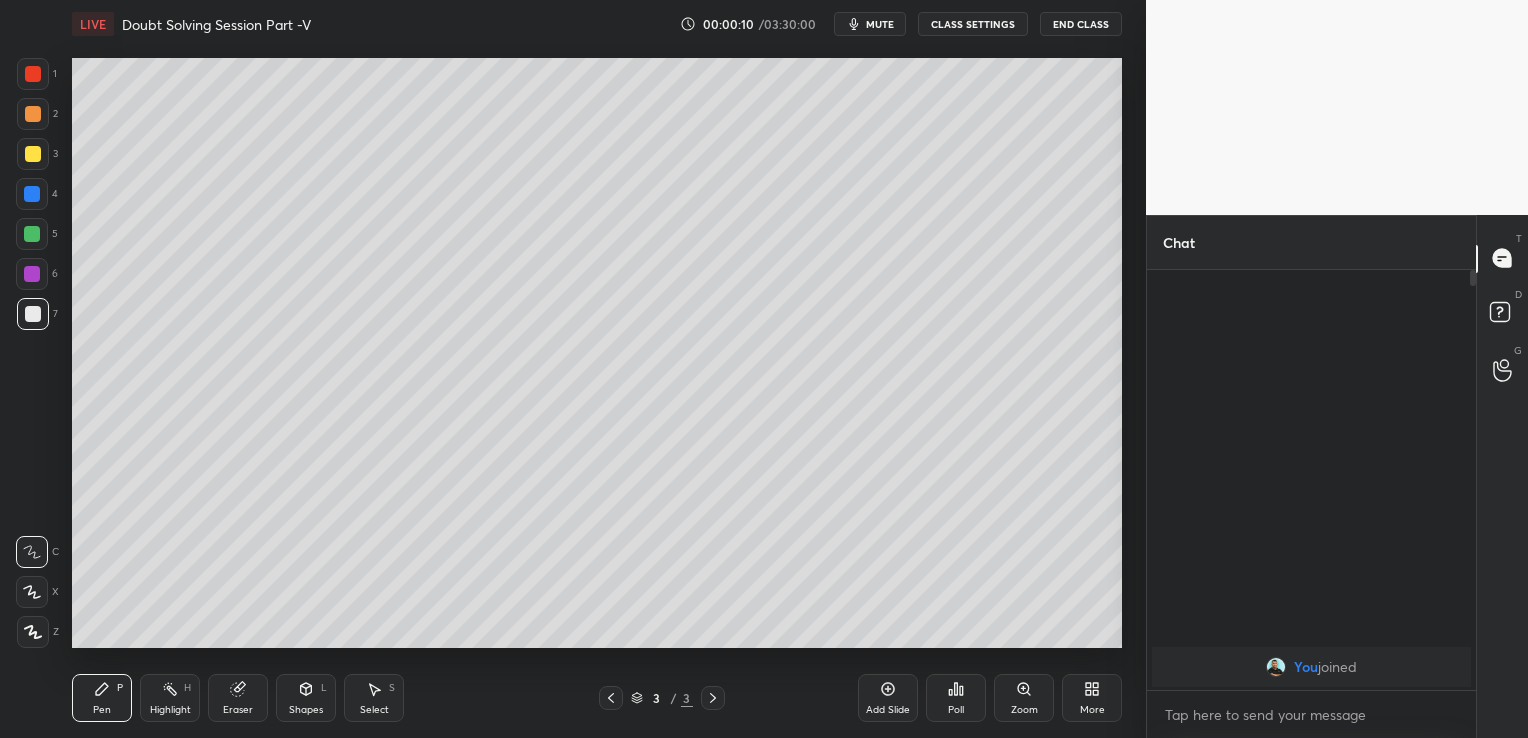 click on "End Class" at bounding box center (1081, 24) 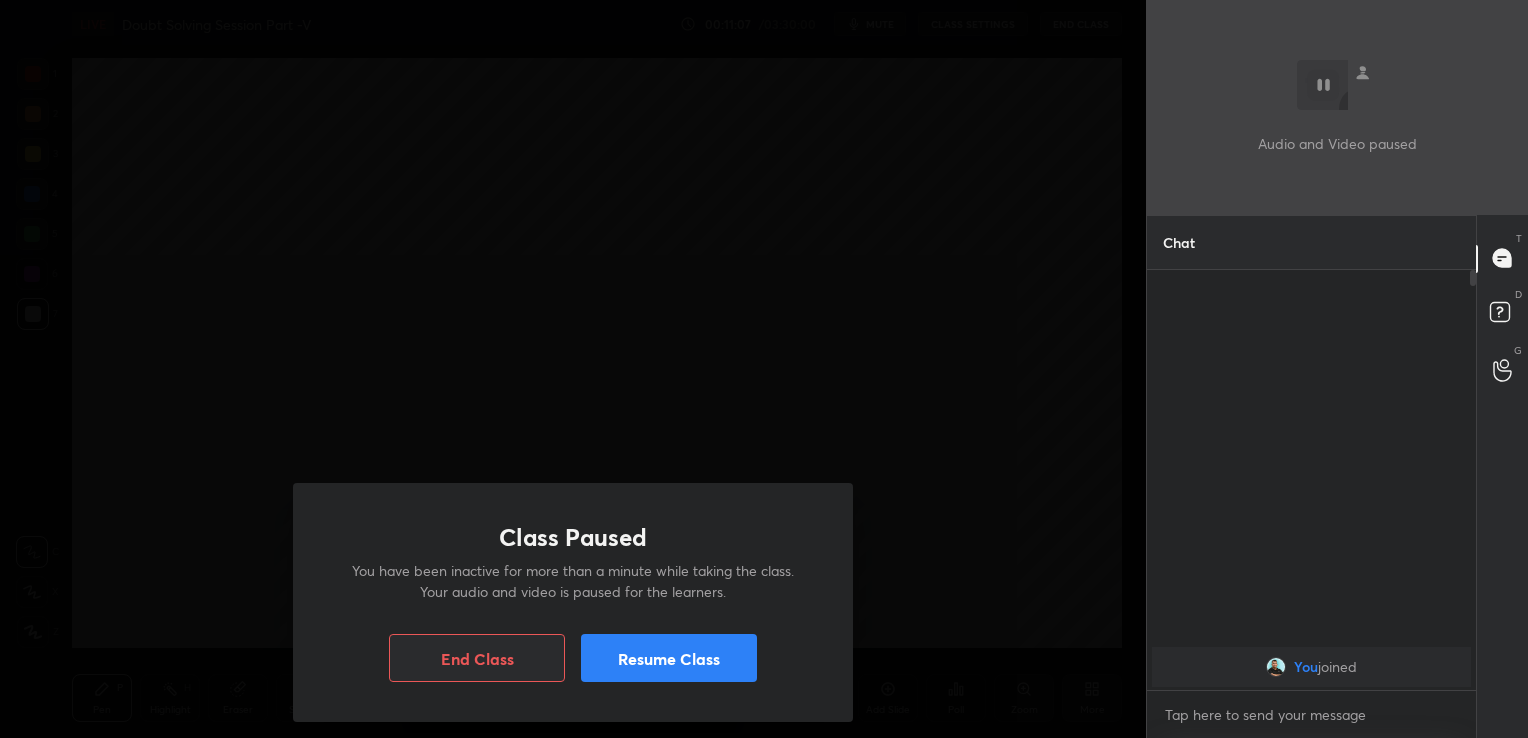 click on "Resume Class" at bounding box center (669, 658) 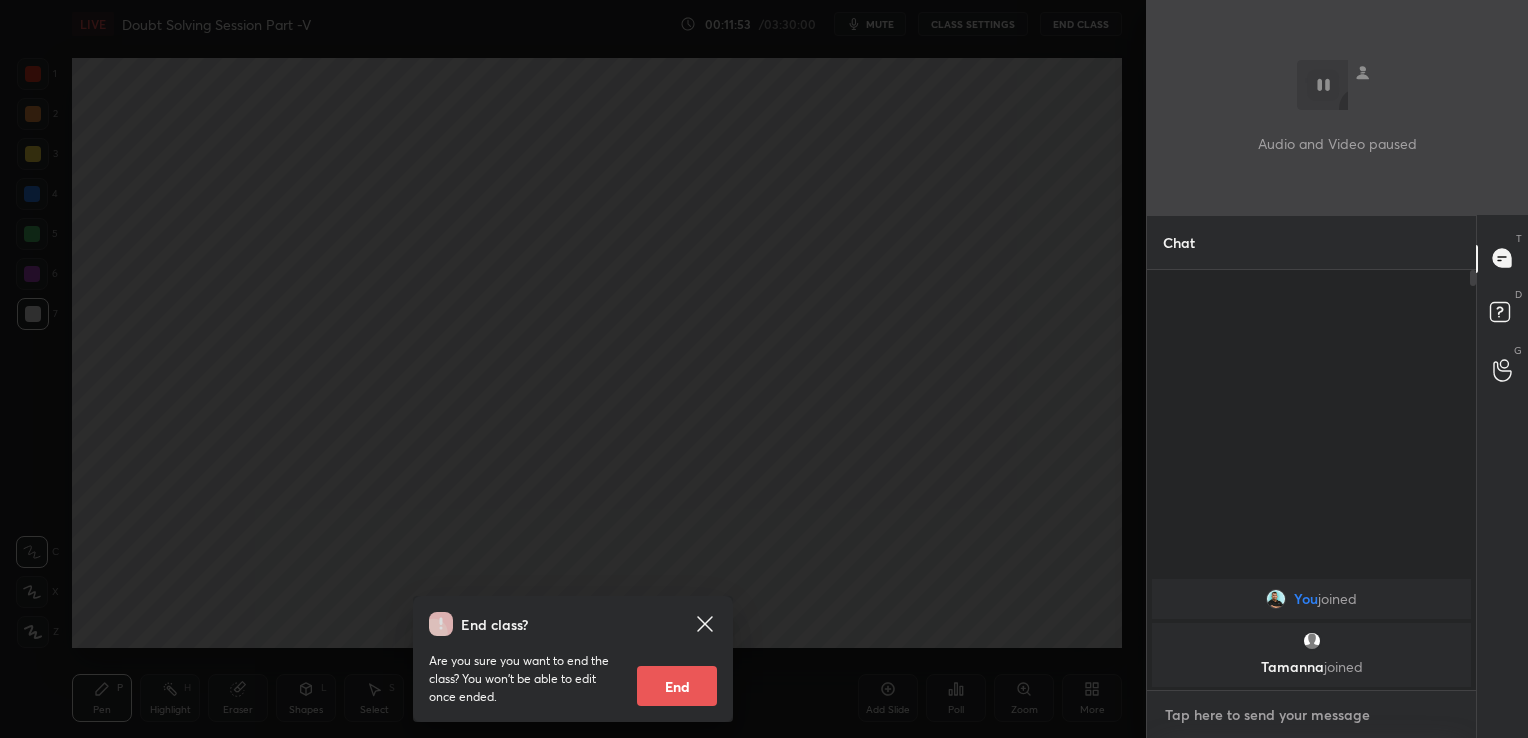 click at bounding box center [1311, 715] 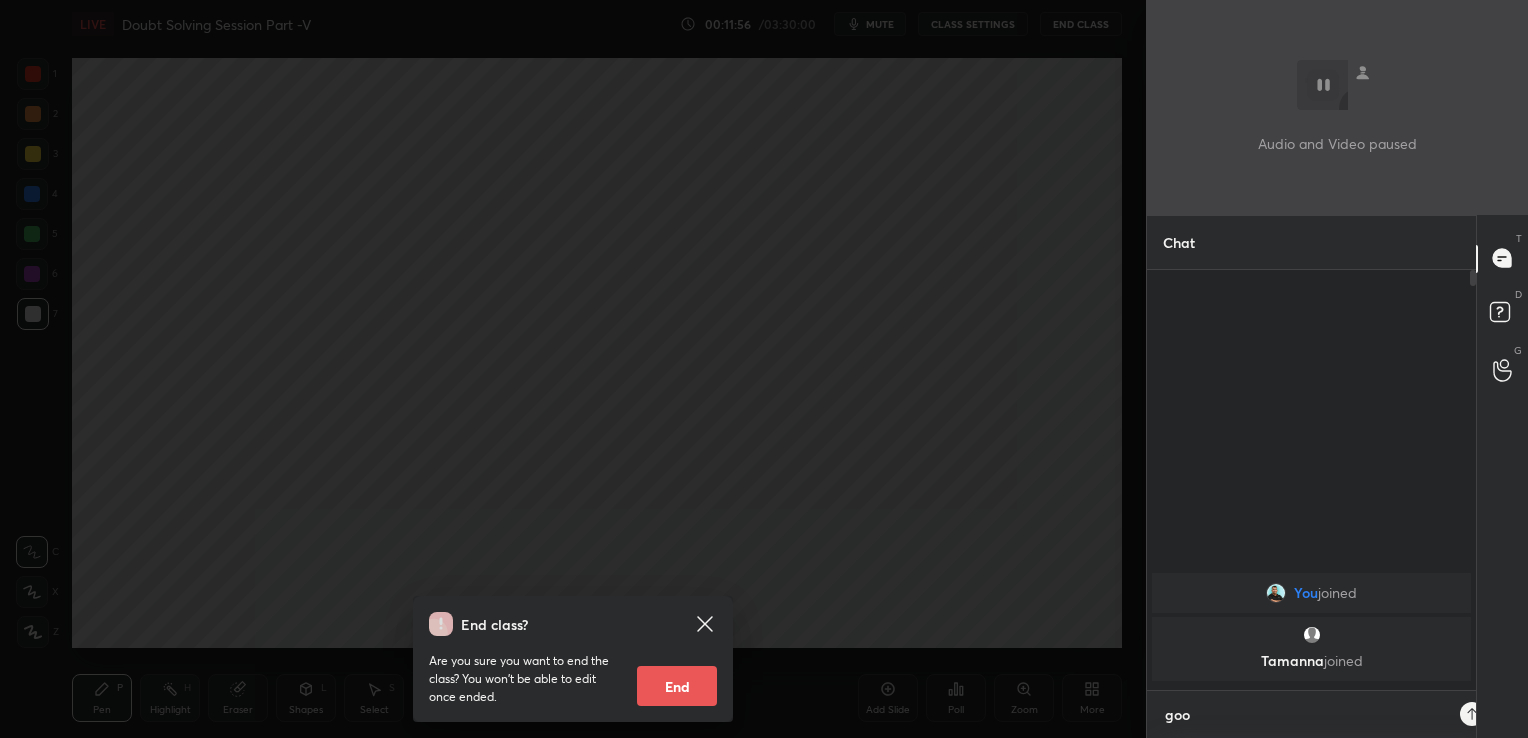 scroll, scrollTop: 409, scrollLeft: 323, axis: both 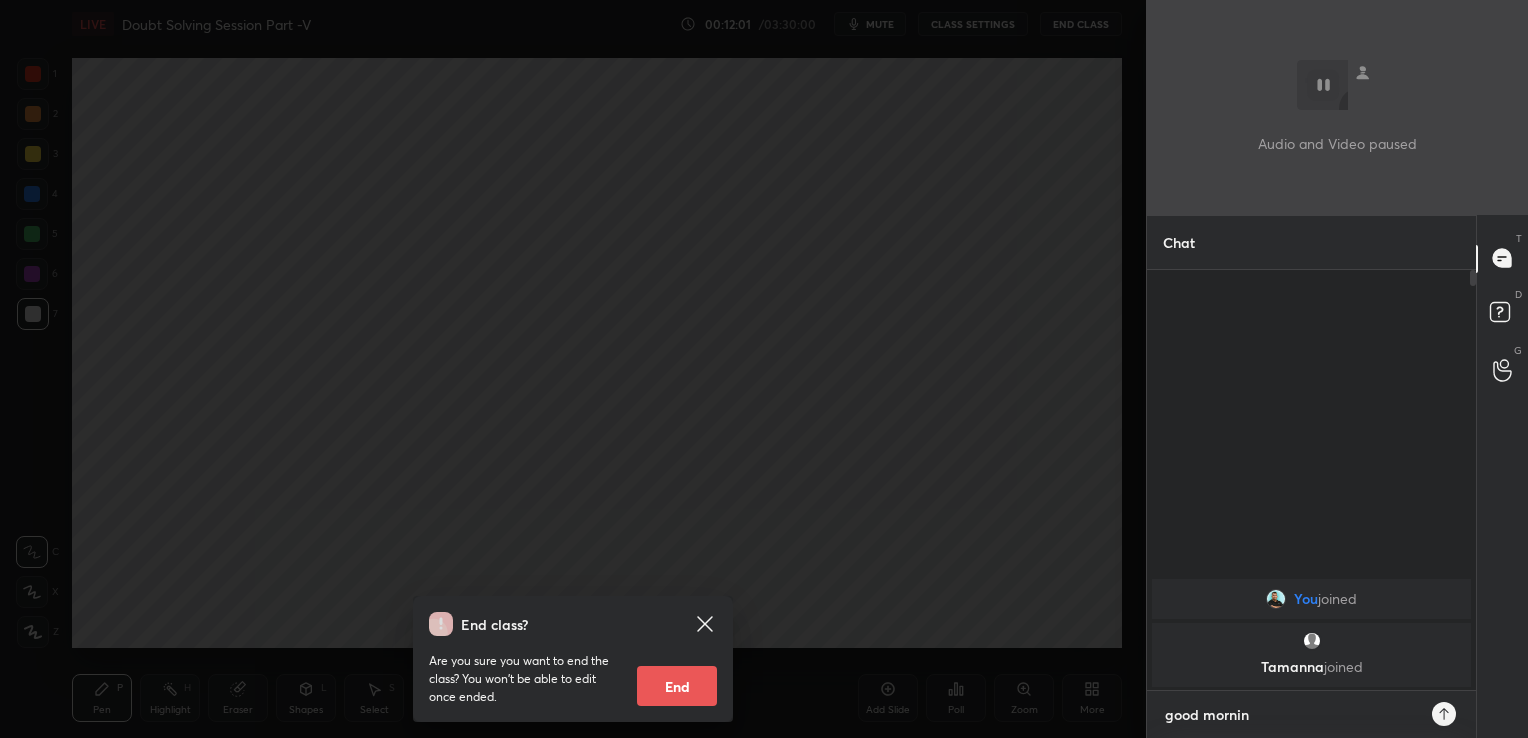 type on "good morning" 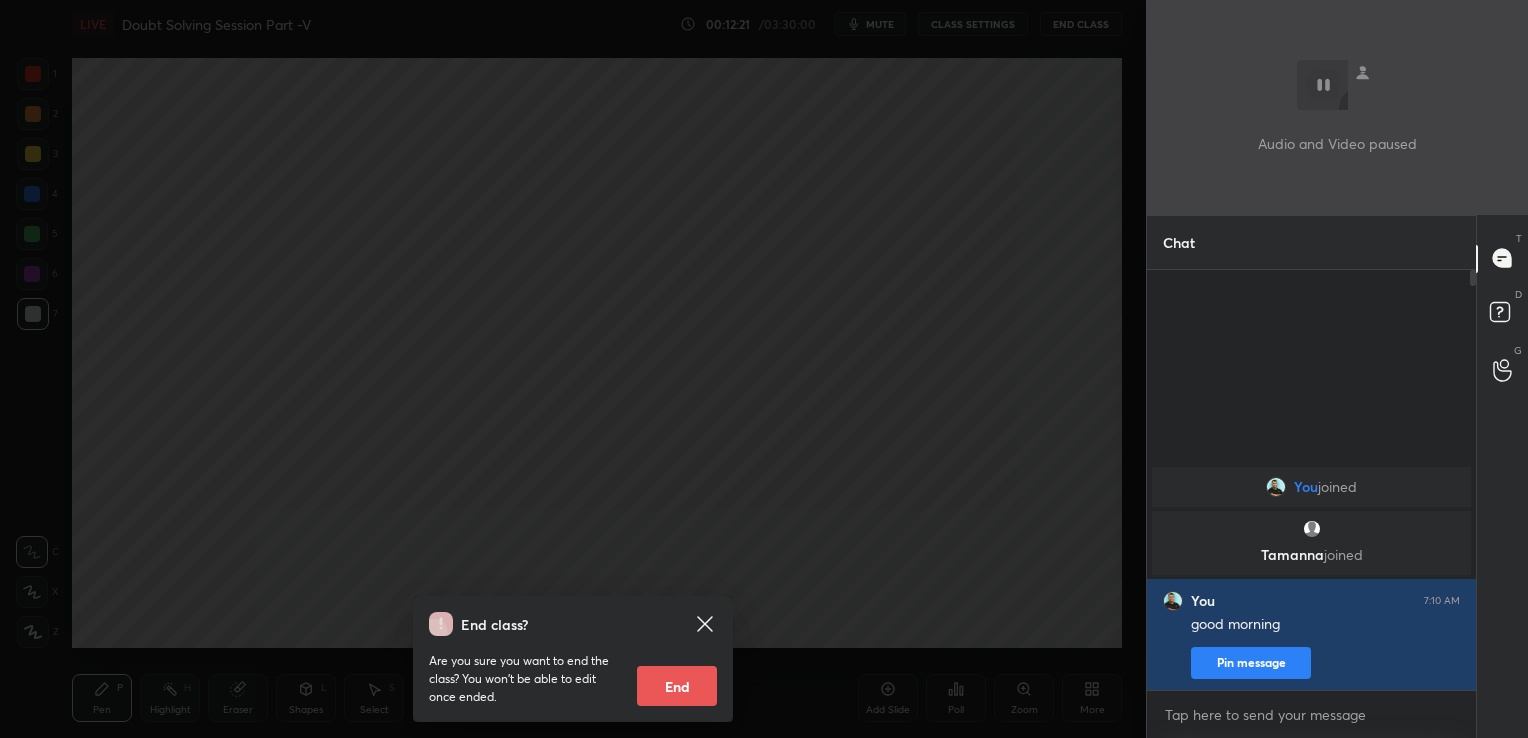 click at bounding box center (1312, 529) 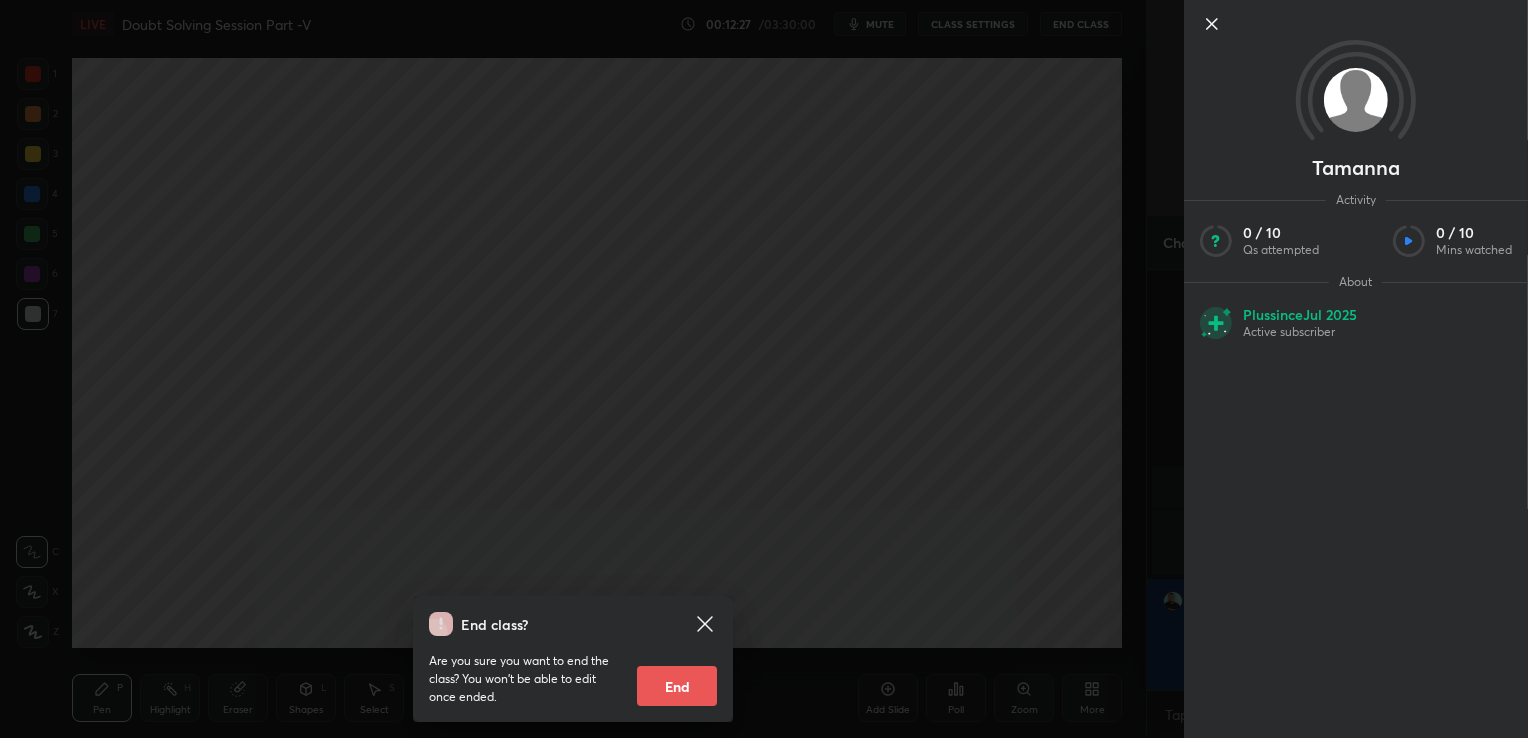 click 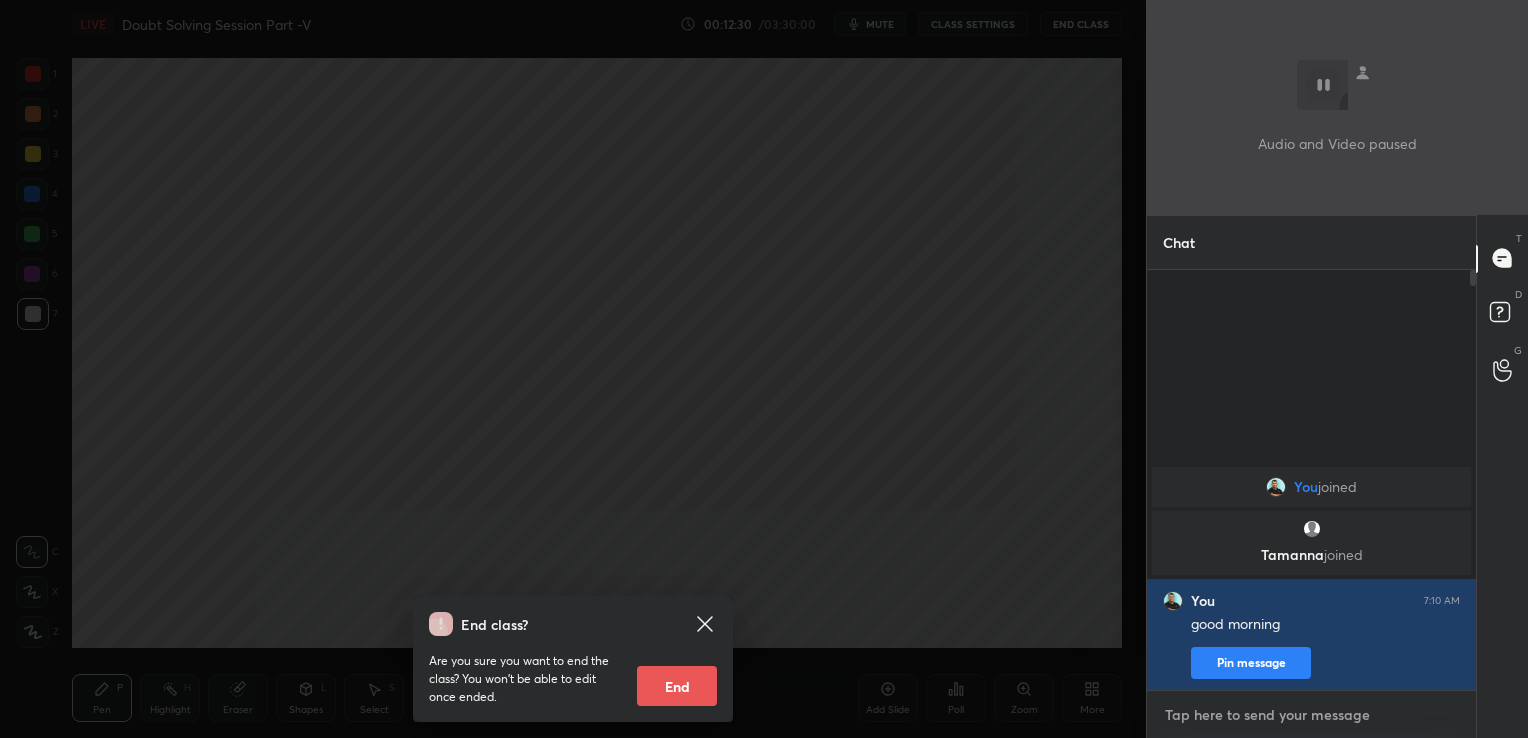 click at bounding box center (1311, 715) 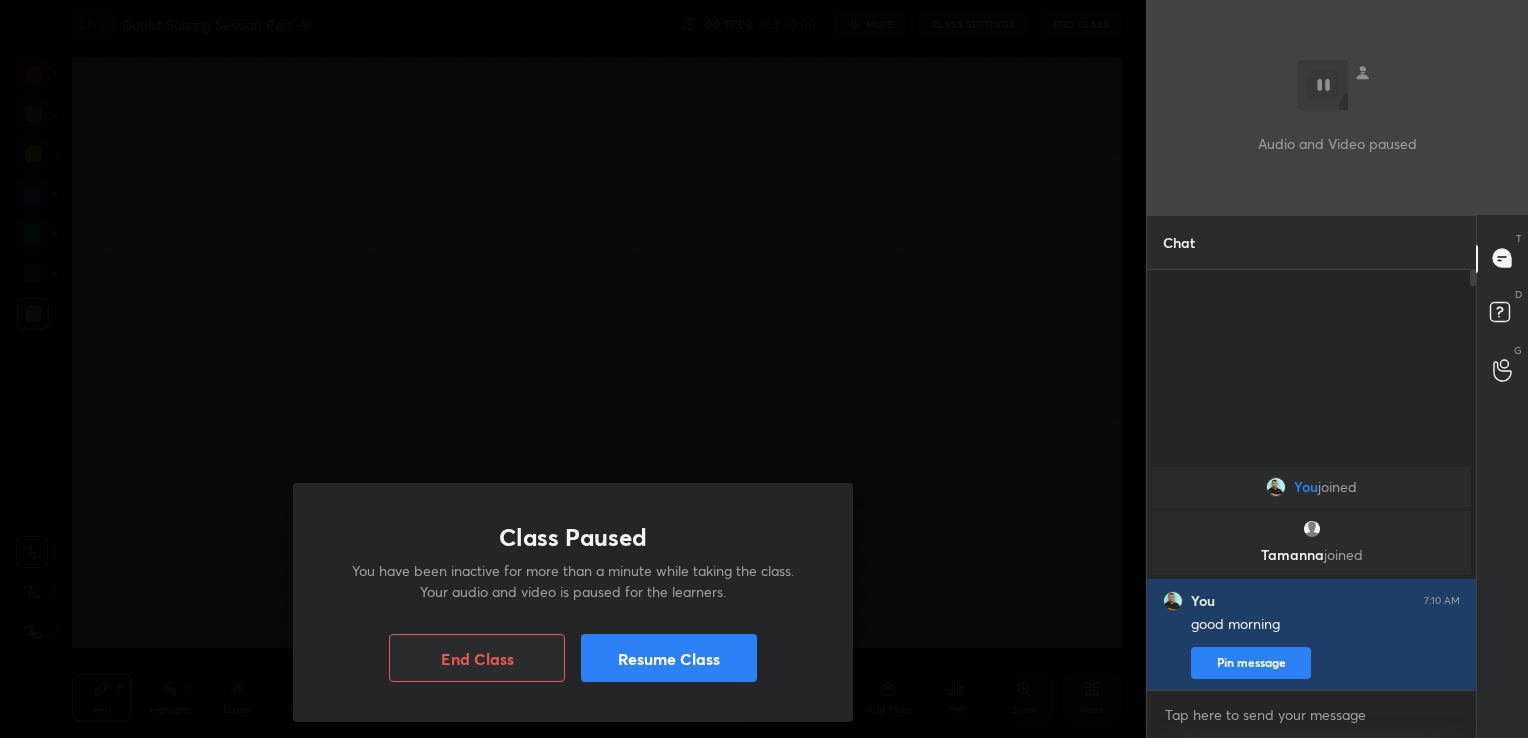 click on "Resume Class" at bounding box center (669, 658) 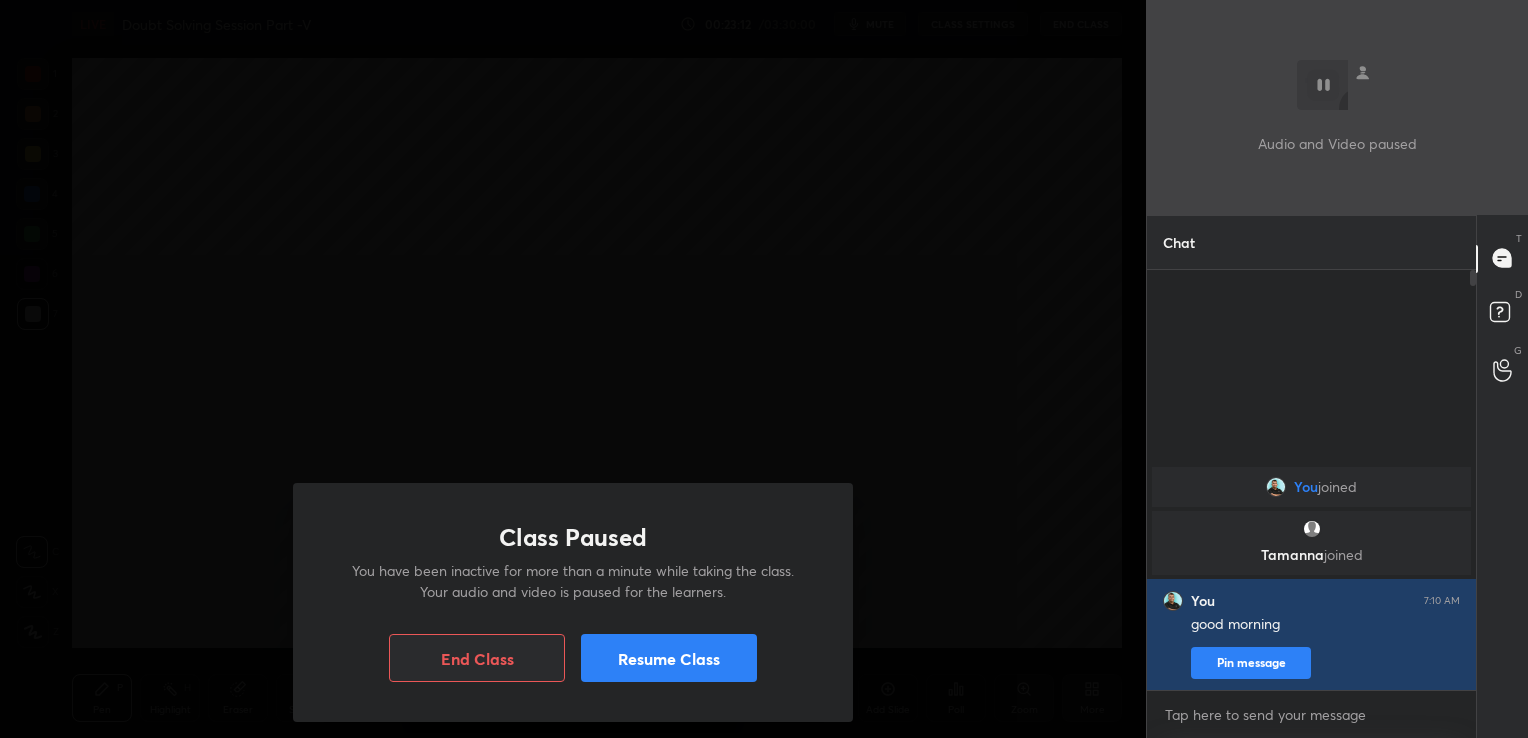 click on "Resume Class" at bounding box center [669, 658] 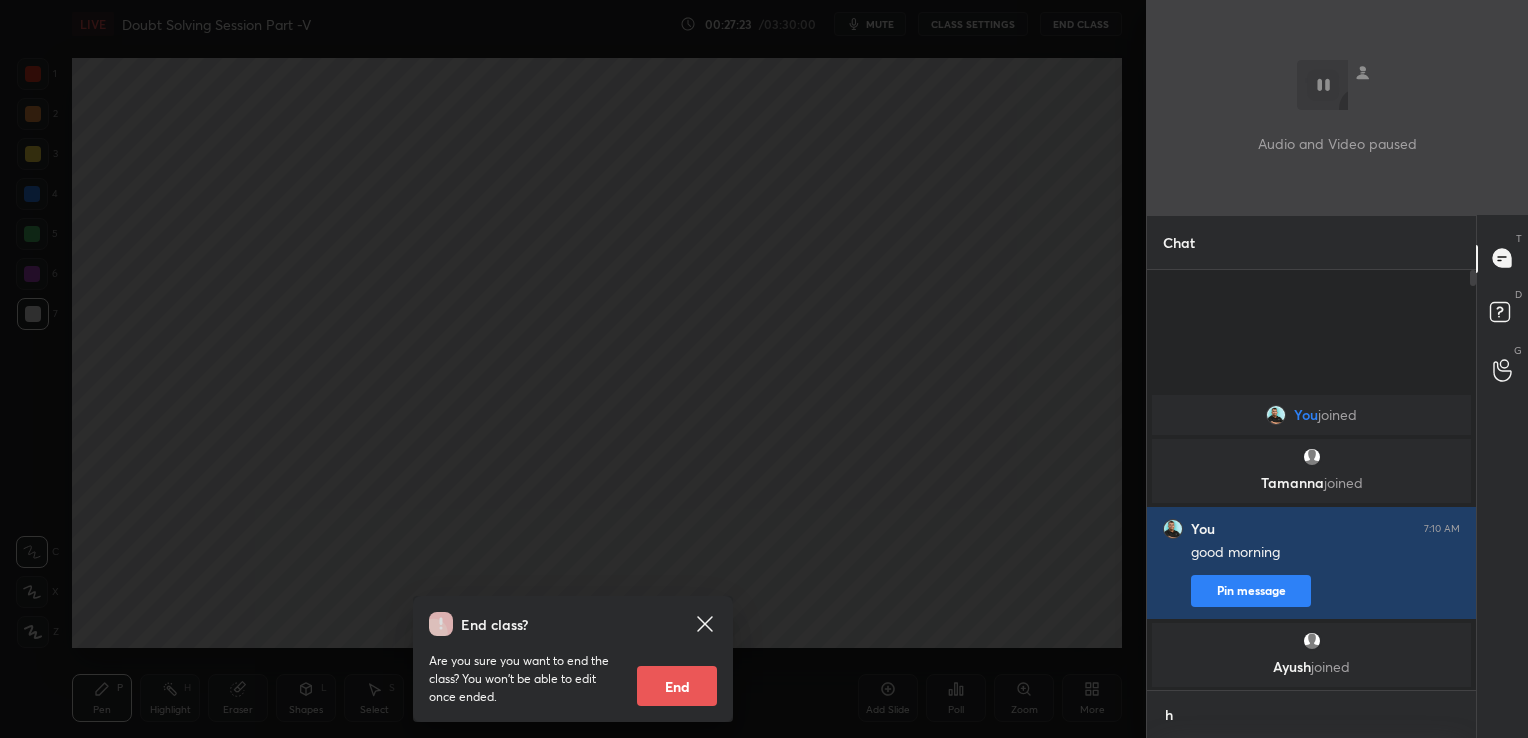 scroll, scrollTop: 409, scrollLeft: 323, axis: both 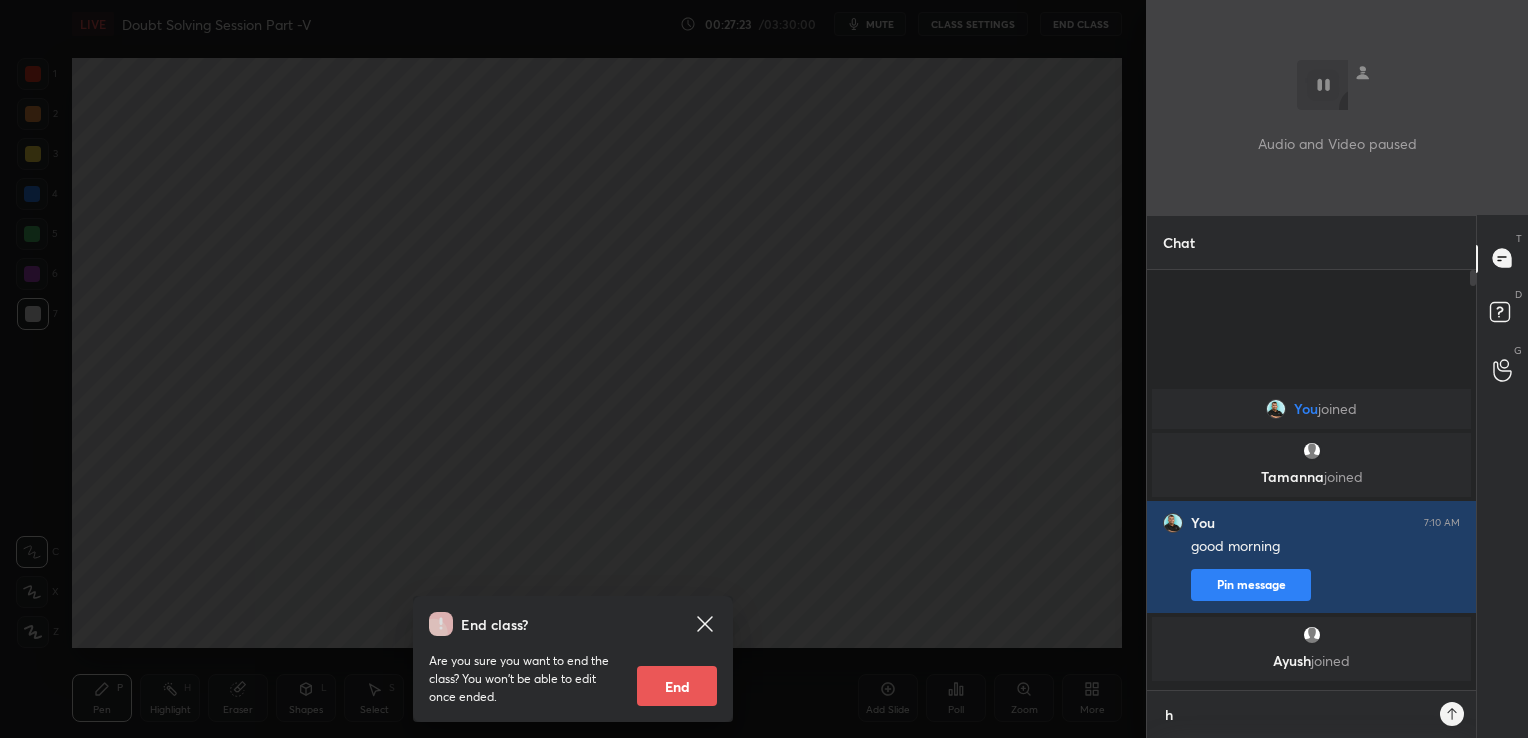 type on "hi" 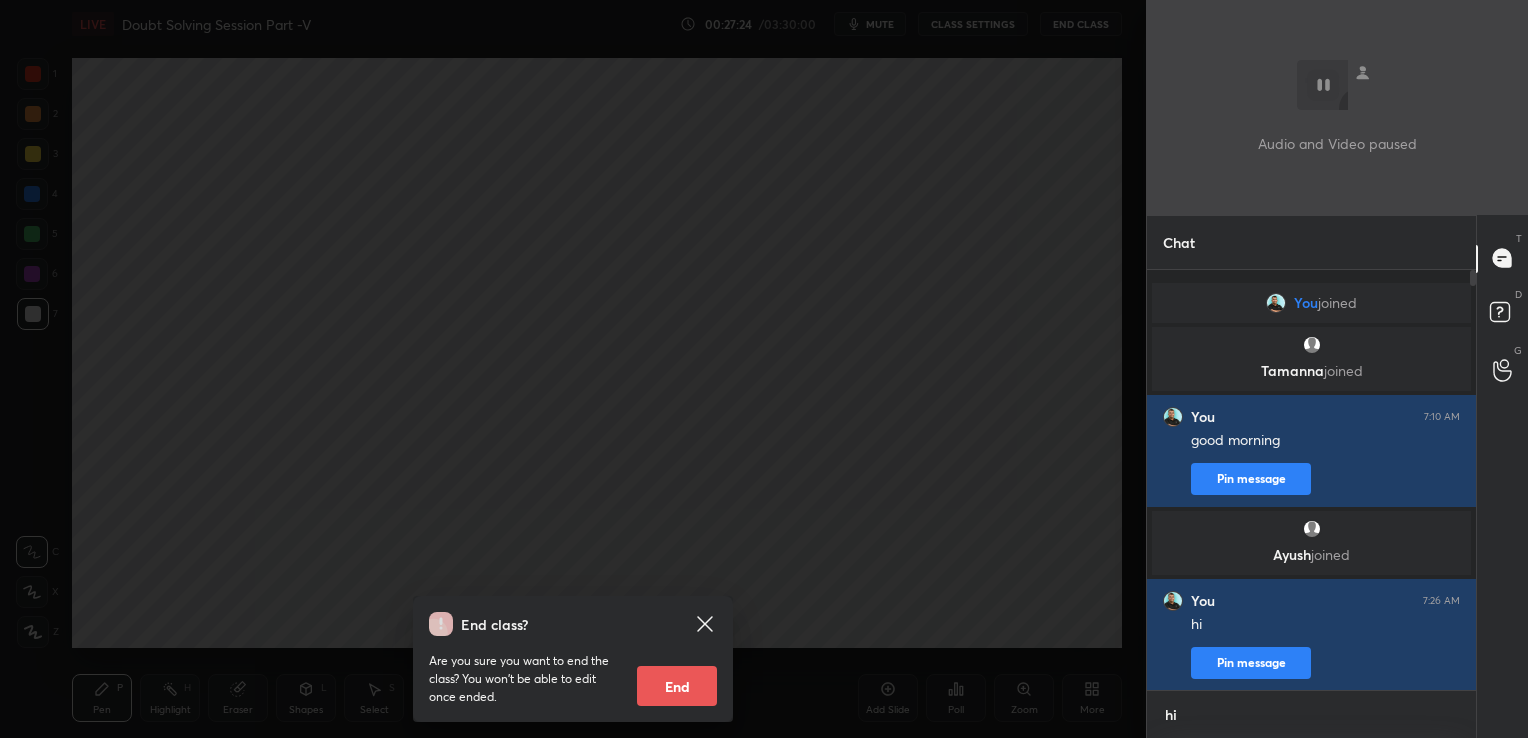 type 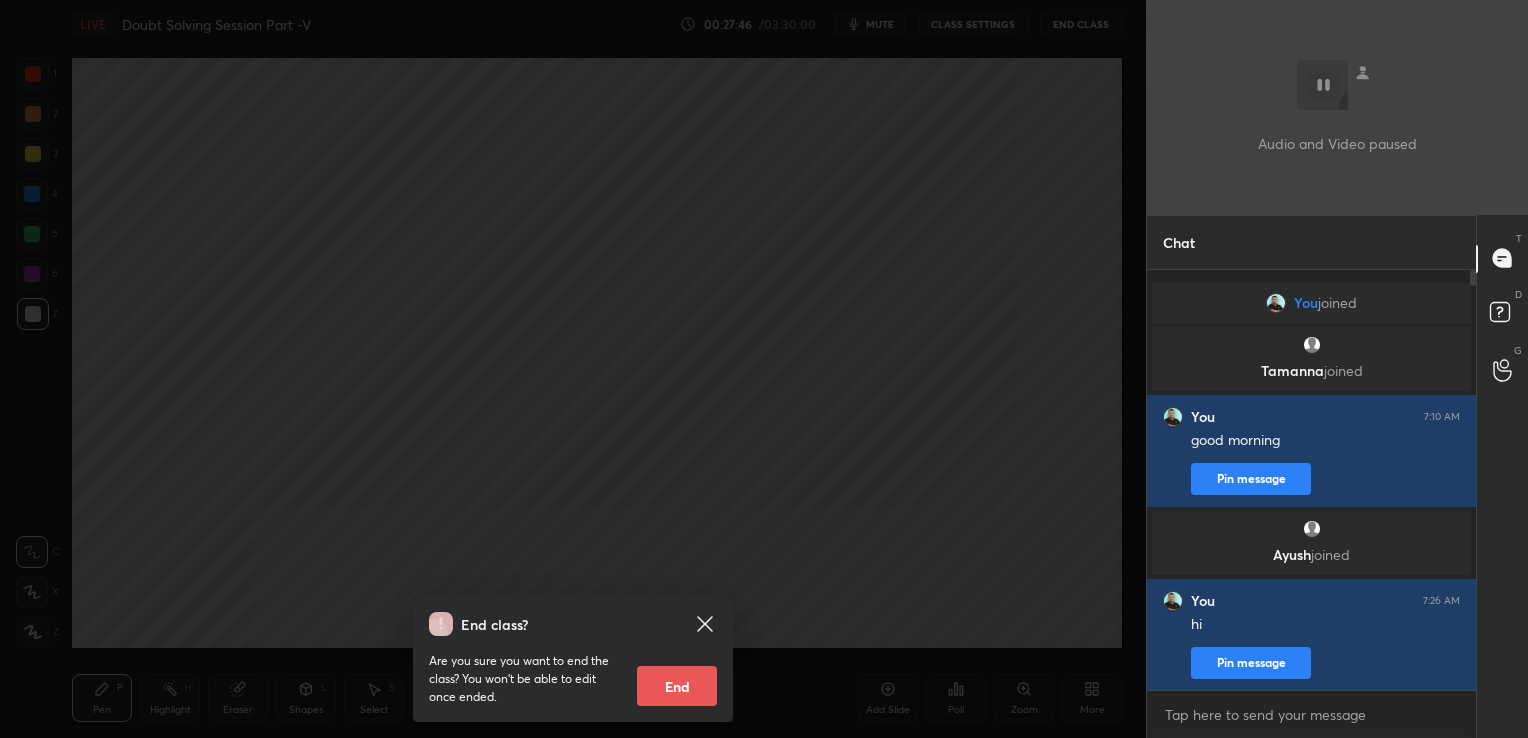 click on "joined" at bounding box center (1330, 554) 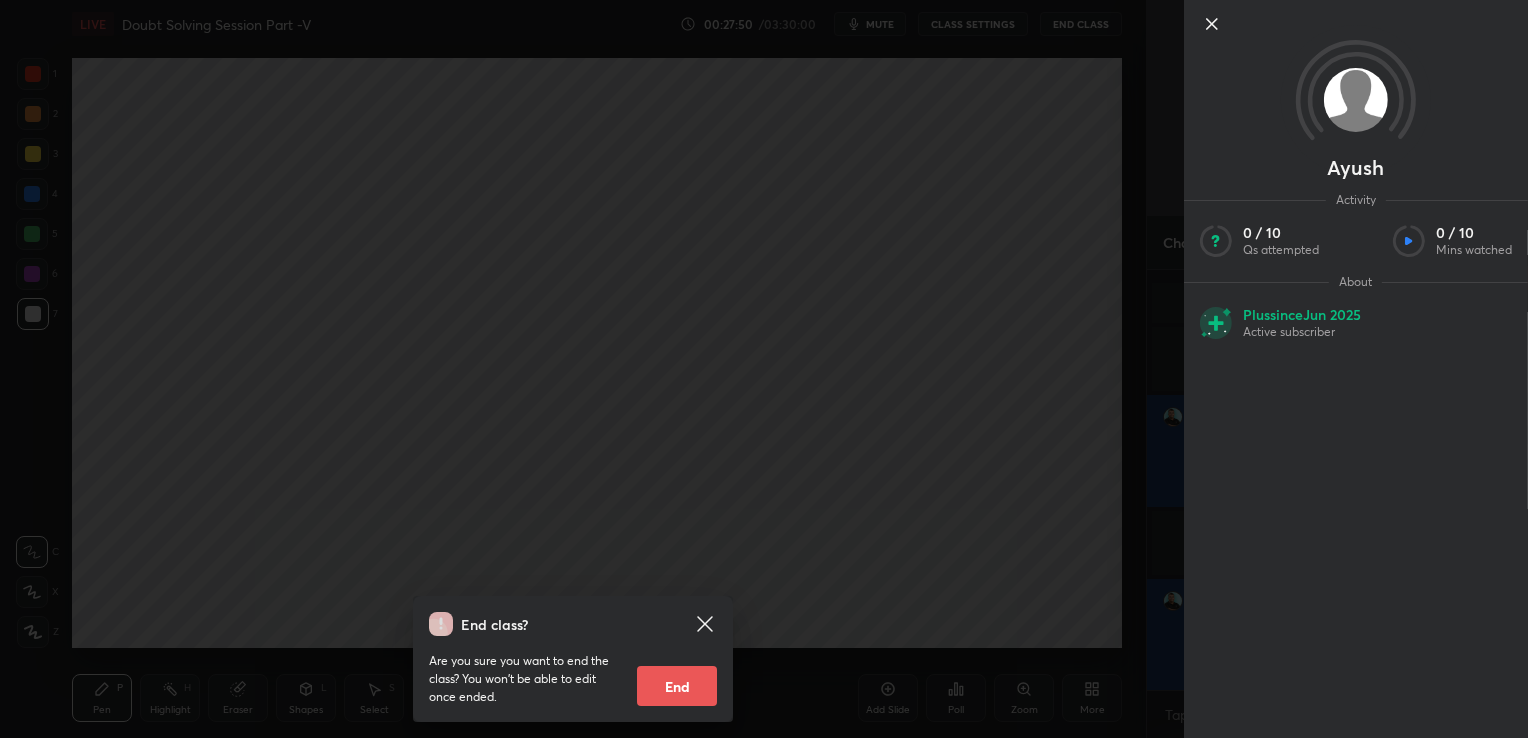 click 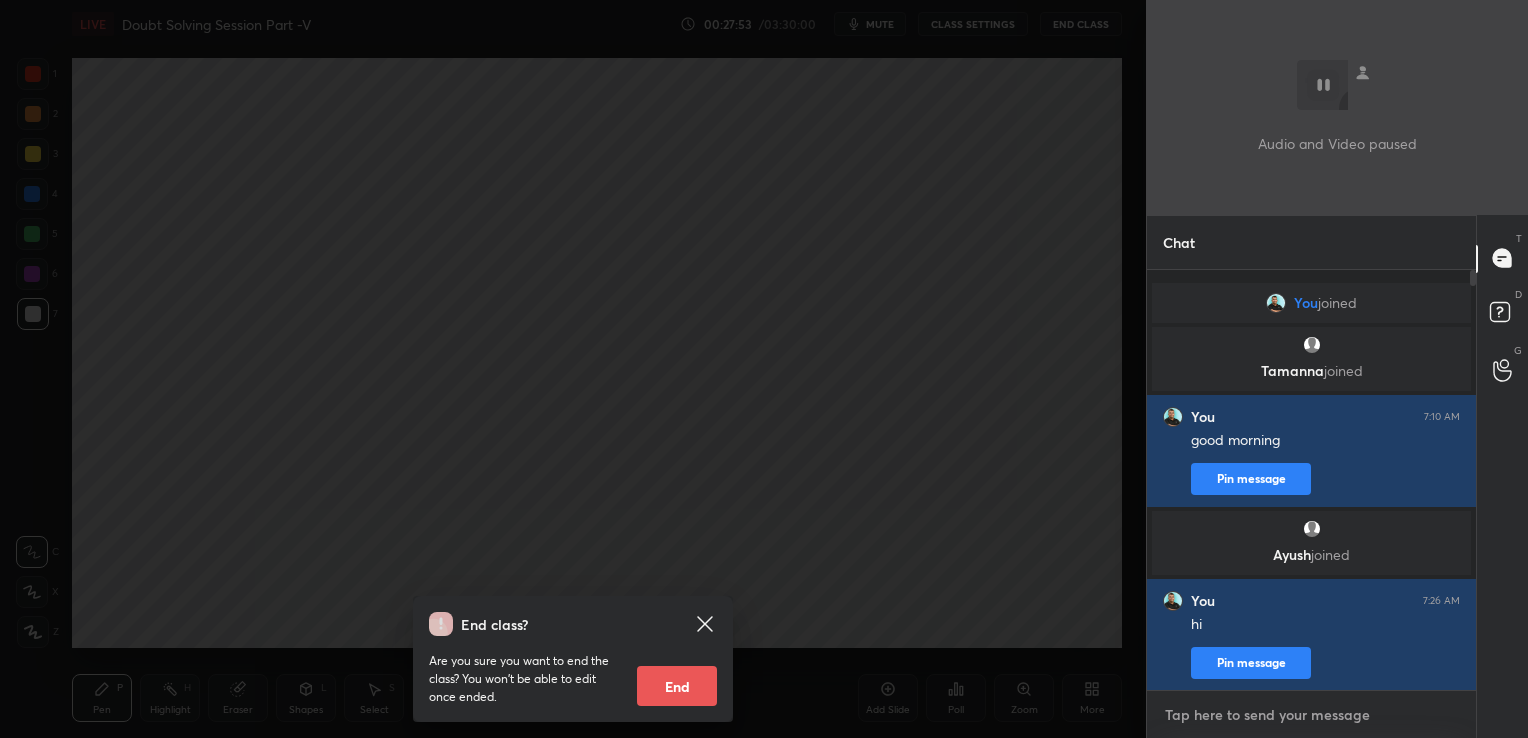 click at bounding box center (1311, 715) 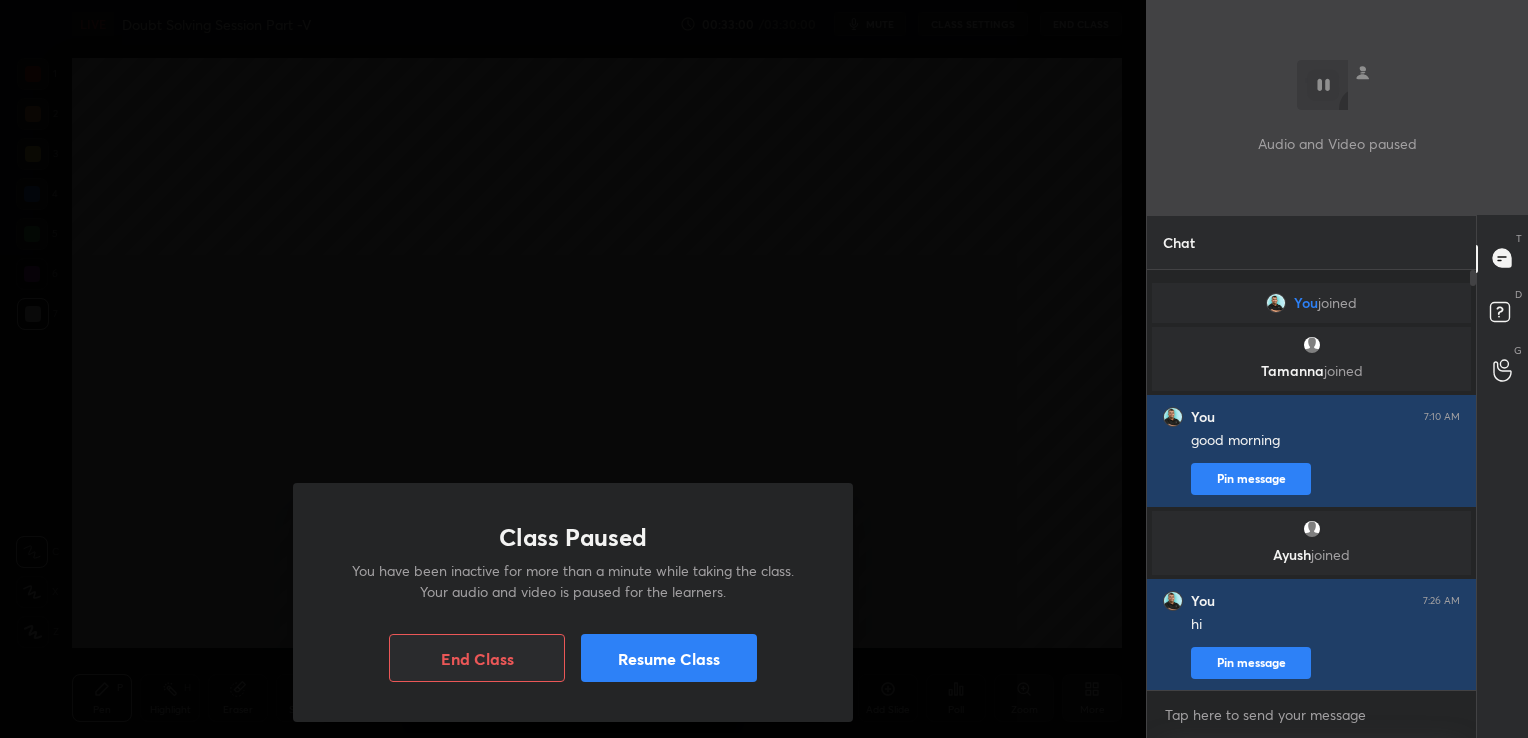 click on "Resume Class" at bounding box center [669, 658] 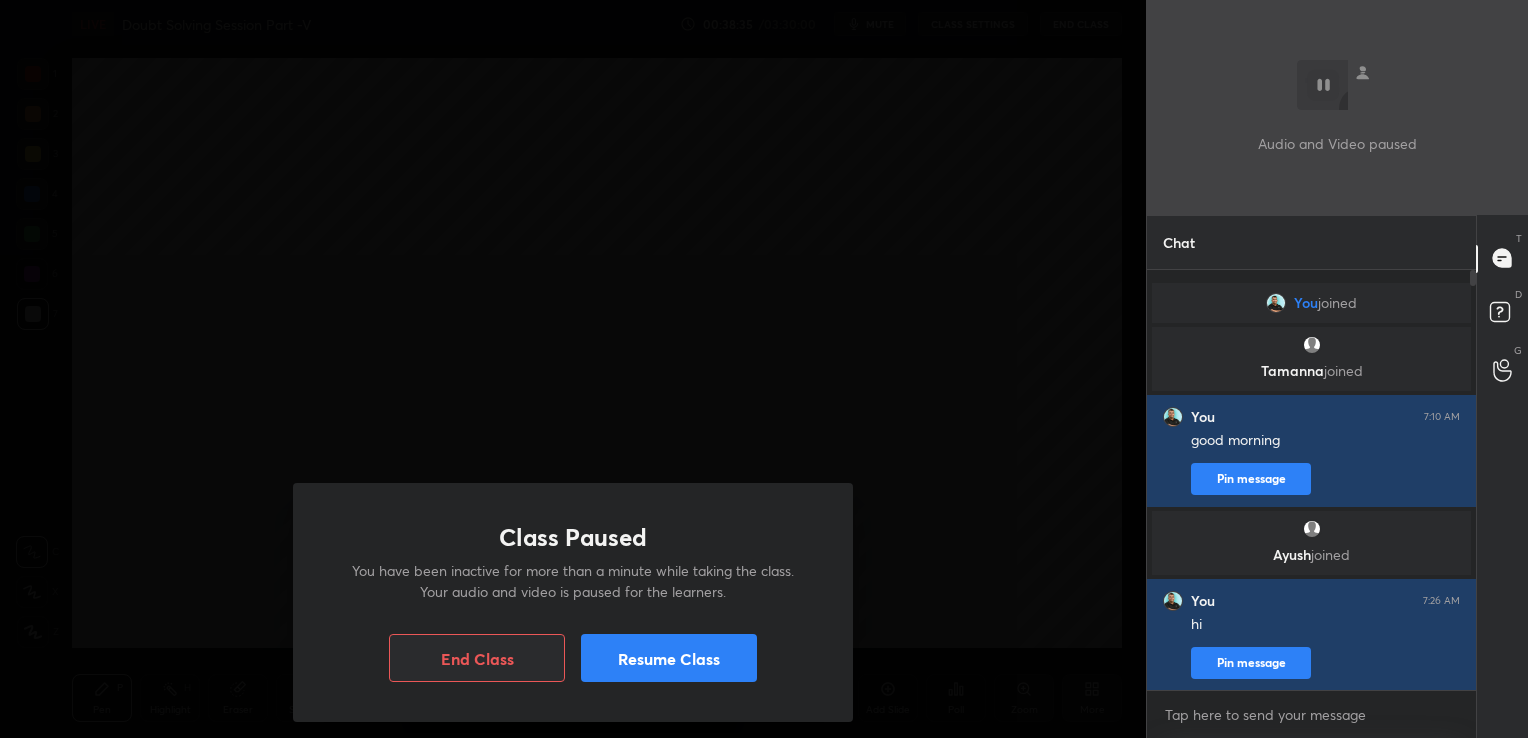 click on "Resume Class" at bounding box center (669, 658) 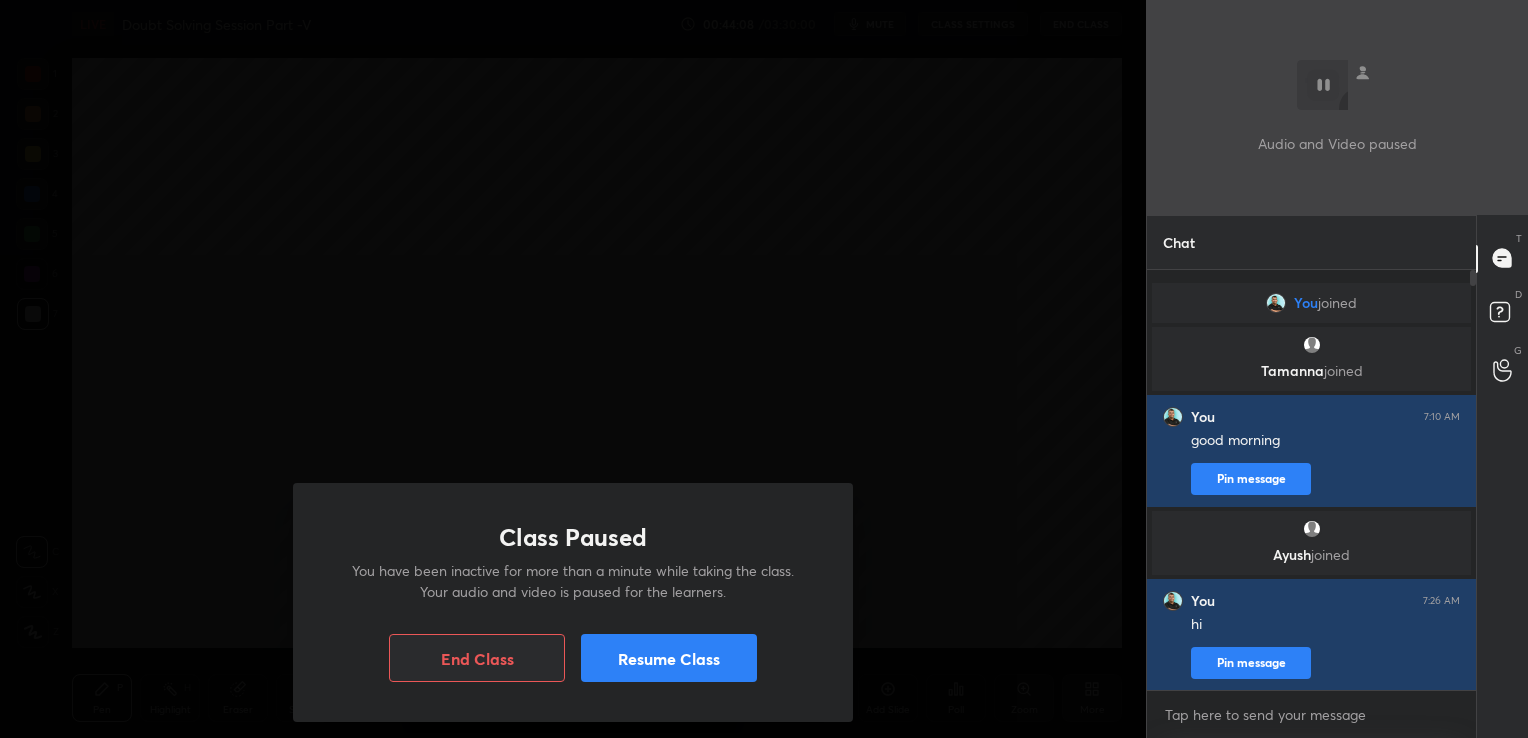 click on "Resume Class" at bounding box center (669, 658) 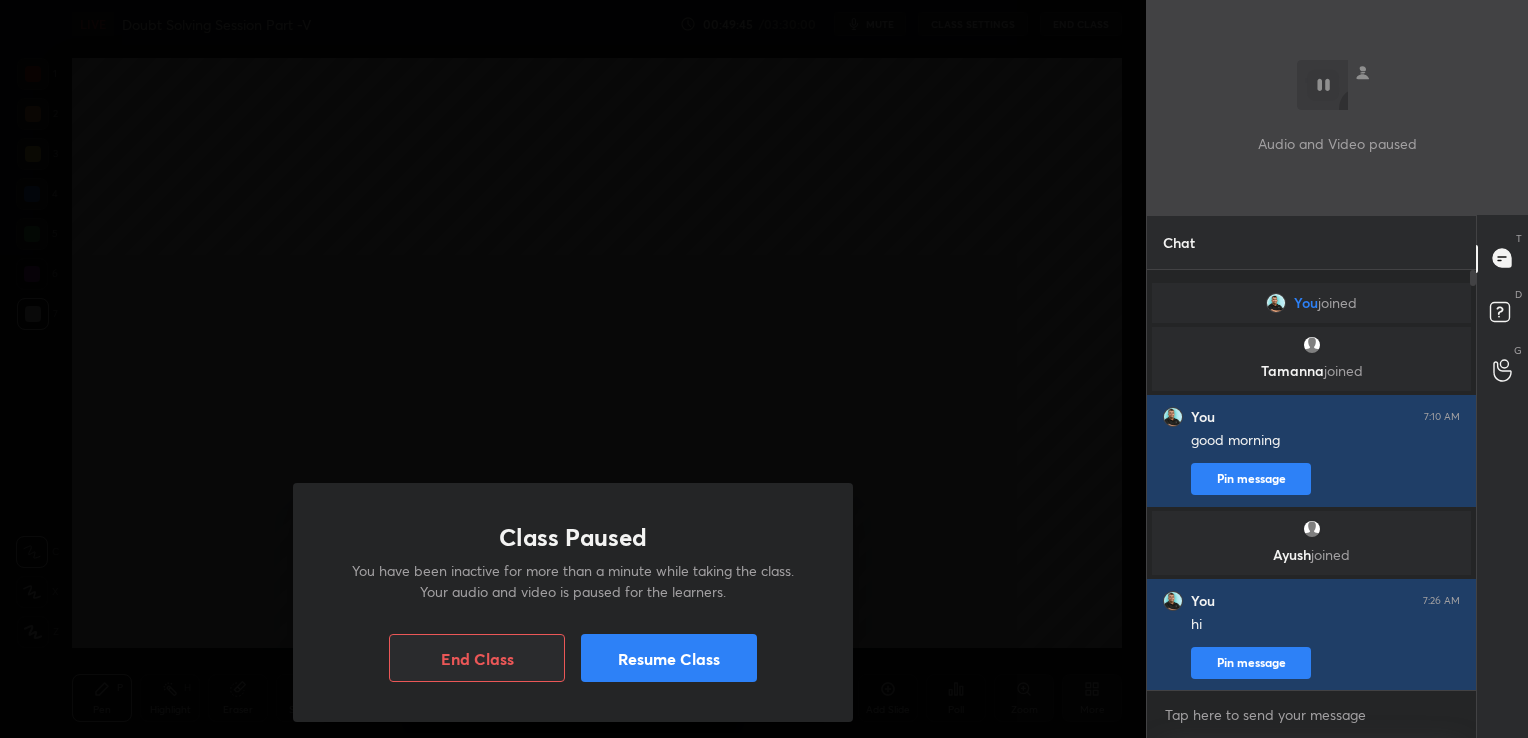click on "Resume Class" at bounding box center [669, 658] 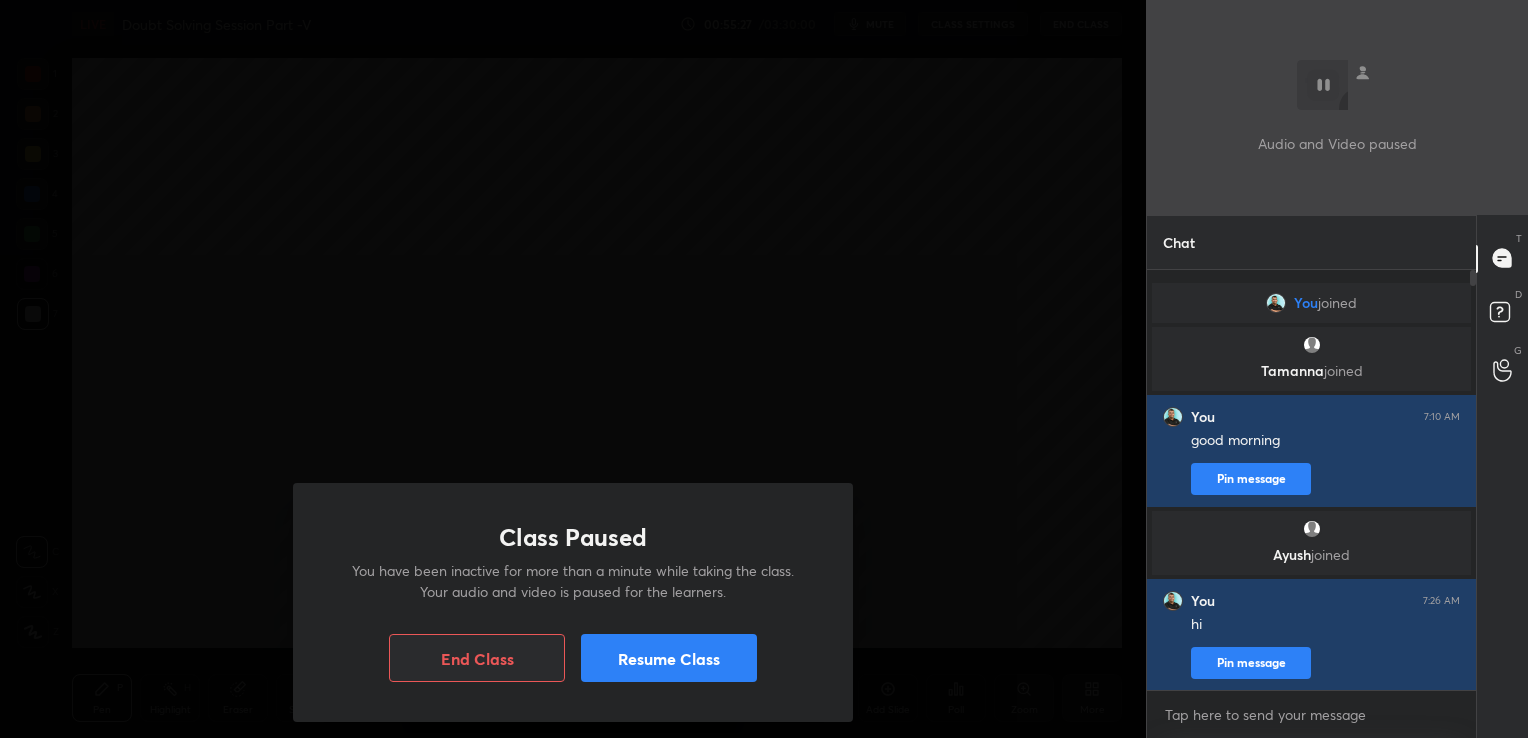 click on "Resume Class" at bounding box center (669, 658) 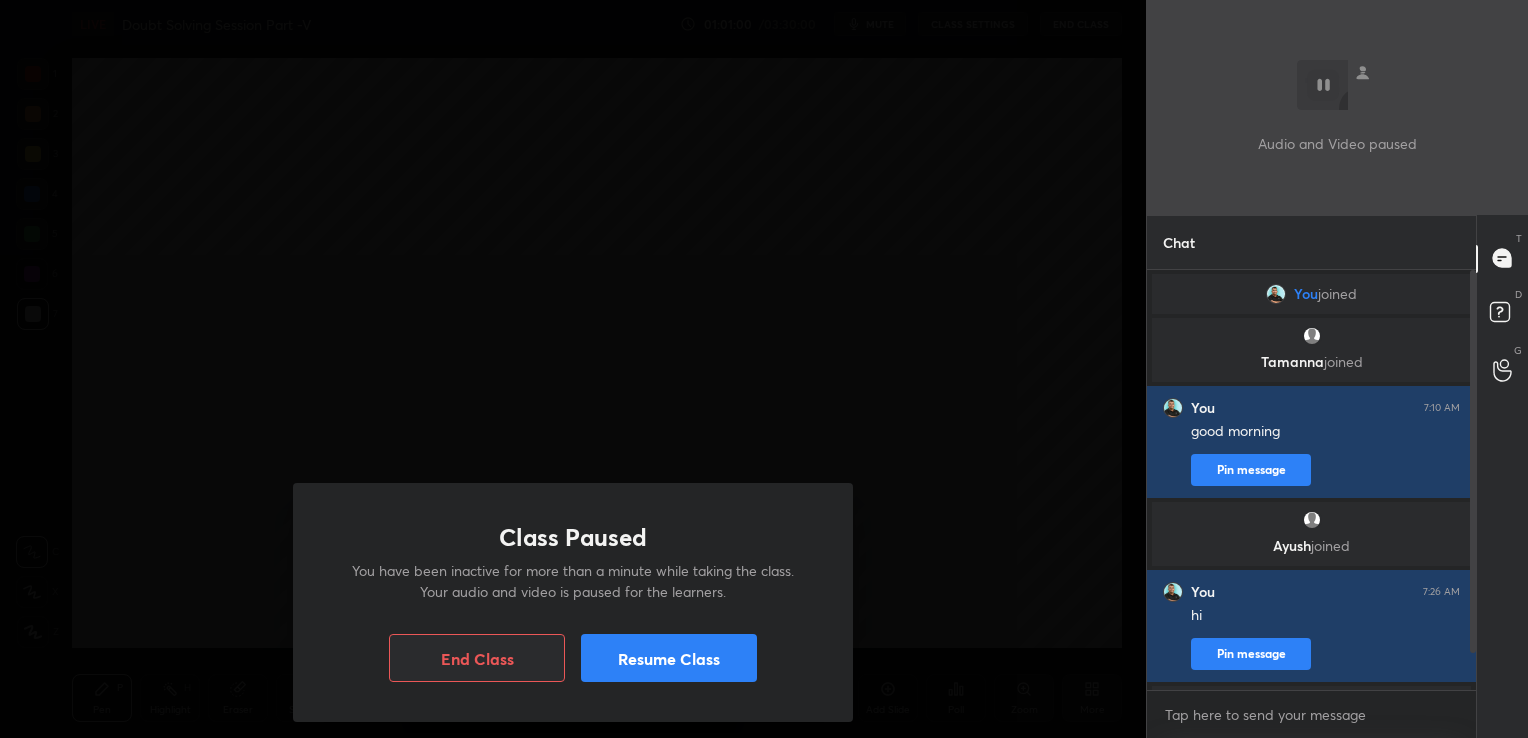 click on "Resume Class" at bounding box center (669, 658) 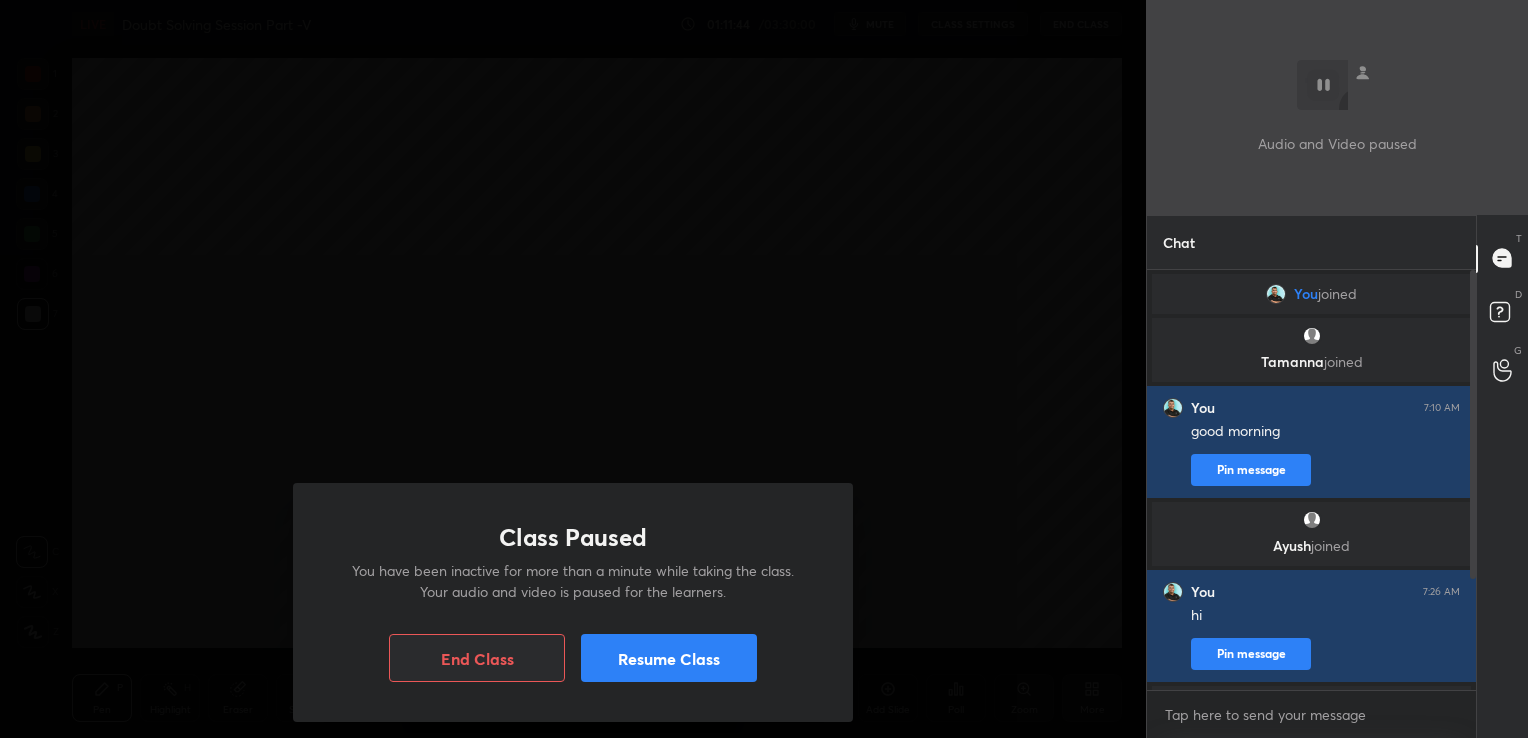 click on "Resume Class" at bounding box center (669, 658) 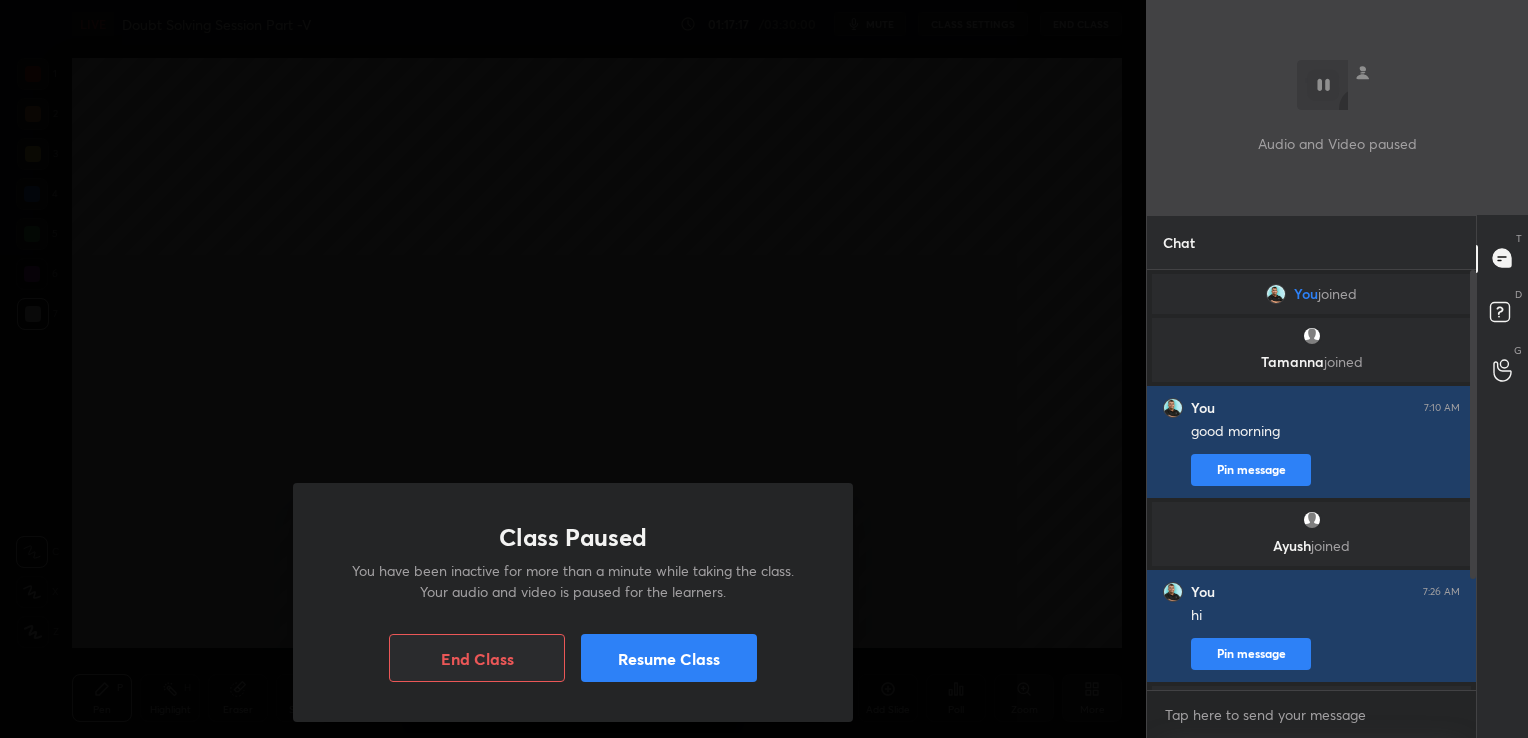 click on "Resume Class" at bounding box center [669, 658] 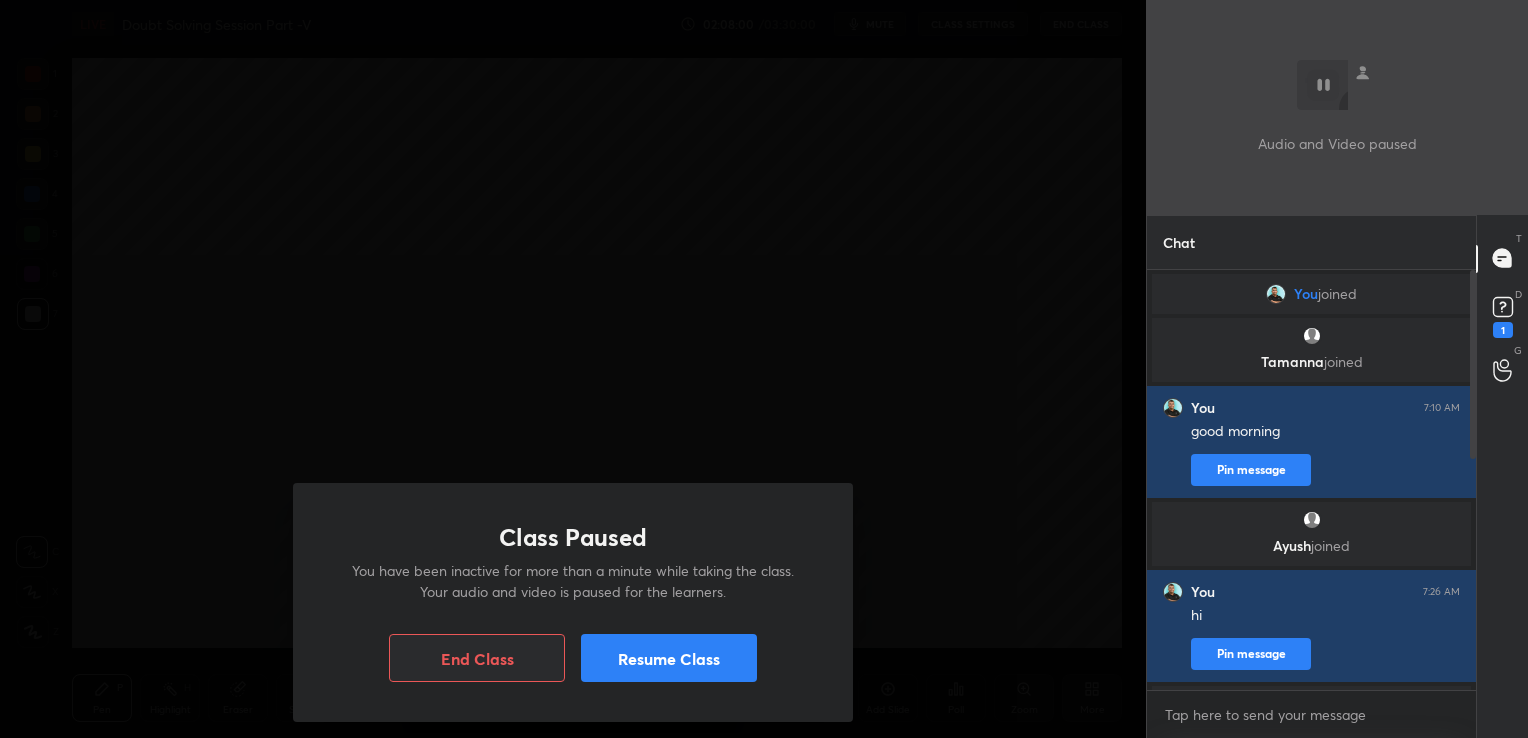scroll, scrollTop: 0, scrollLeft: 0, axis: both 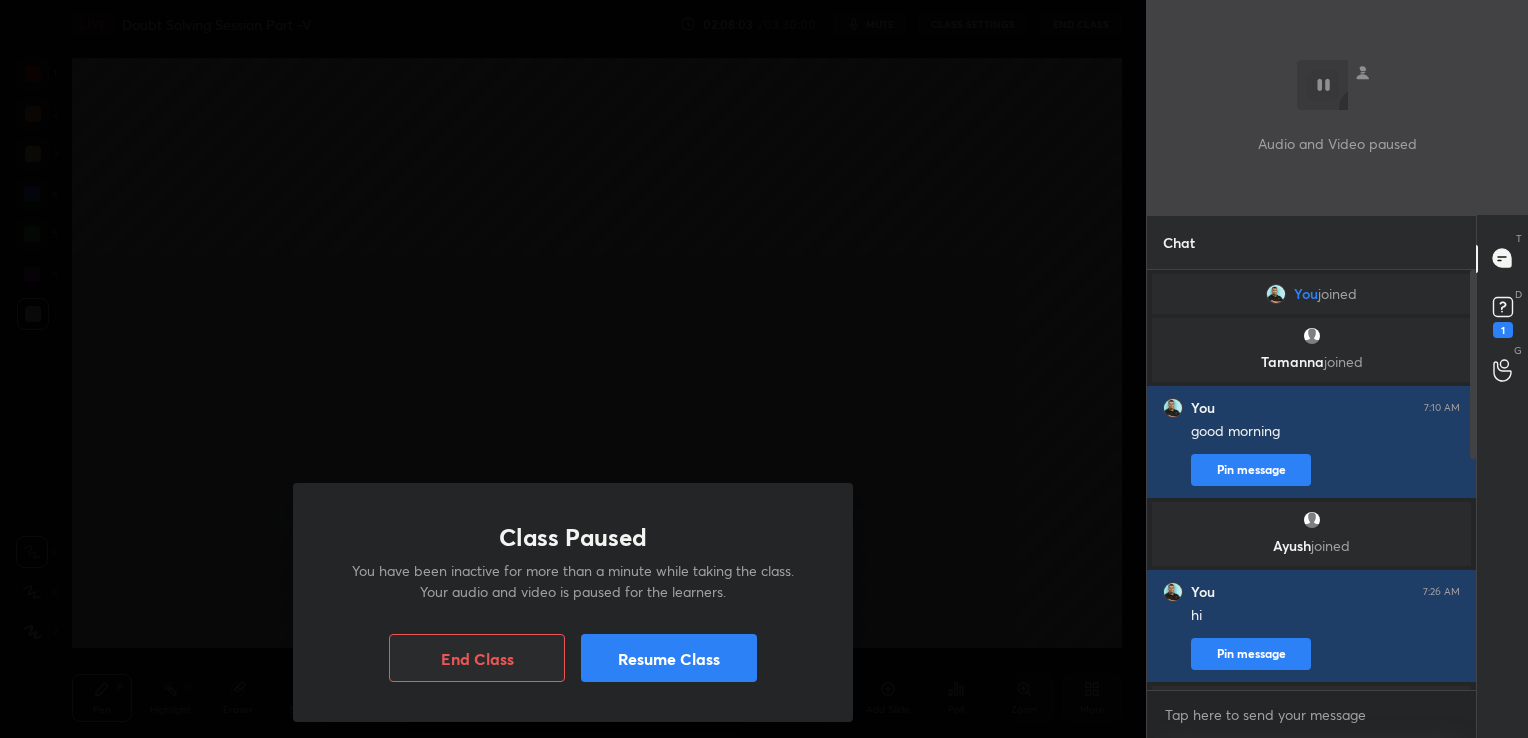 click on "Resume Class" at bounding box center [669, 658] 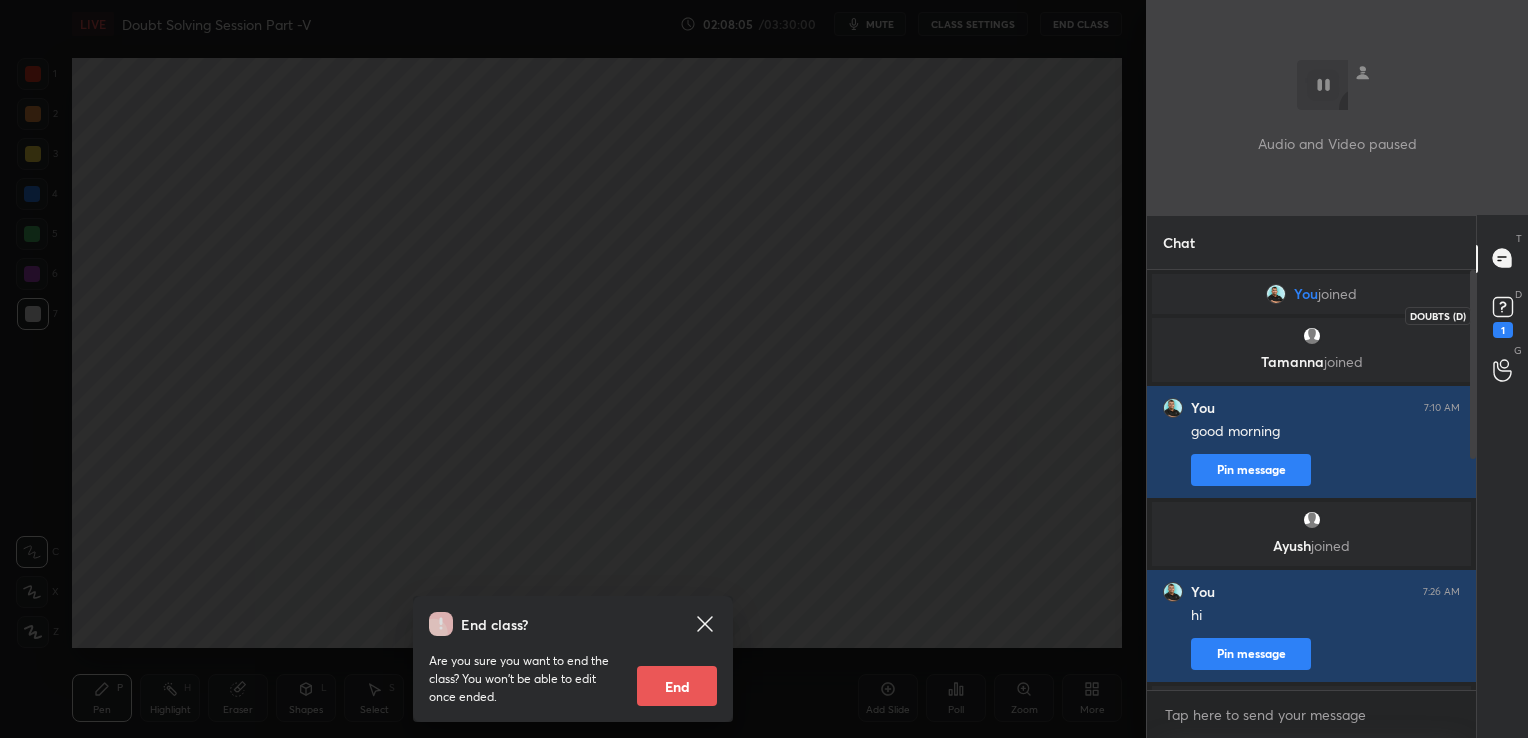 click 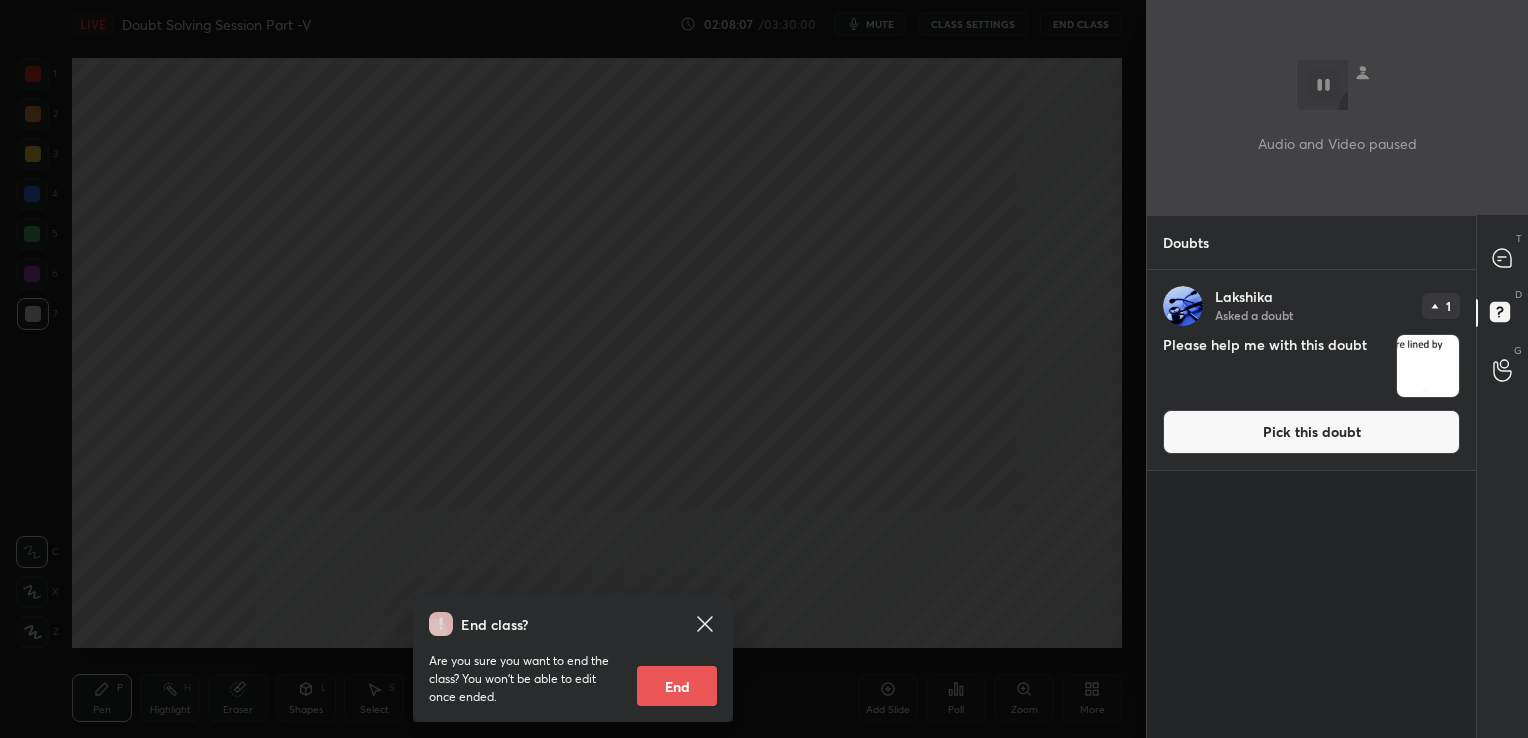 click on "Pick this doubt" at bounding box center (1311, 432) 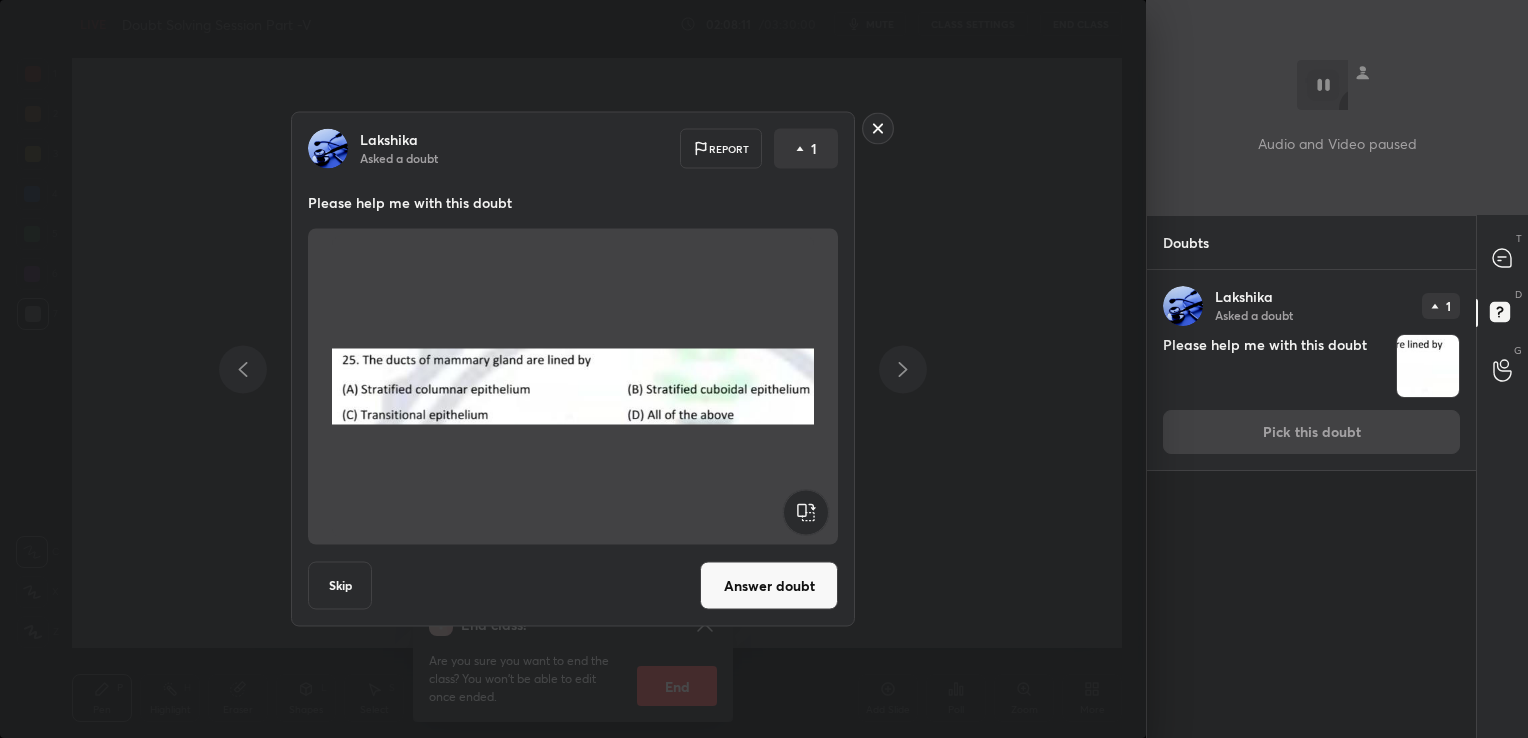 click on "Answer doubt" at bounding box center [769, 586] 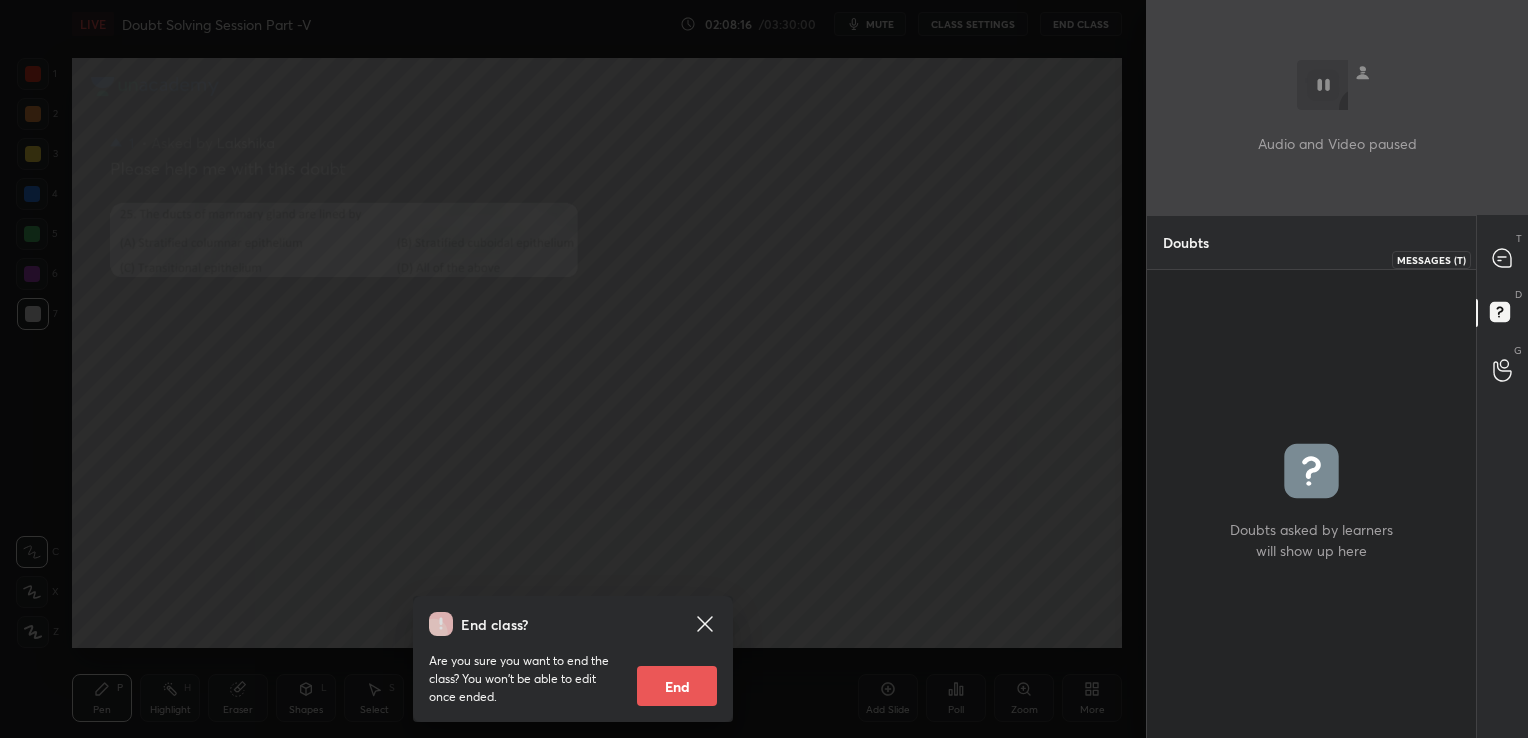 click 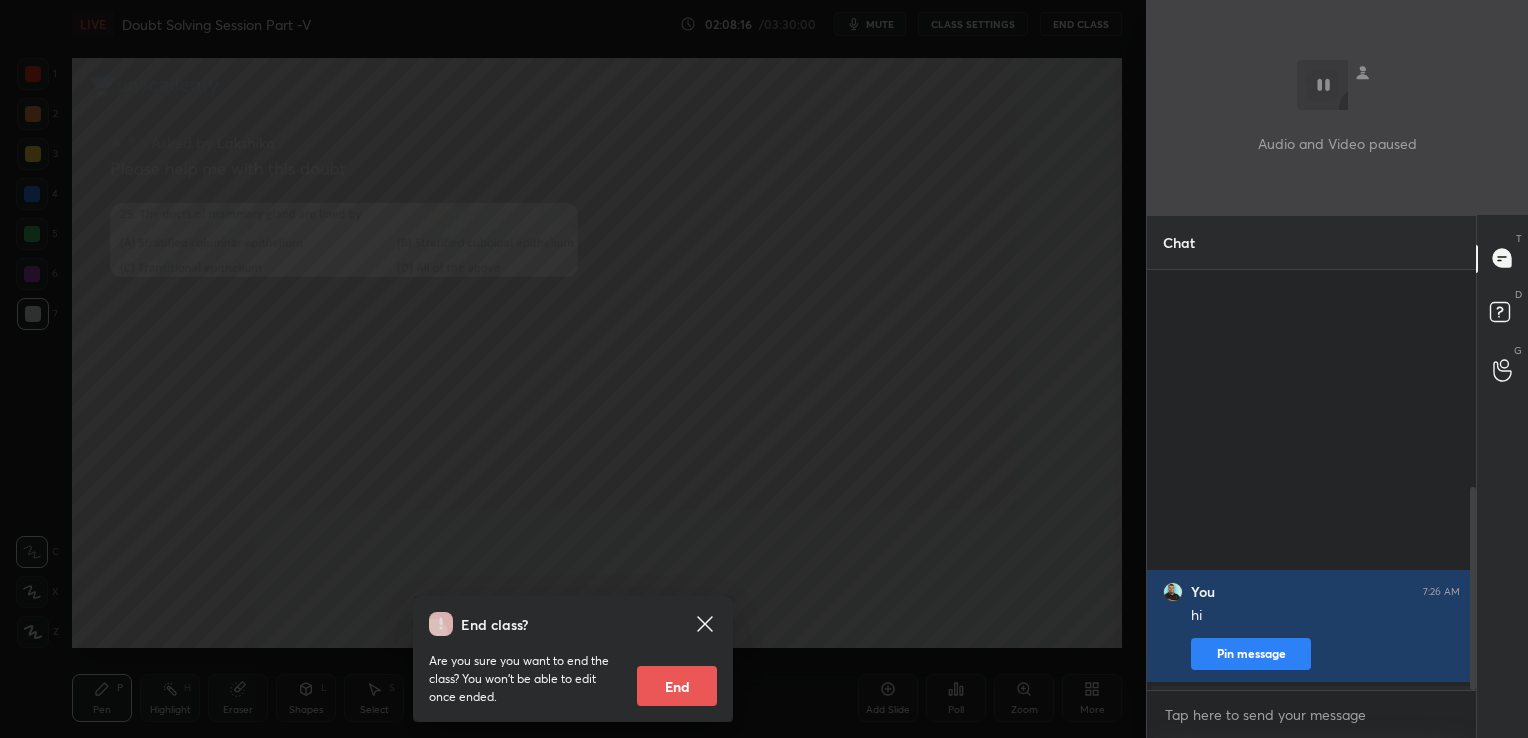 scroll, scrollTop: 451, scrollLeft: 0, axis: vertical 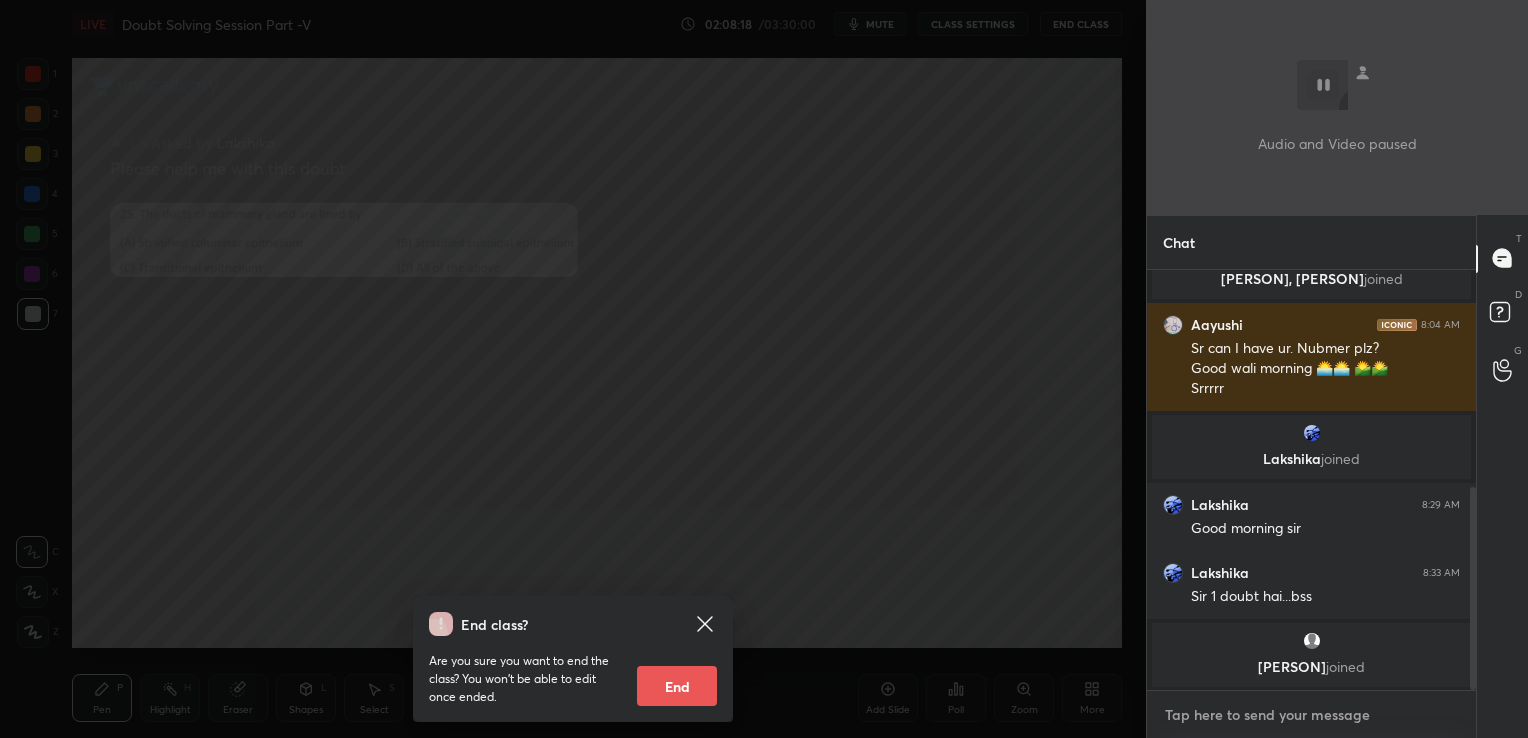 click at bounding box center [1311, 715] 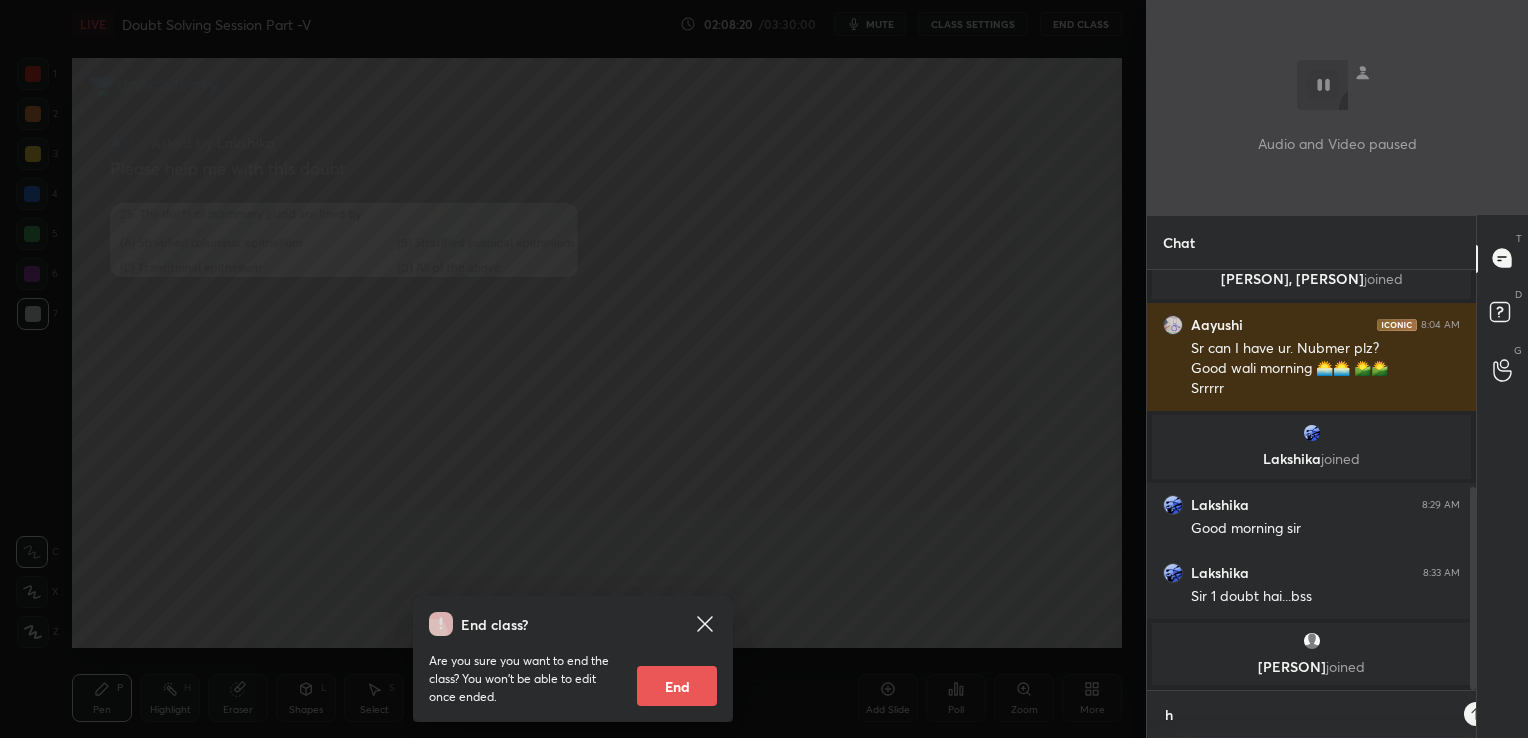 scroll, scrollTop: 409, scrollLeft: 323, axis: both 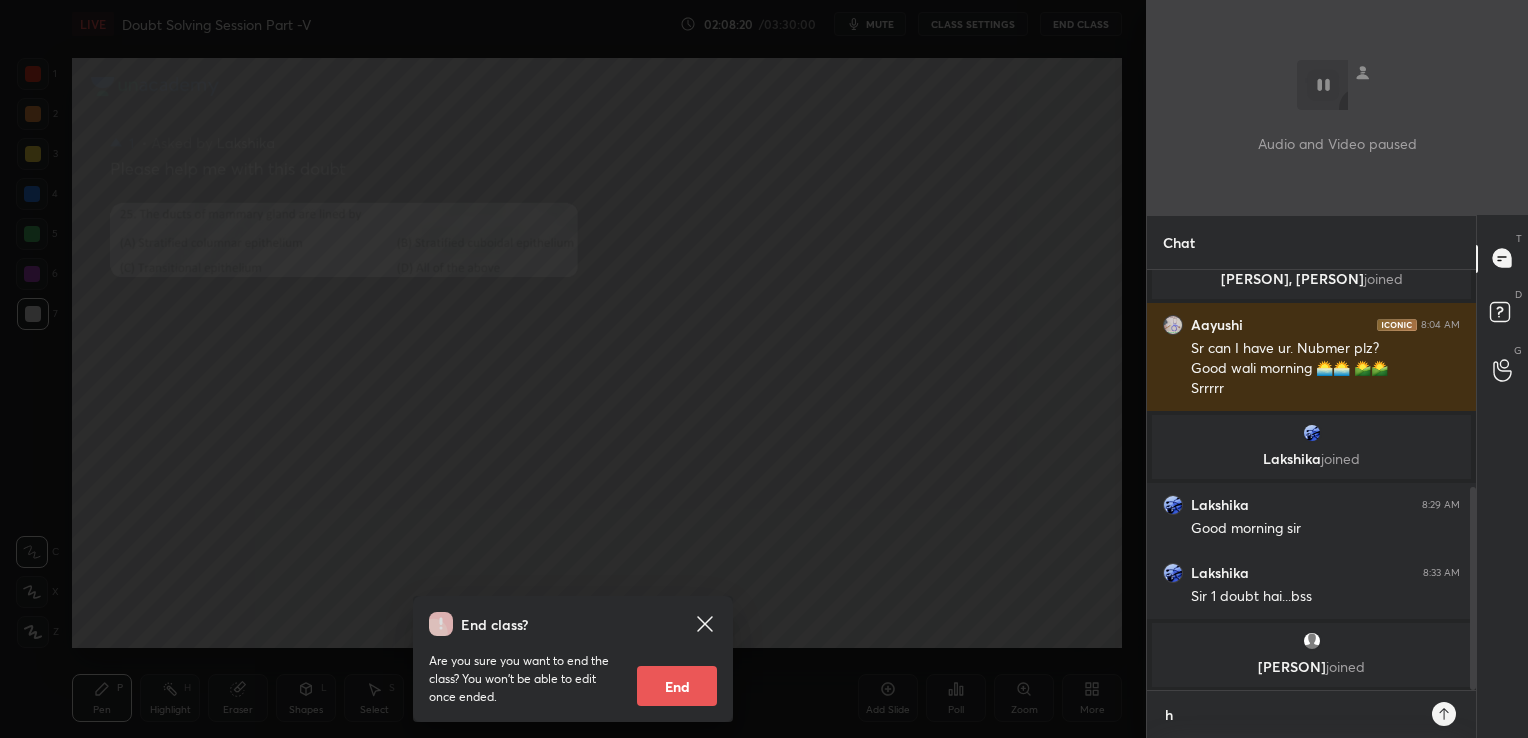 type on "hi" 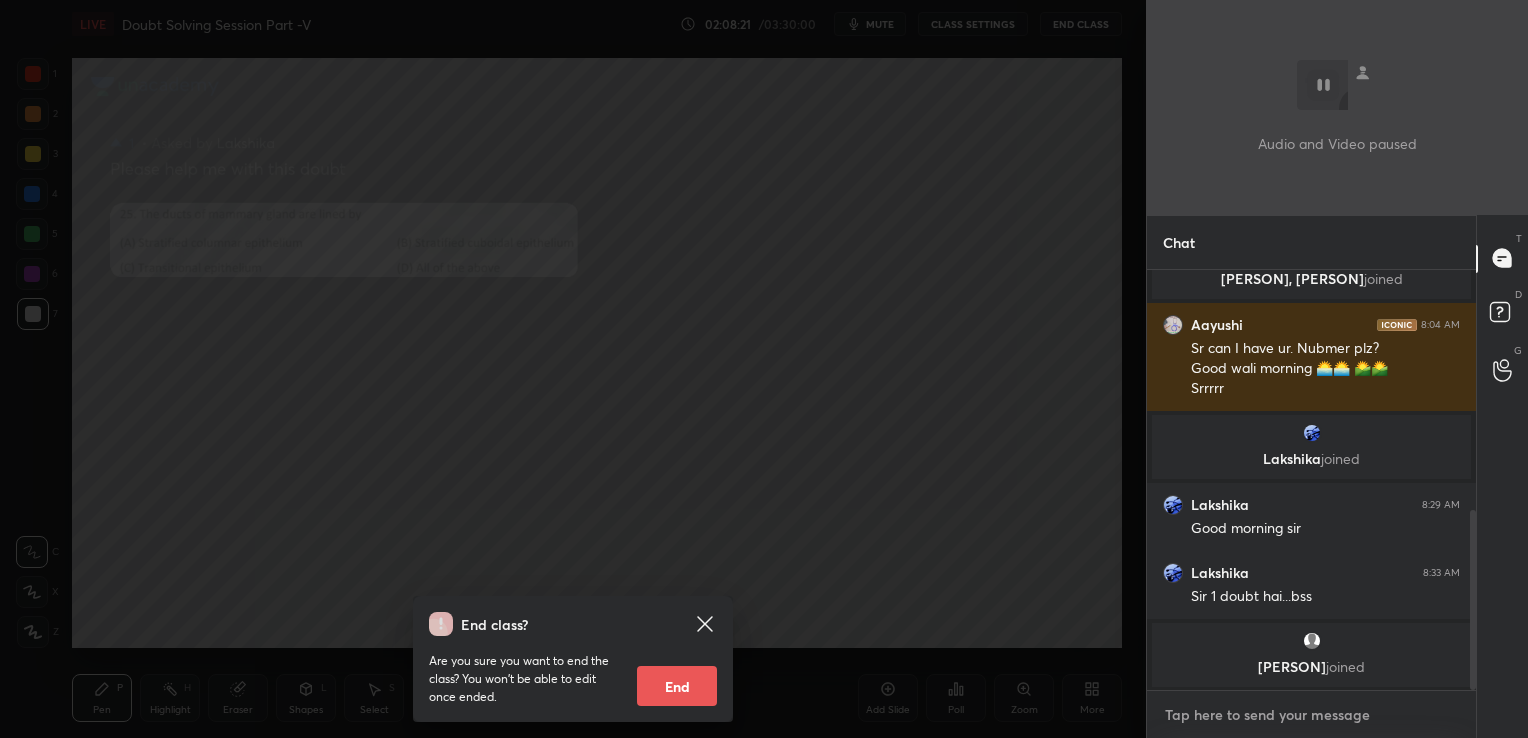 scroll, scrollTop: 563, scrollLeft: 0, axis: vertical 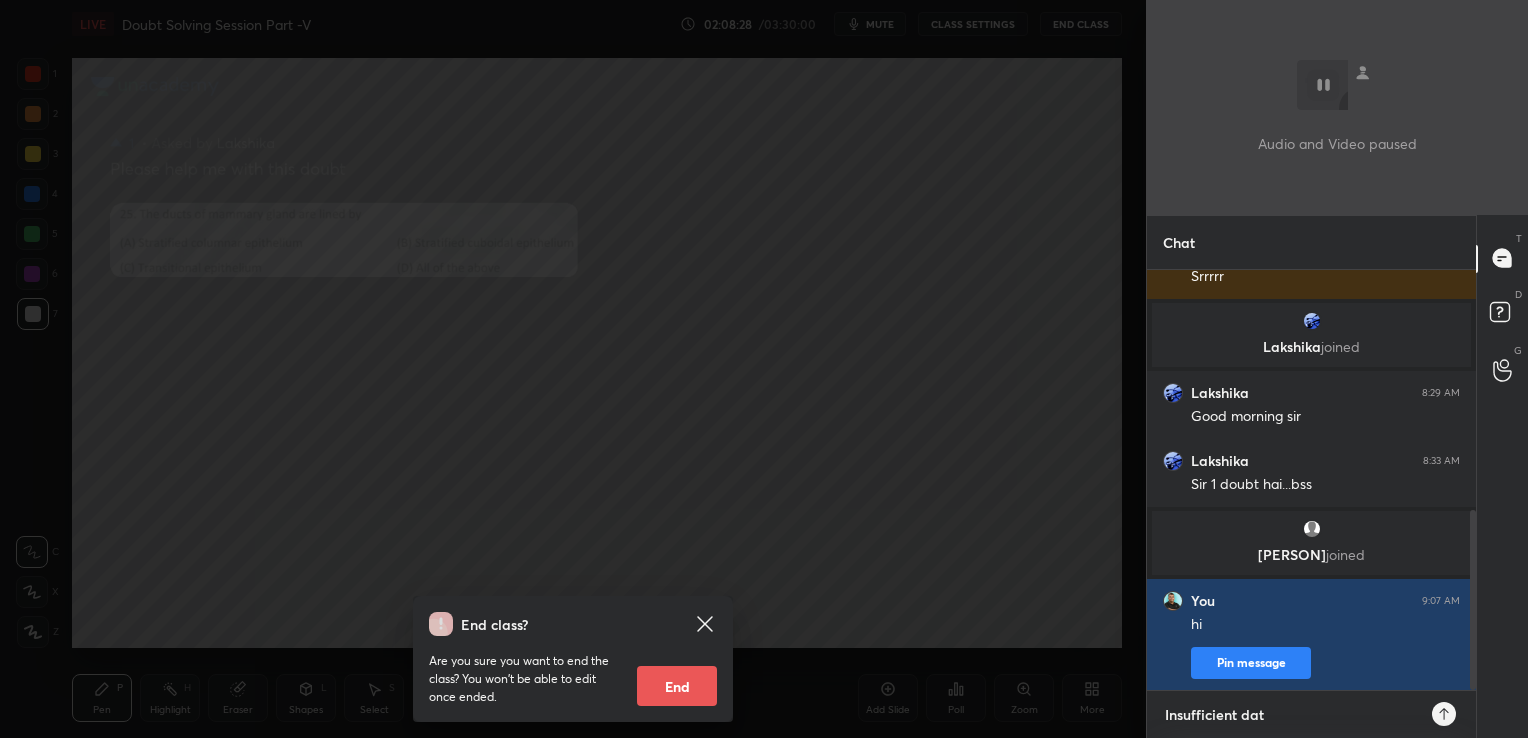 type on "Insufficient data" 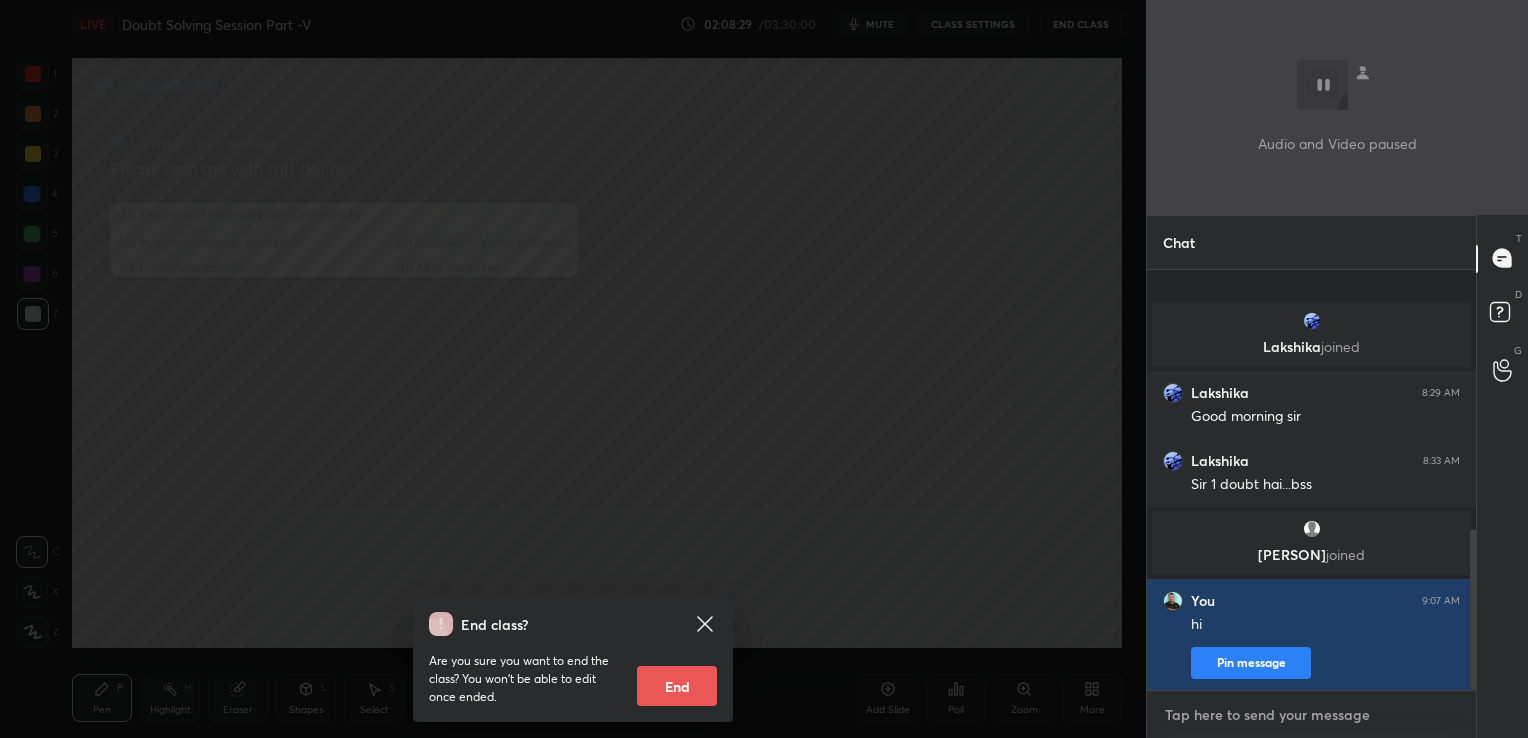 scroll, scrollTop: 675, scrollLeft: 0, axis: vertical 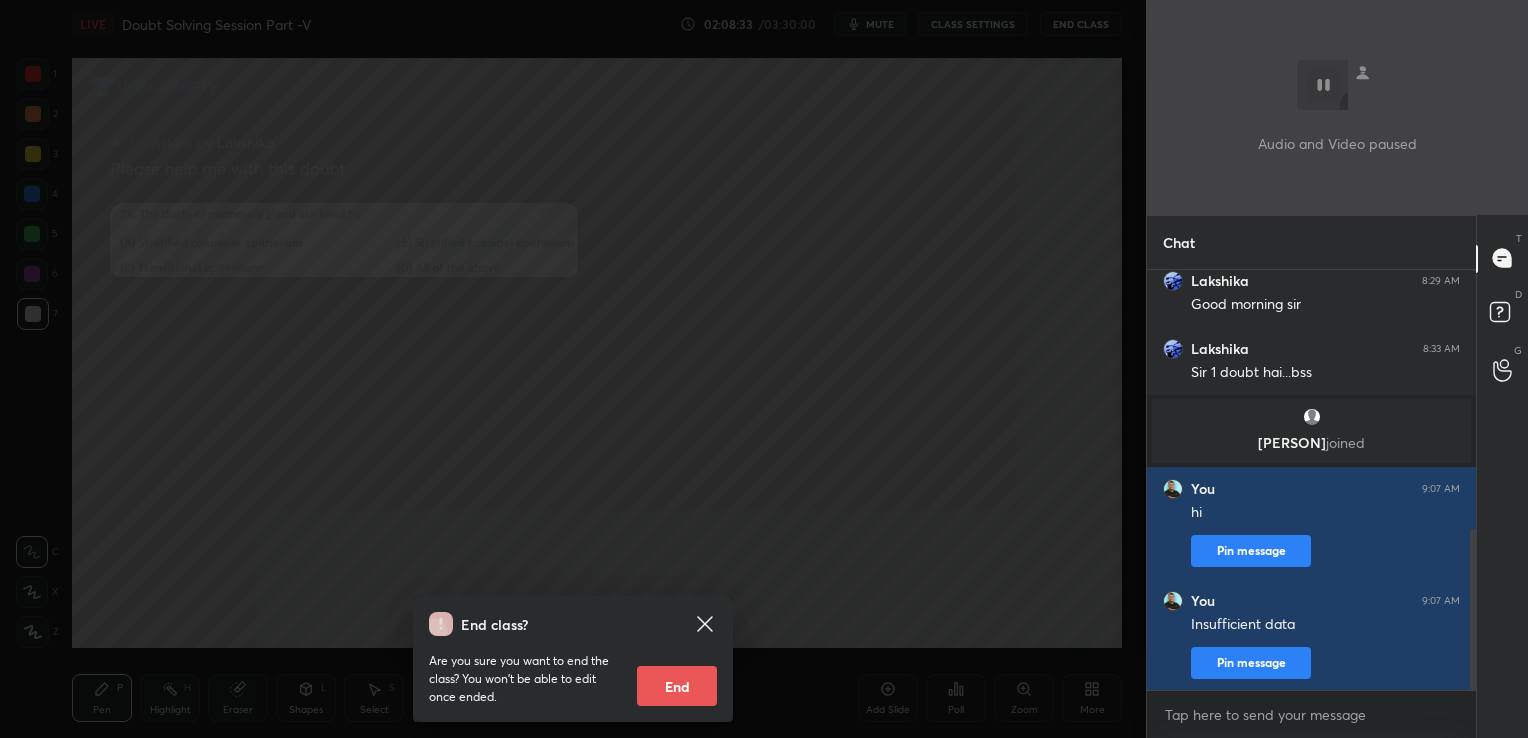 click 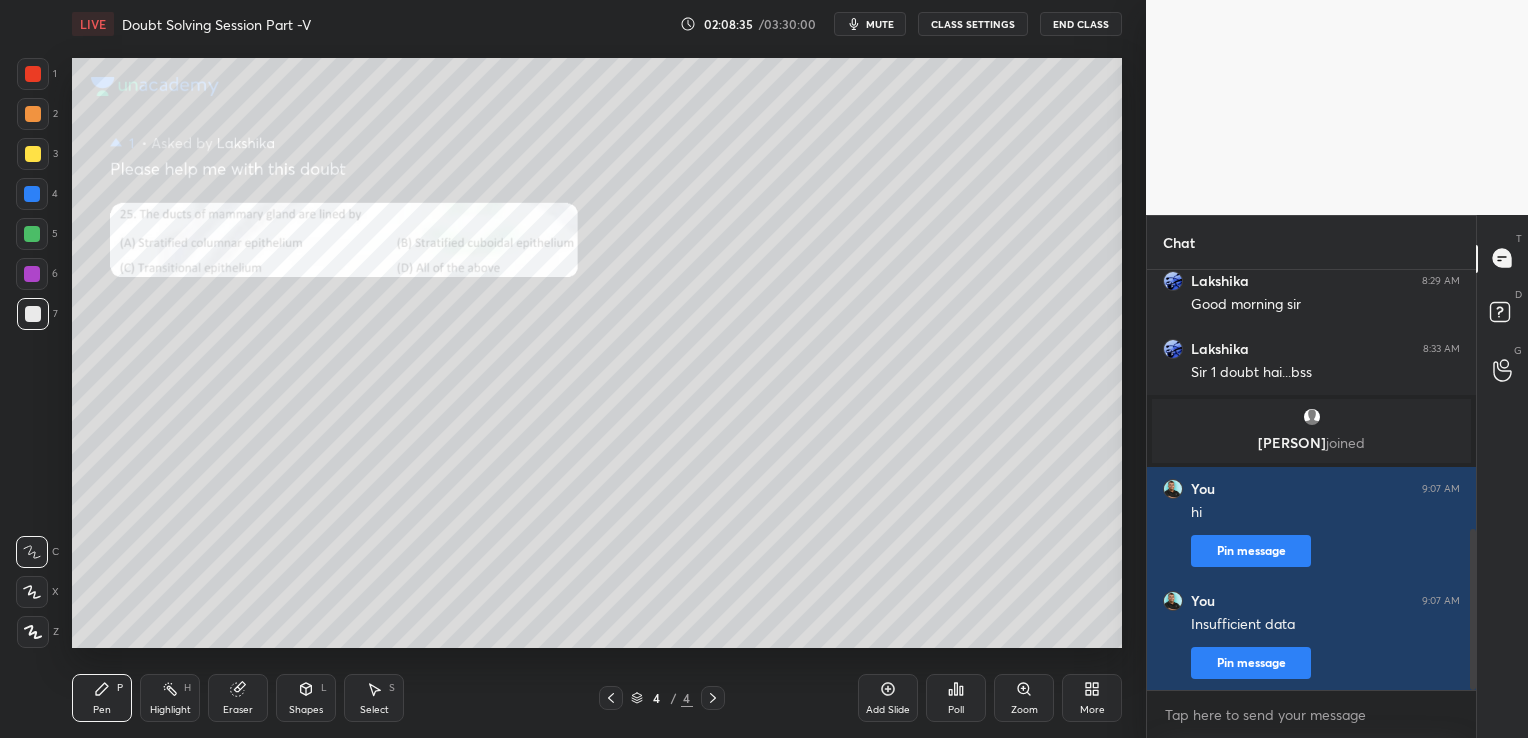 click 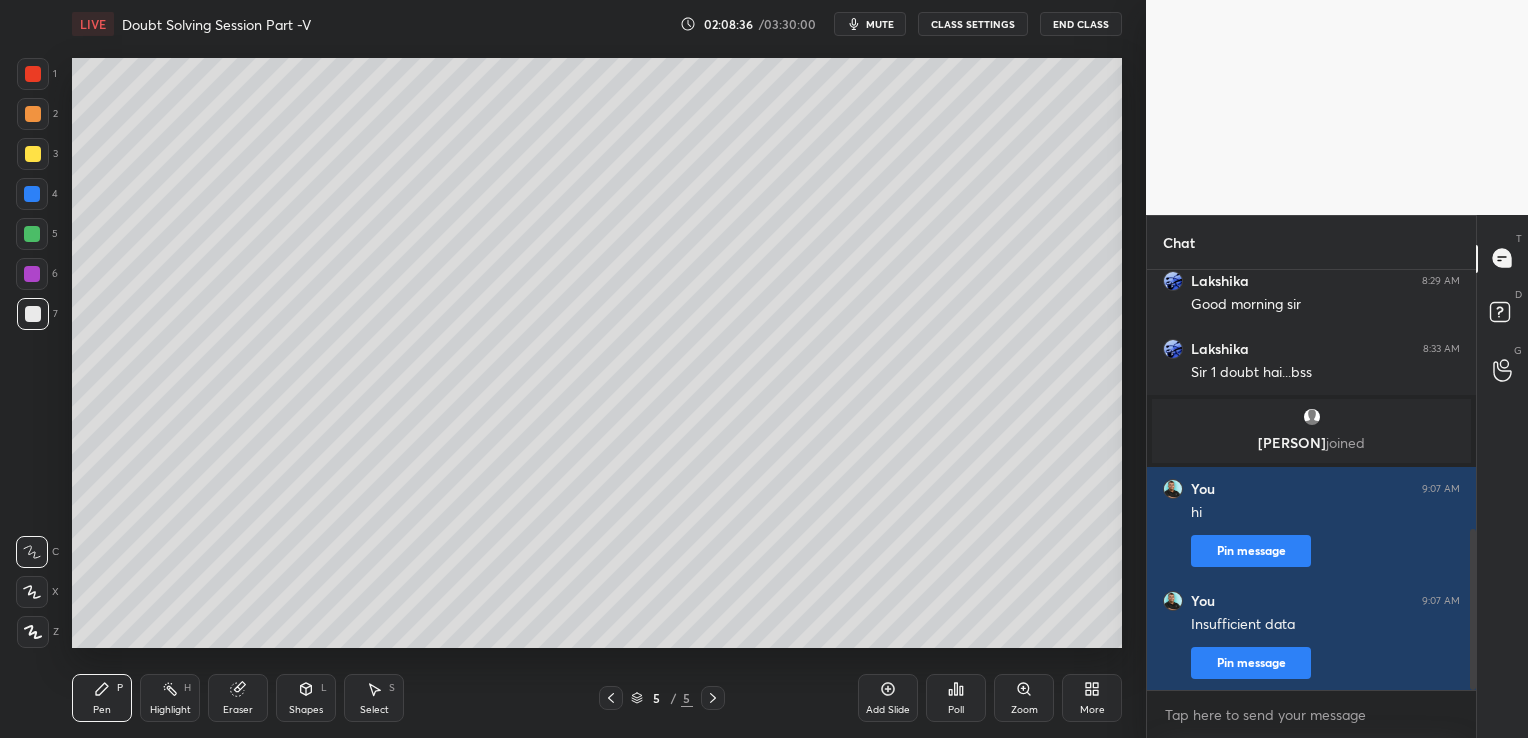click on "mute" at bounding box center [880, 24] 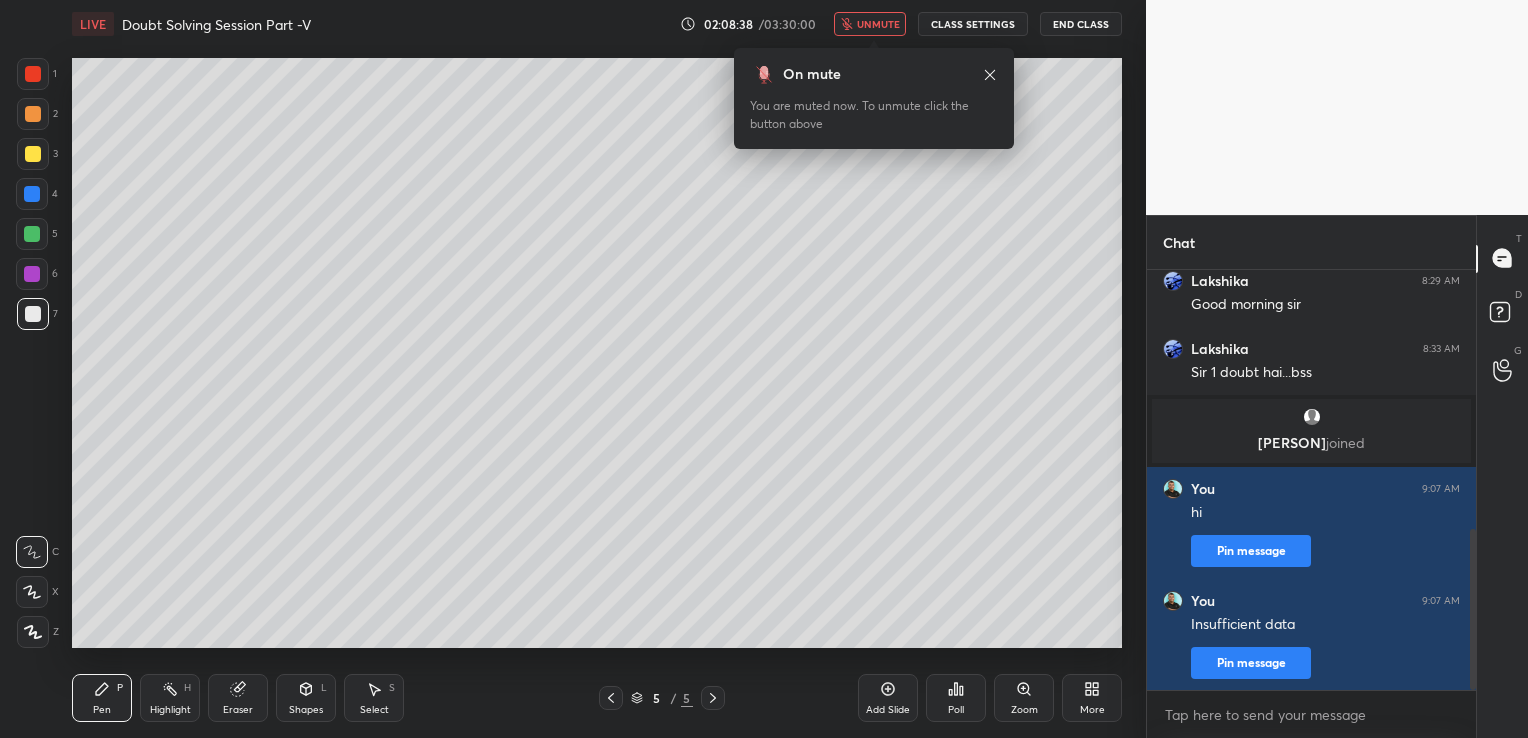 click on "End Class" at bounding box center (1081, 24) 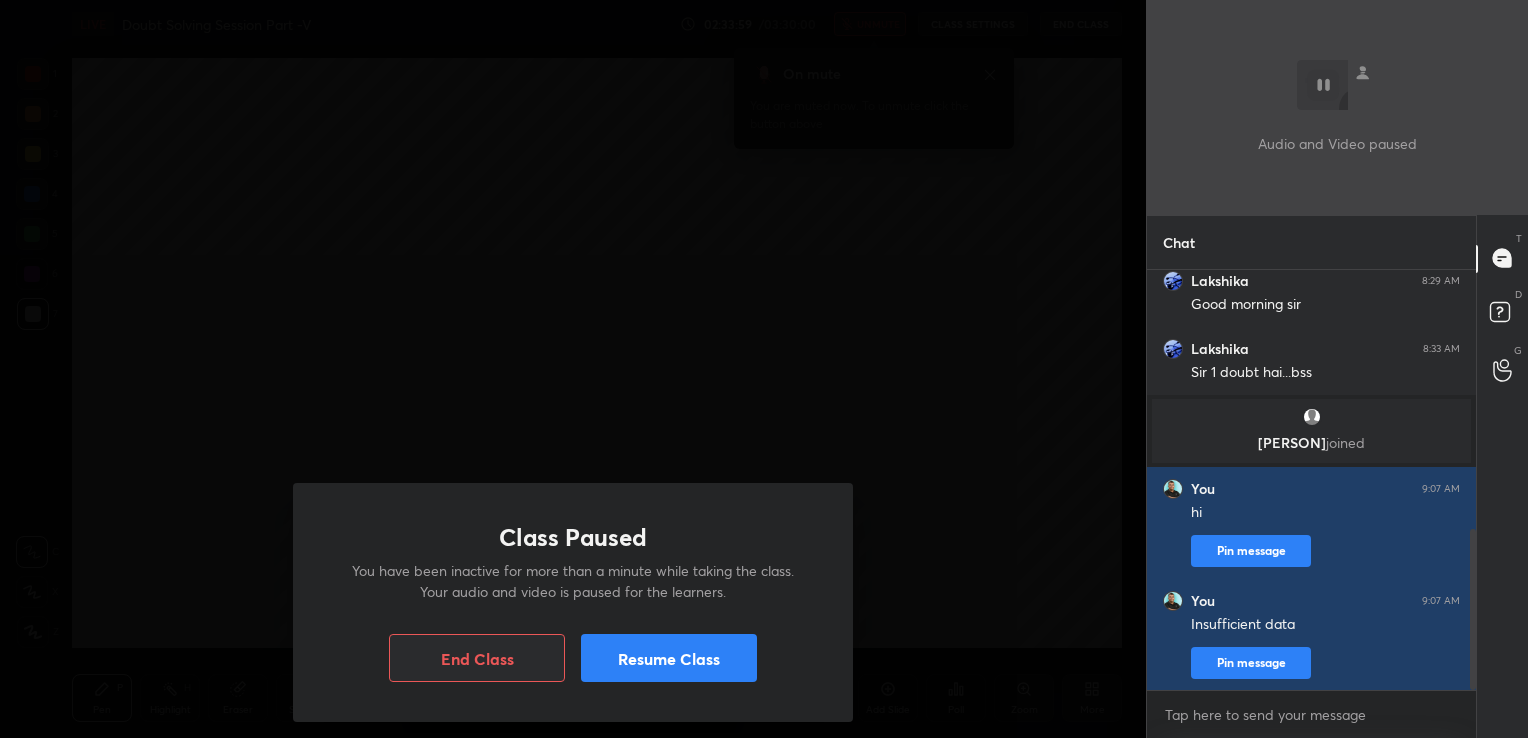 click on "Resume Class" at bounding box center (669, 658) 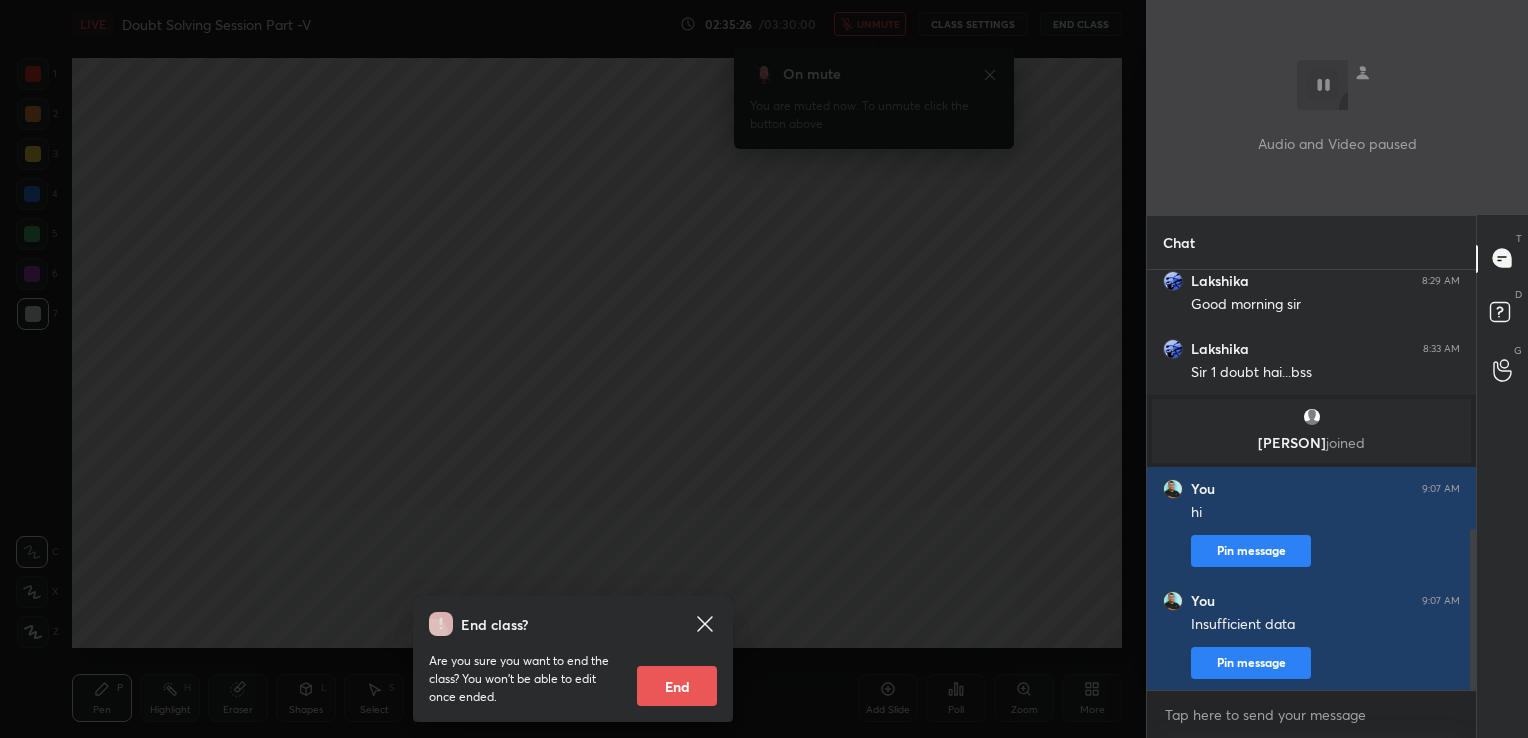 click 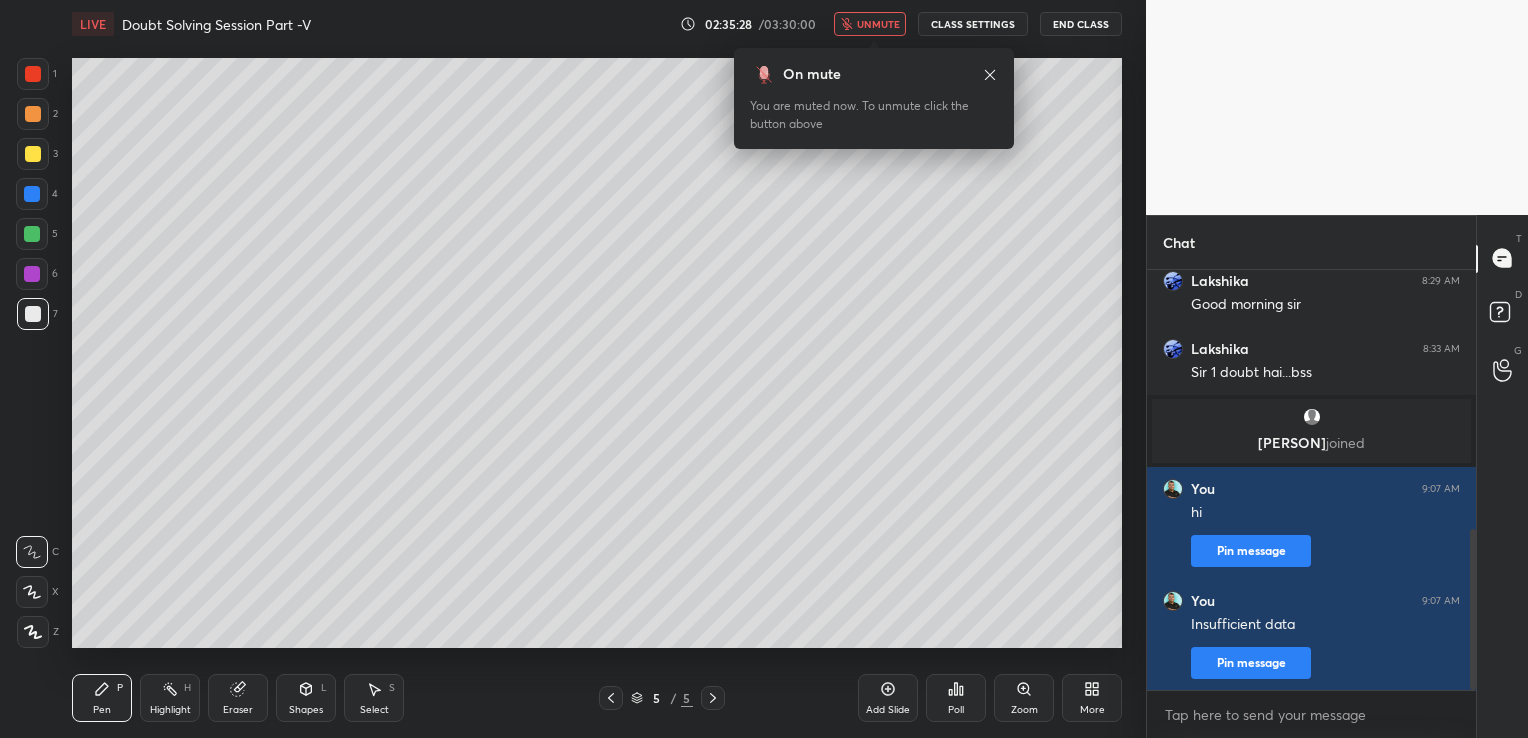 click on "End Class" at bounding box center [1081, 24] 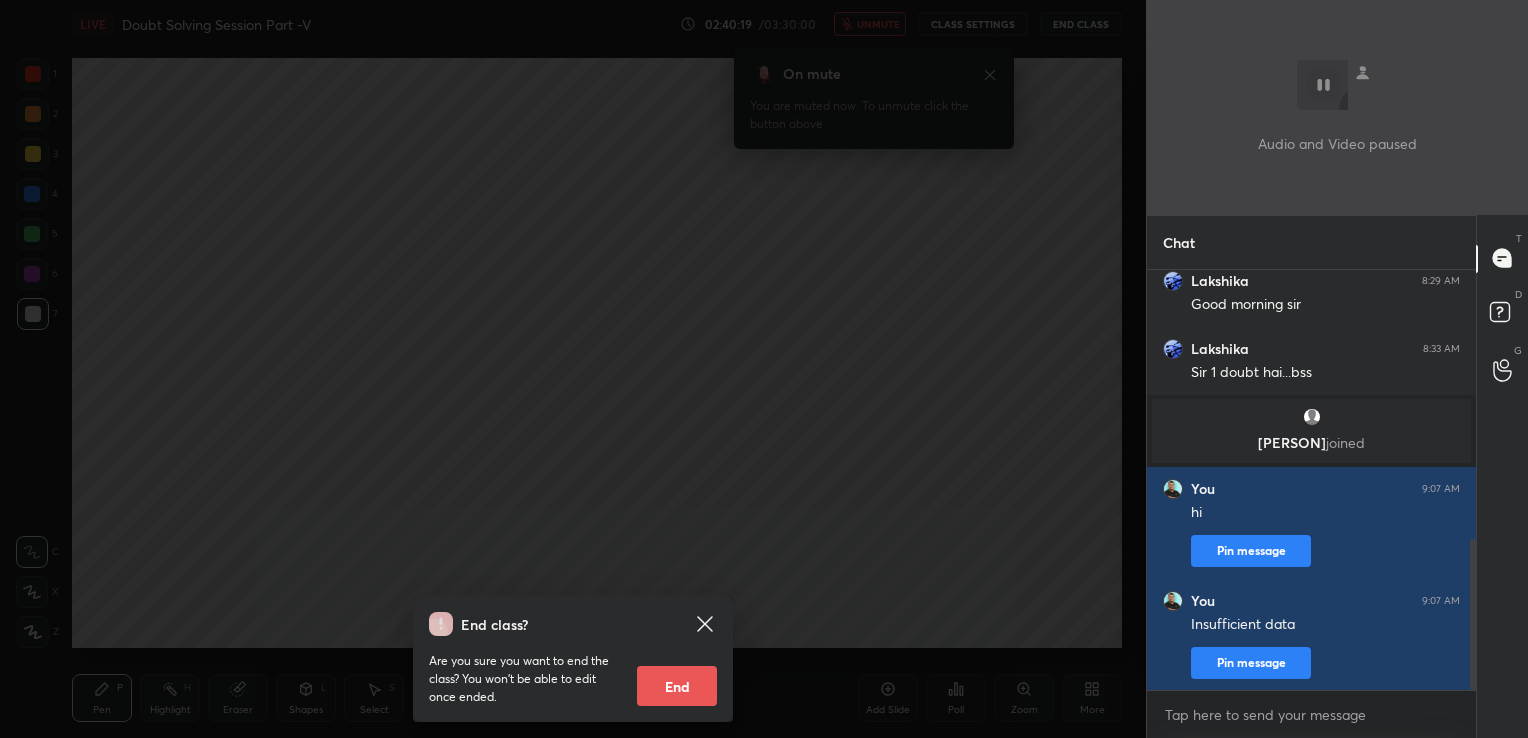 scroll, scrollTop: 747, scrollLeft: 0, axis: vertical 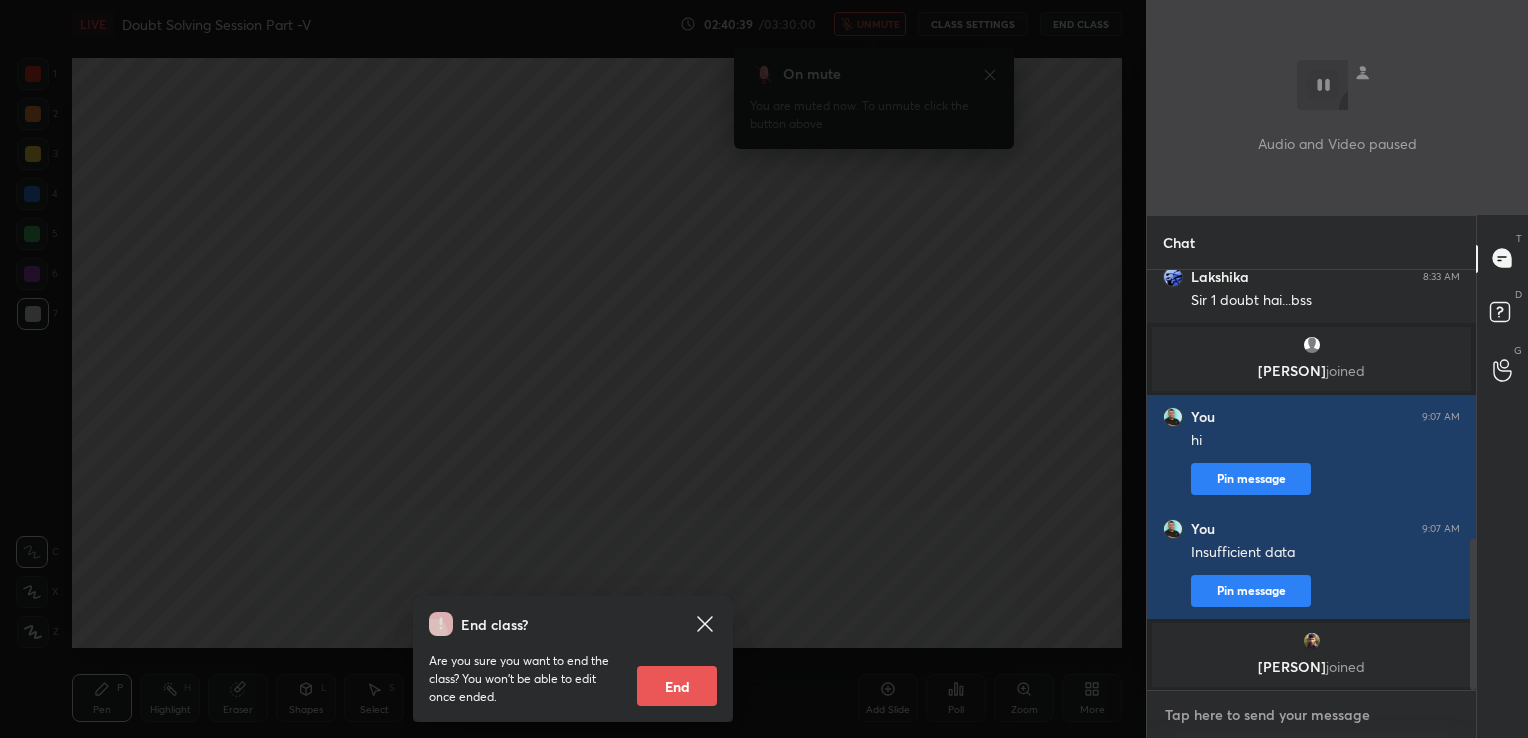 click at bounding box center [1311, 715] 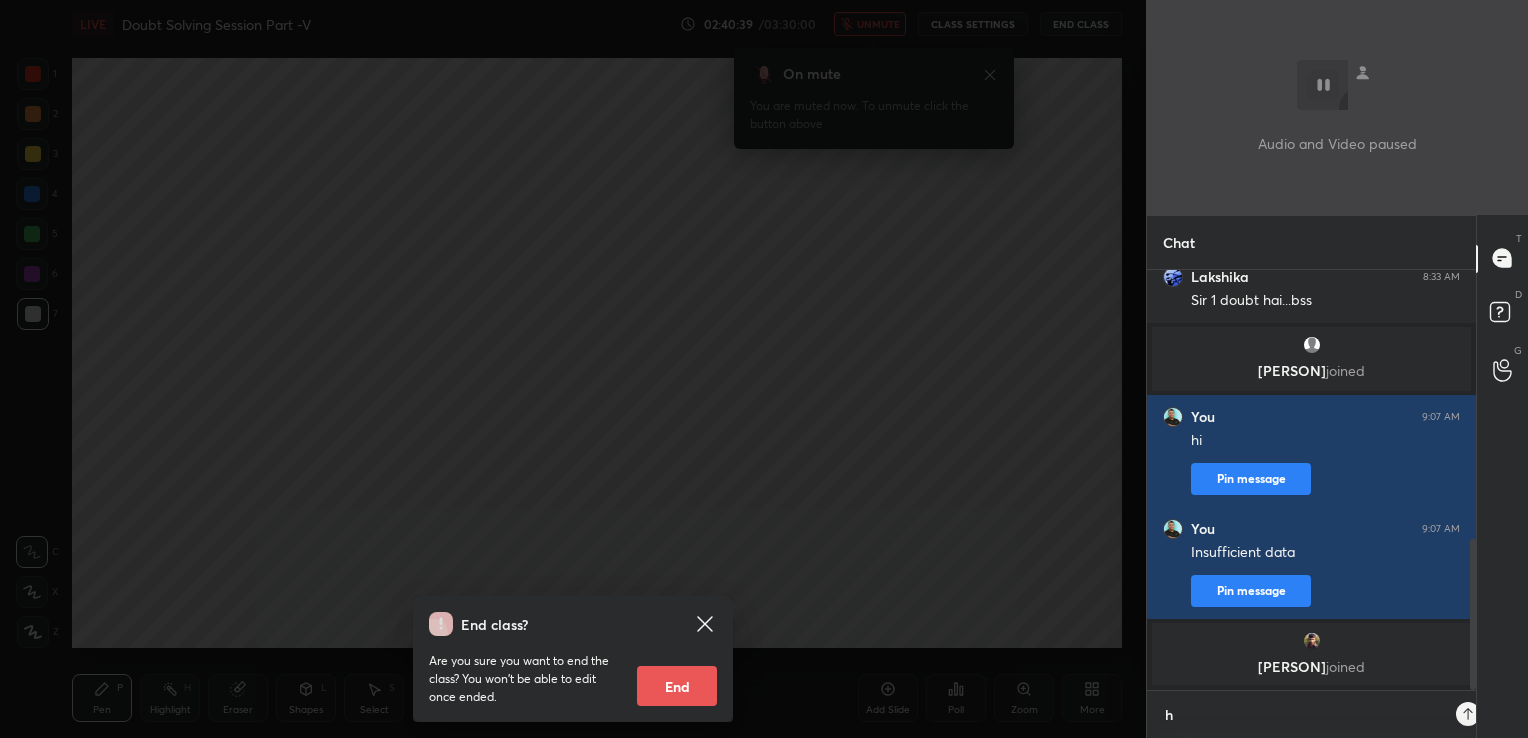 scroll, scrollTop: 409, scrollLeft: 323, axis: both 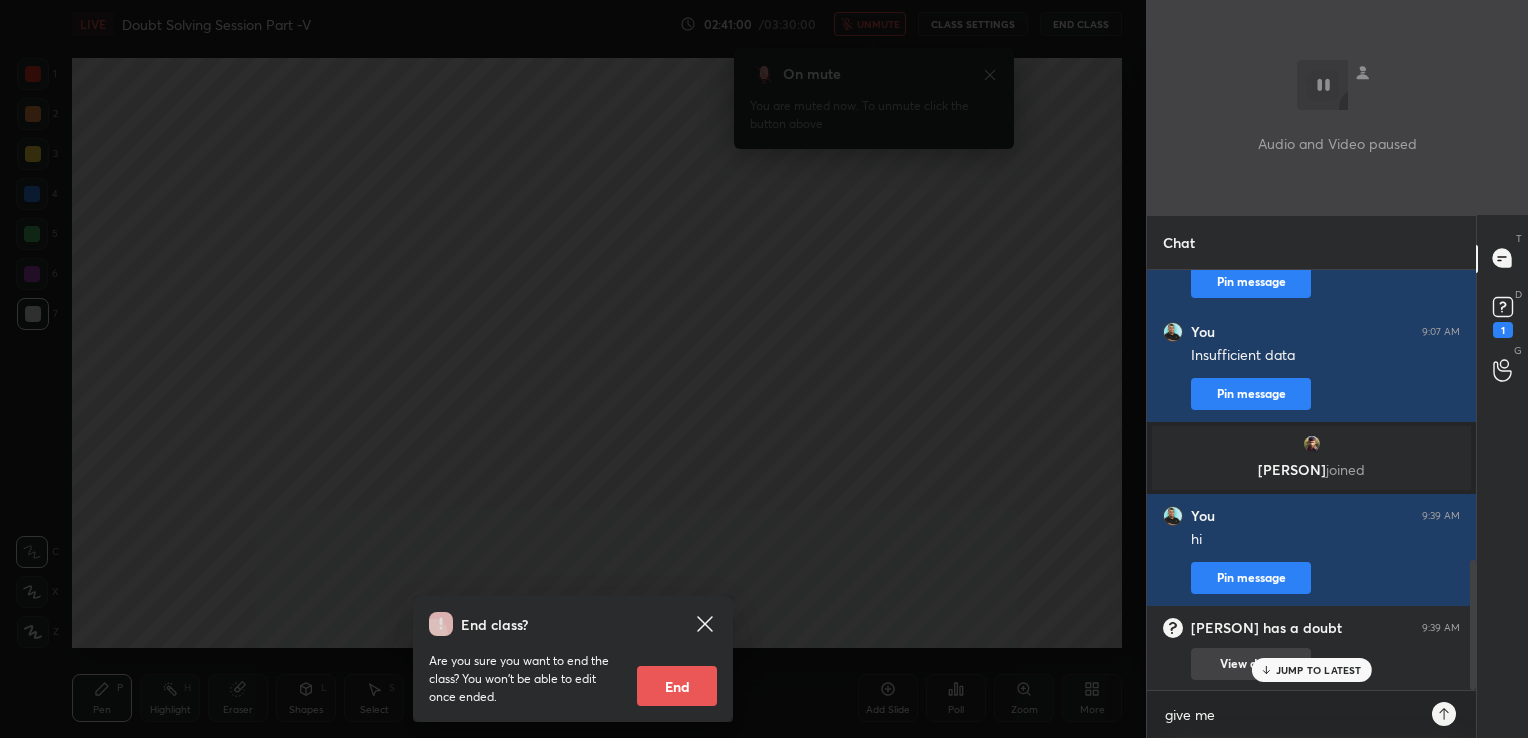 click on "View doubt" at bounding box center (1251, 664) 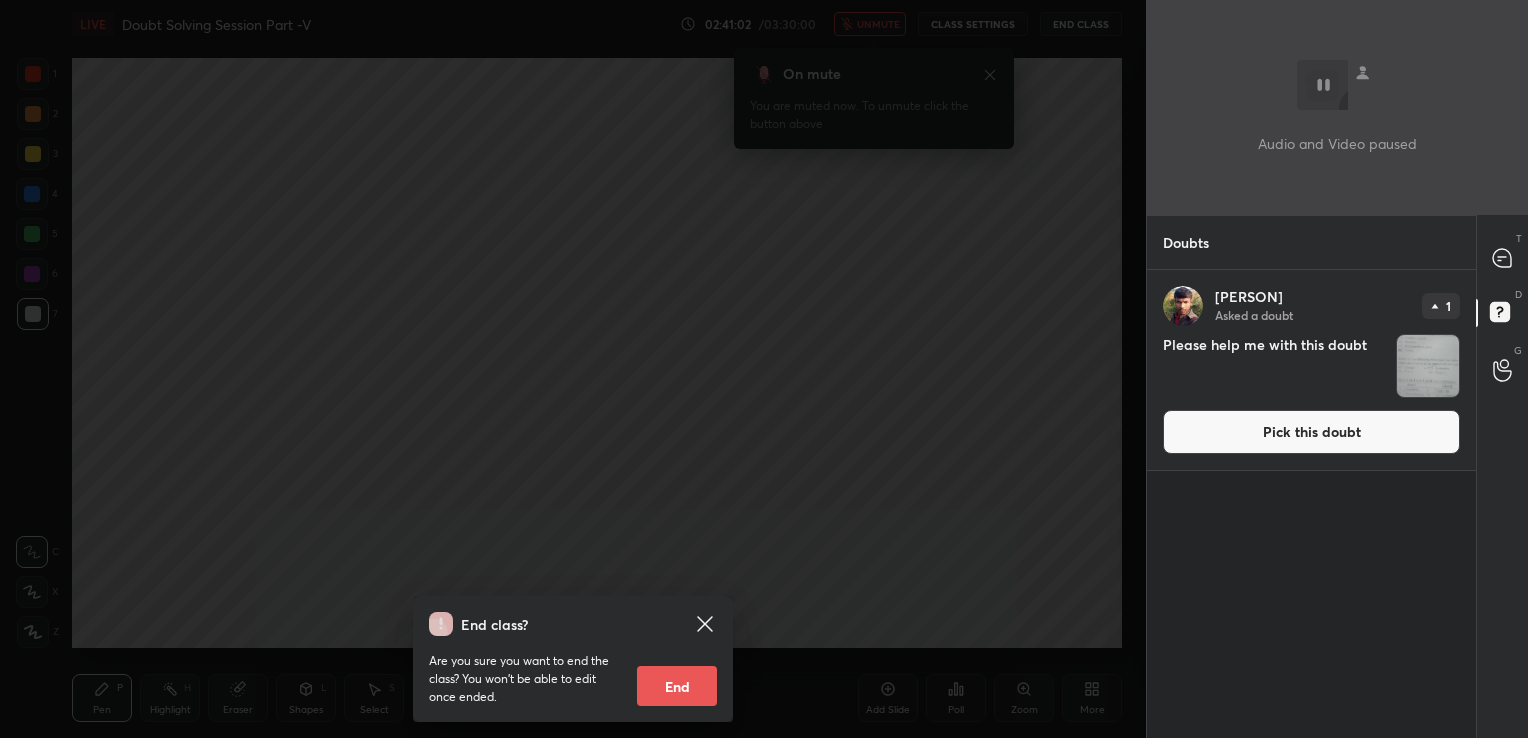 click on "Pick this doubt" at bounding box center (1311, 432) 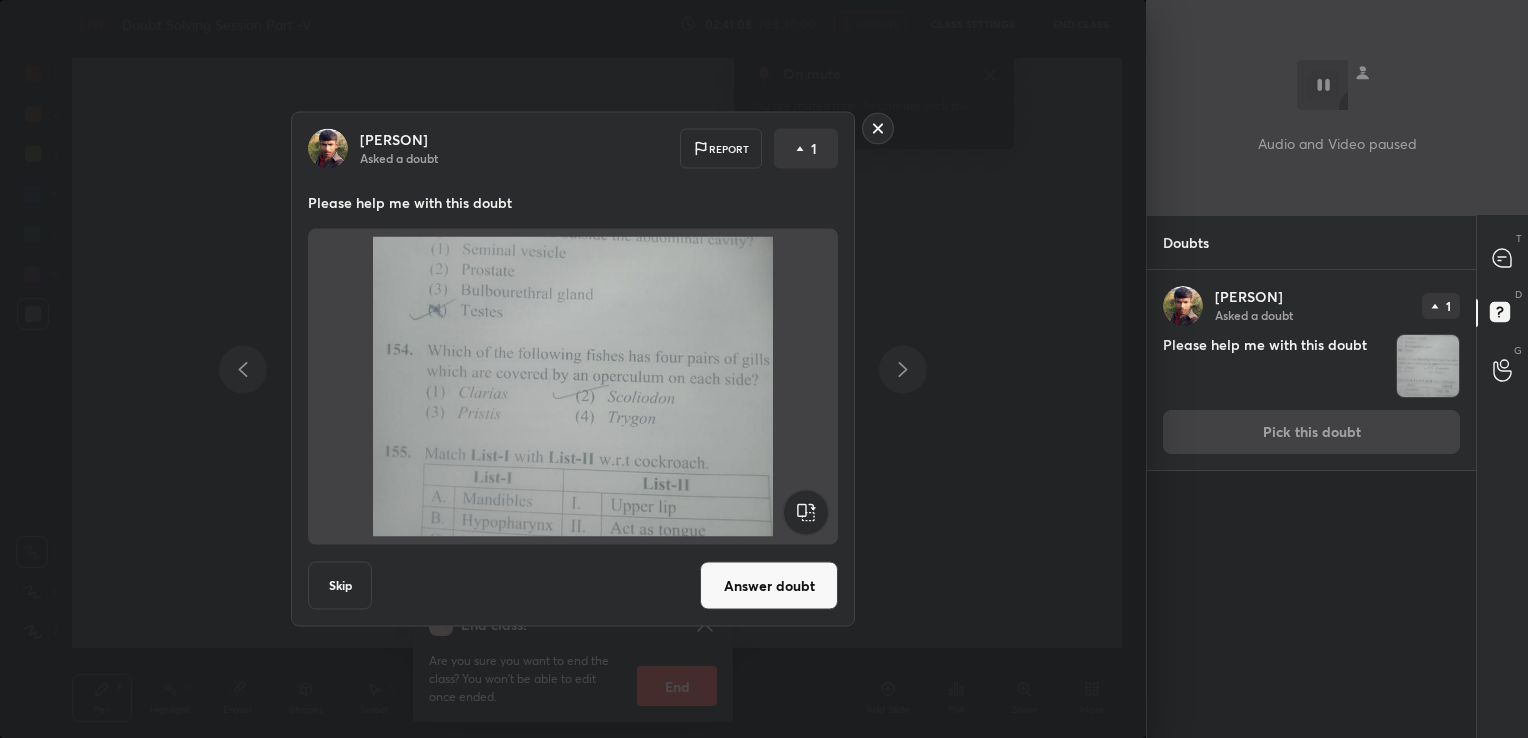 click on "Answer doubt" at bounding box center [769, 586] 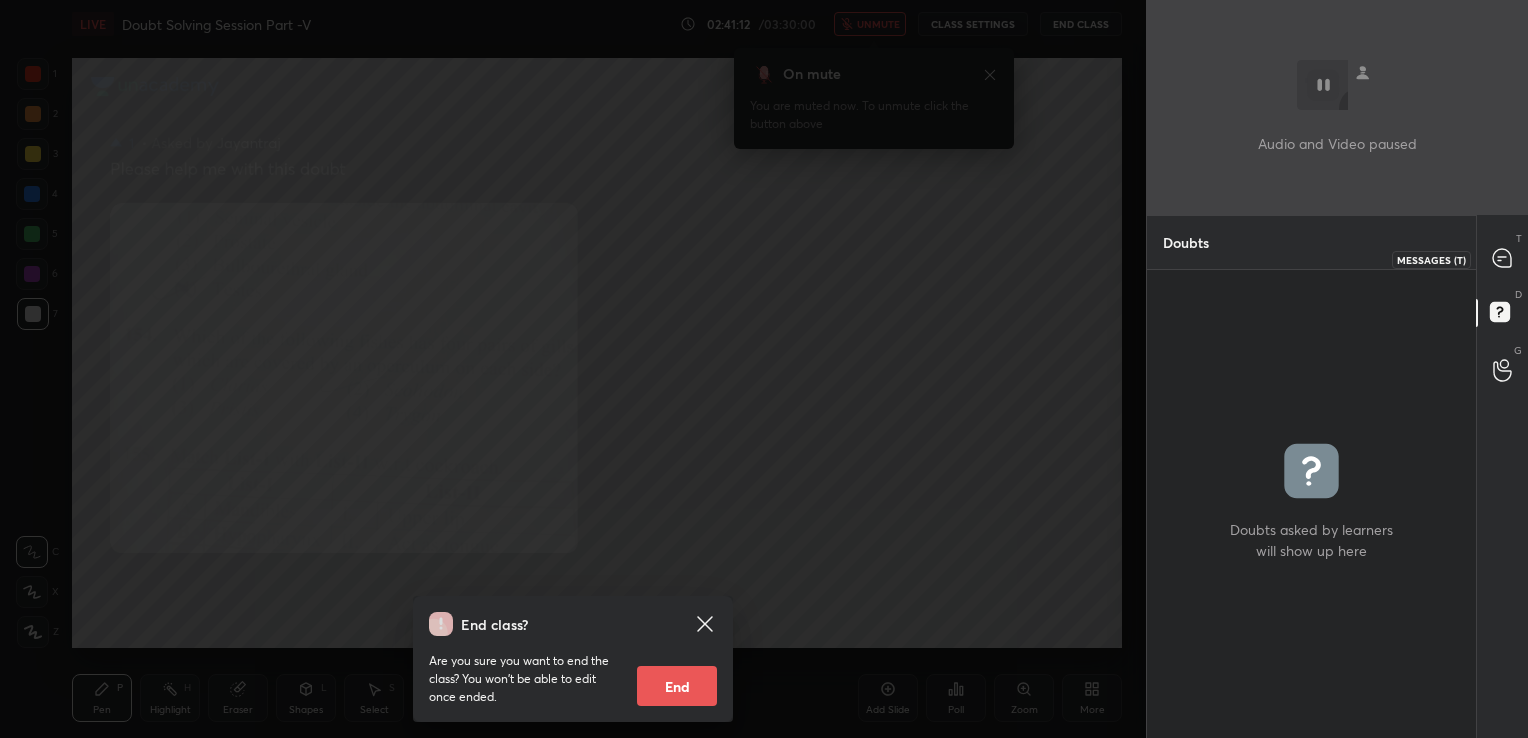 click 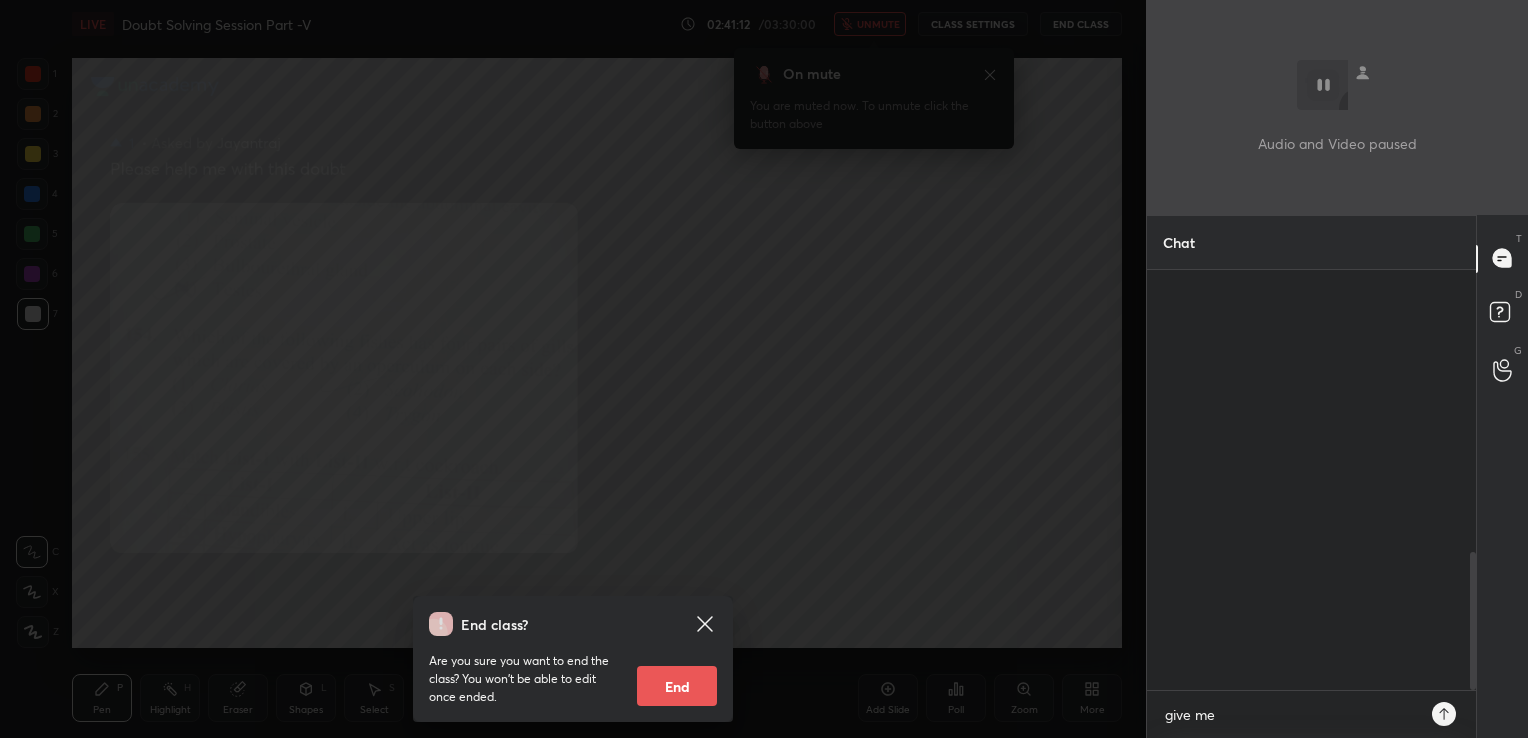 scroll, scrollTop: 859, scrollLeft: 0, axis: vertical 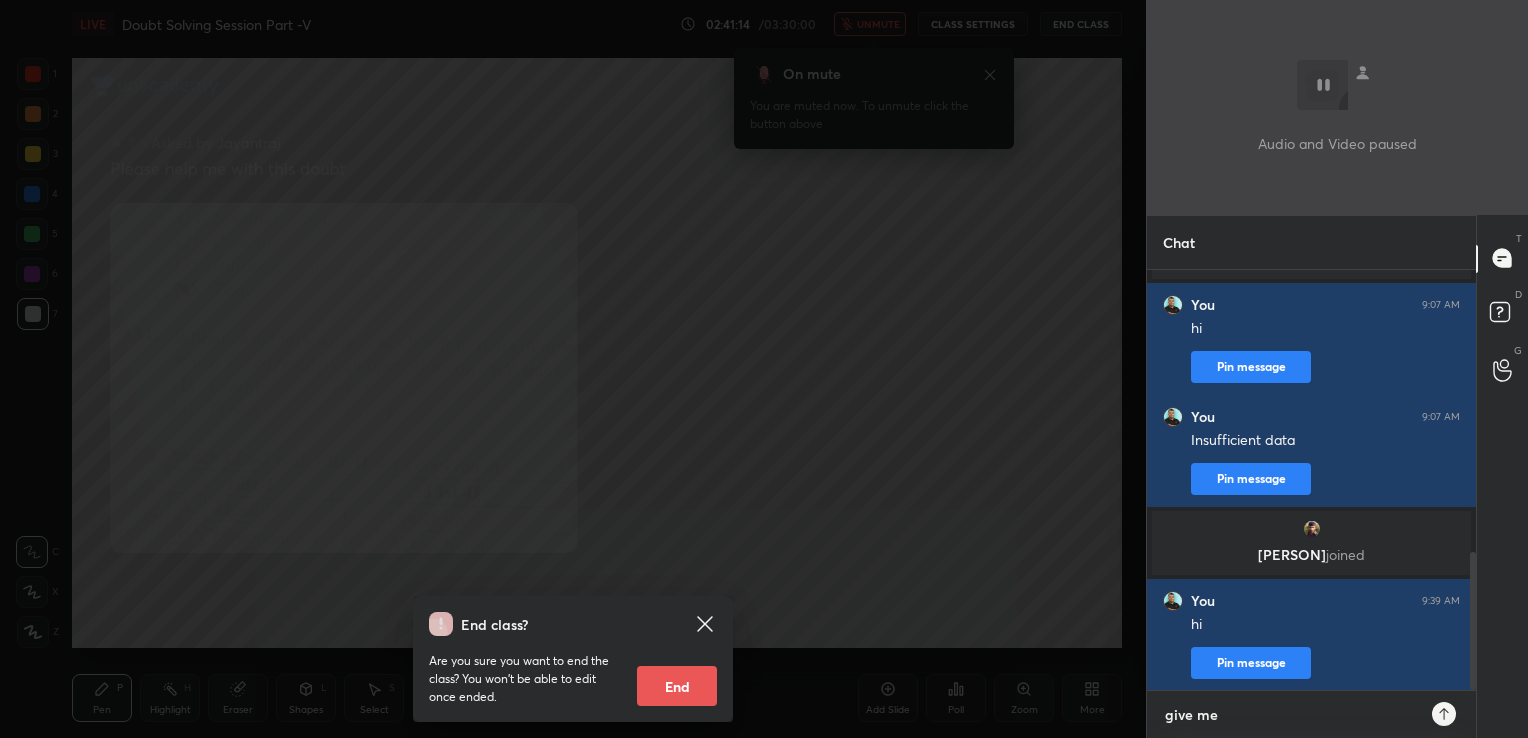 click on "give me" at bounding box center [1291, 715] 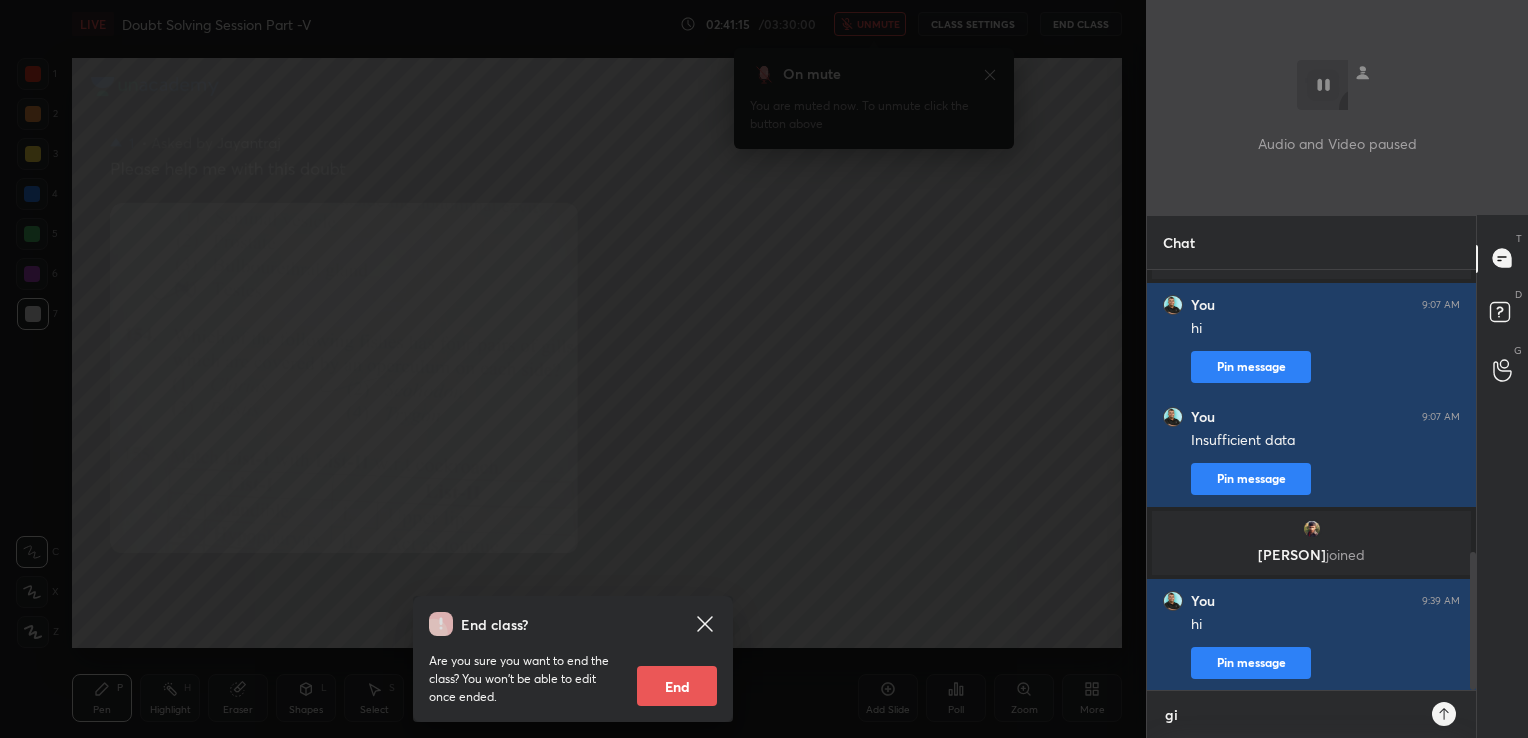 type on "g" 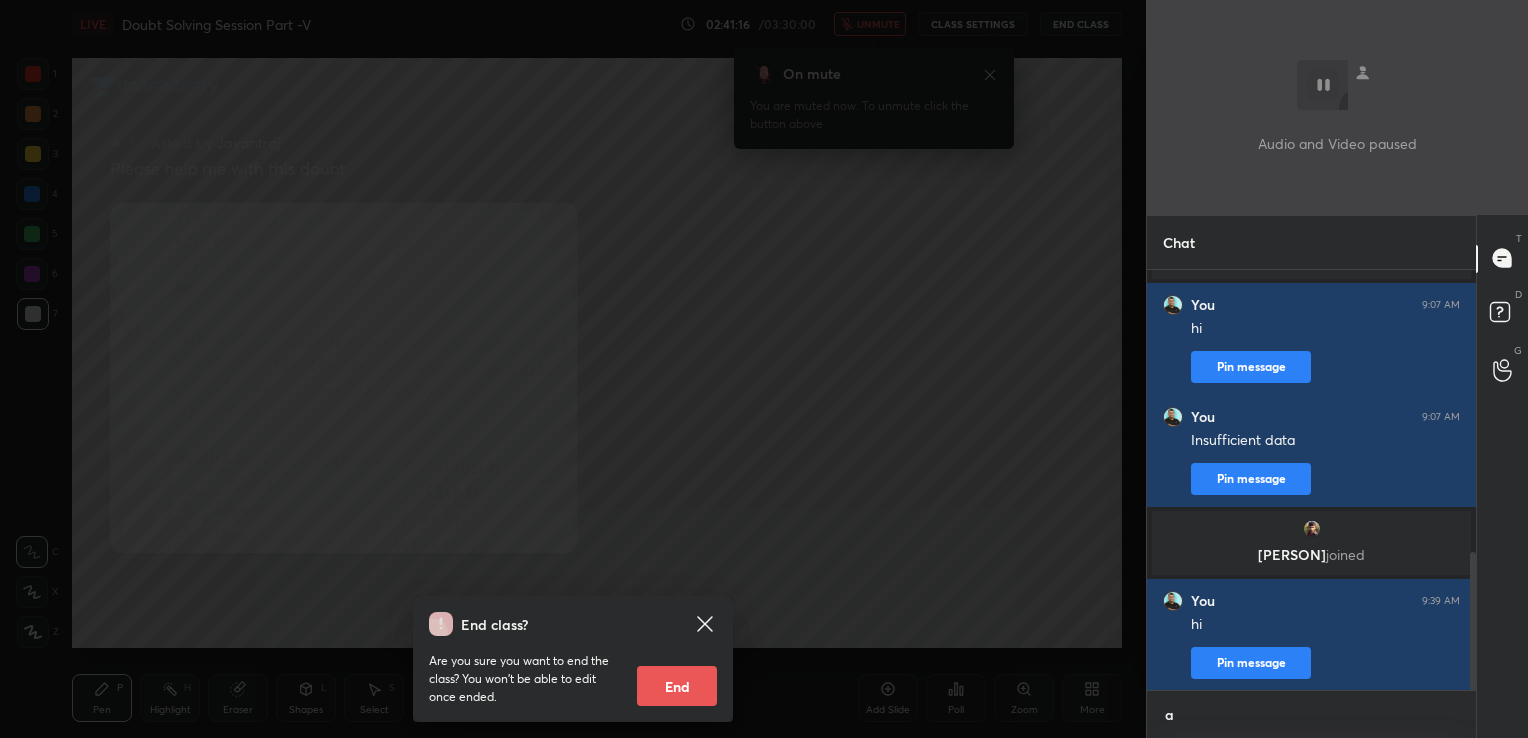 scroll, scrollTop: 409, scrollLeft: 323, axis: both 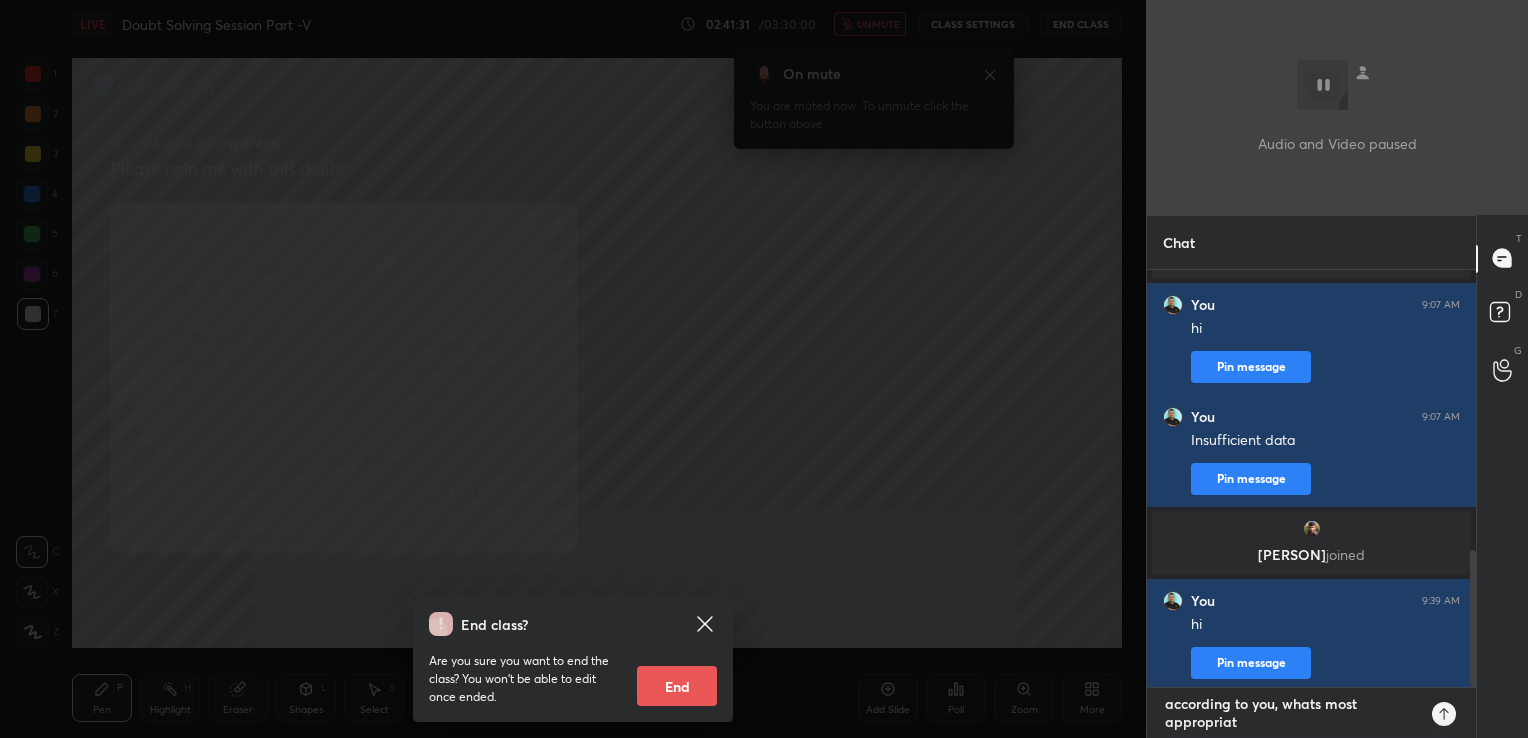 type on "according to you, whats most appropriate" 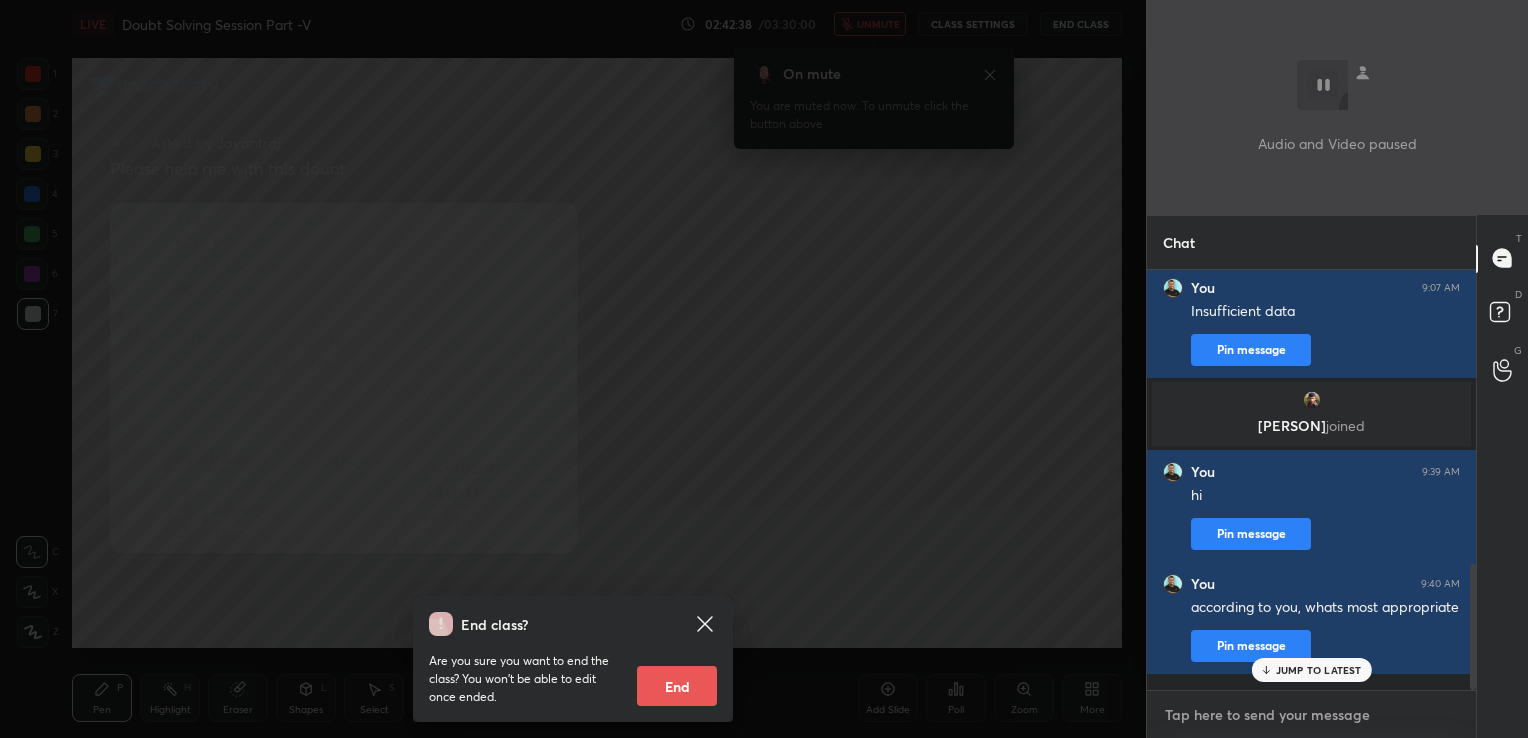 scroll, scrollTop: 1056, scrollLeft: 0, axis: vertical 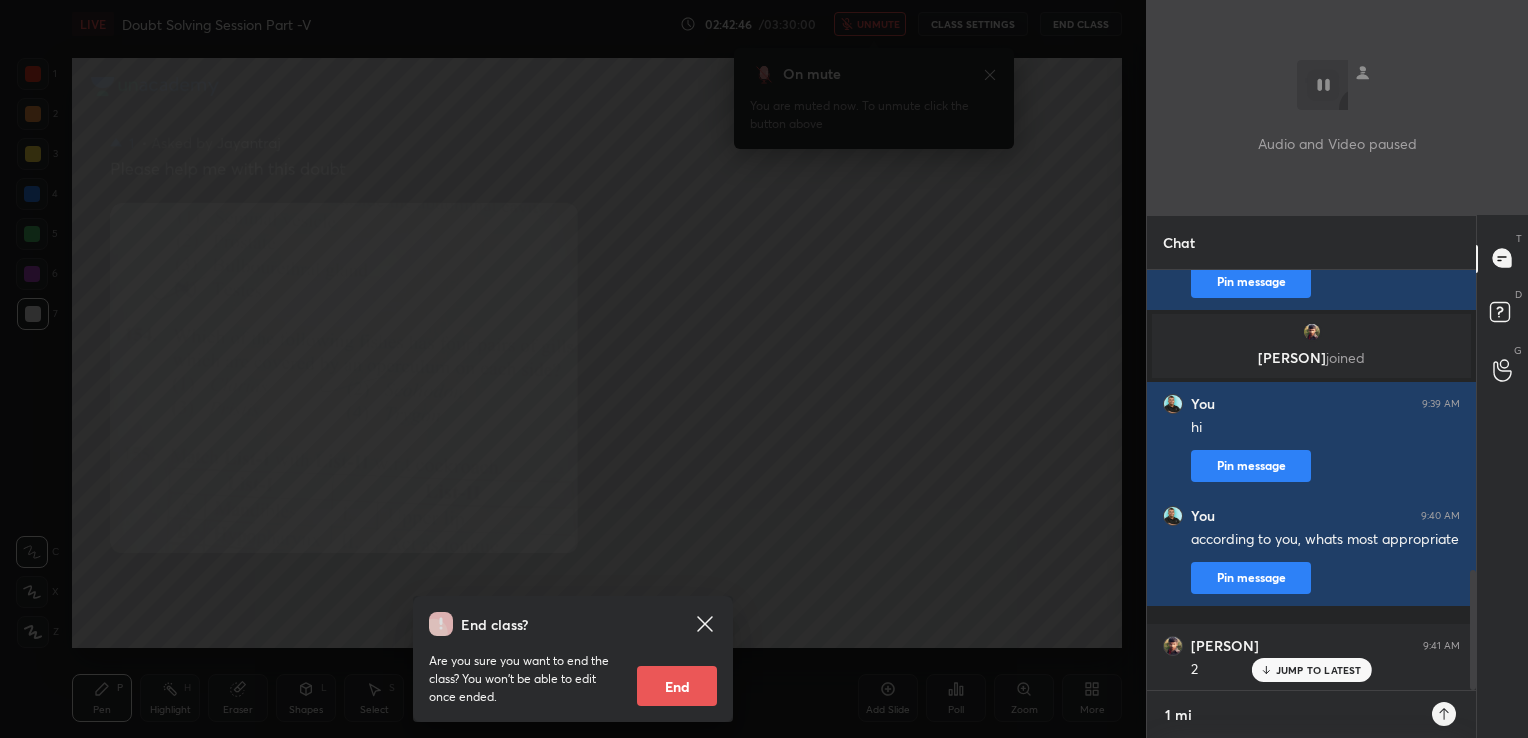 type on "1 min" 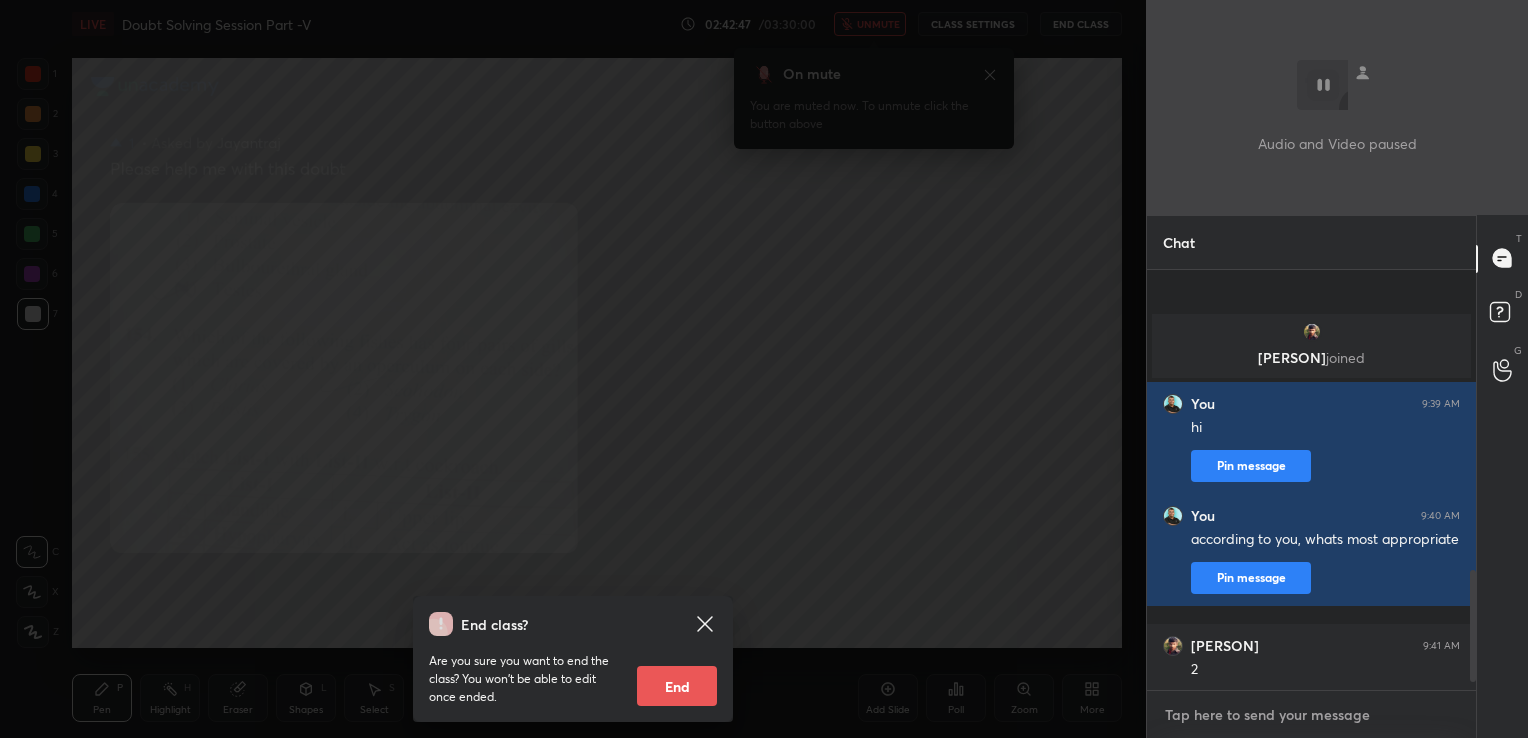 scroll, scrollTop: 1168, scrollLeft: 0, axis: vertical 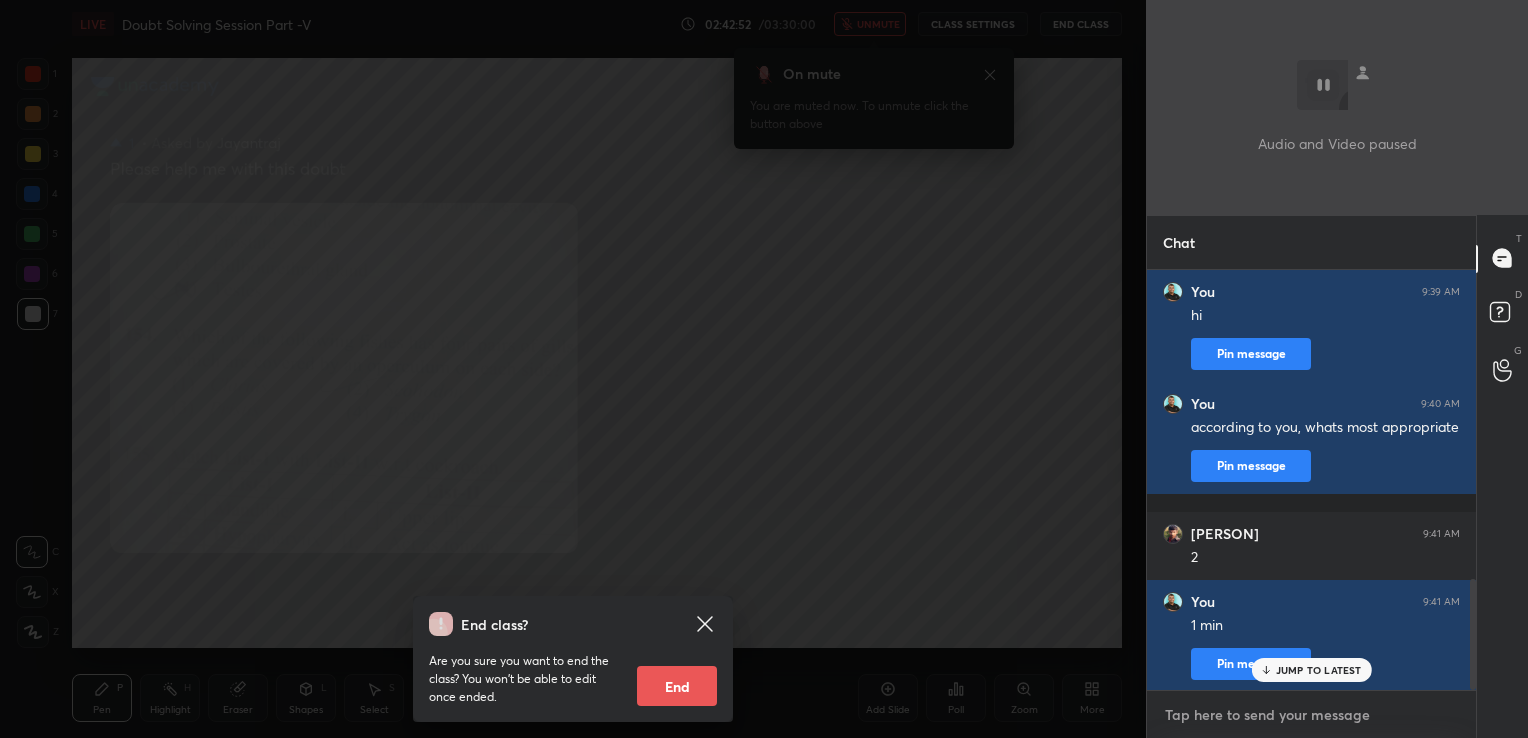click at bounding box center [1311, 715] 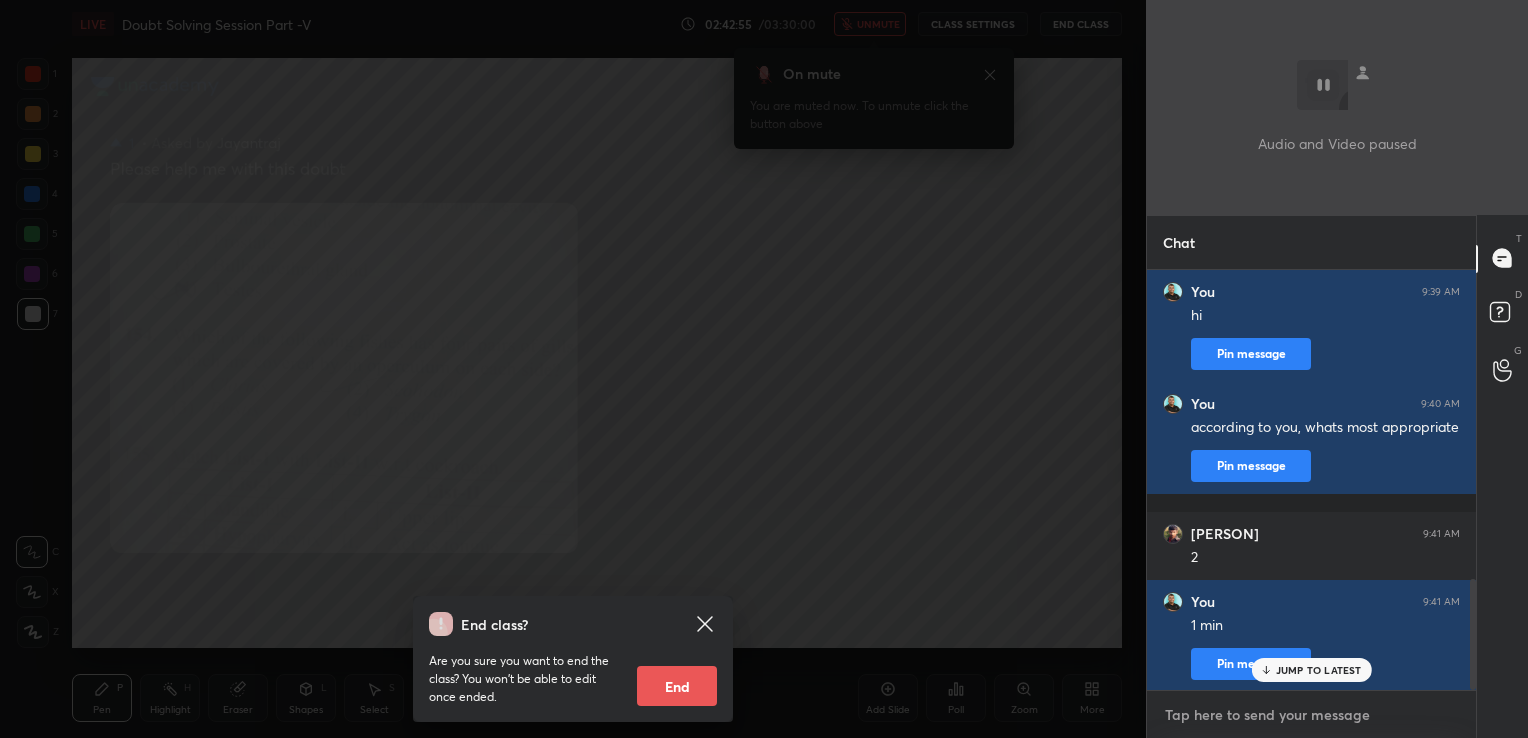 click at bounding box center [1311, 715] 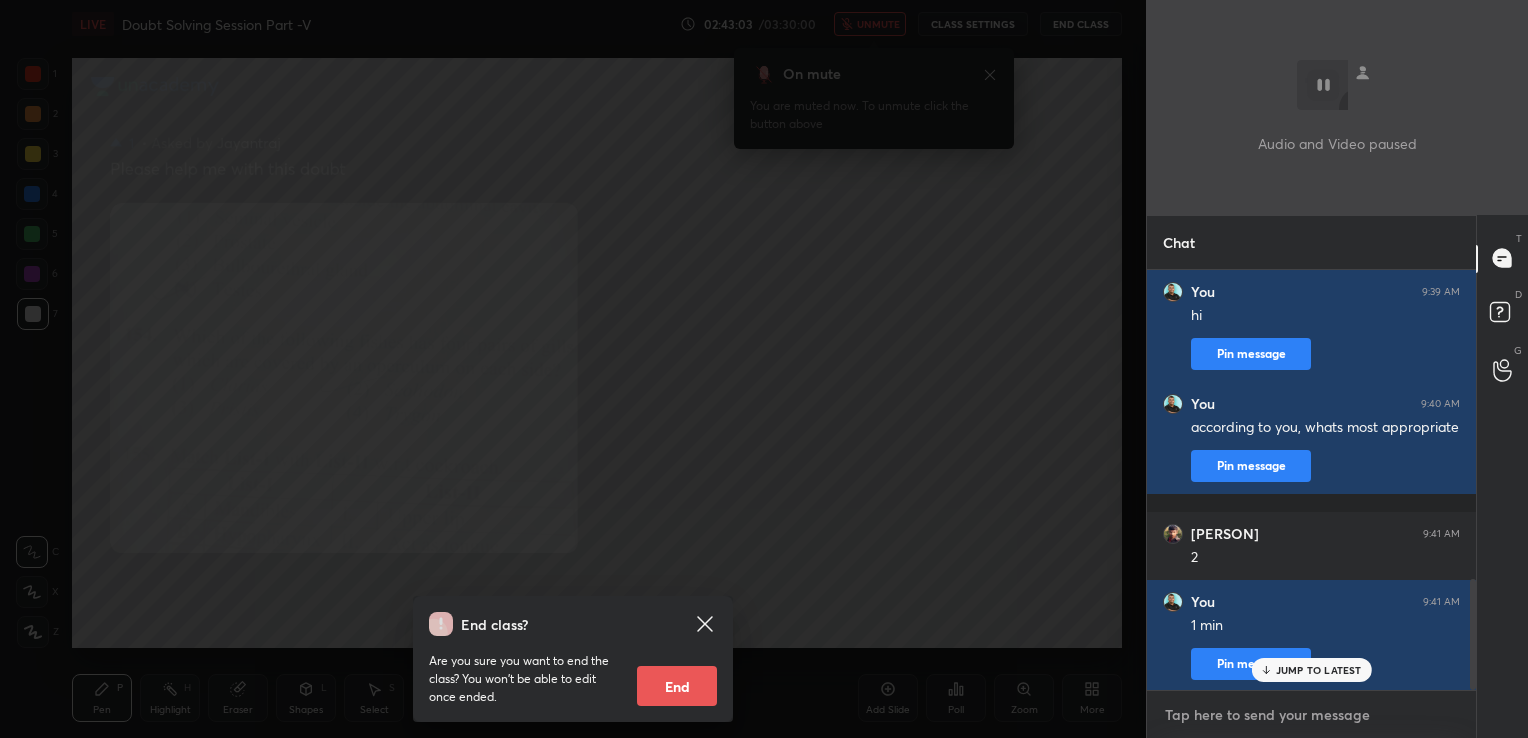 click at bounding box center (1311, 715) 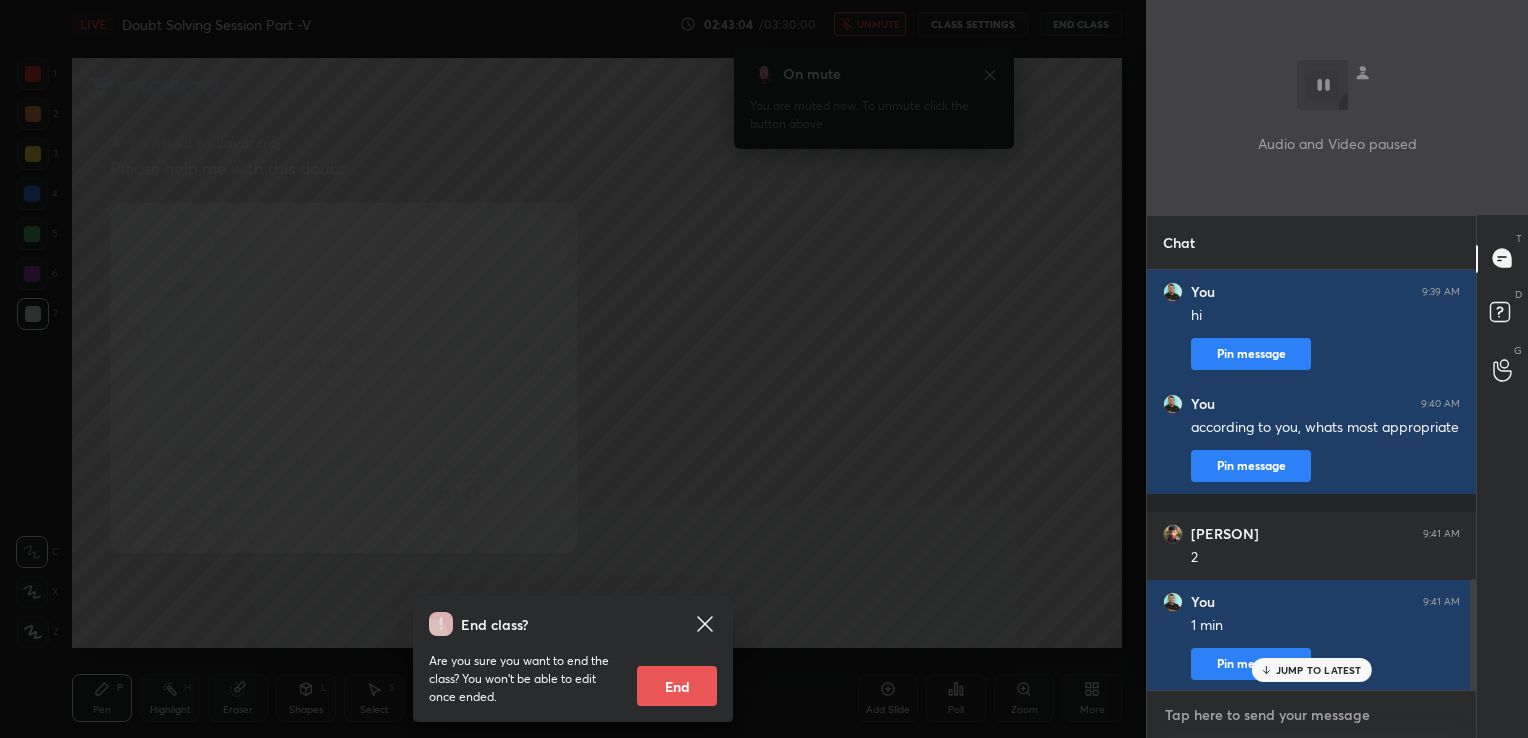 click at bounding box center (1311, 715) 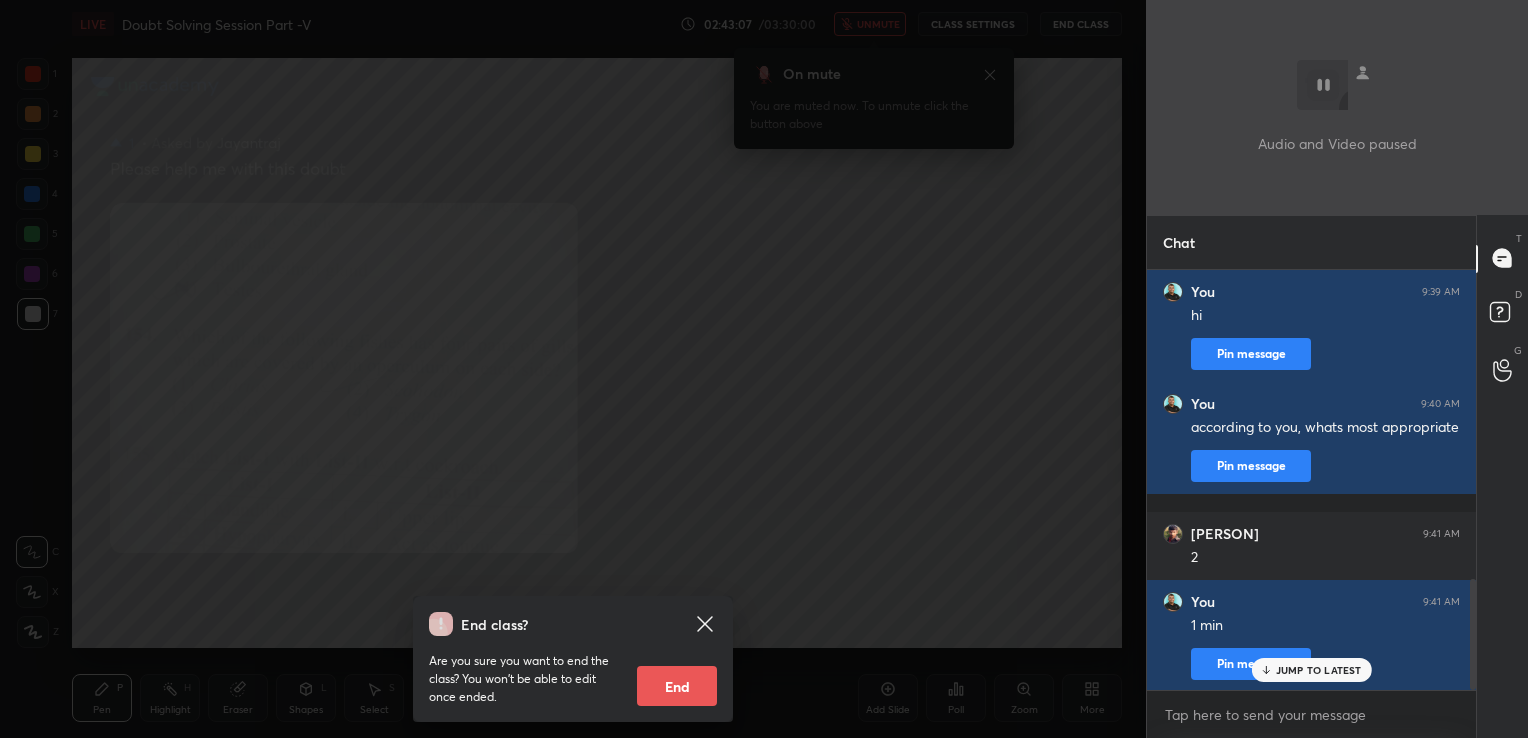 click 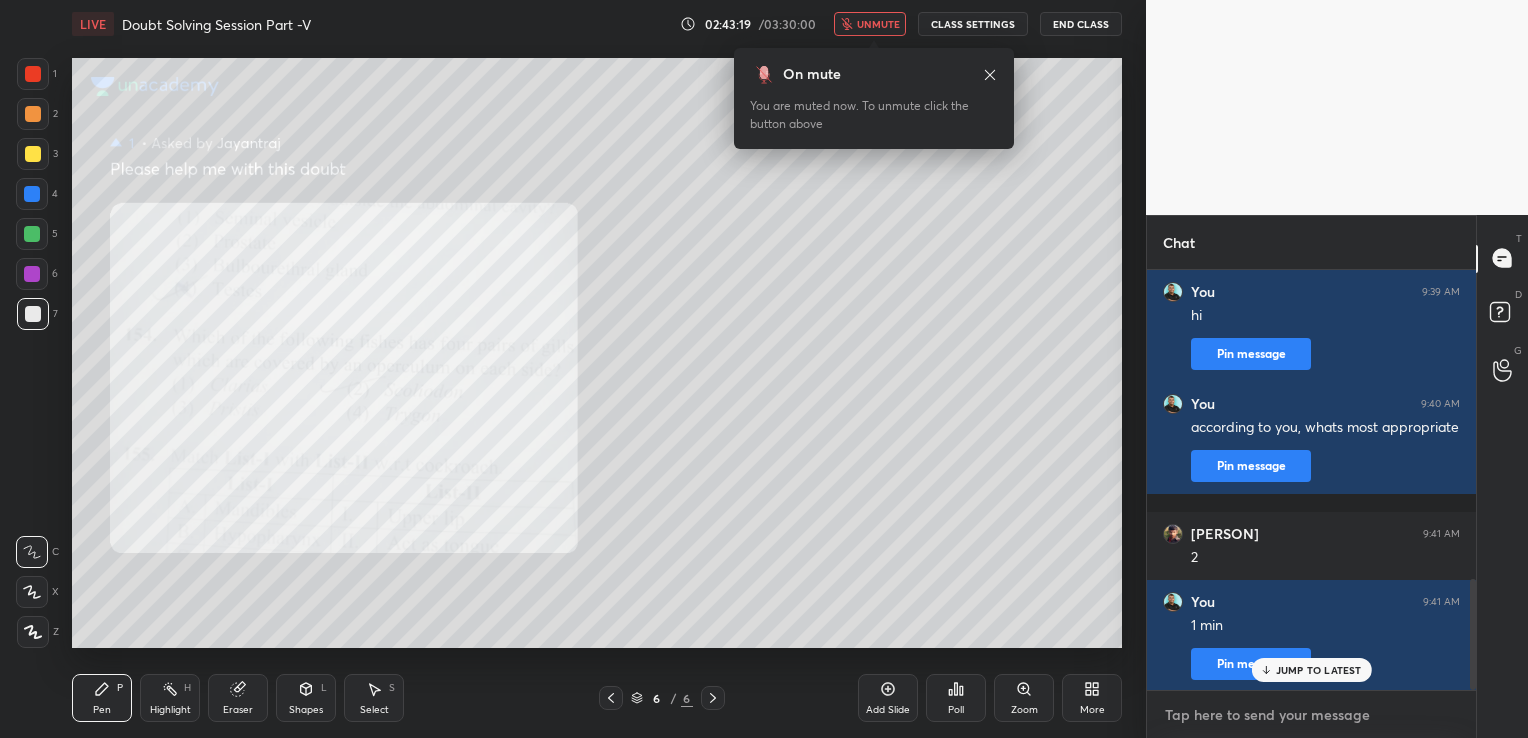click at bounding box center (1311, 715) 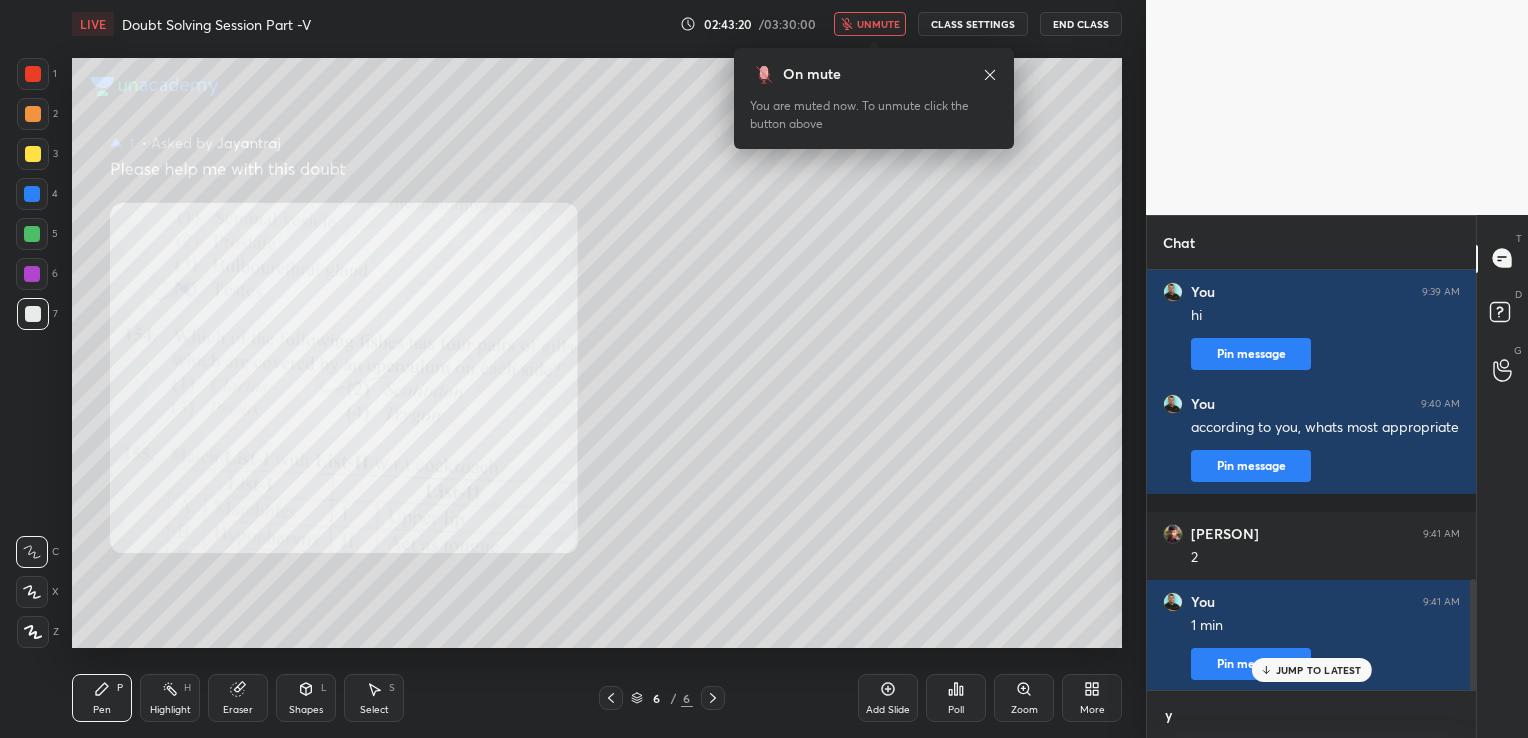scroll, scrollTop: 409, scrollLeft: 323, axis: both 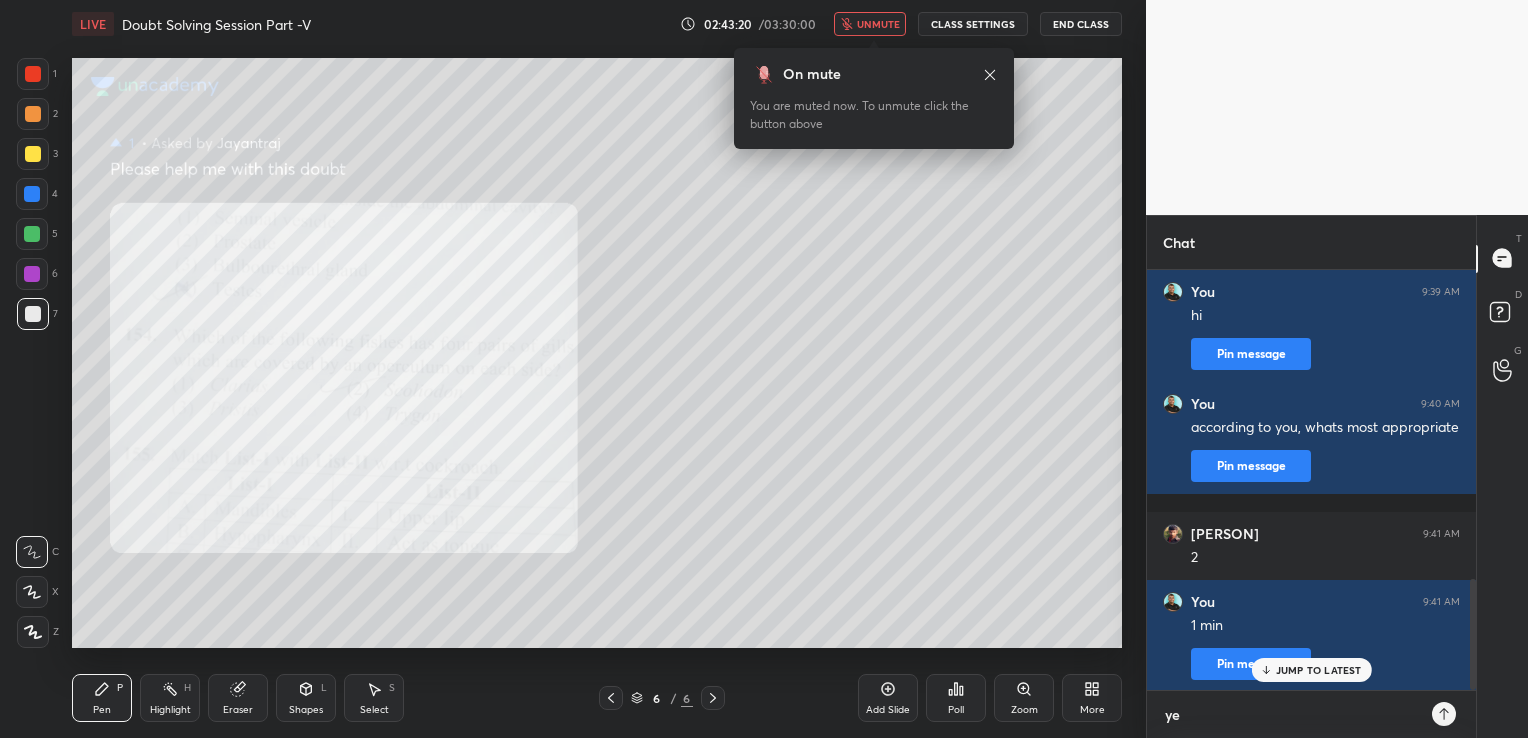 type on "yes" 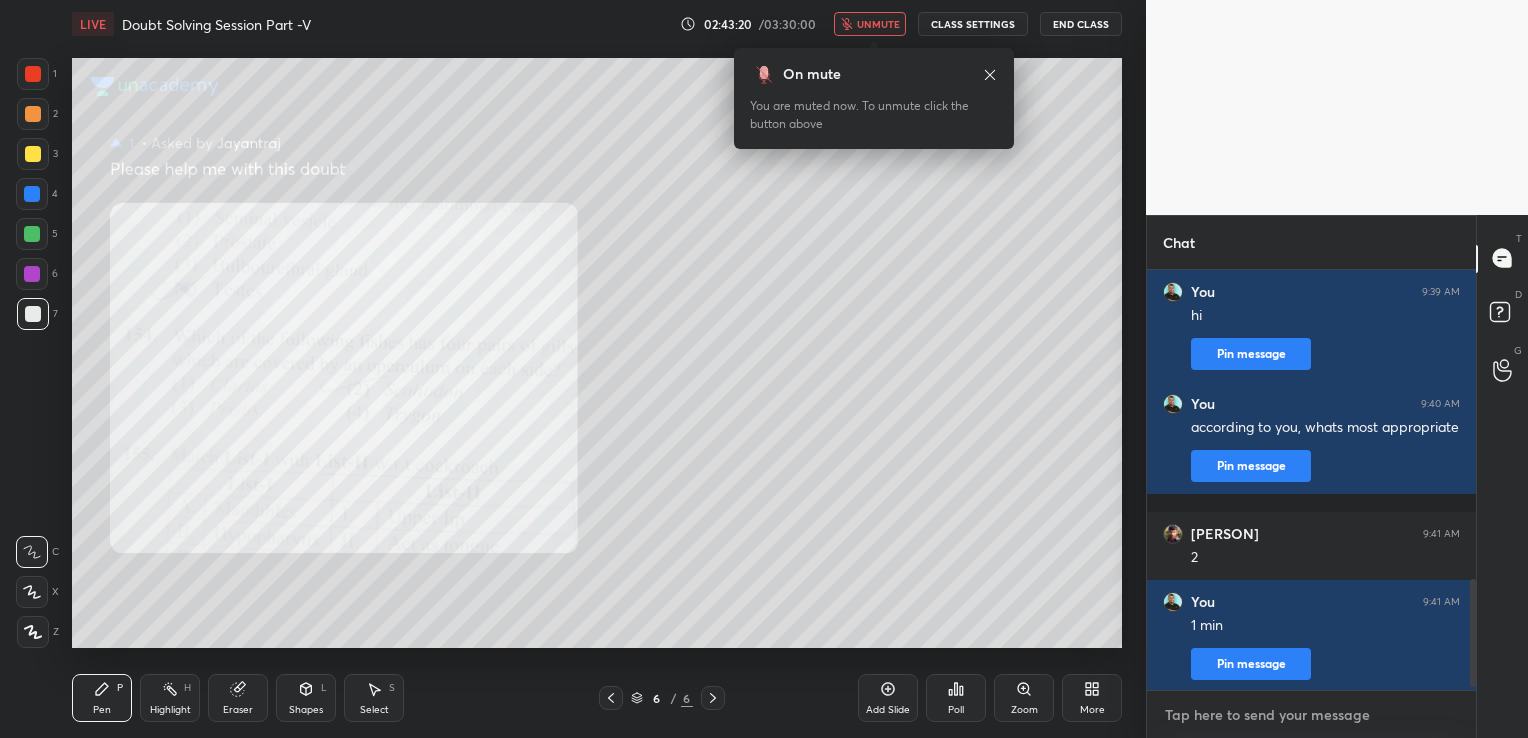 scroll, scrollTop: 1280, scrollLeft: 0, axis: vertical 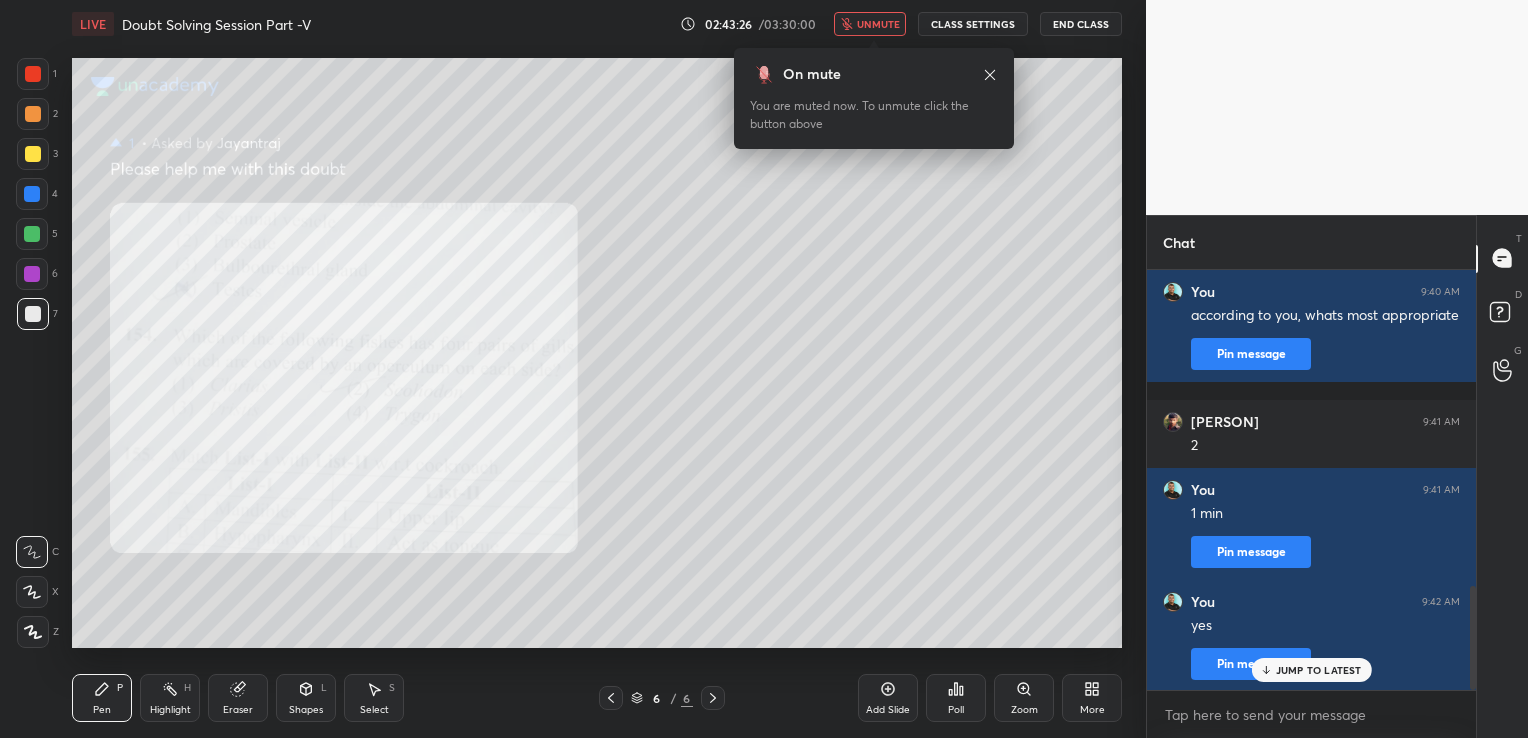 click on "Add Slide" at bounding box center [888, 698] 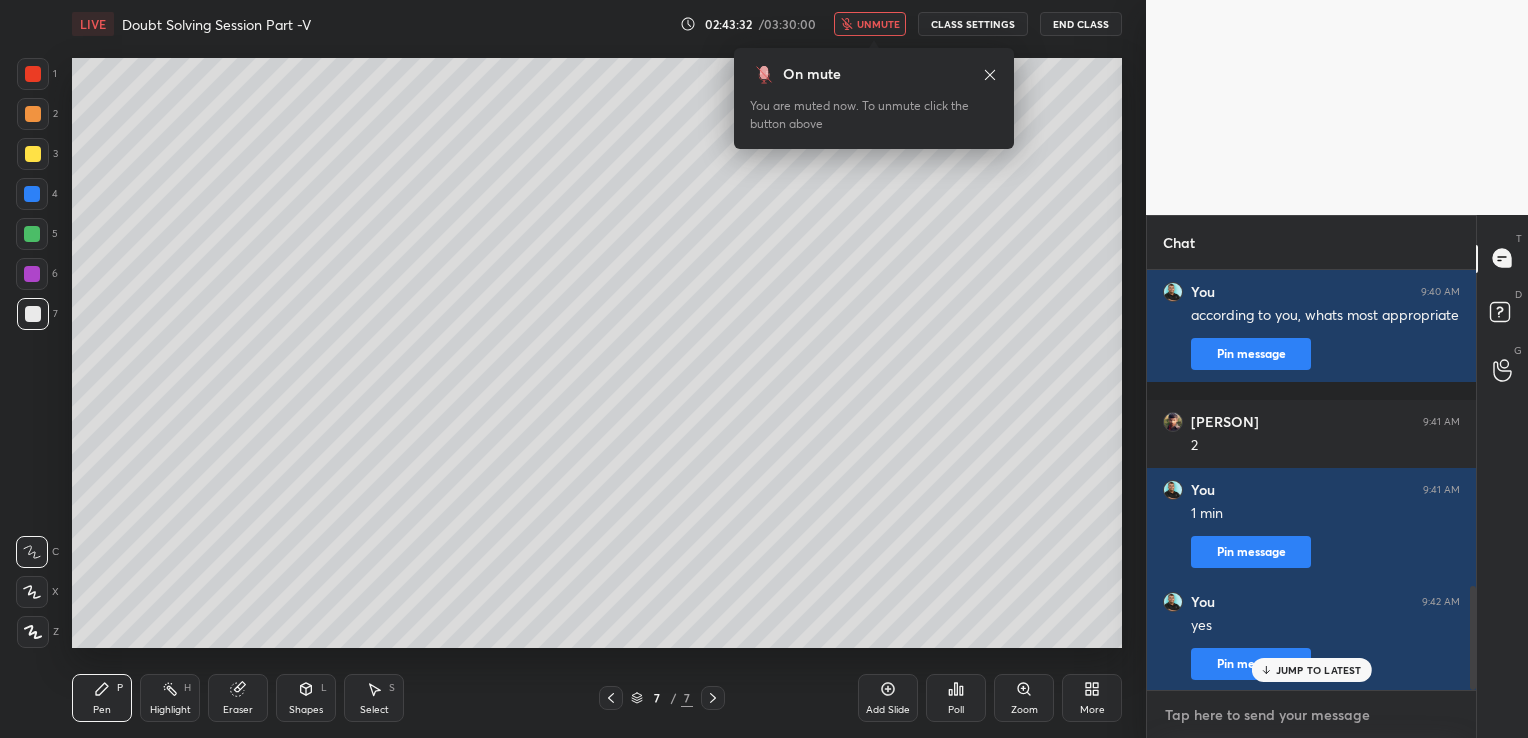 click at bounding box center [1311, 715] 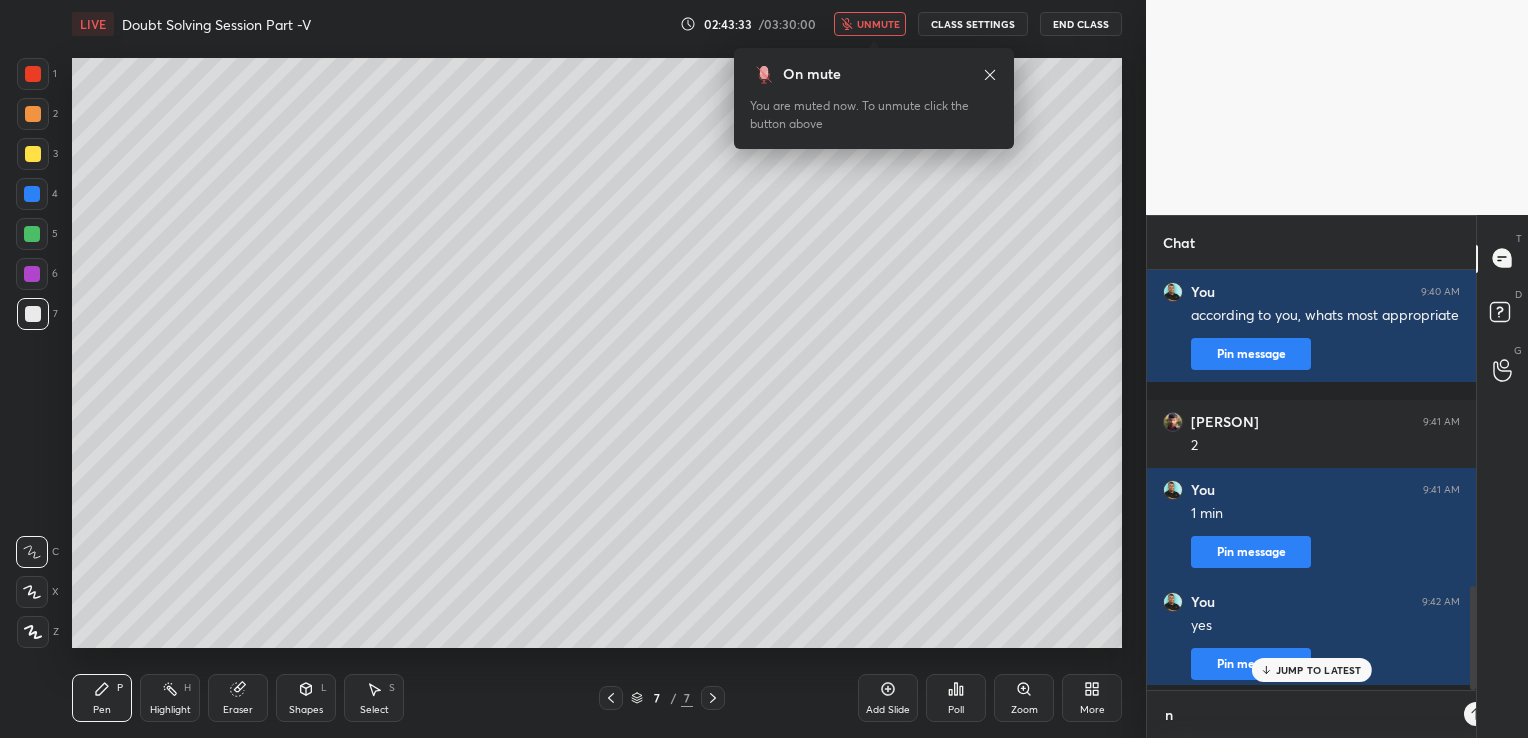 scroll, scrollTop: 409, scrollLeft: 323, axis: both 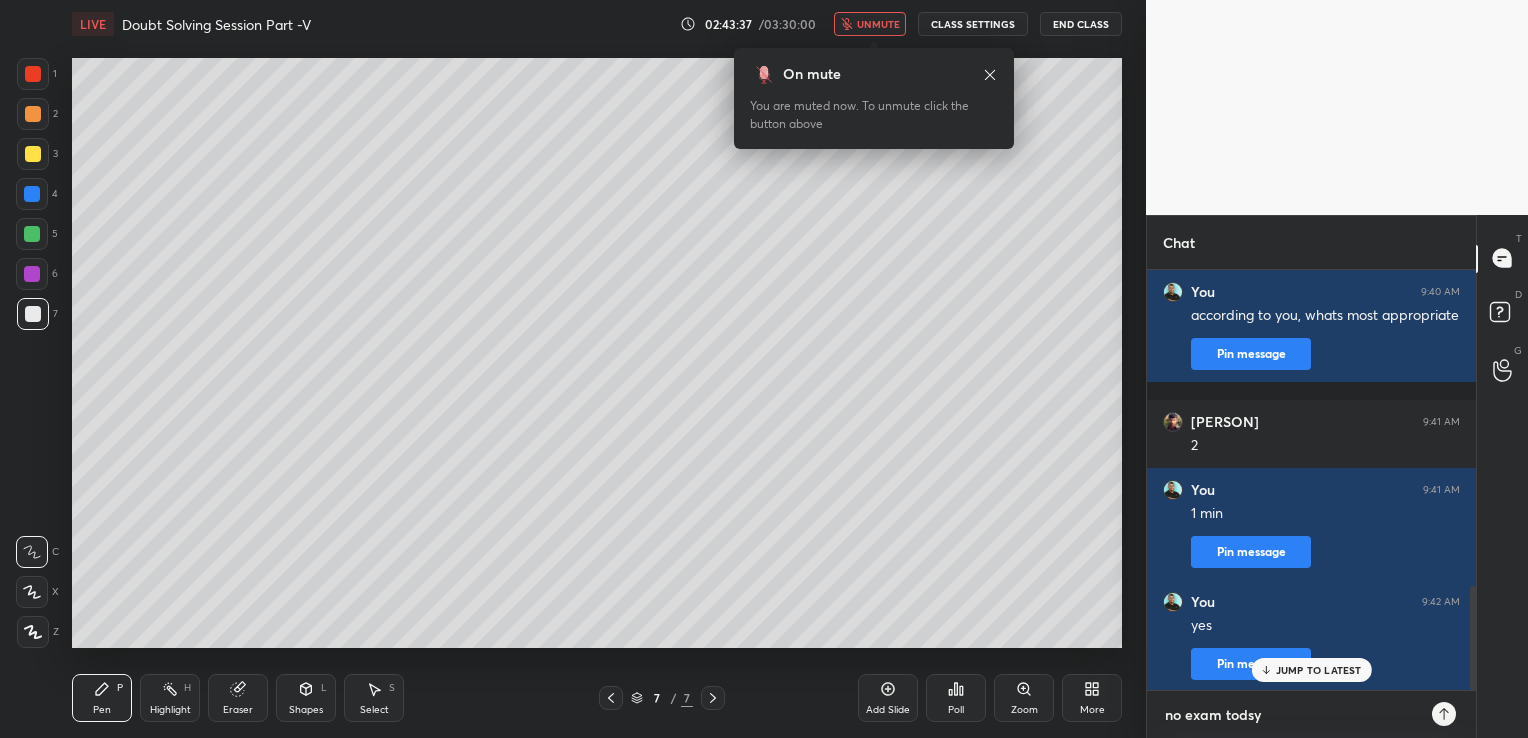 type on "no exam todsy?" 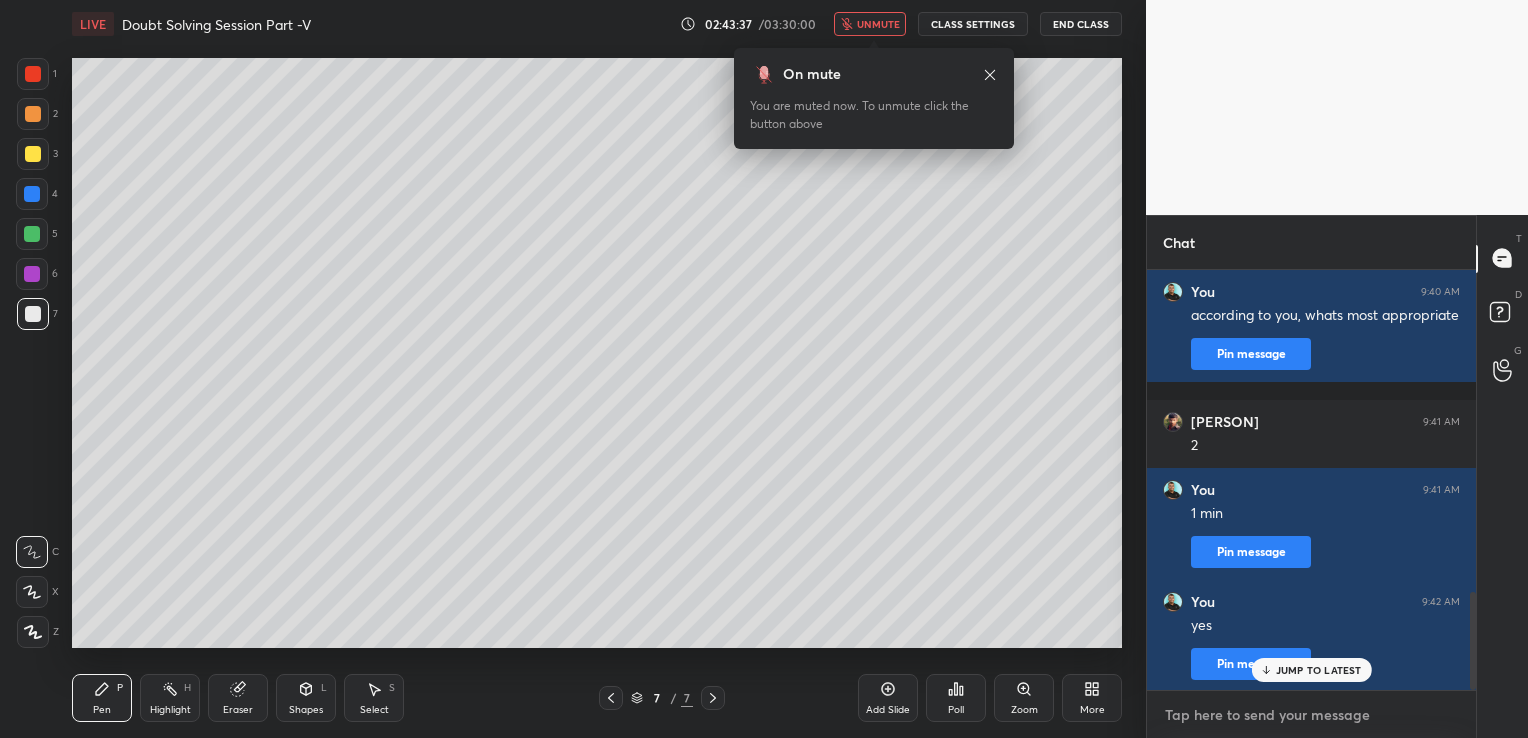 scroll, scrollTop: 1392, scrollLeft: 0, axis: vertical 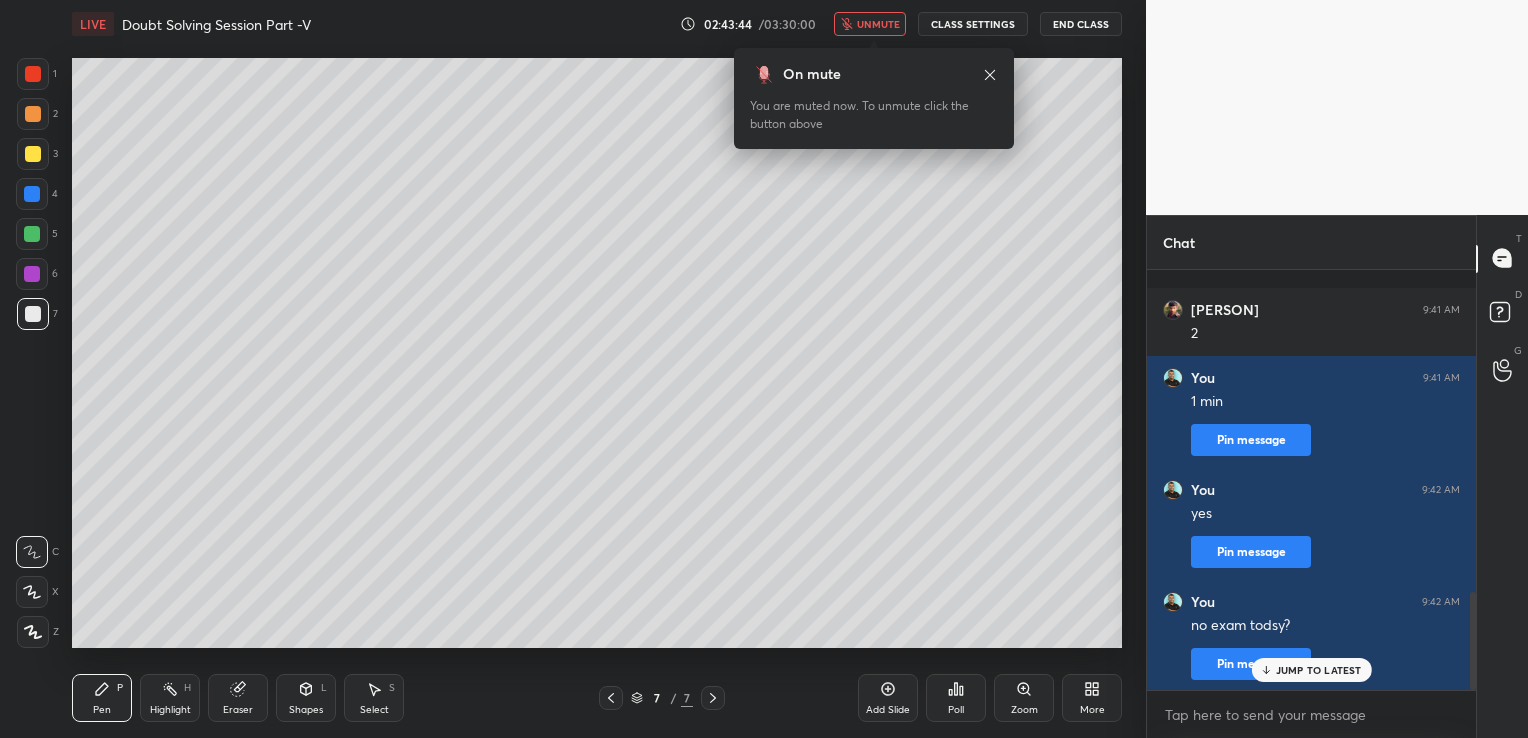 click on "End Class" at bounding box center (1081, 24) 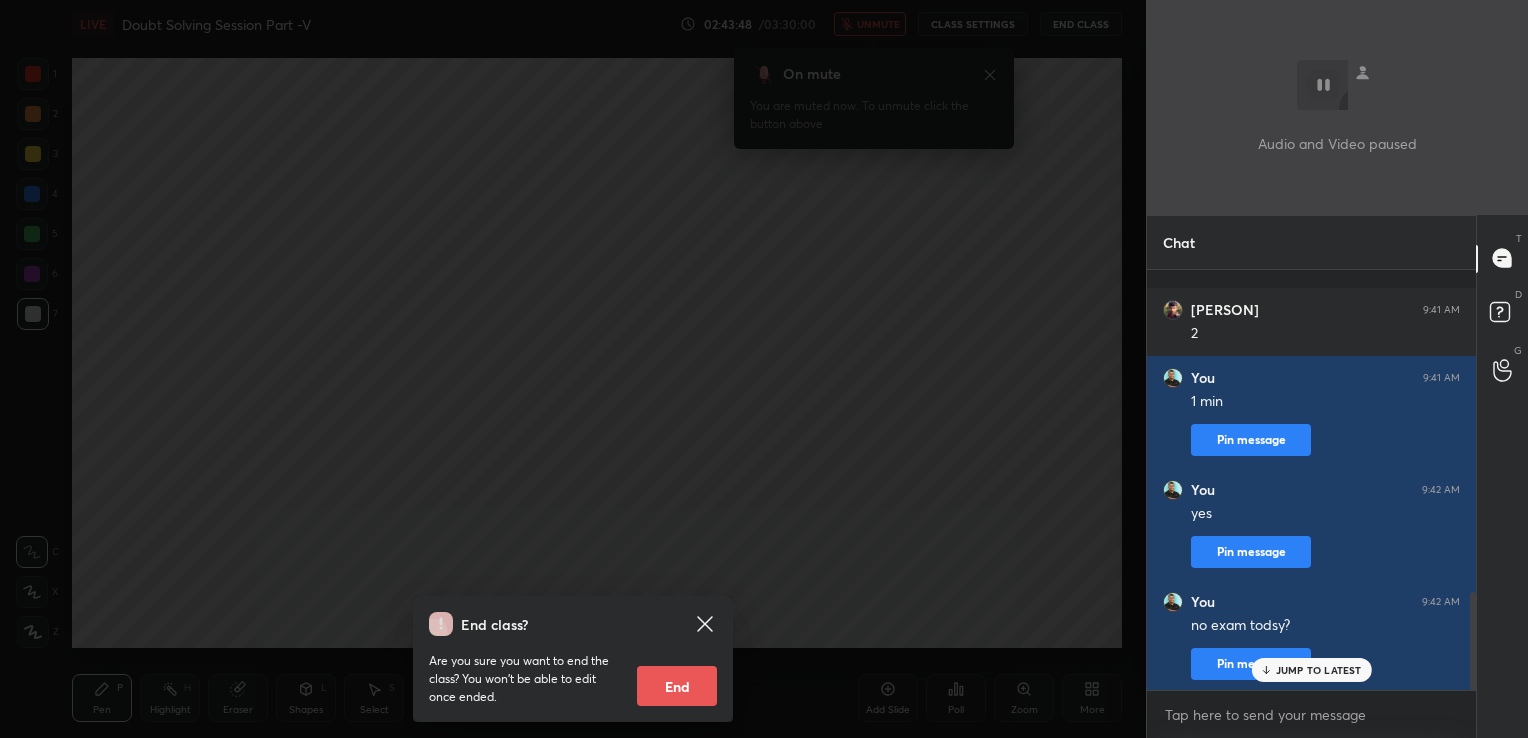 click on "JUMP TO LATEST" at bounding box center (1311, 670) 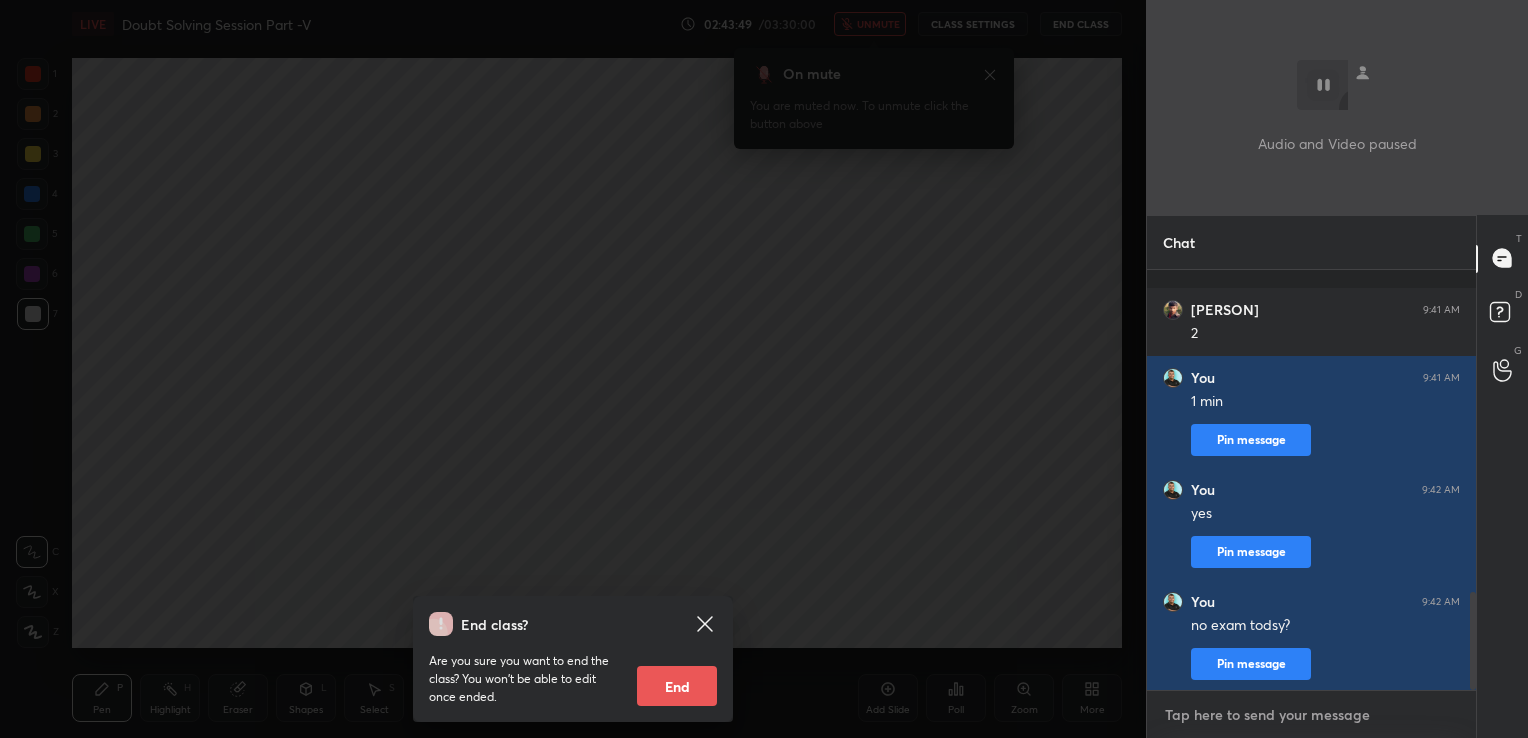 click at bounding box center (1311, 715) 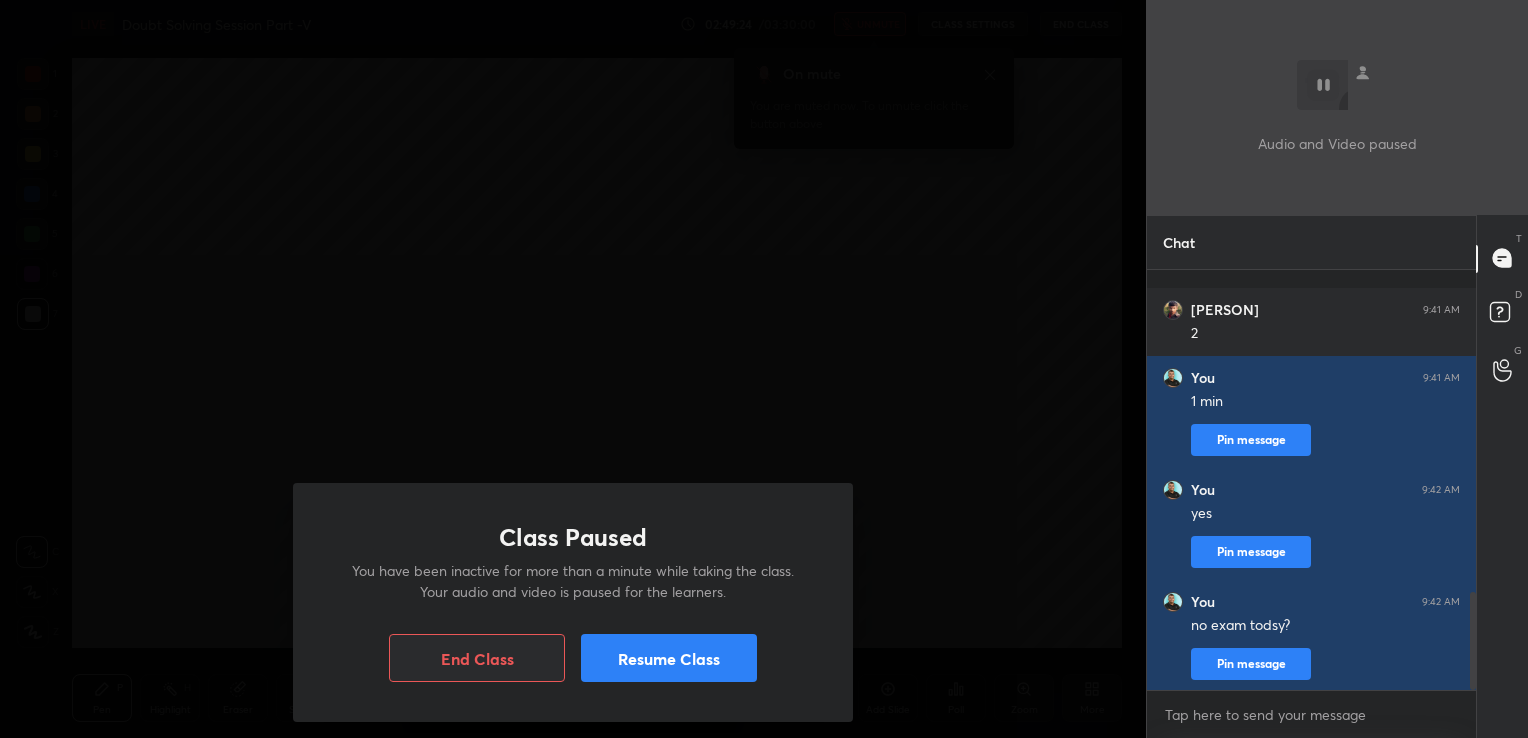 click on "Resume Class" at bounding box center (669, 658) 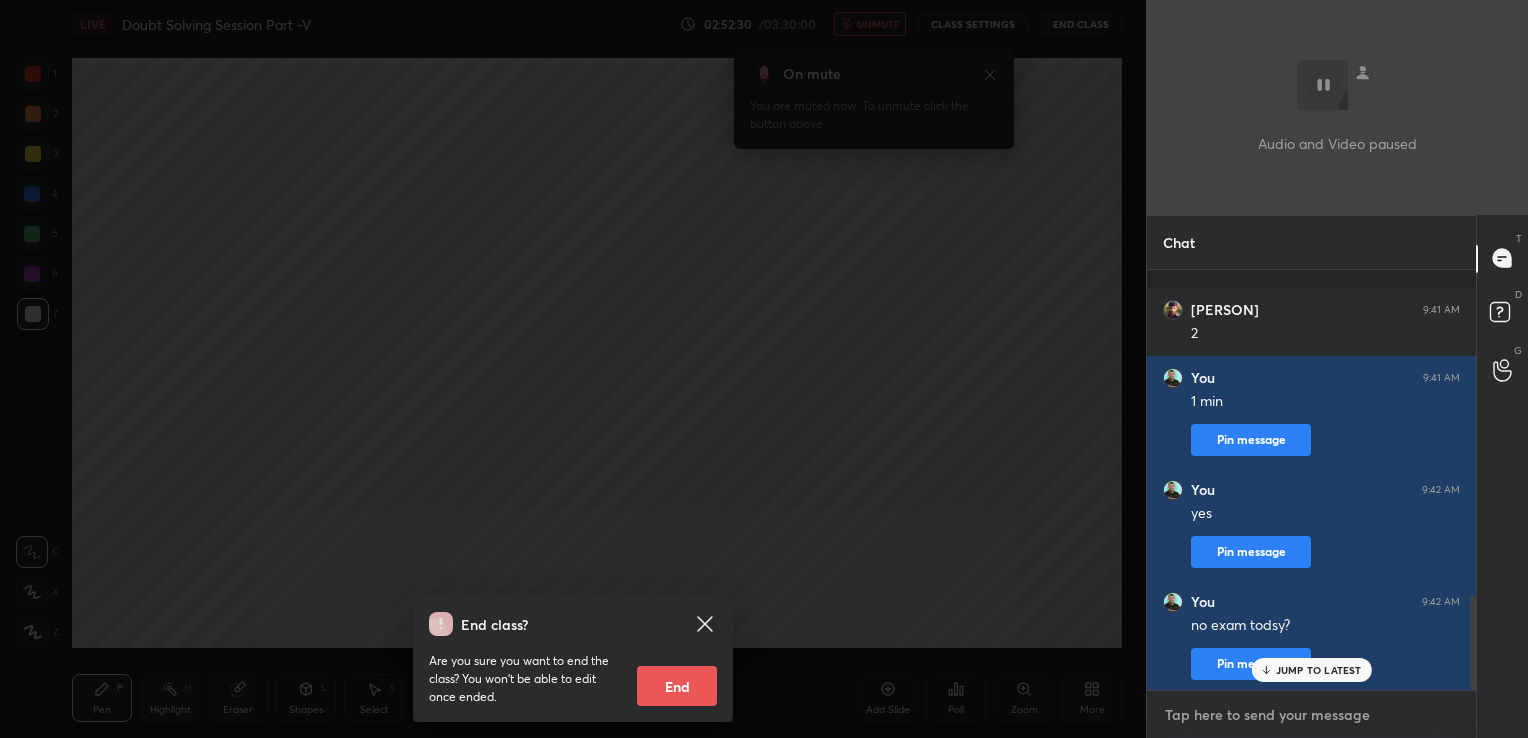 scroll, scrollTop: 1464, scrollLeft: 0, axis: vertical 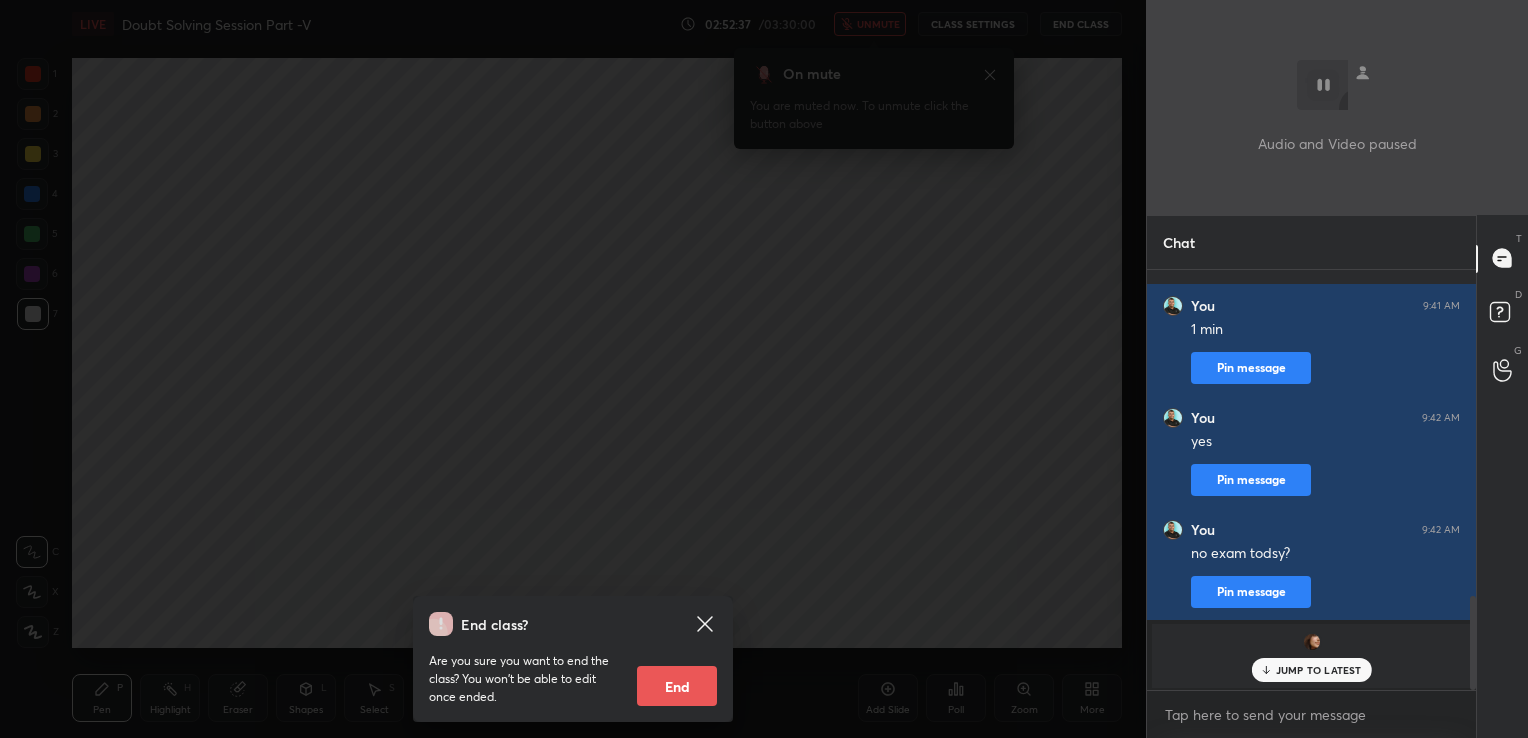 click on "JUMP TO LATEST" at bounding box center [1311, 670] 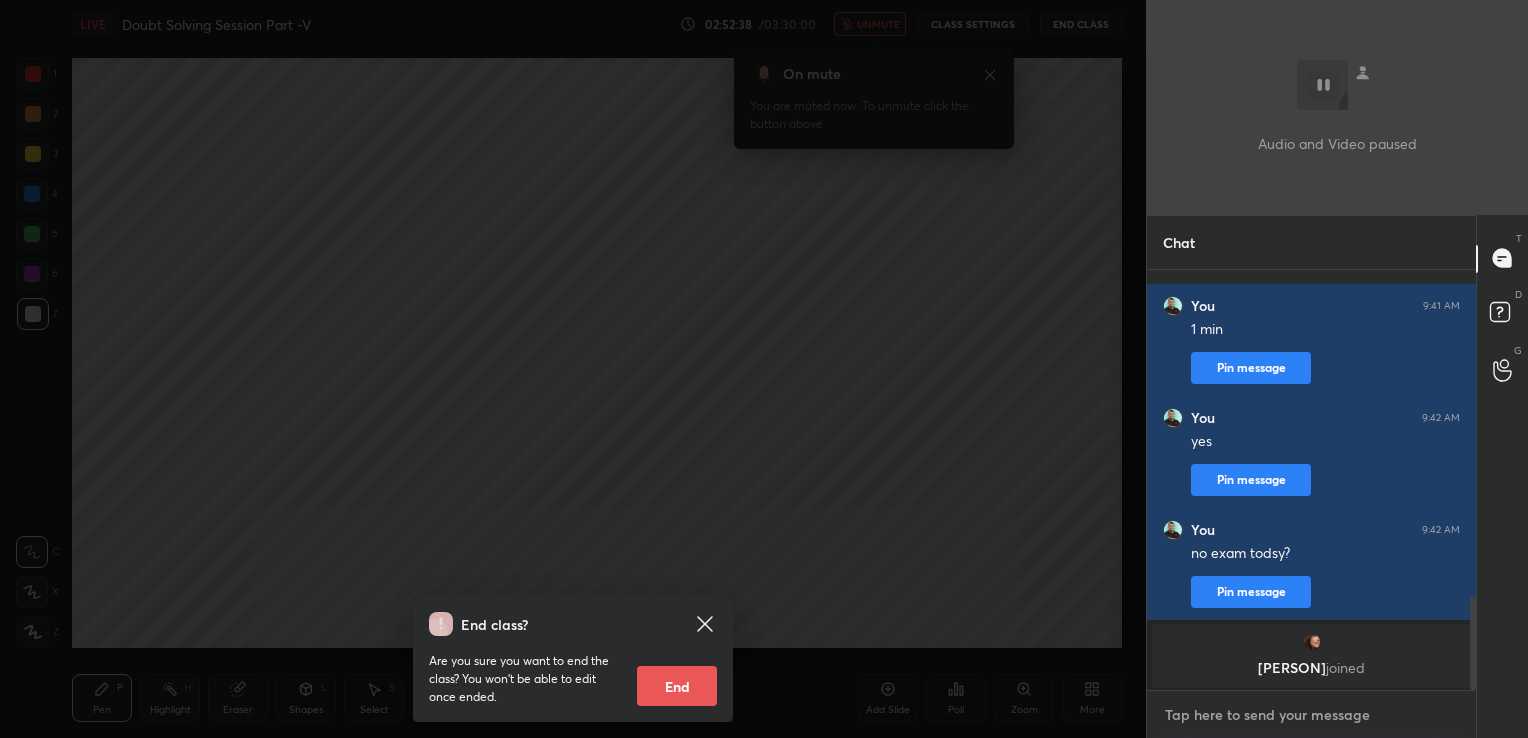 click at bounding box center [1311, 715] 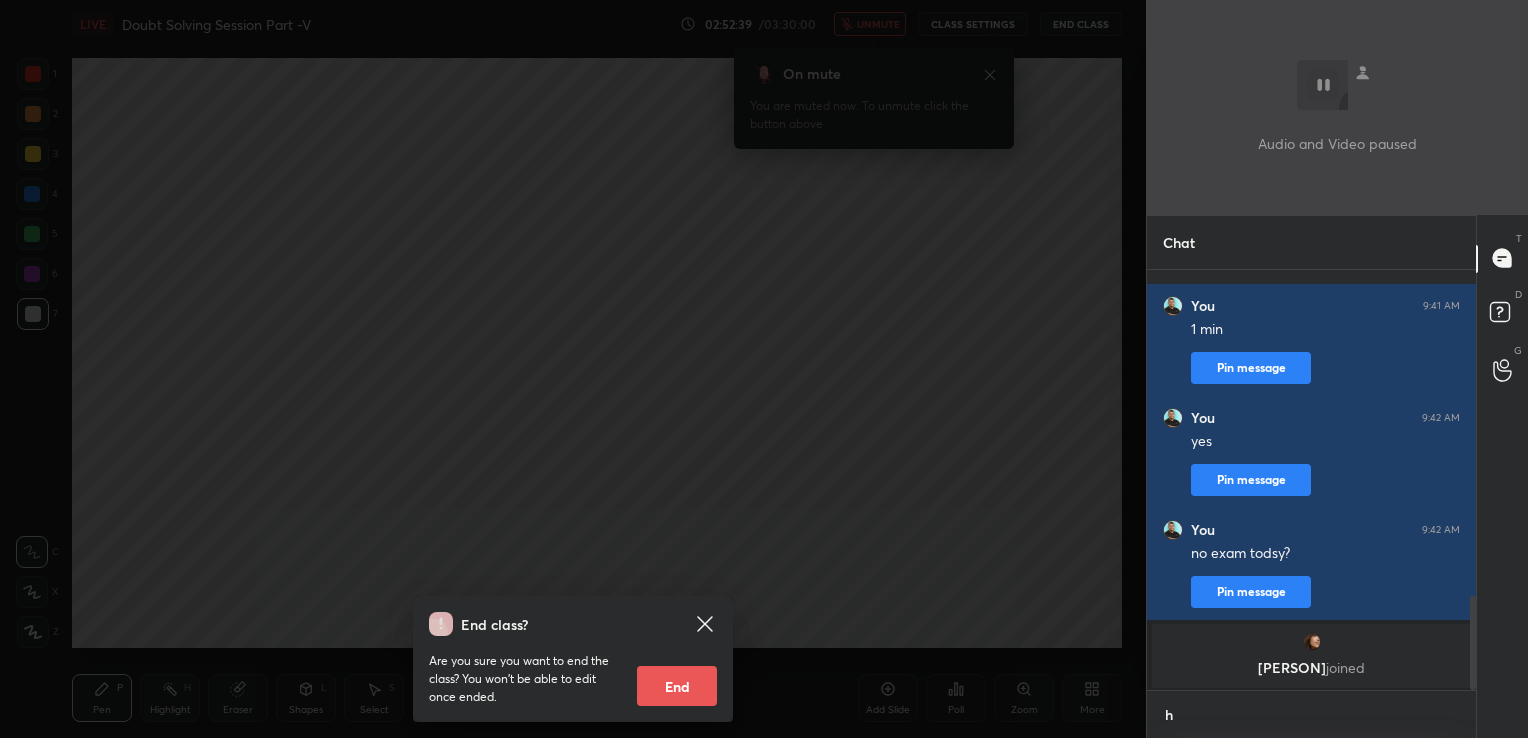 scroll, scrollTop: 409, scrollLeft: 323, axis: both 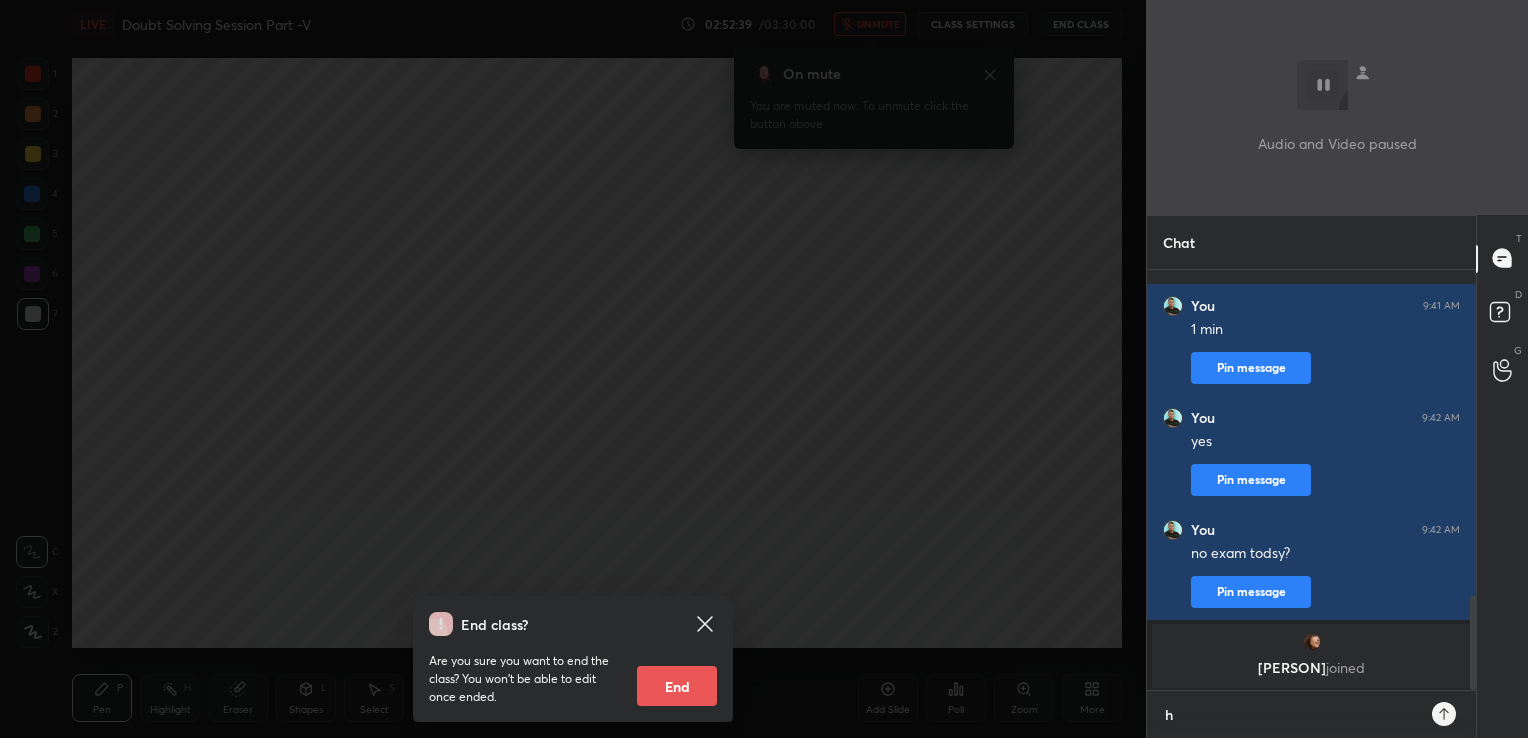type on "hi" 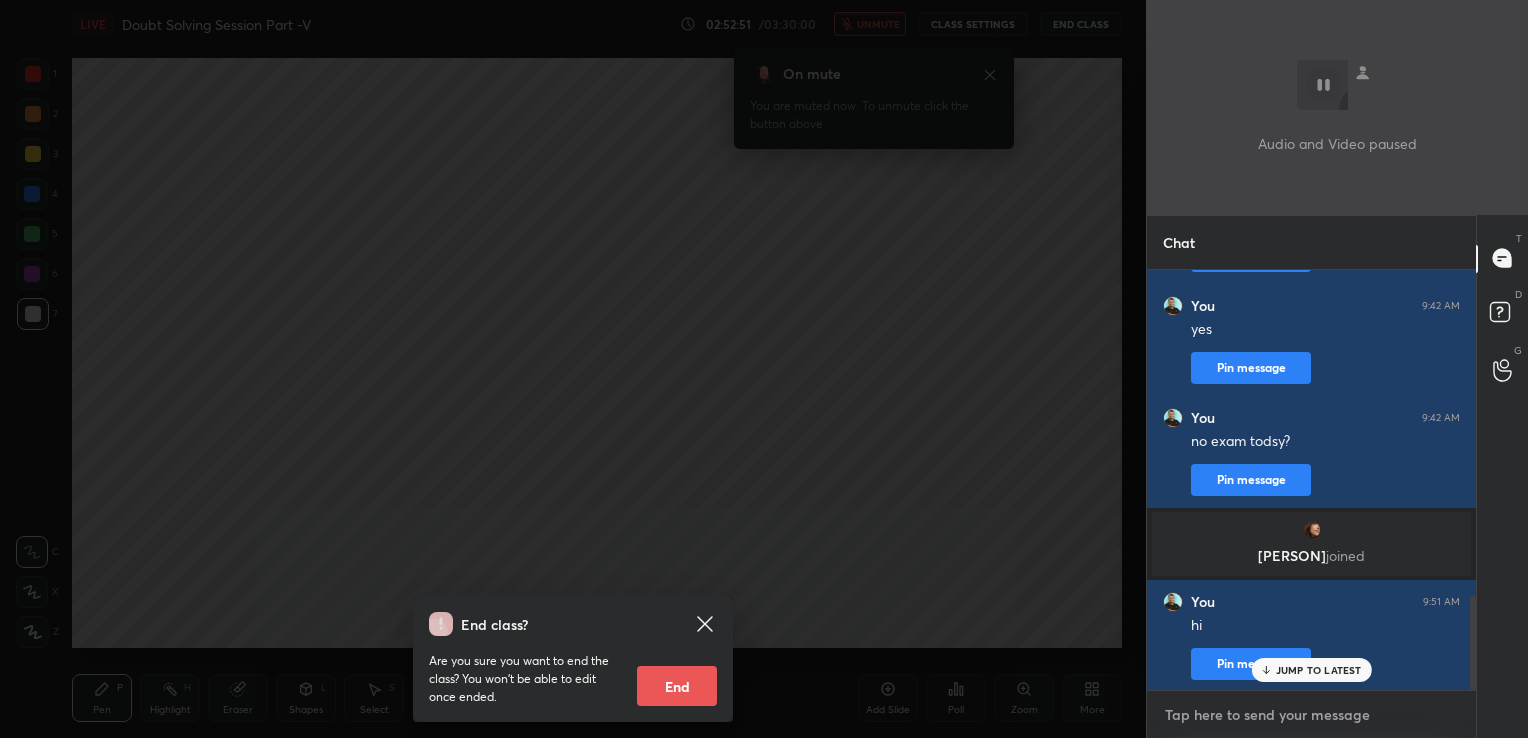 scroll, scrollTop: 1460, scrollLeft: 0, axis: vertical 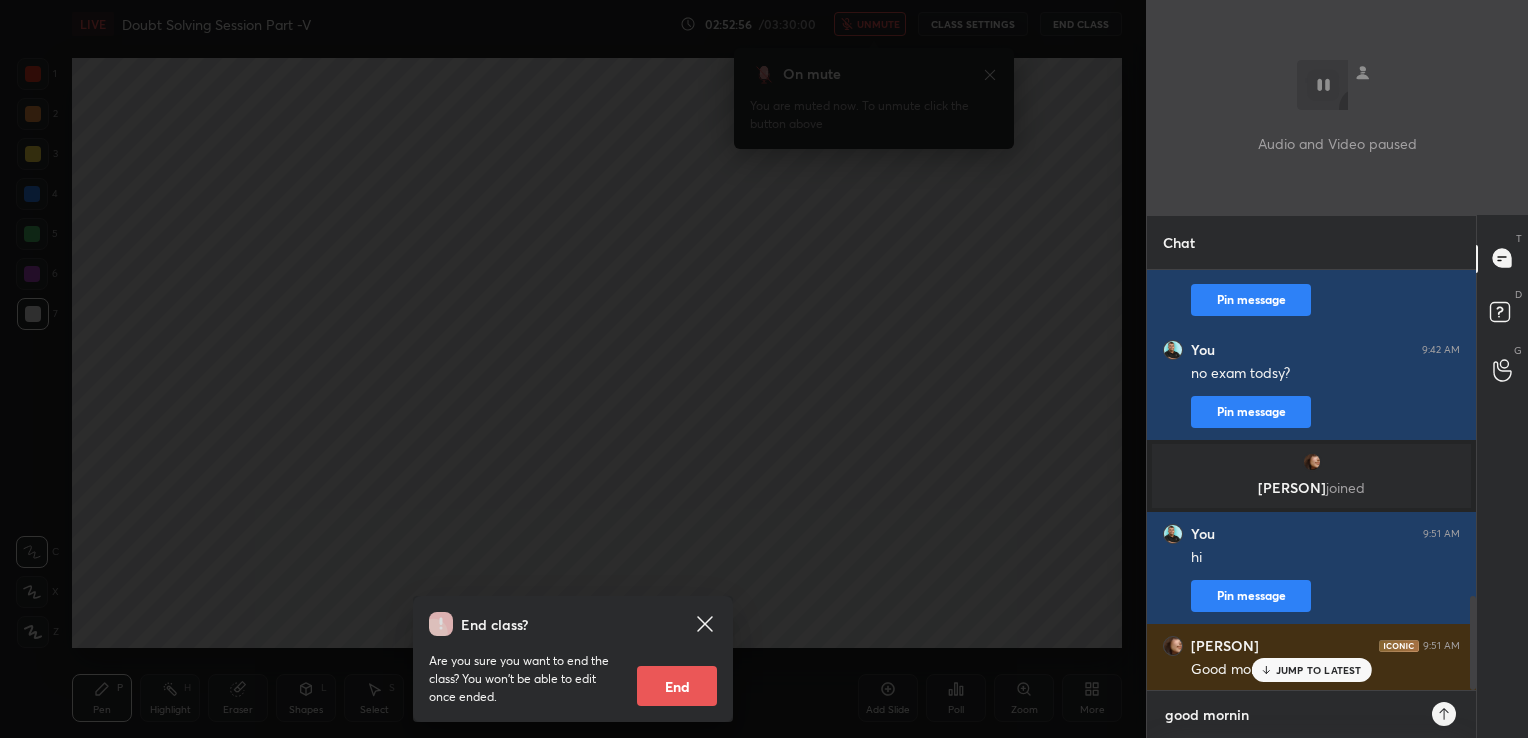 type on "good morning" 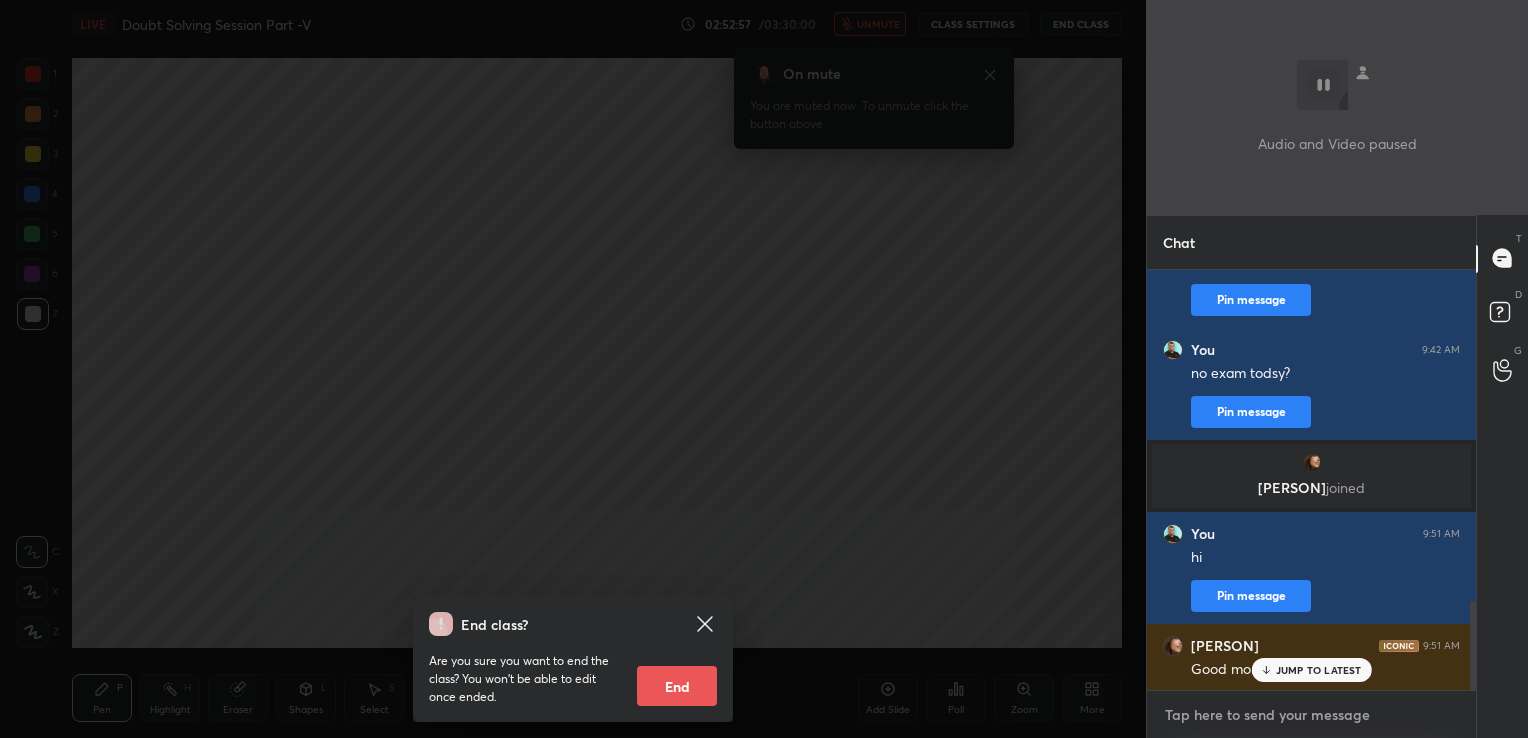 scroll, scrollTop: 1572, scrollLeft: 0, axis: vertical 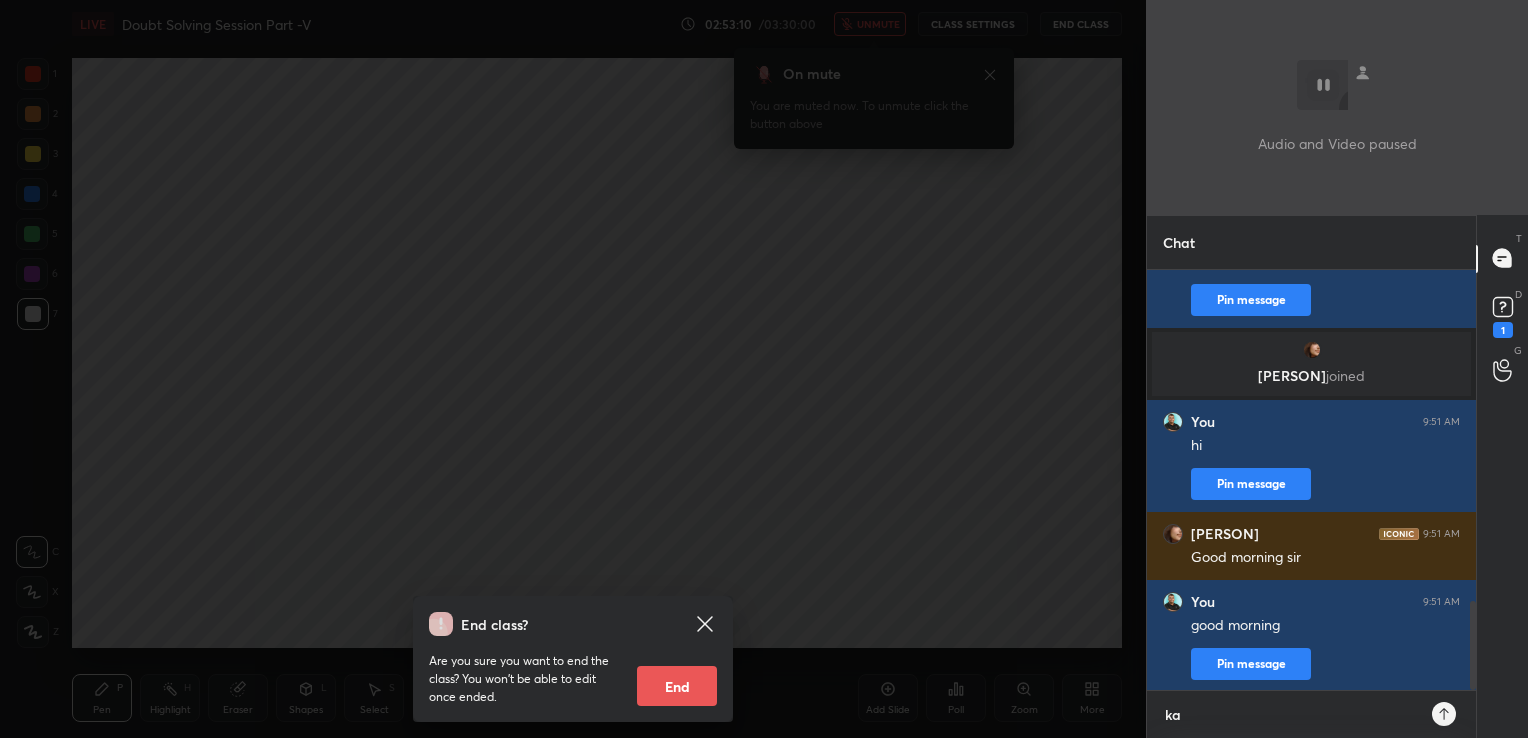 type on "k" 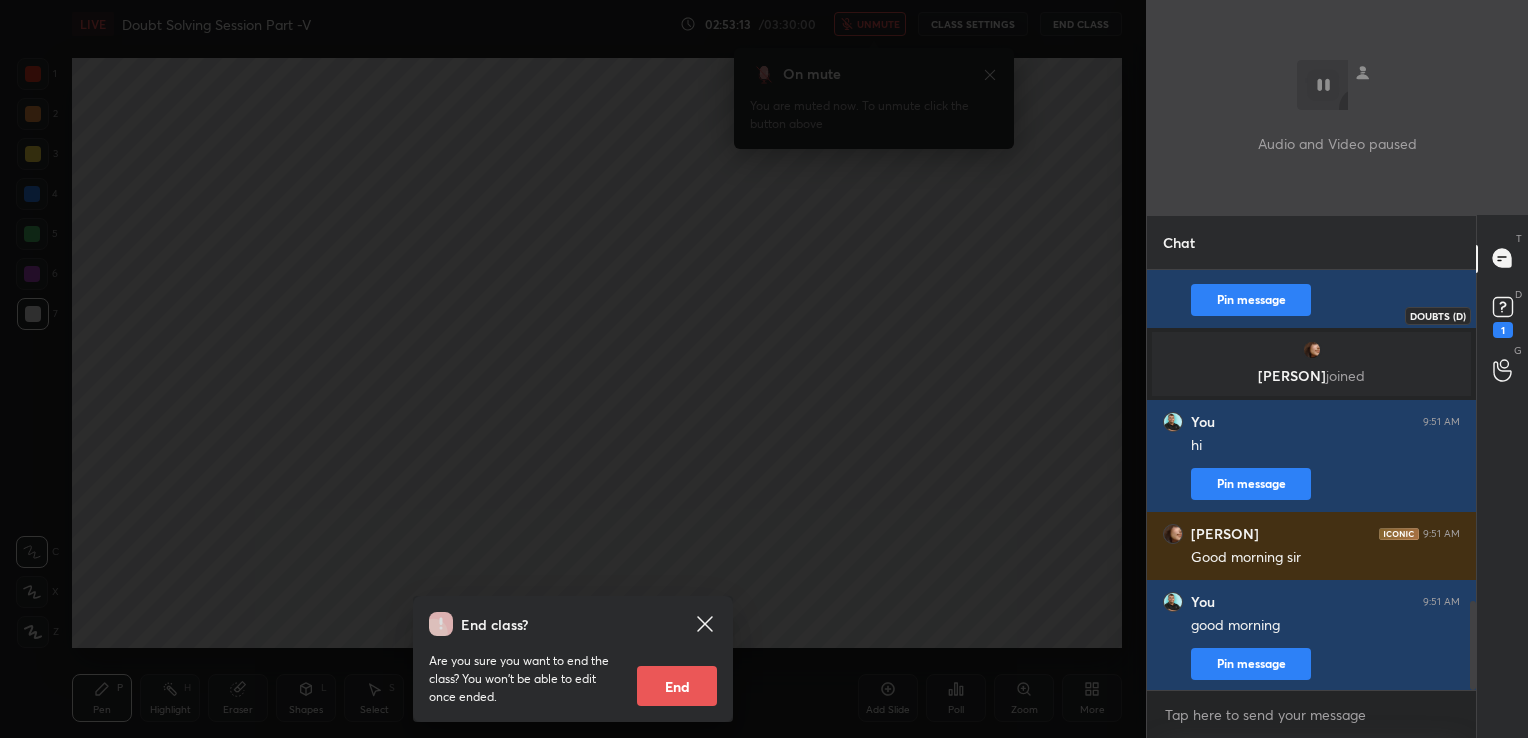 click 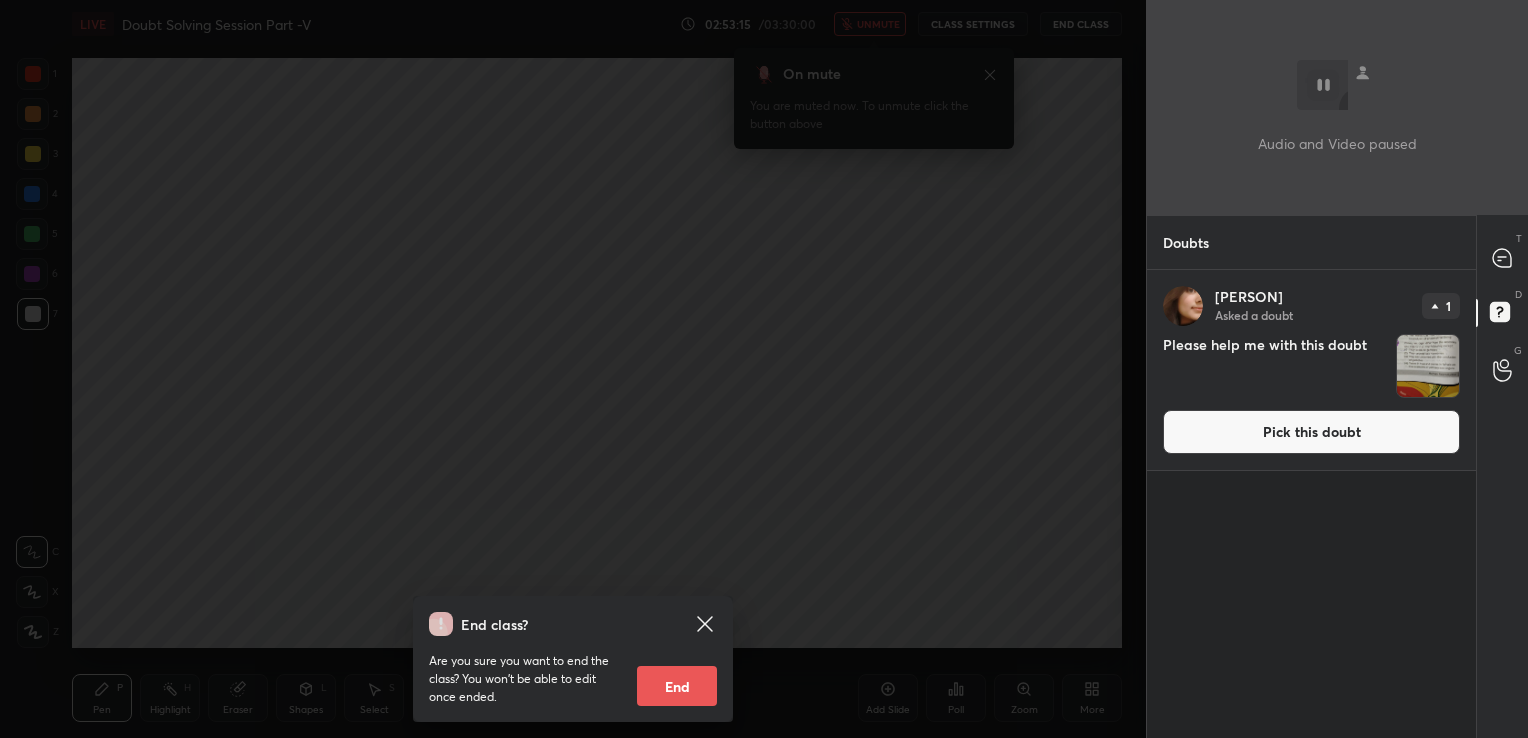 click on "Pick this doubt" at bounding box center (1311, 432) 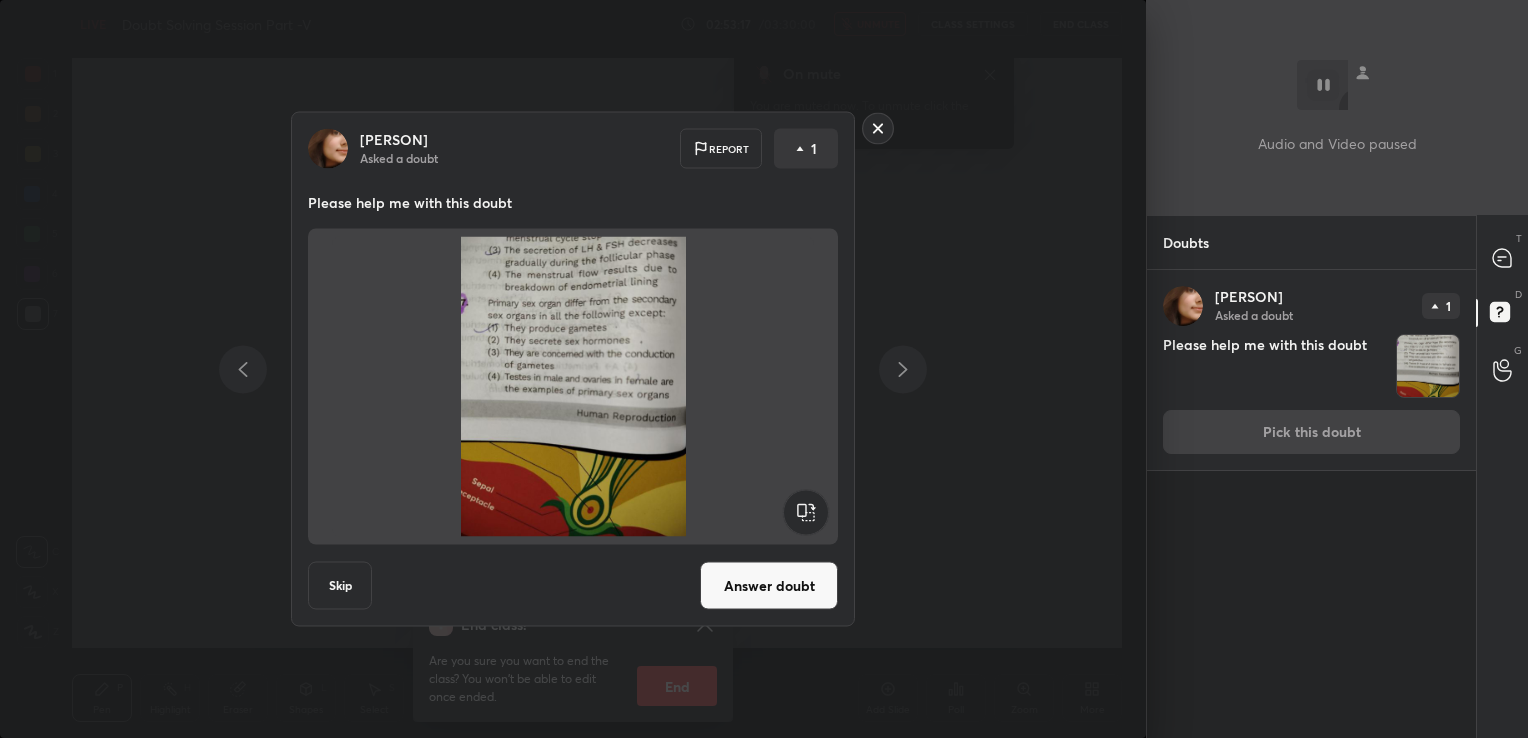 click on "Answer doubt" at bounding box center [769, 586] 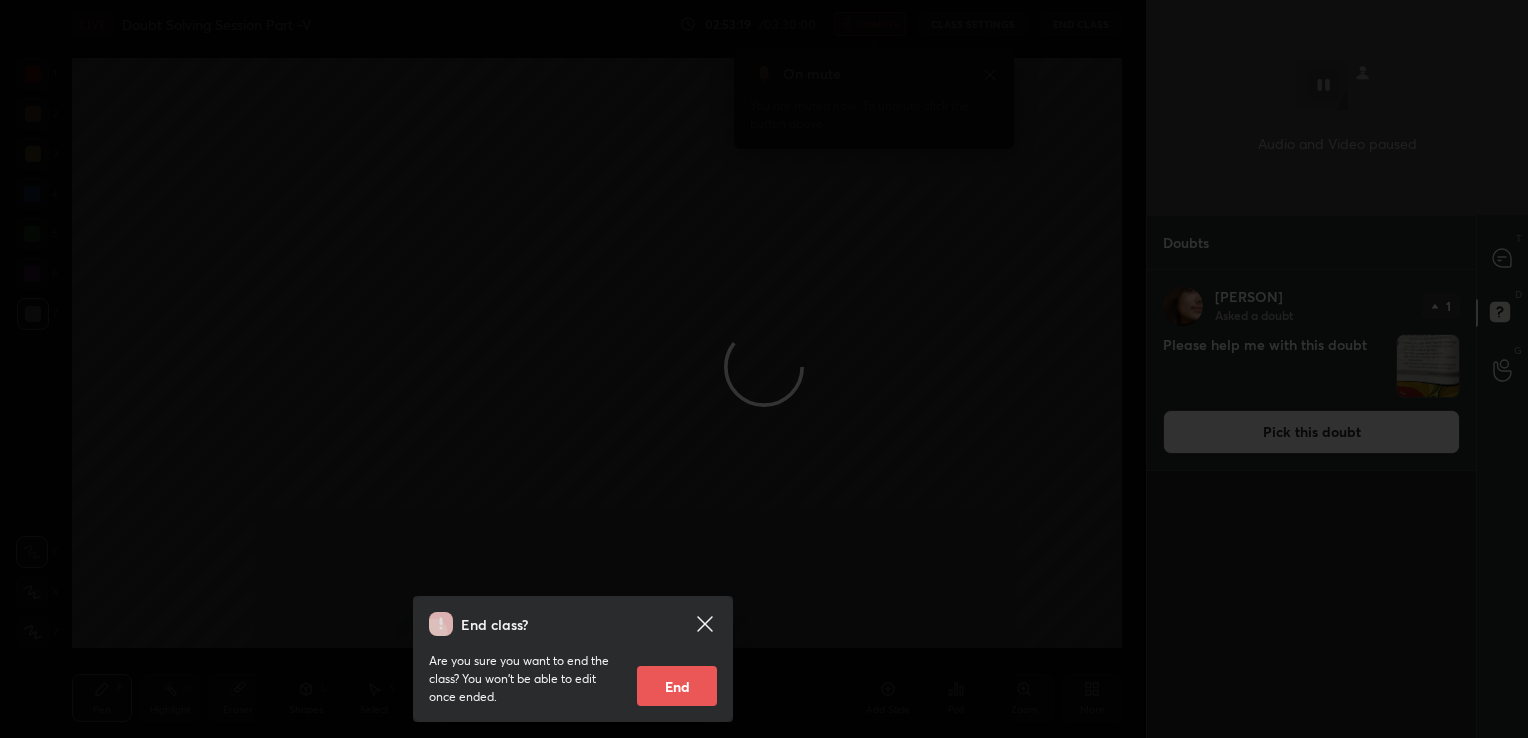 click 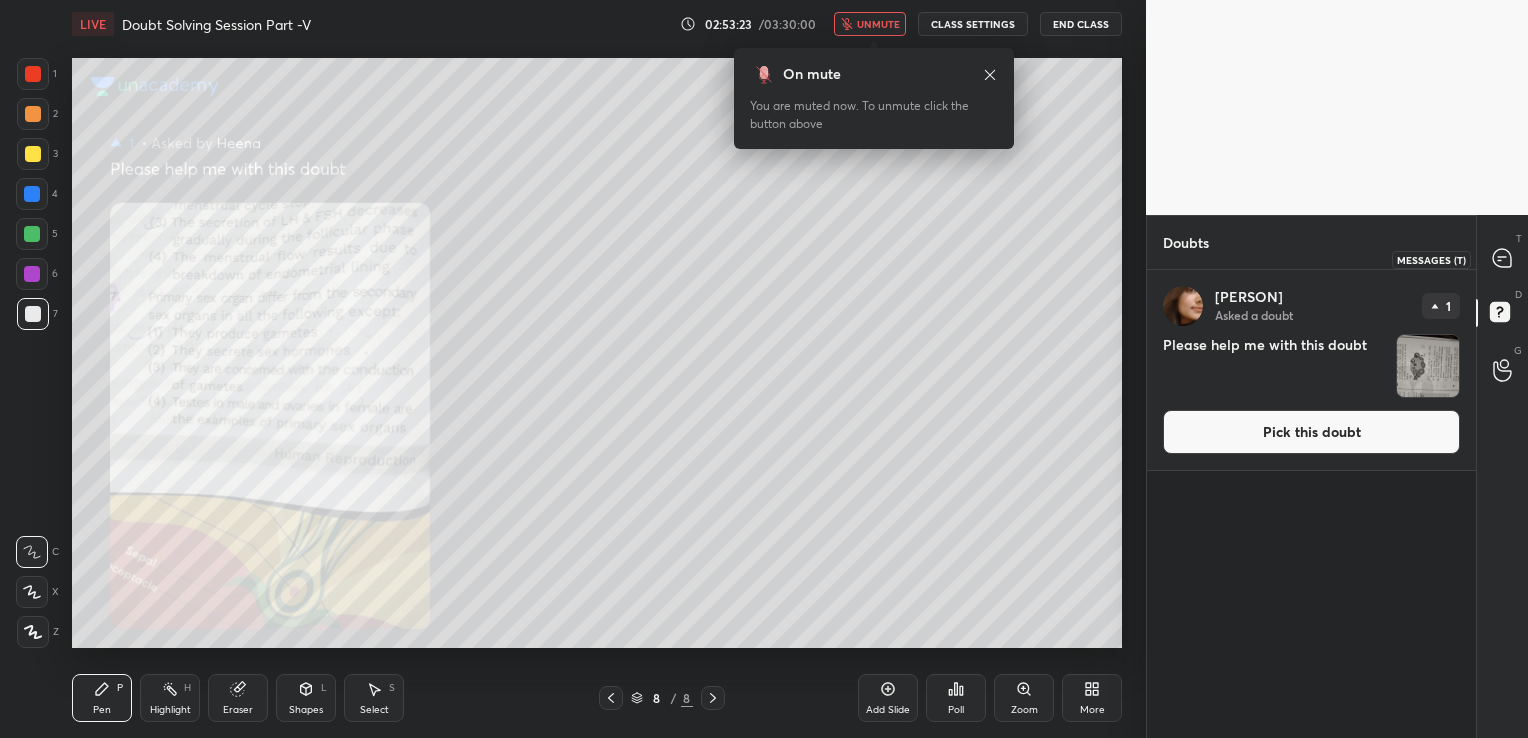 click 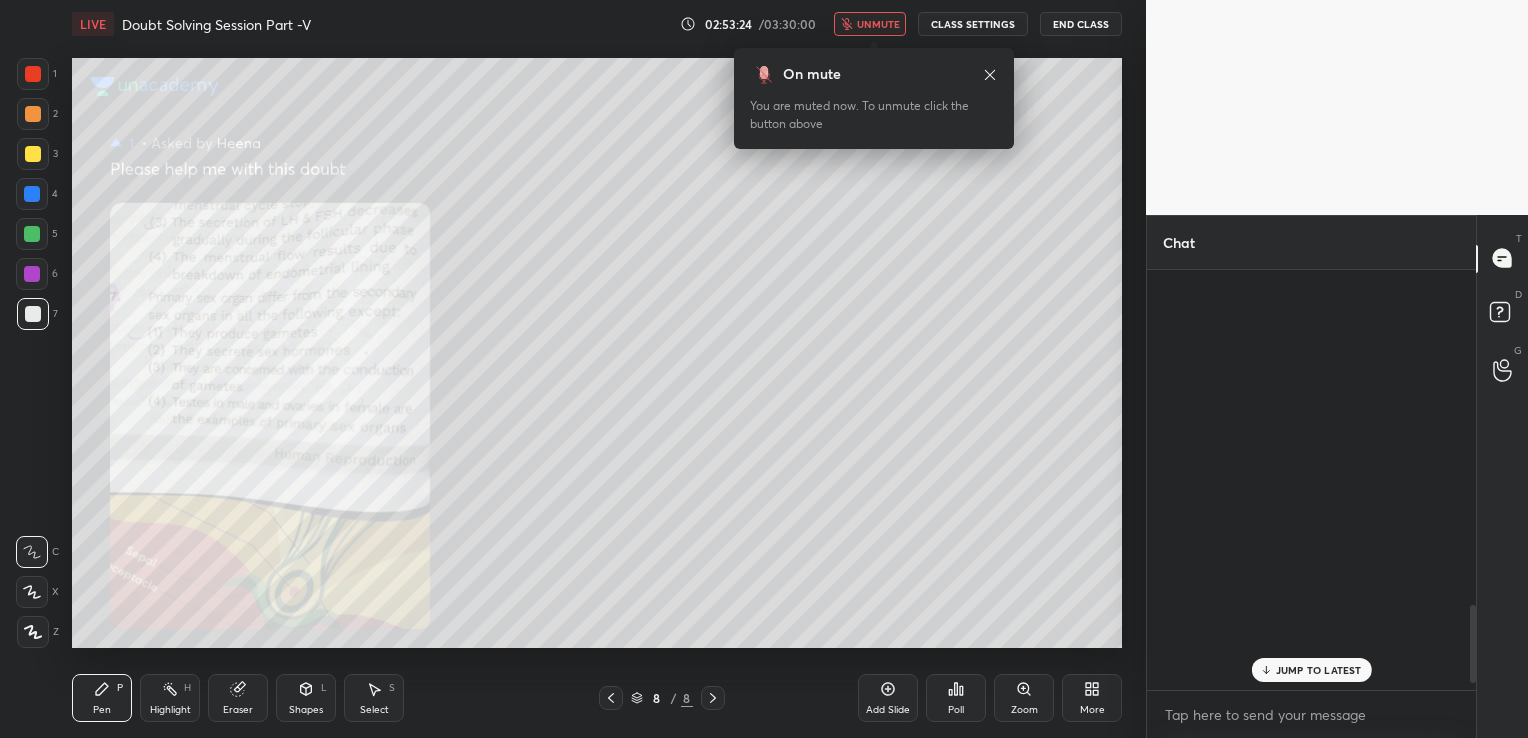 scroll, scrollTop: 1807, scrollLeft: 0, axis: vertical 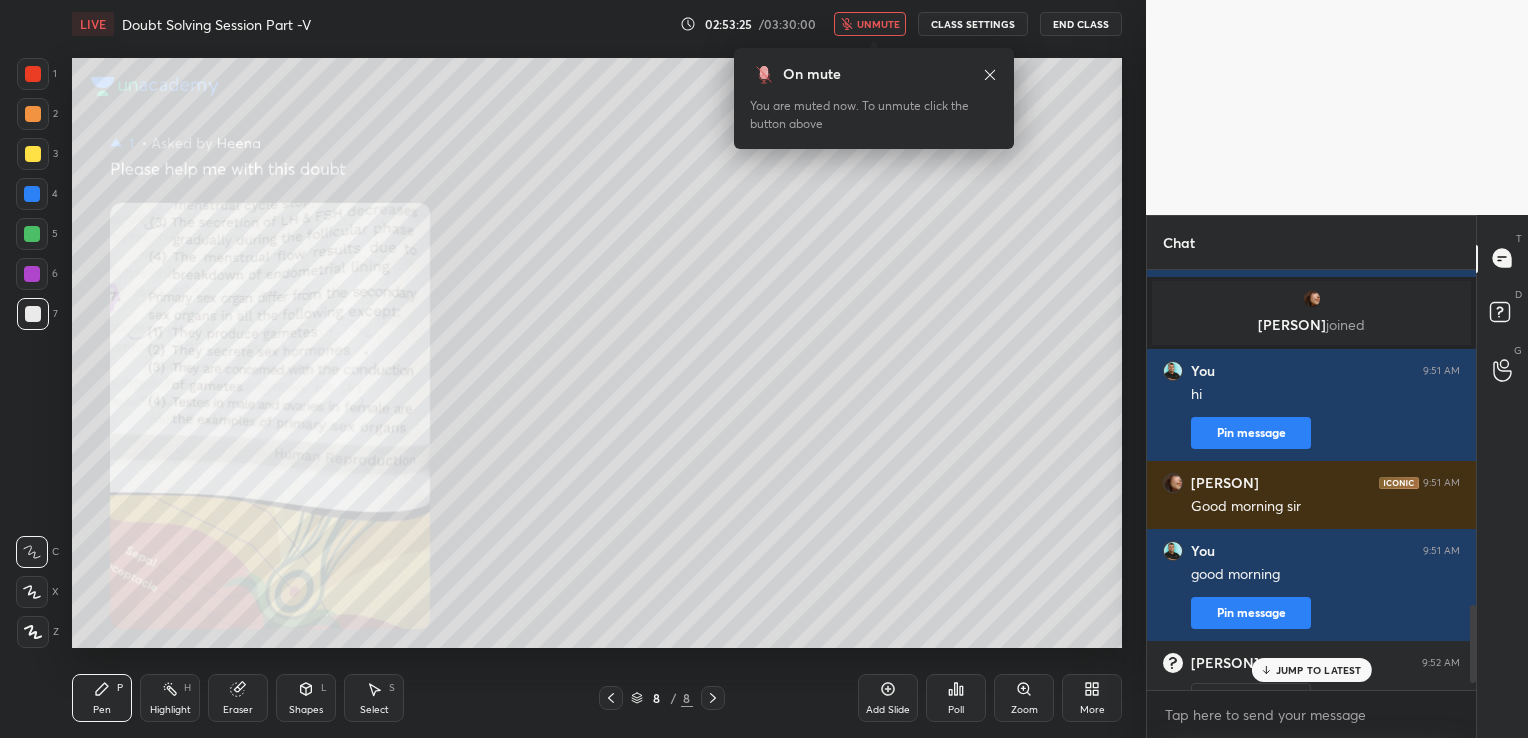 click on "JUMP TO LATEST" at bounding box center [1319, 670] 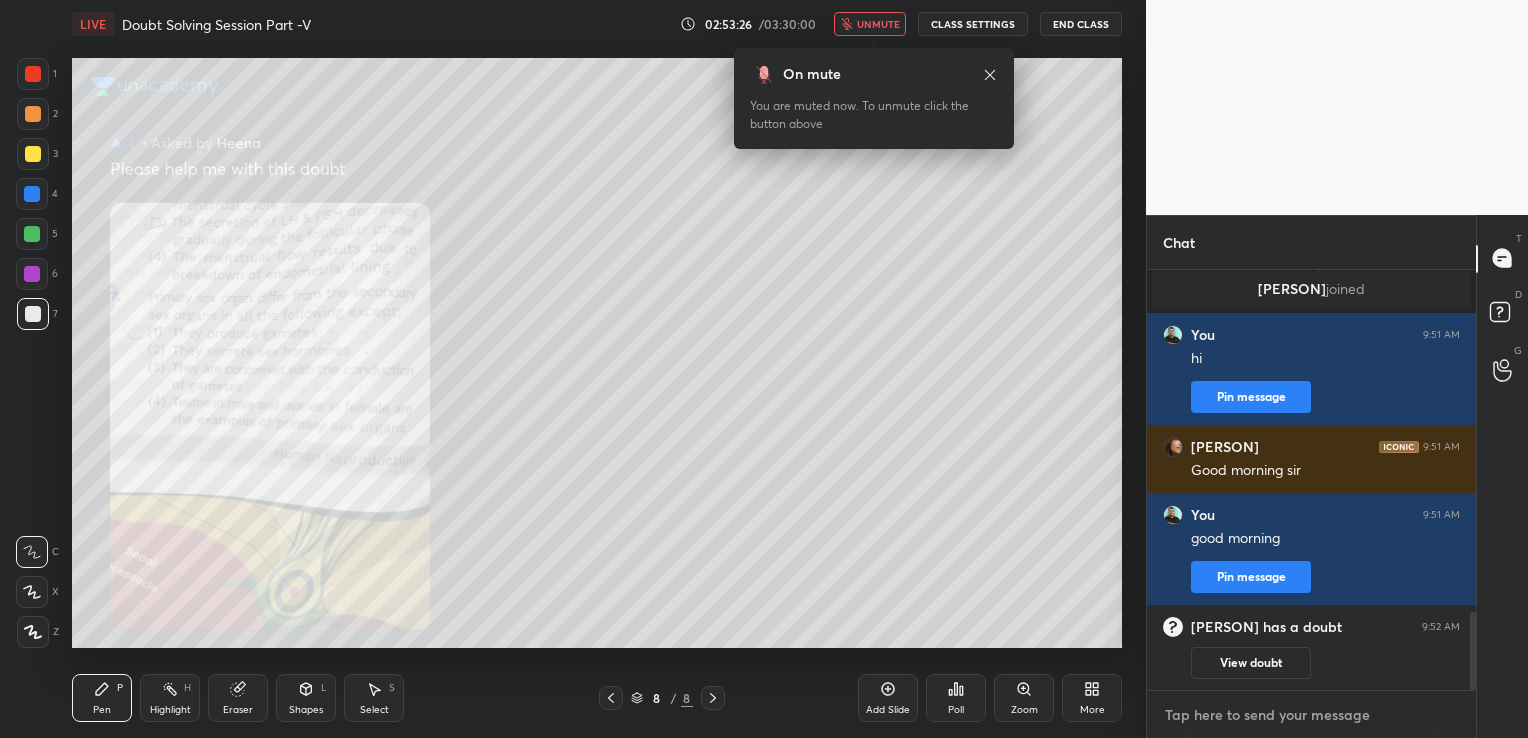 click at bounding box center [1311, 715] 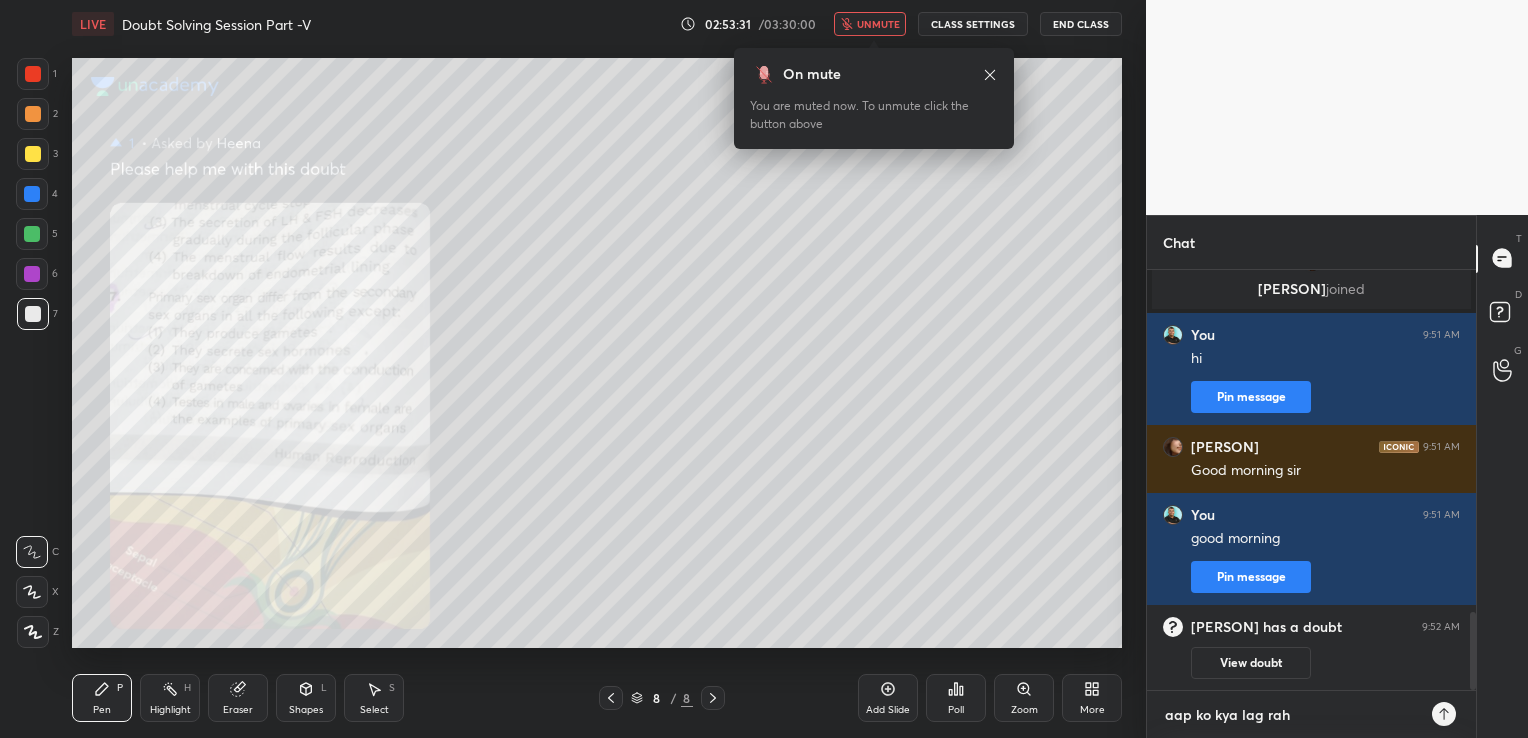 type on "aap ko kya lag raha" 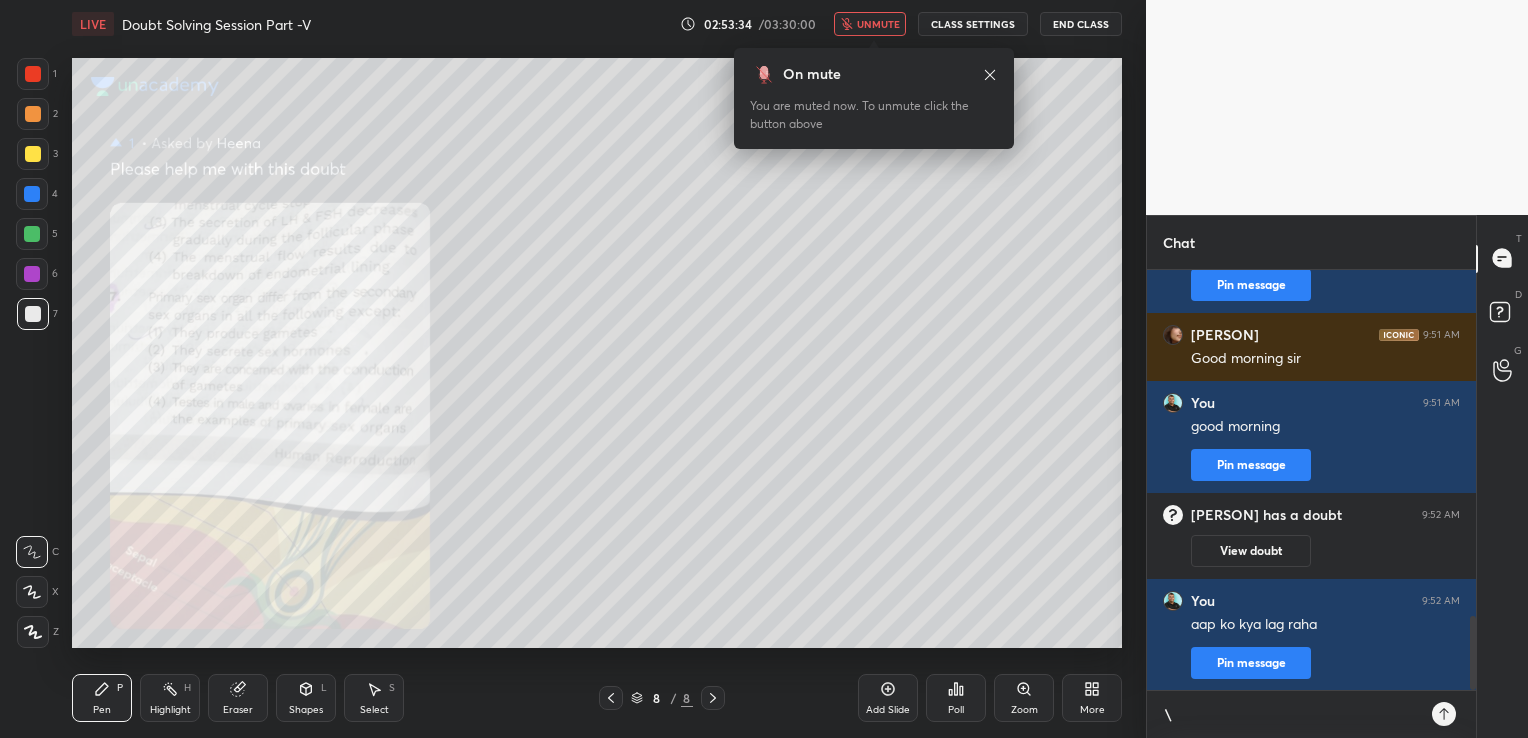 type on "\" 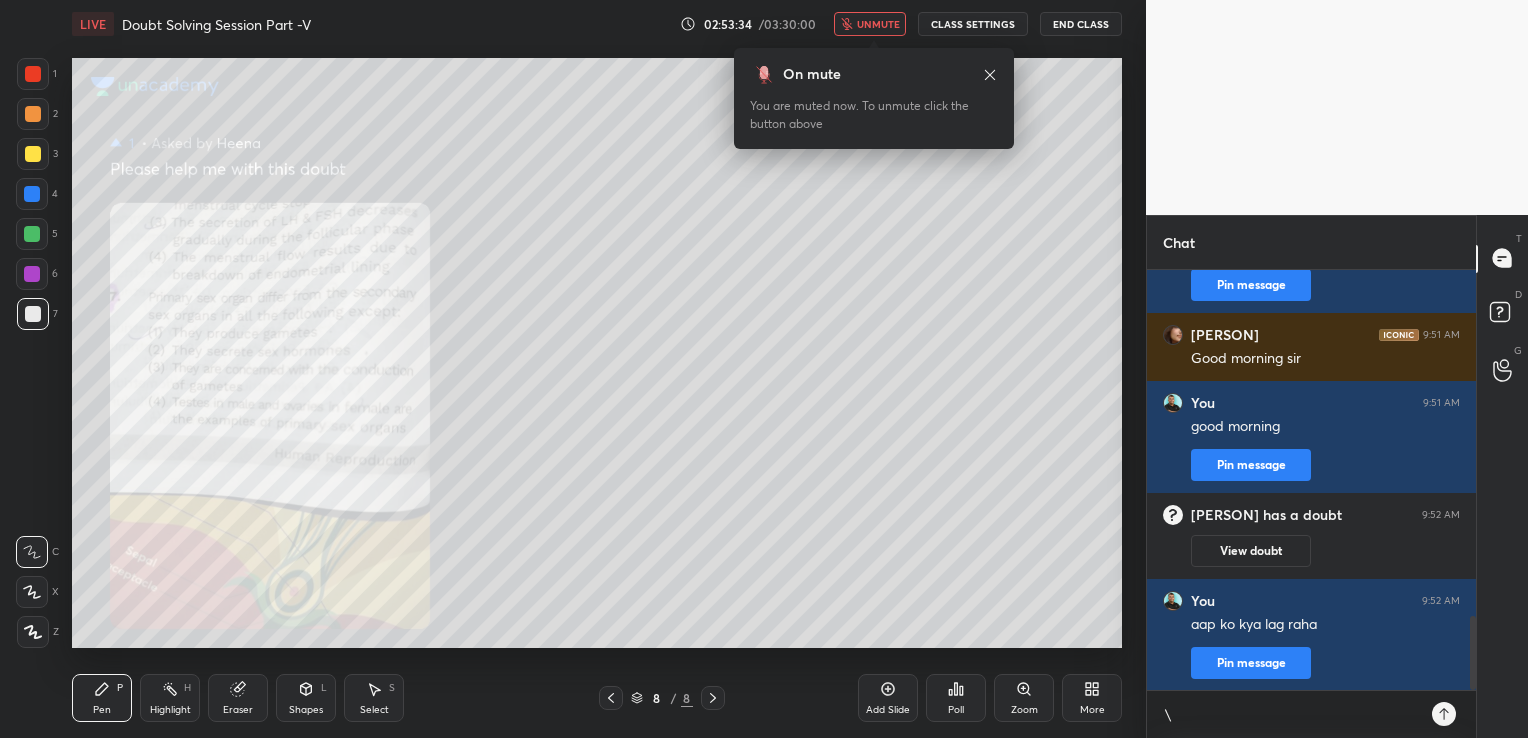 click on "Zoom" at bounding box center [1024, 698] 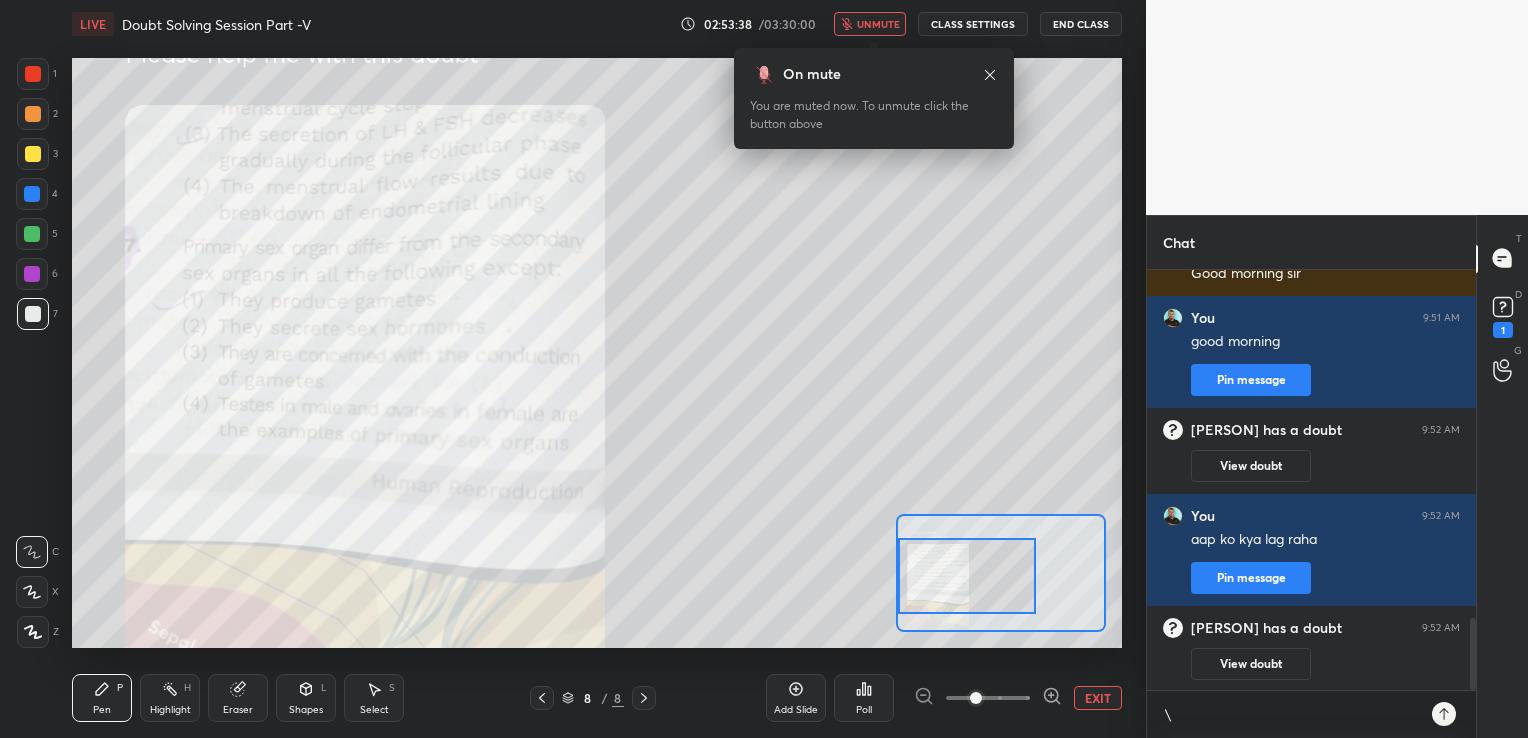 drag, startPoint x: 971, startPoint y: 567, endPoint x: 929, endPoint y: 570, distance: 42.107006 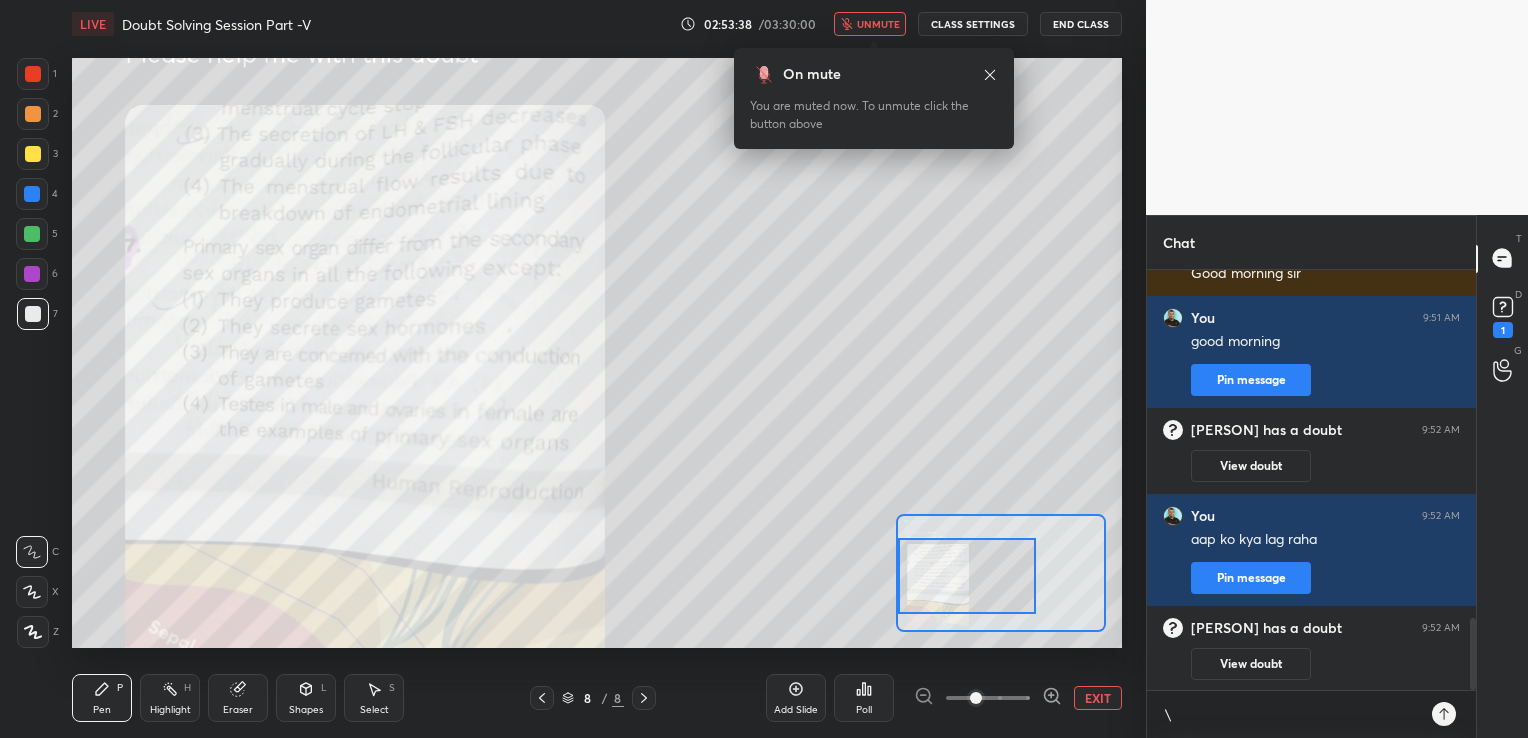click at bounding box center [966, 576] 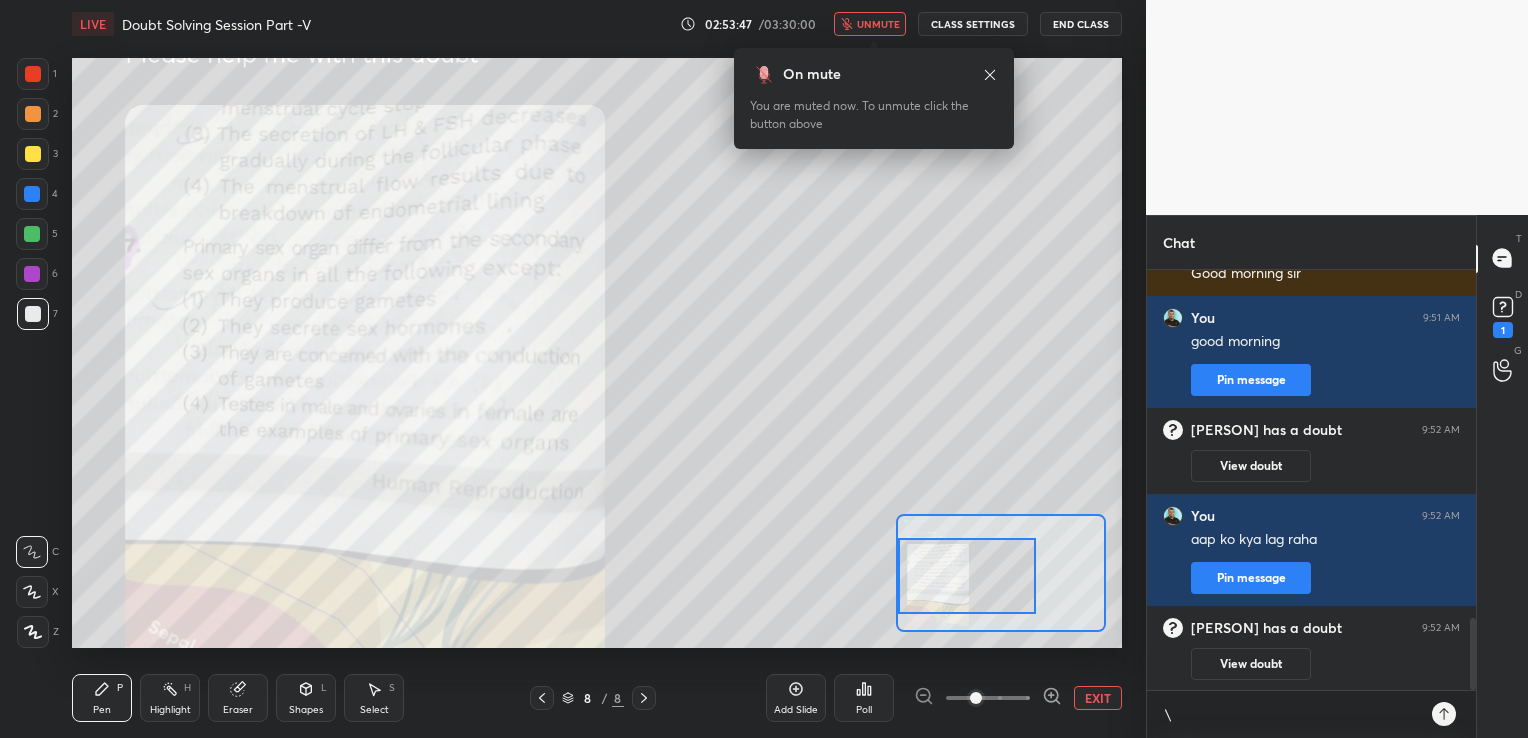 click on "unmute" at bounding box center (878, 24) 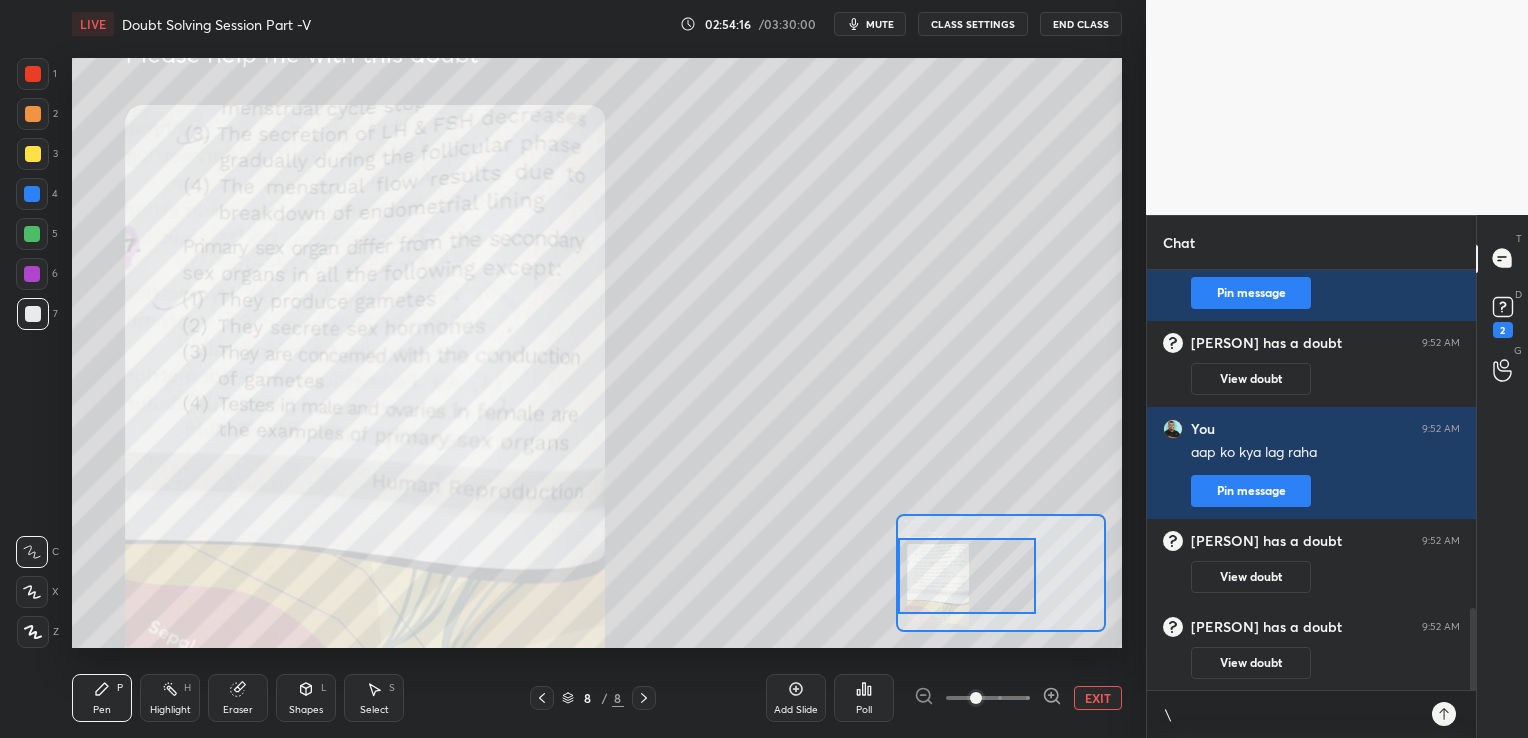 click at bounding box center (33, 74) 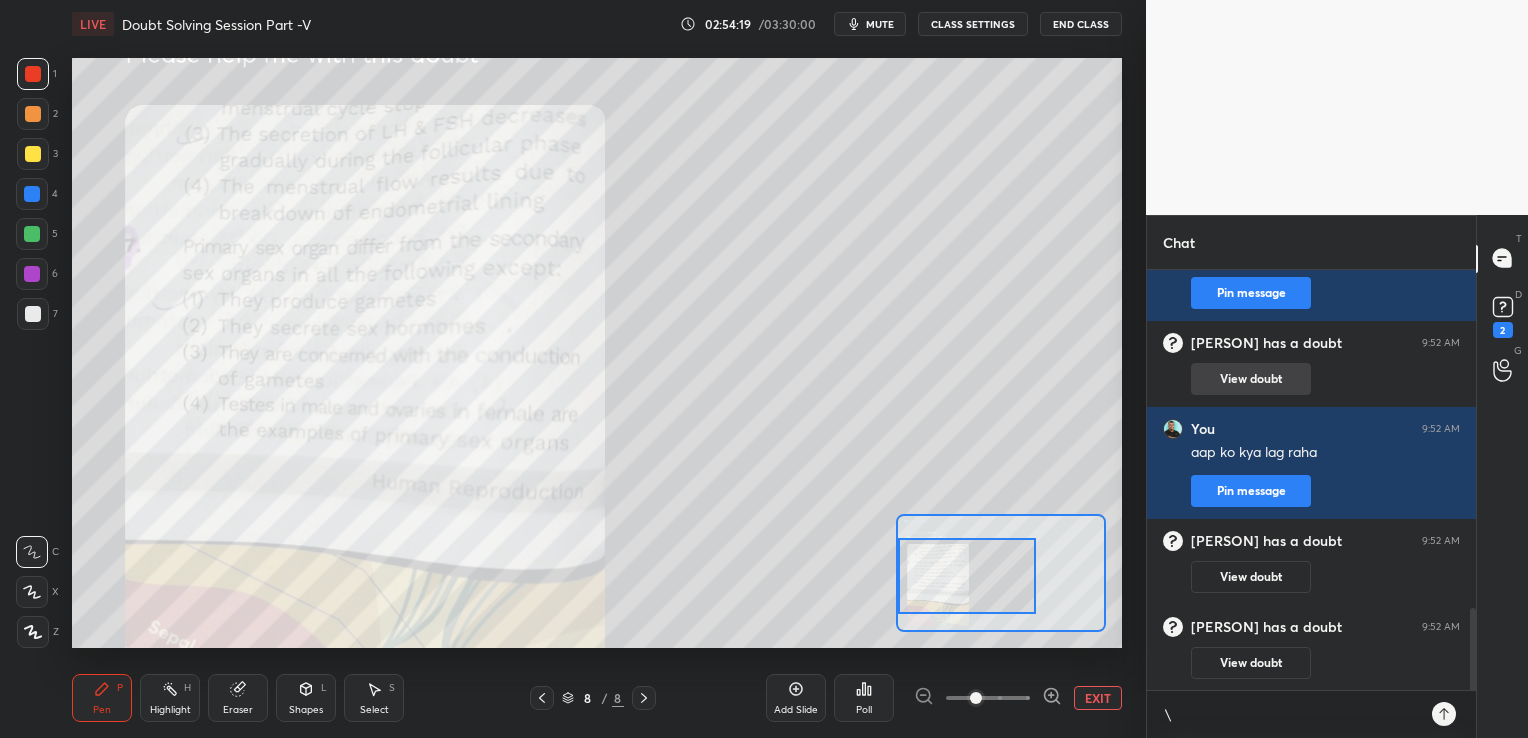 click on "View doubt" at bounding box center (1251, 379) 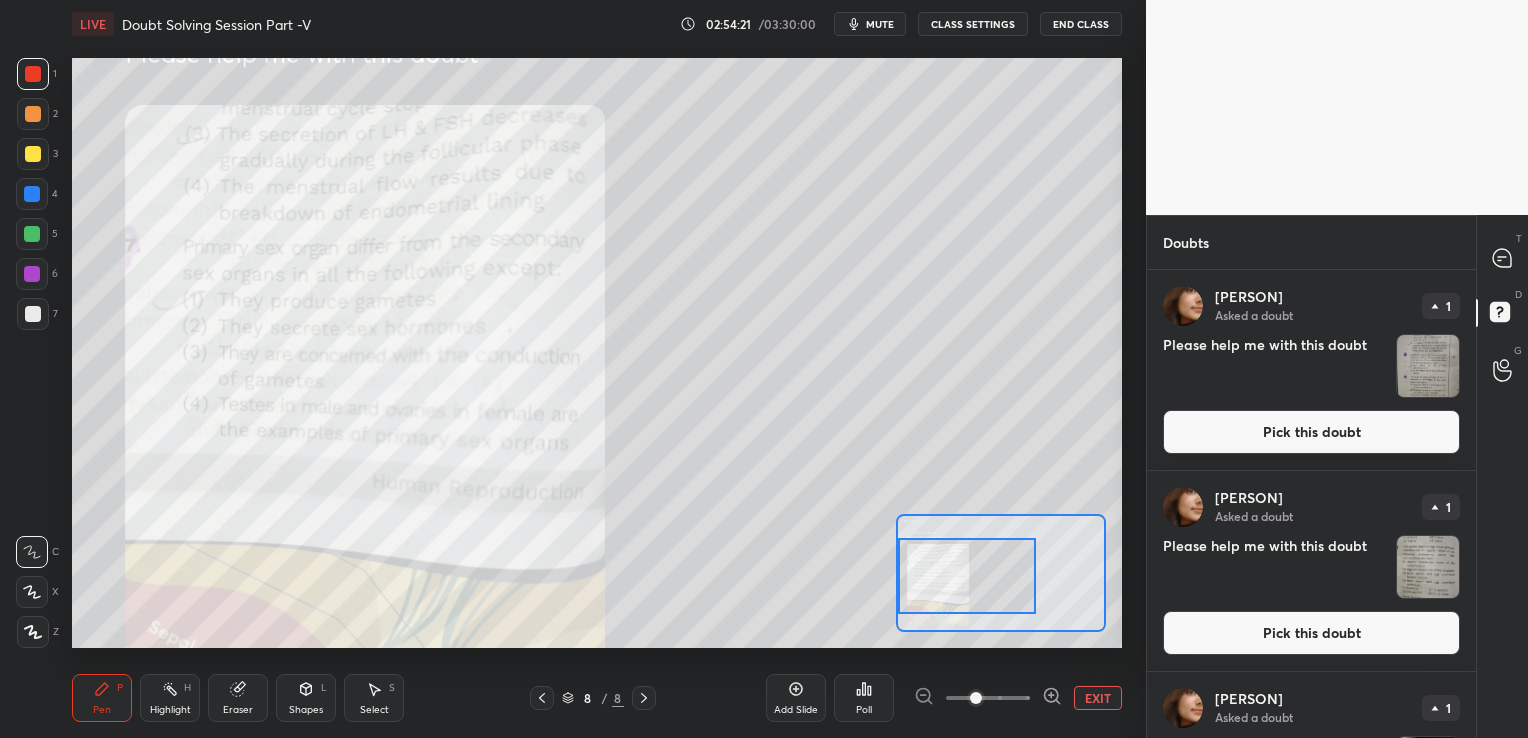 click on "Pick this doubt" at bounding box center [1311, 432] 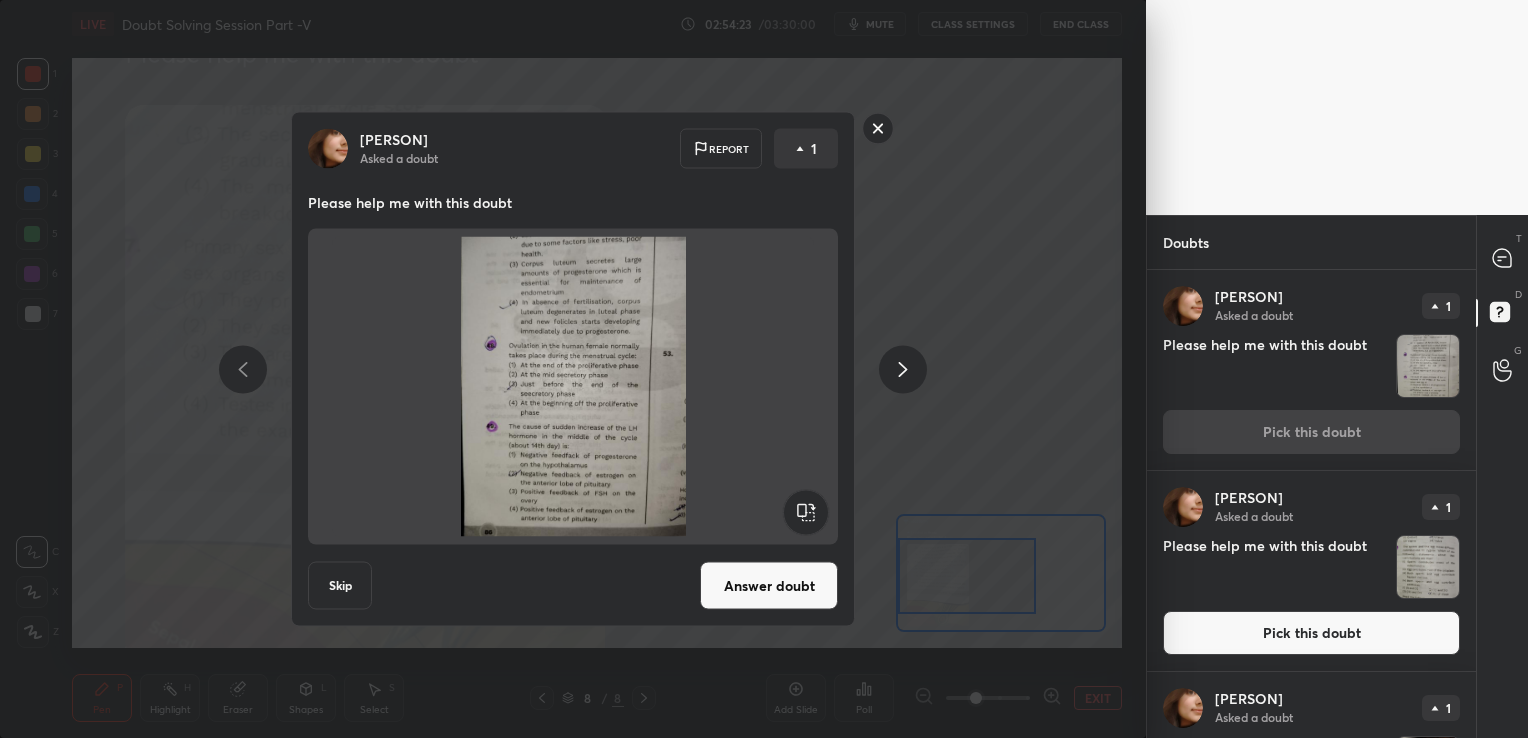 click on "Answer doubt" at bounding box center [769, 586] 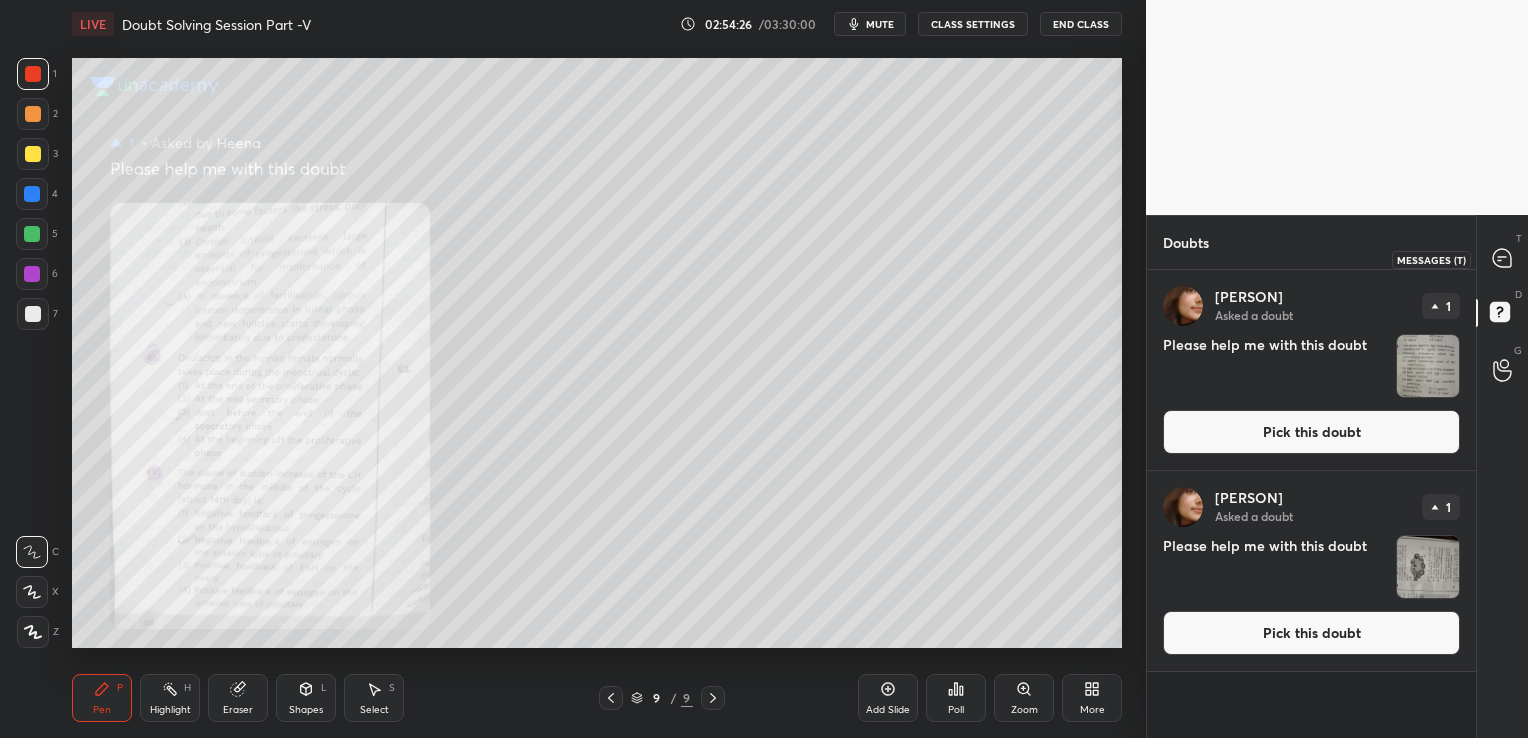 click 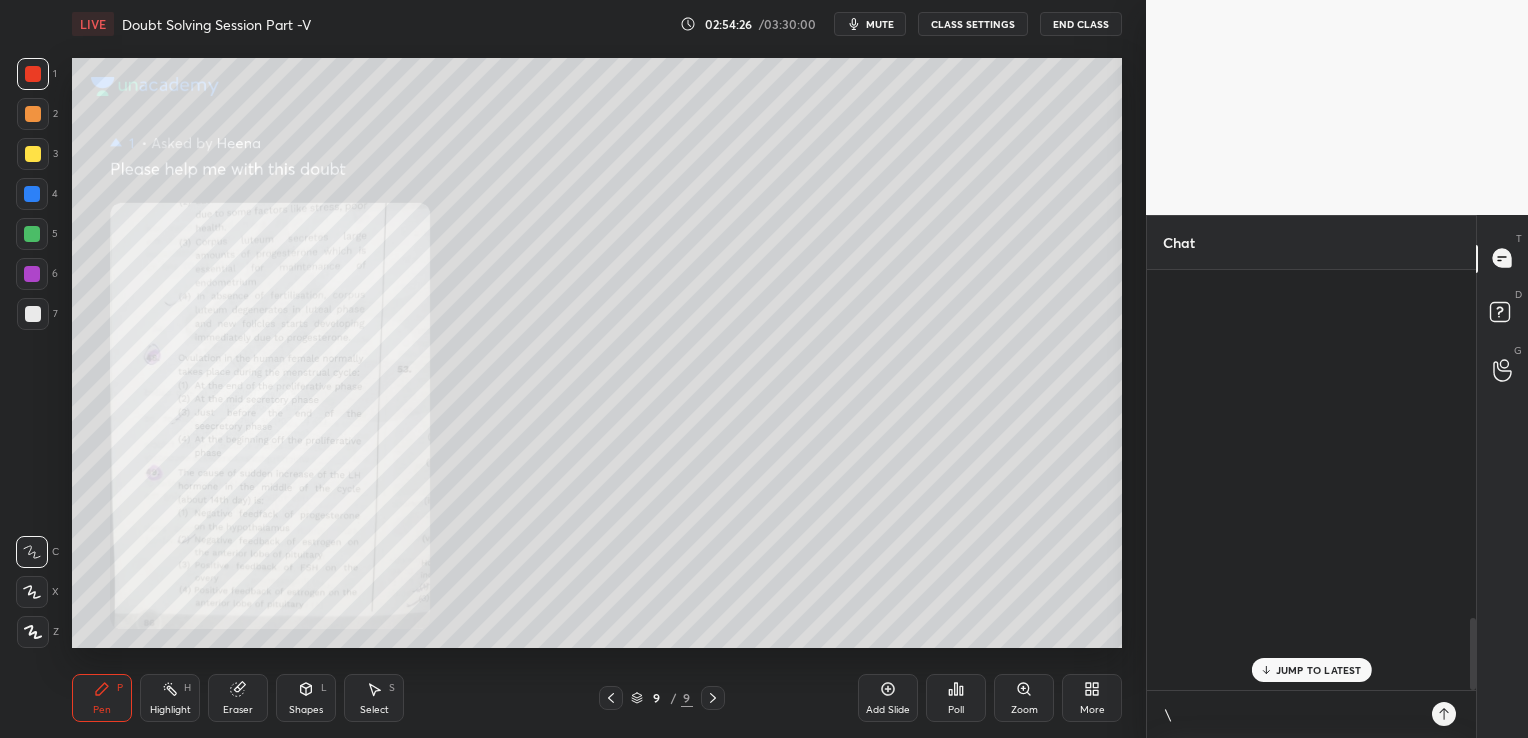 scroll, scrollTop: 2040, scrollLeft: 0, axis: vertical 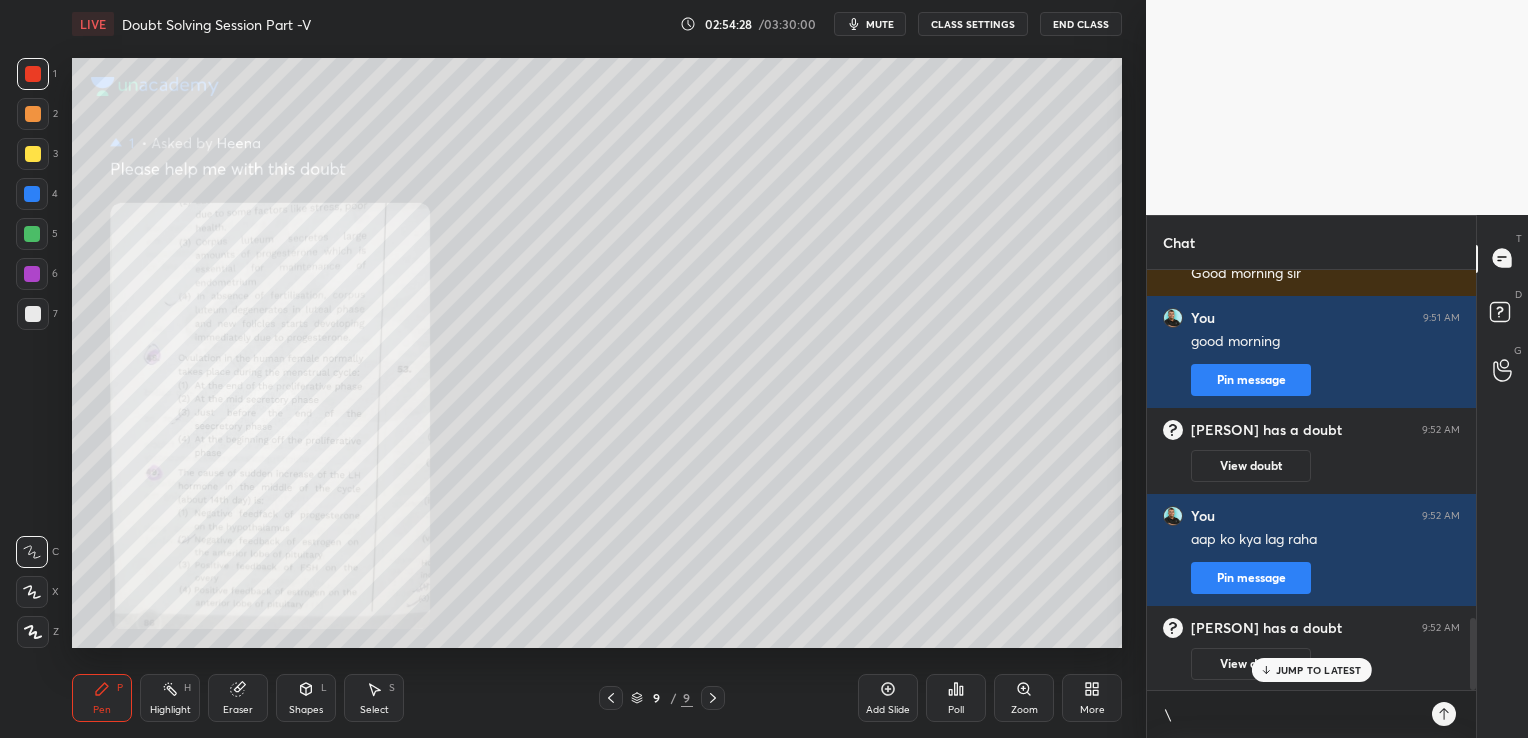 click on "JUMP TO LATEST" at bounding box center [1311, 670] 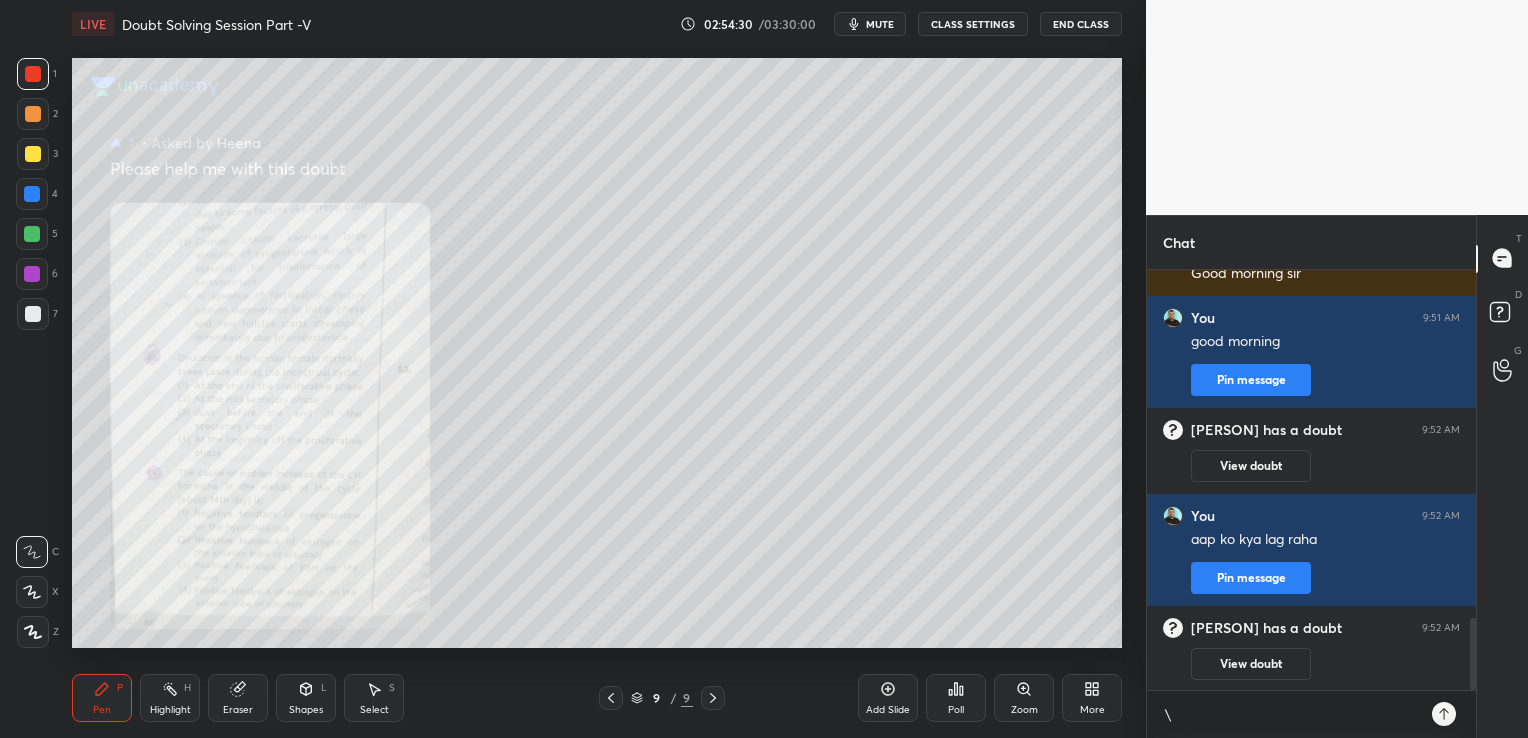 click 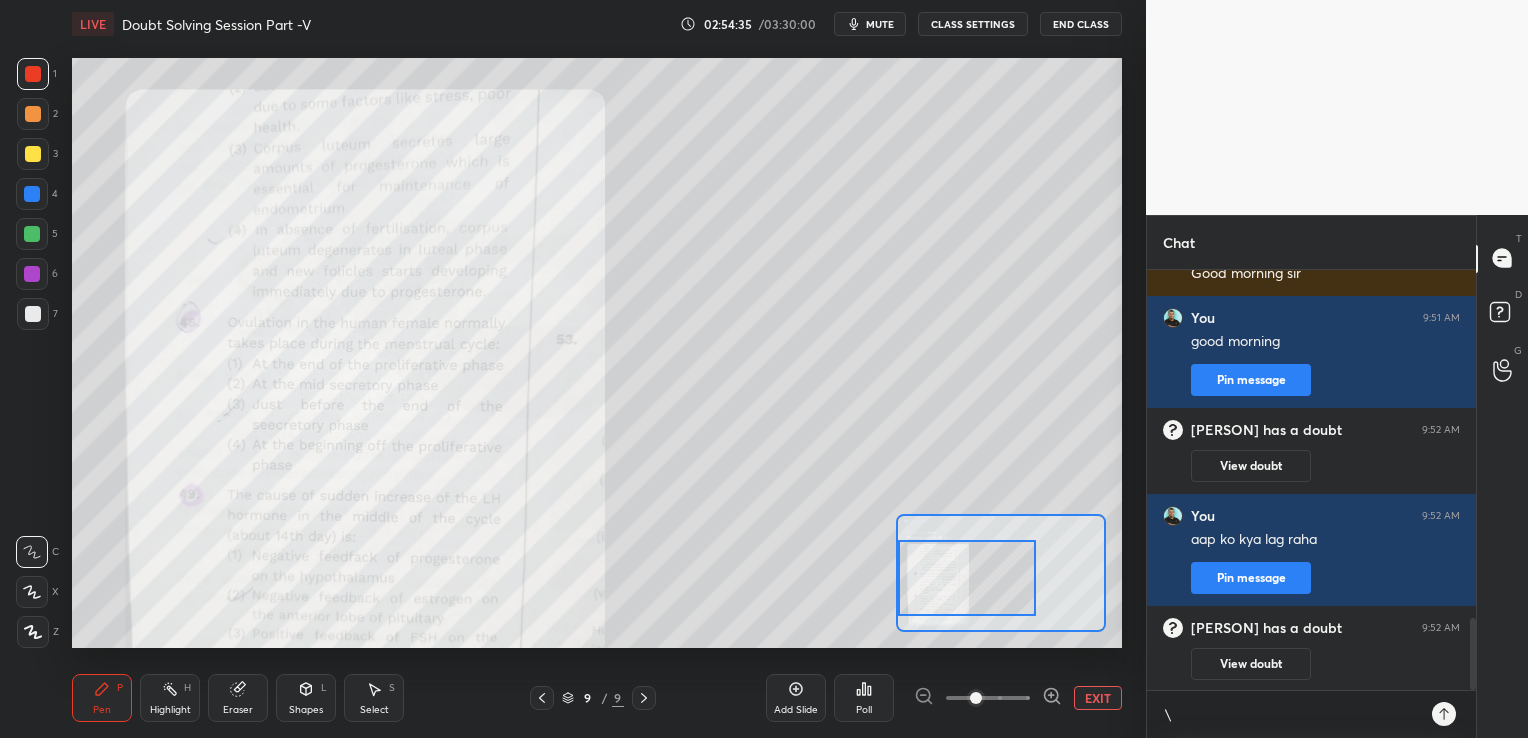 drag, startPoint x: 977, startPoint y: 578, endPoint x: 897, endPoint y: 583, distance: 80.1561 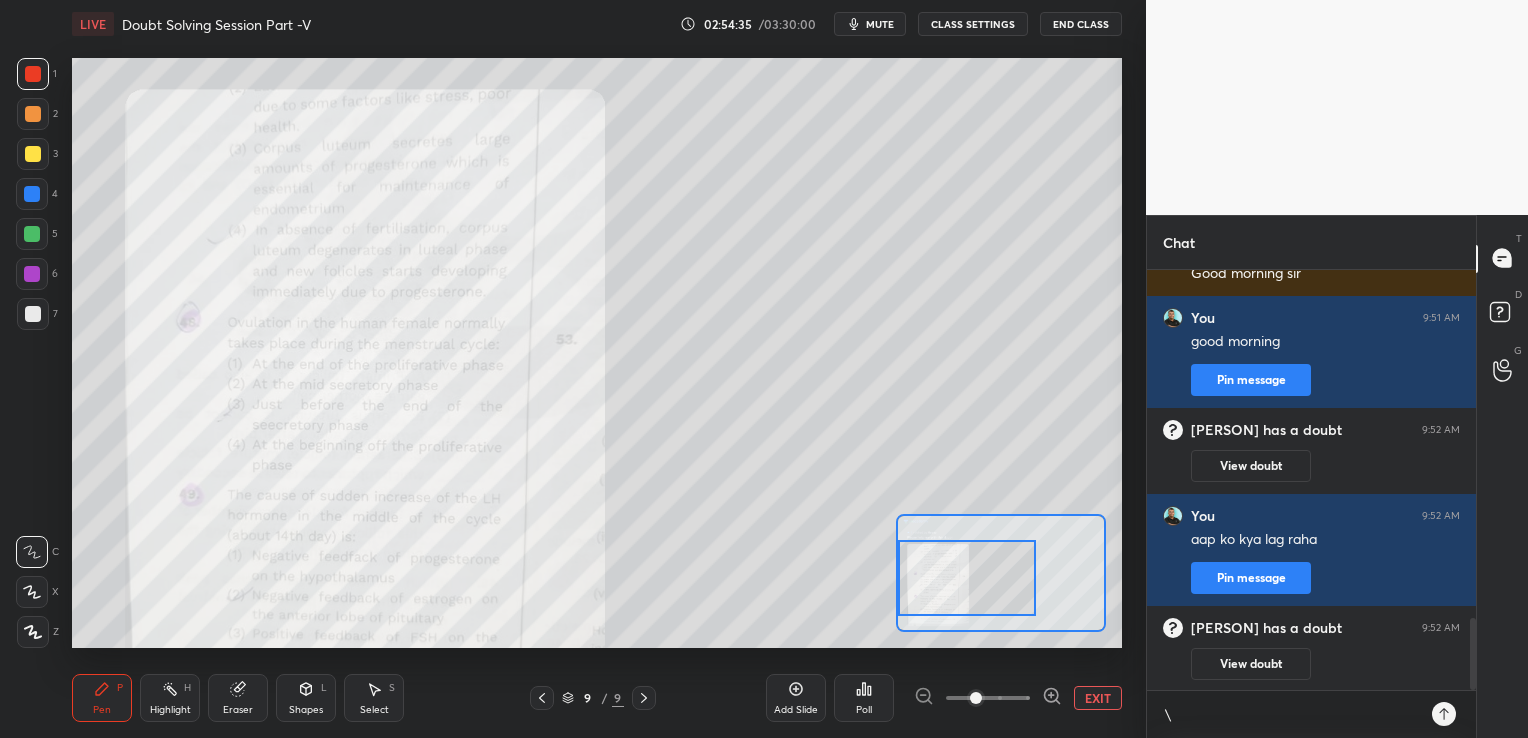 click at bounding box center (966, 578) 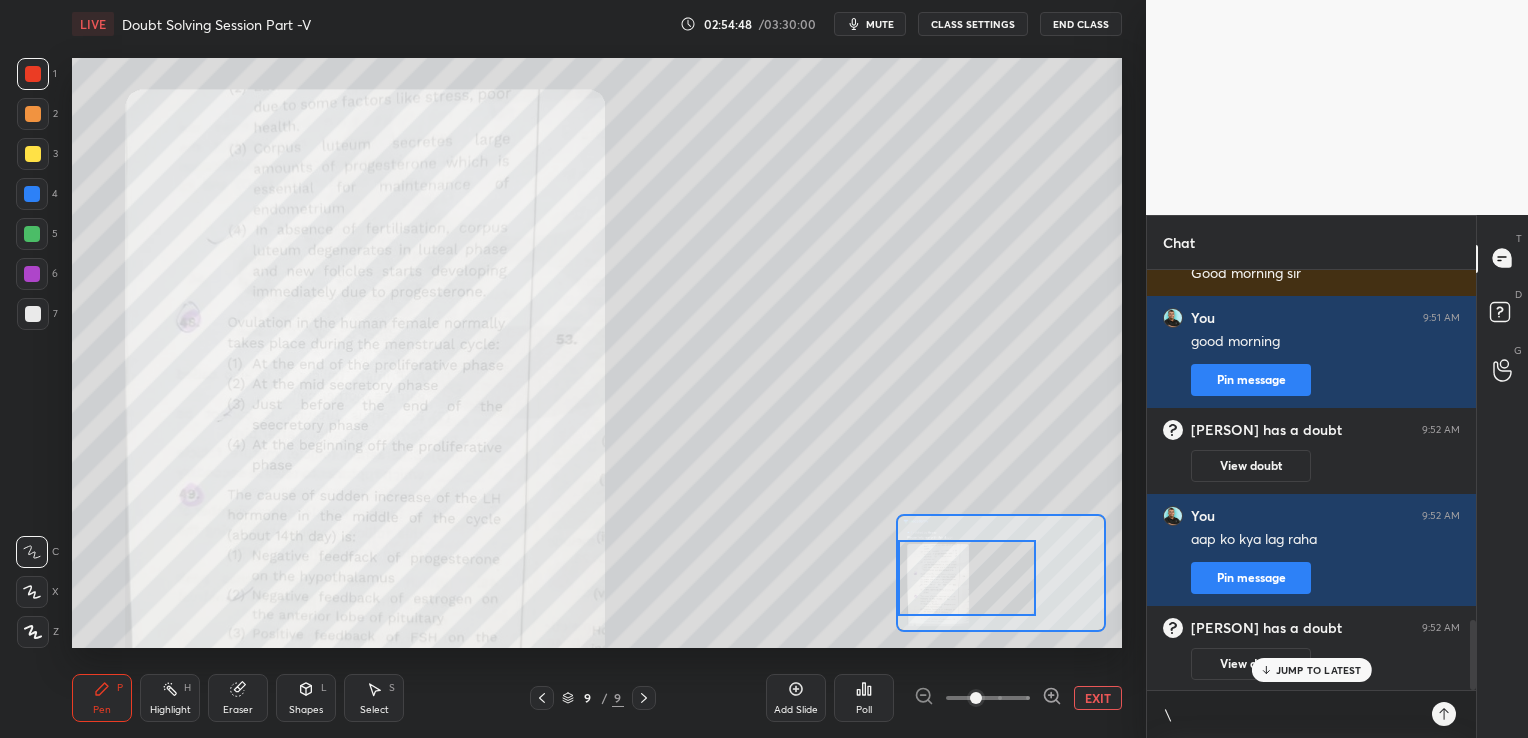 scroll, scrollTop: 2108, scrollLeft: 0, axis: vertical 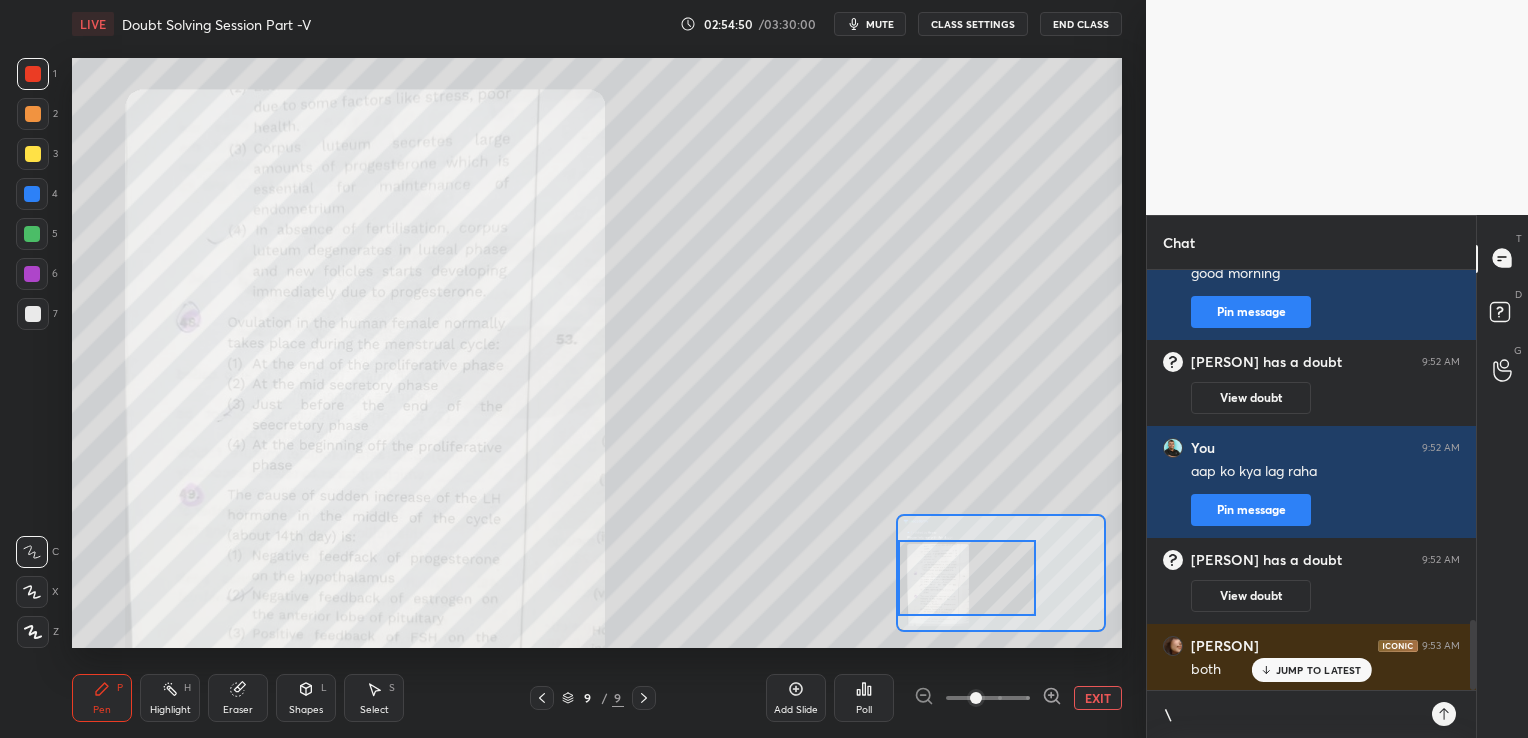 click on "\" at bounding box center (1291, 715) 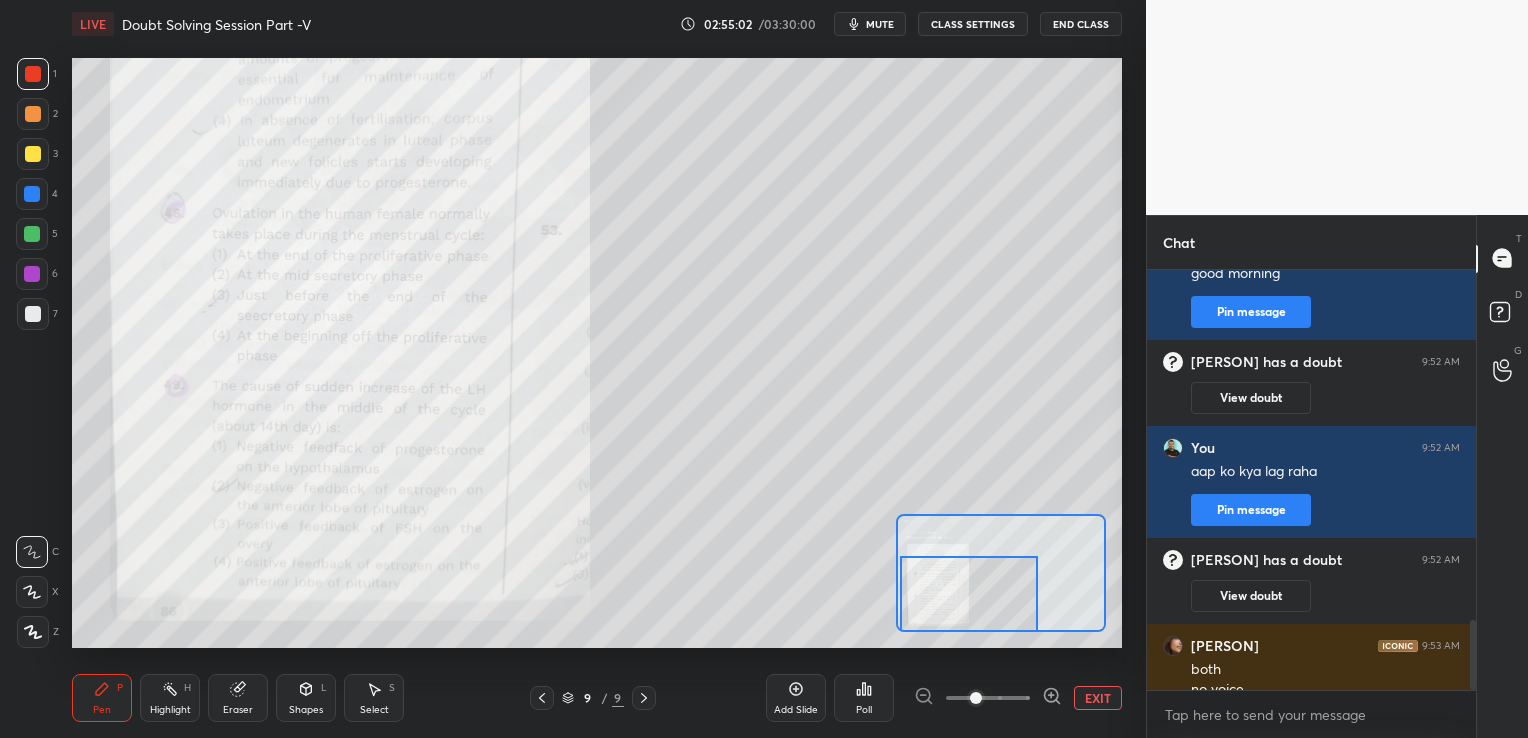 scroll, scrollTop: 2128, scrollLeft: 0, axis: vertical 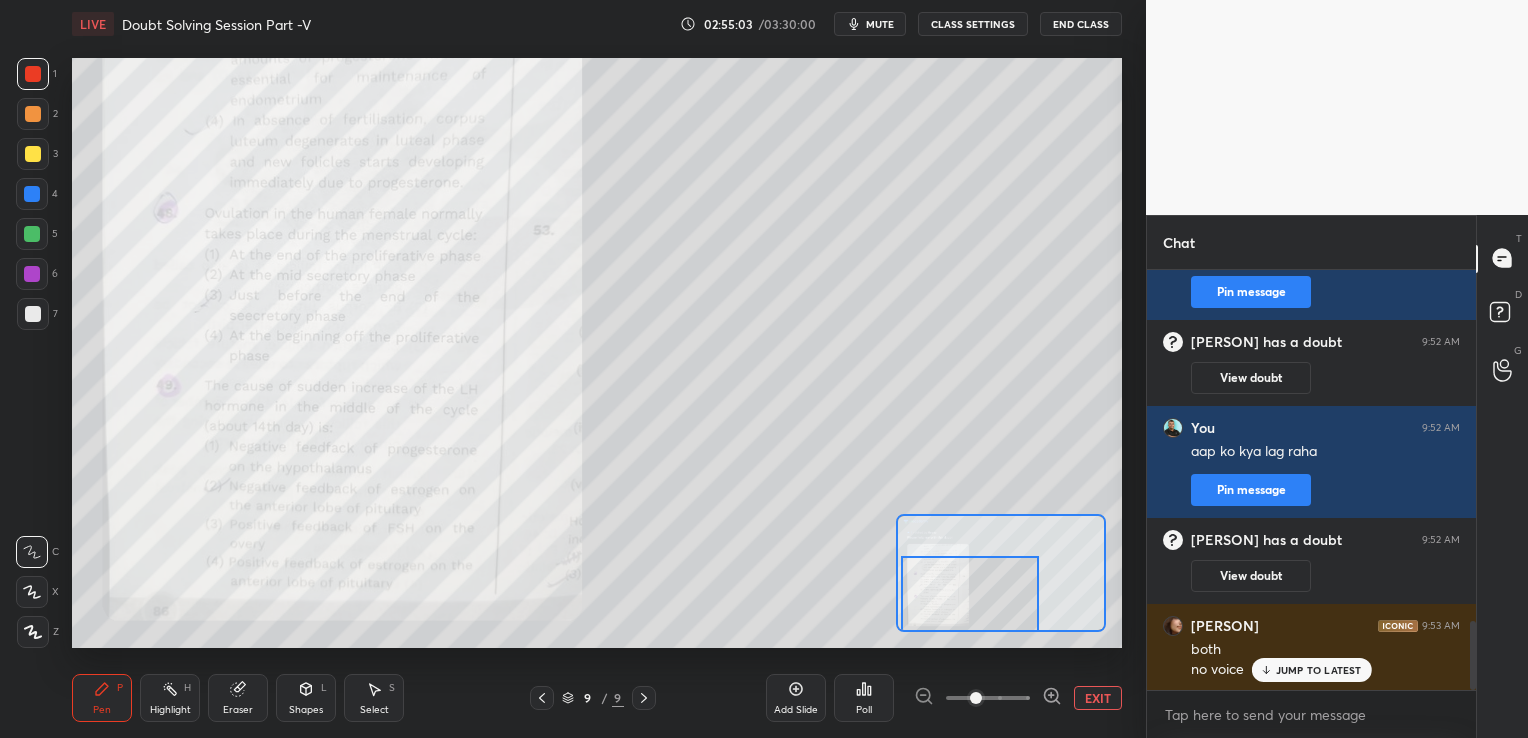 drag, startPoint x: 963, startPoint y: 592, endPoint x: 964, endPoint y: 606, distance: 14.035668 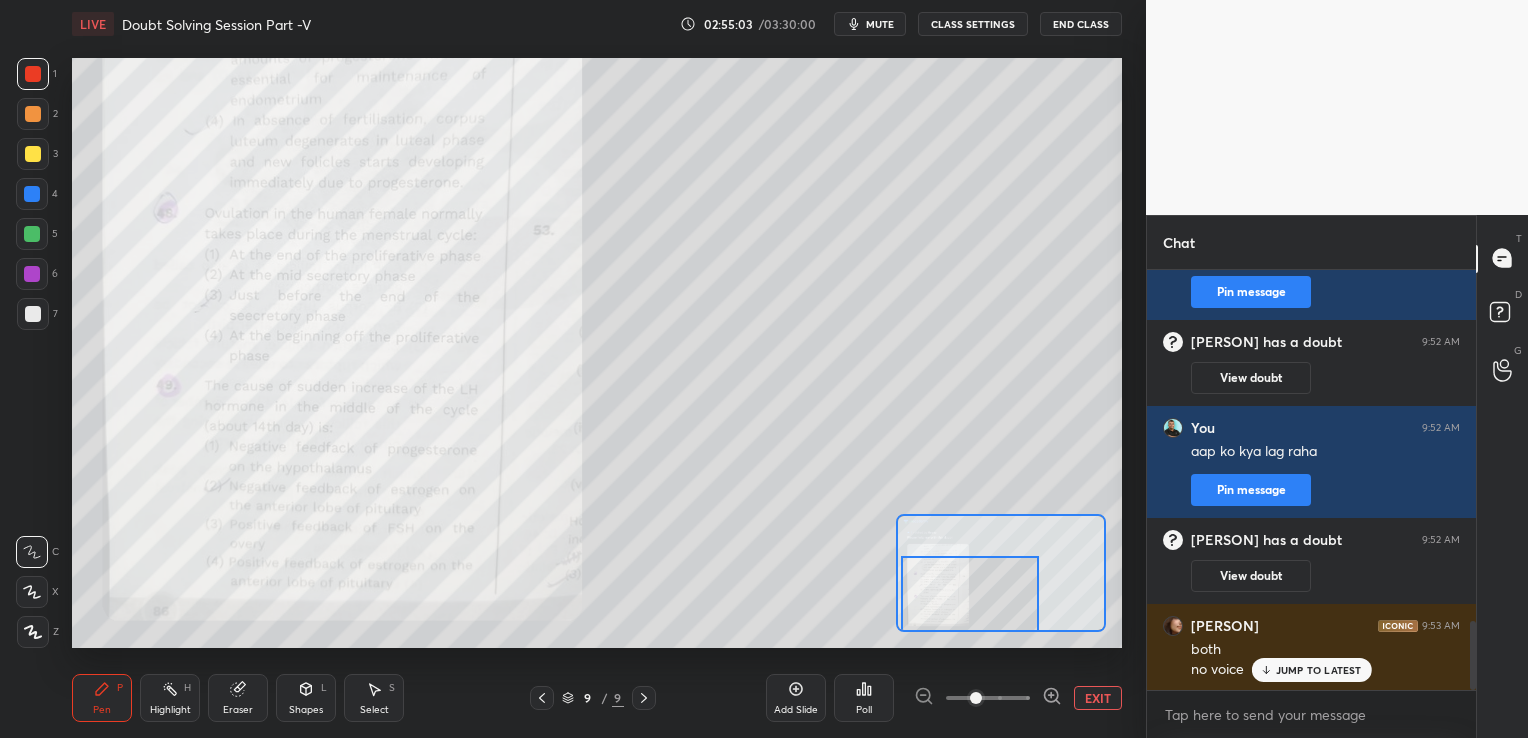 click at bounding box center (969, 594) 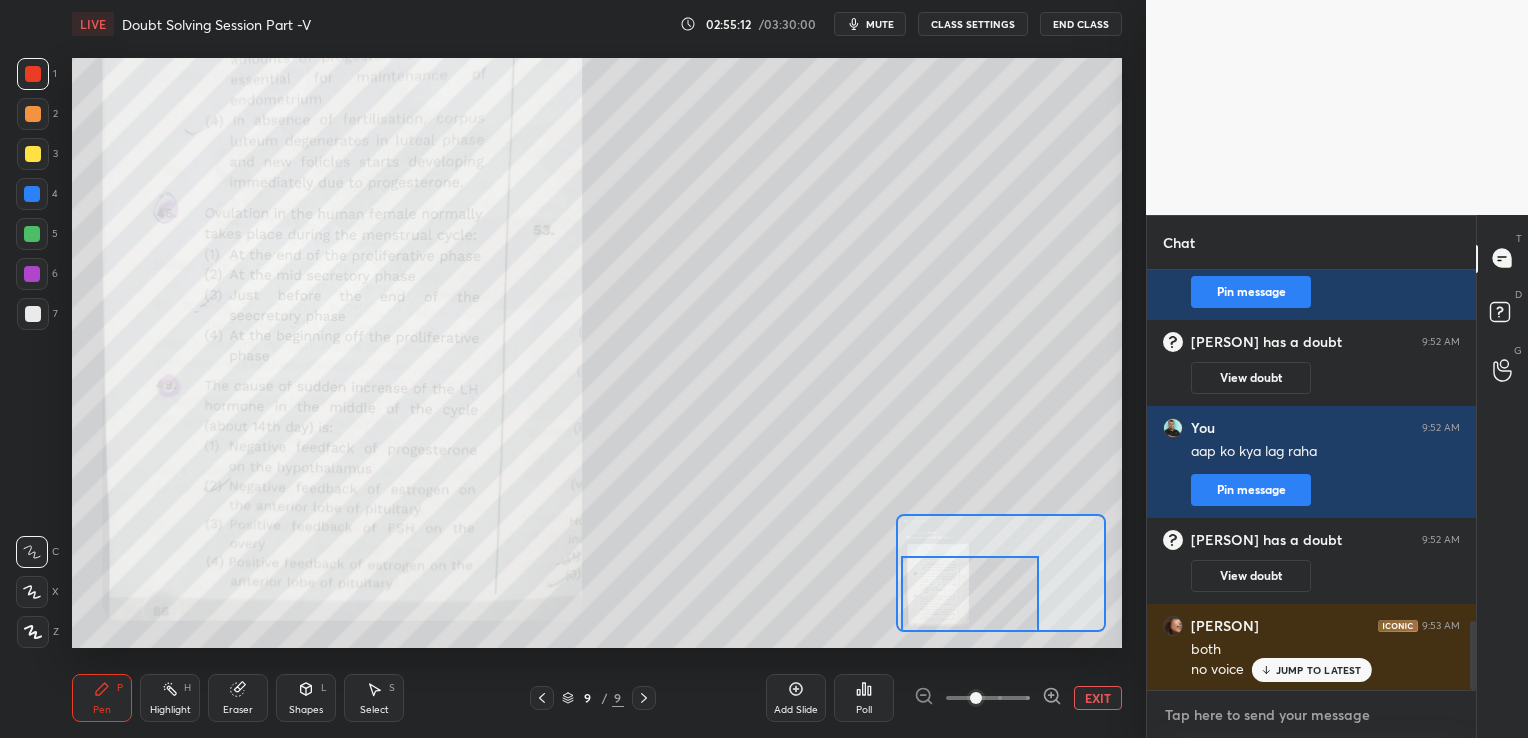 click at bounding box center (1311, 715) 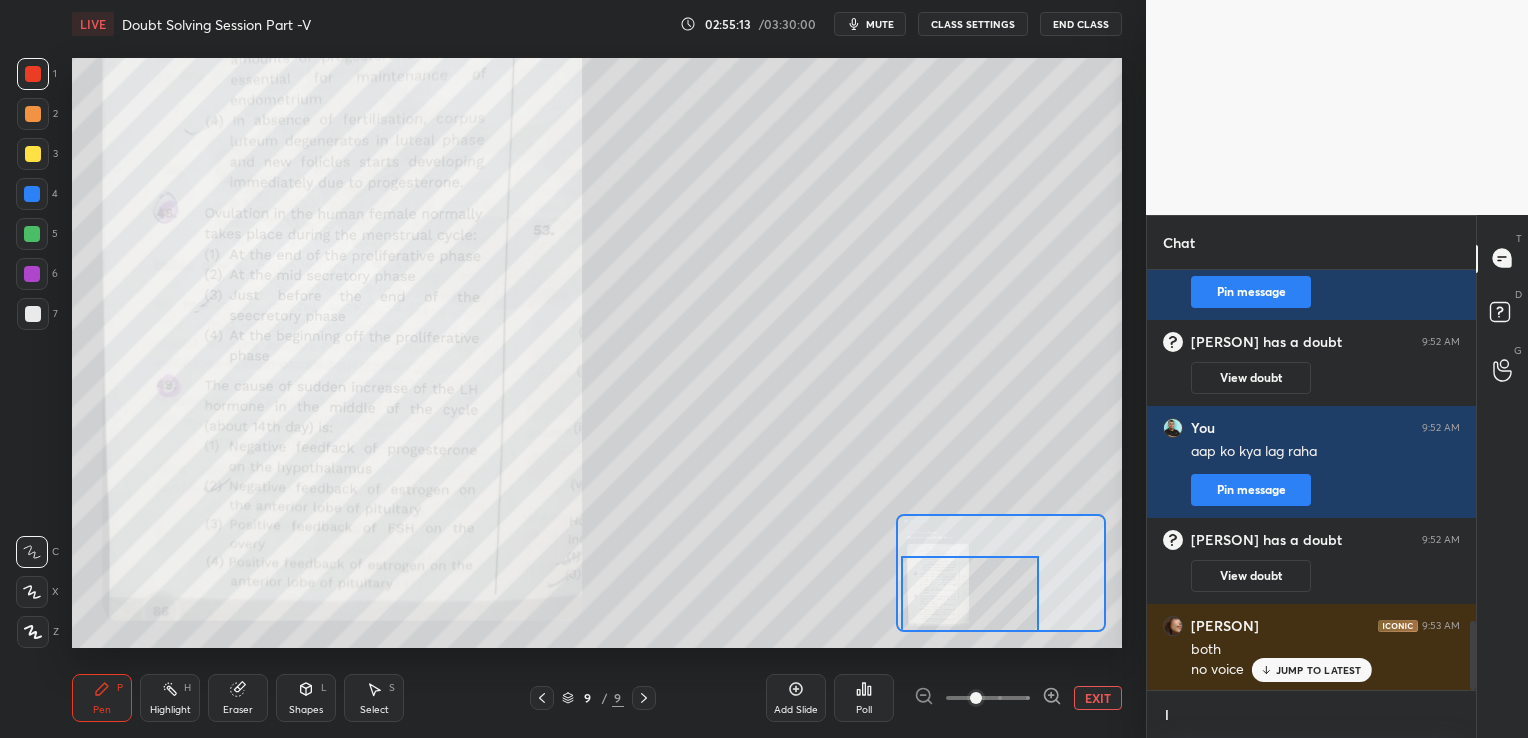 scroll, scrollTop: 409, scrollLeft: 323, axis: both 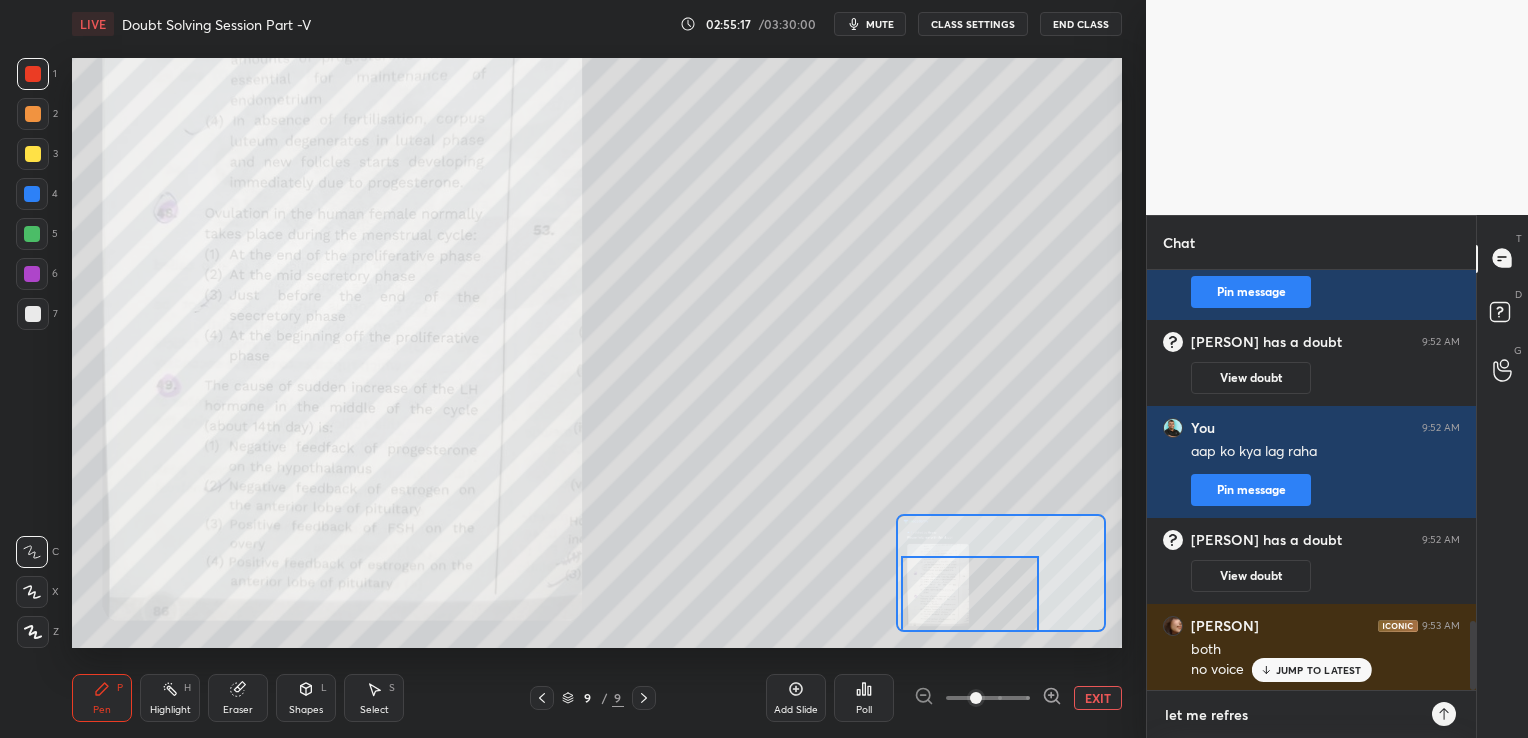 type on "let me refresh" 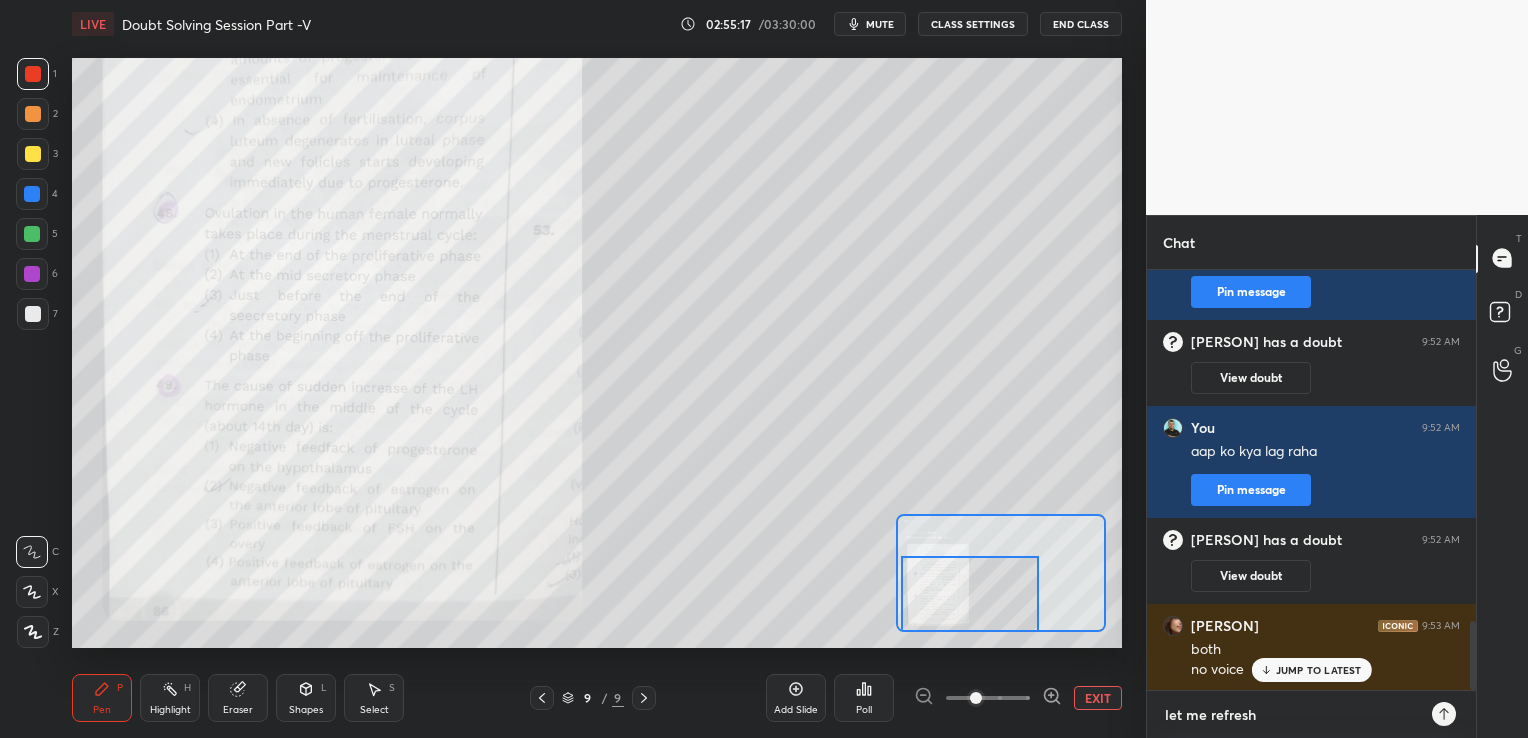 type 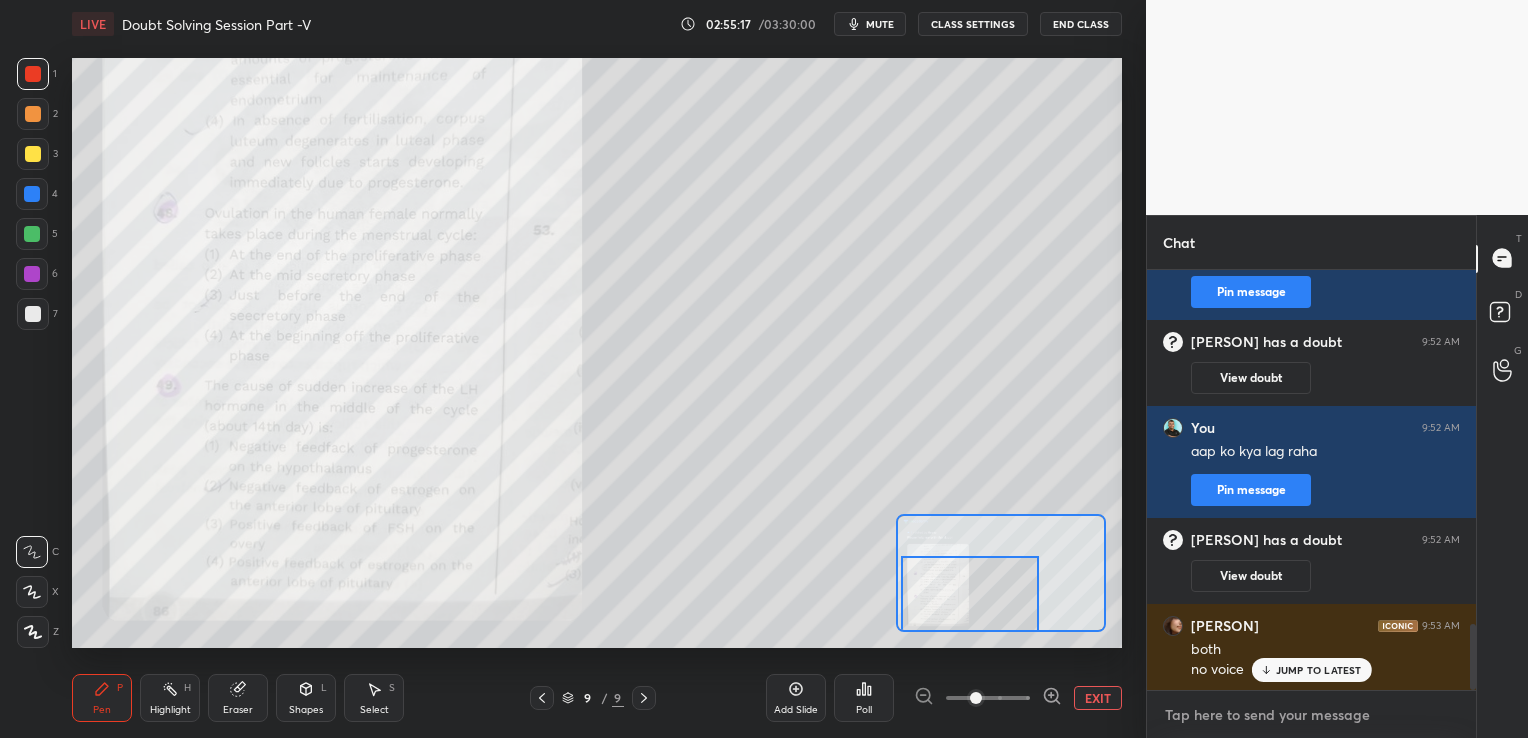 scroll, scrollTop: 2240, scrollLeft: 0, axis: vertical 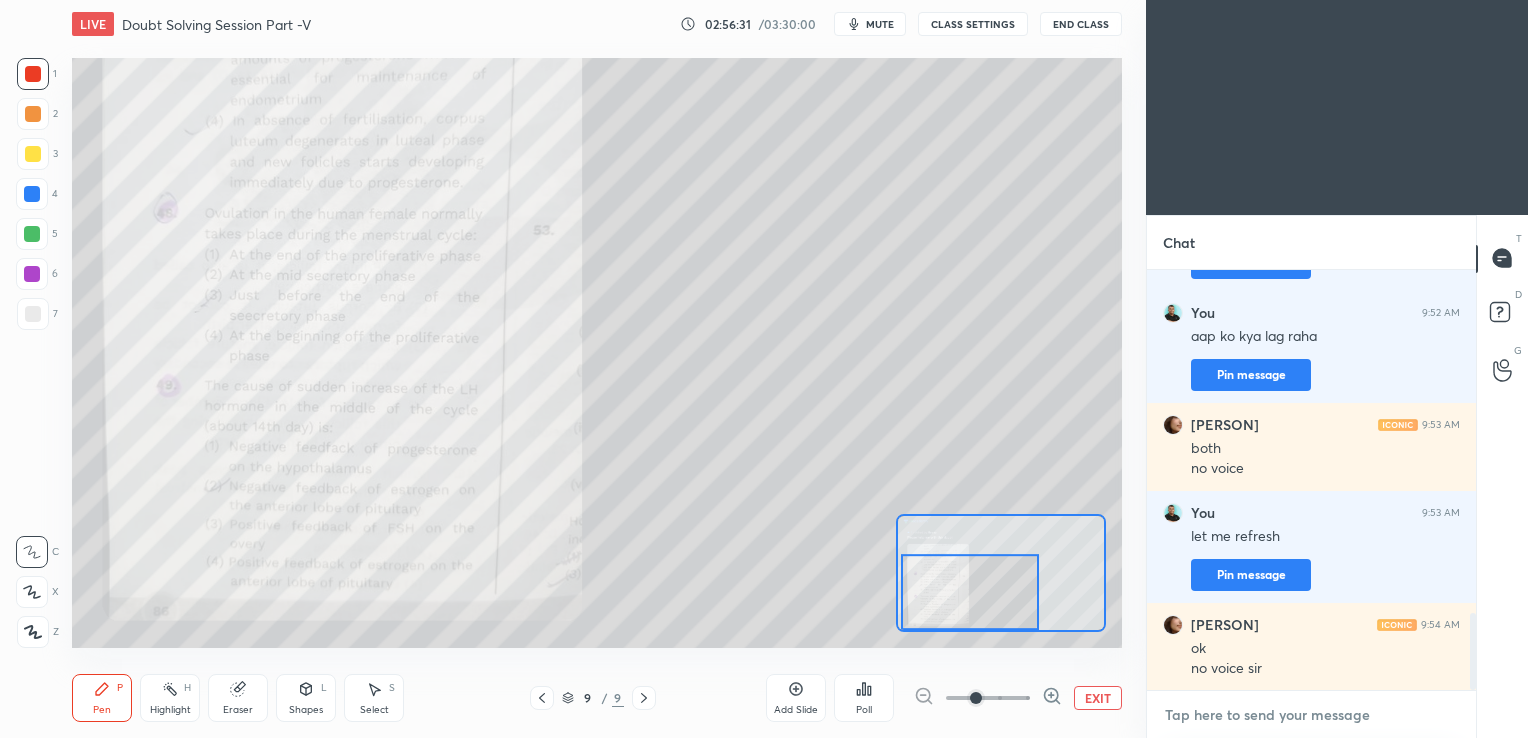 type on "x" 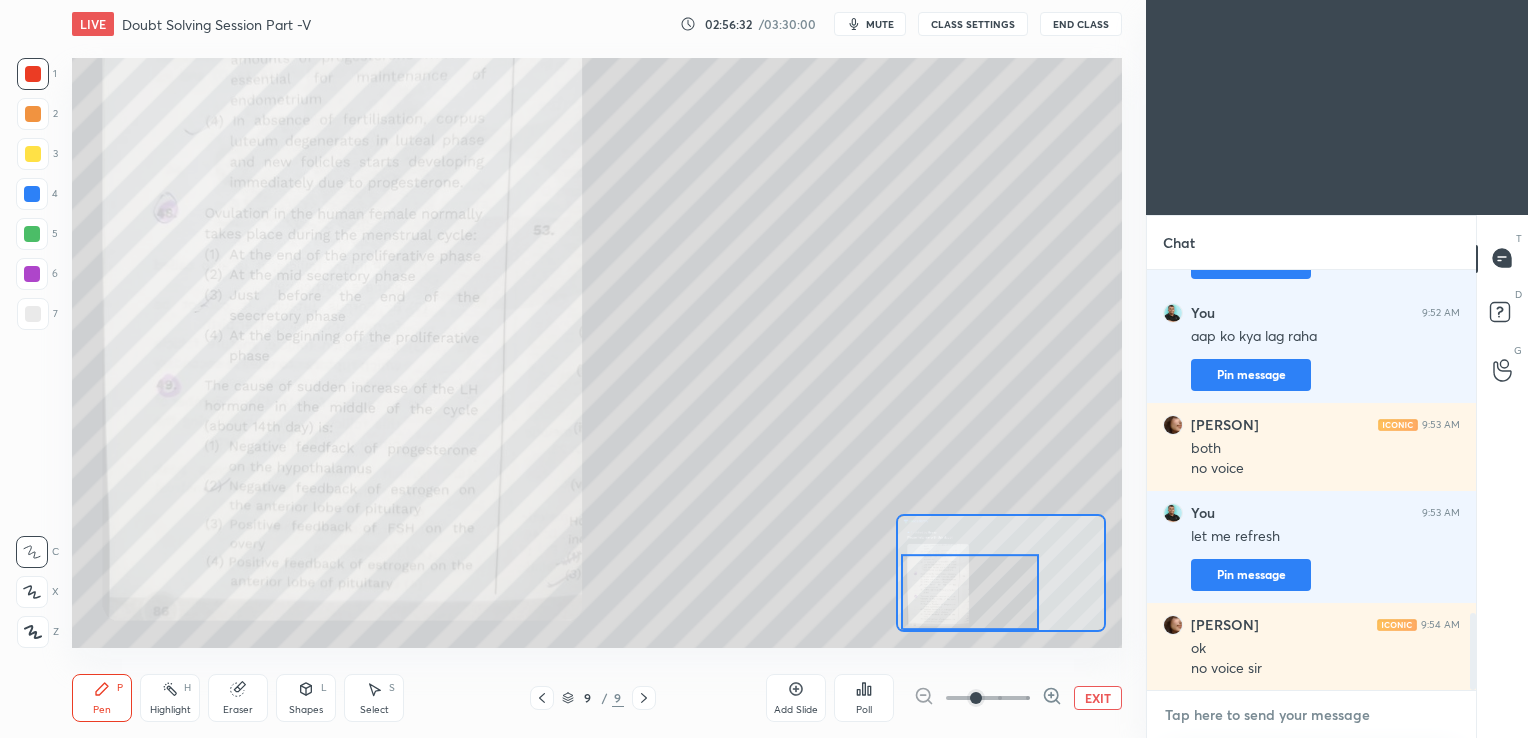 click at bounding box center (1311, 715) 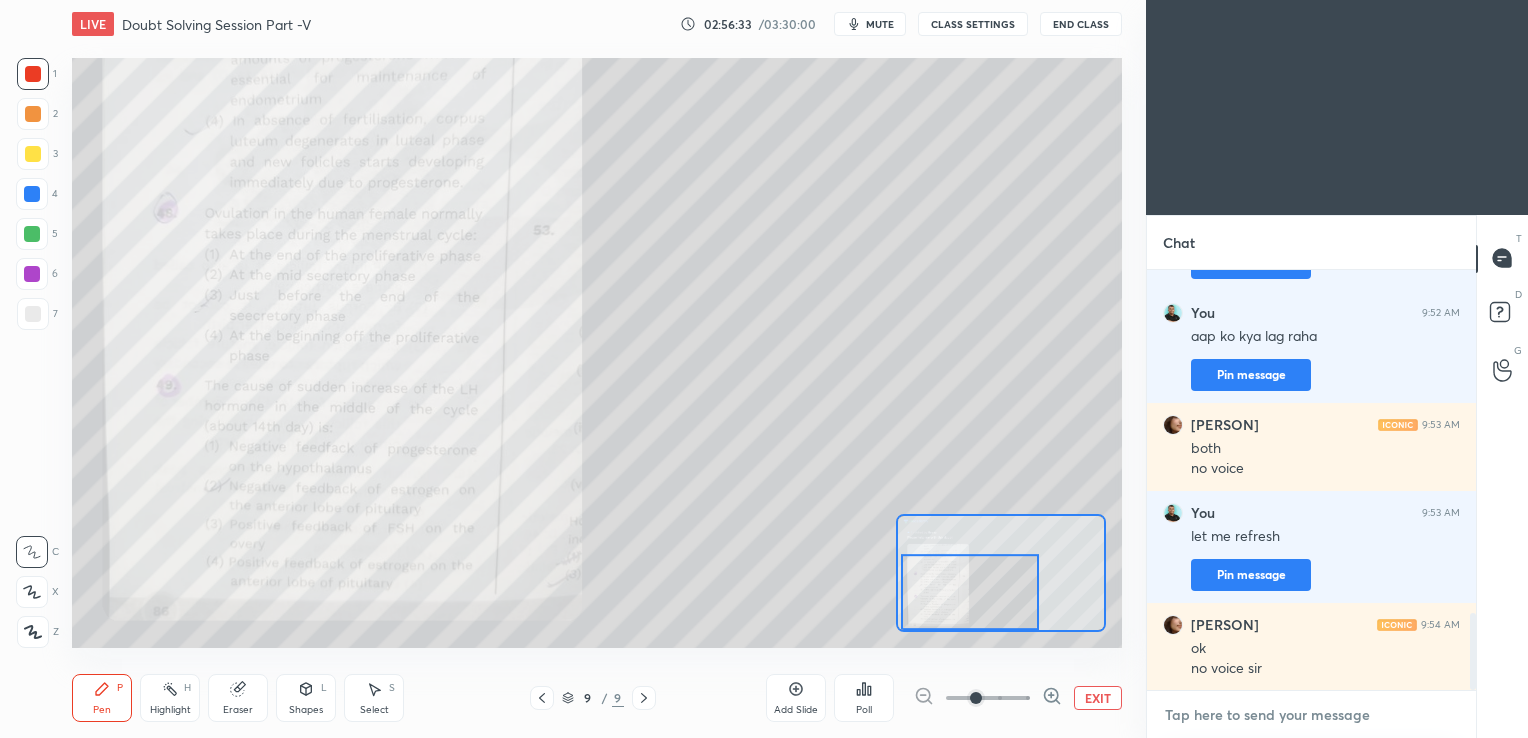 type on "a" 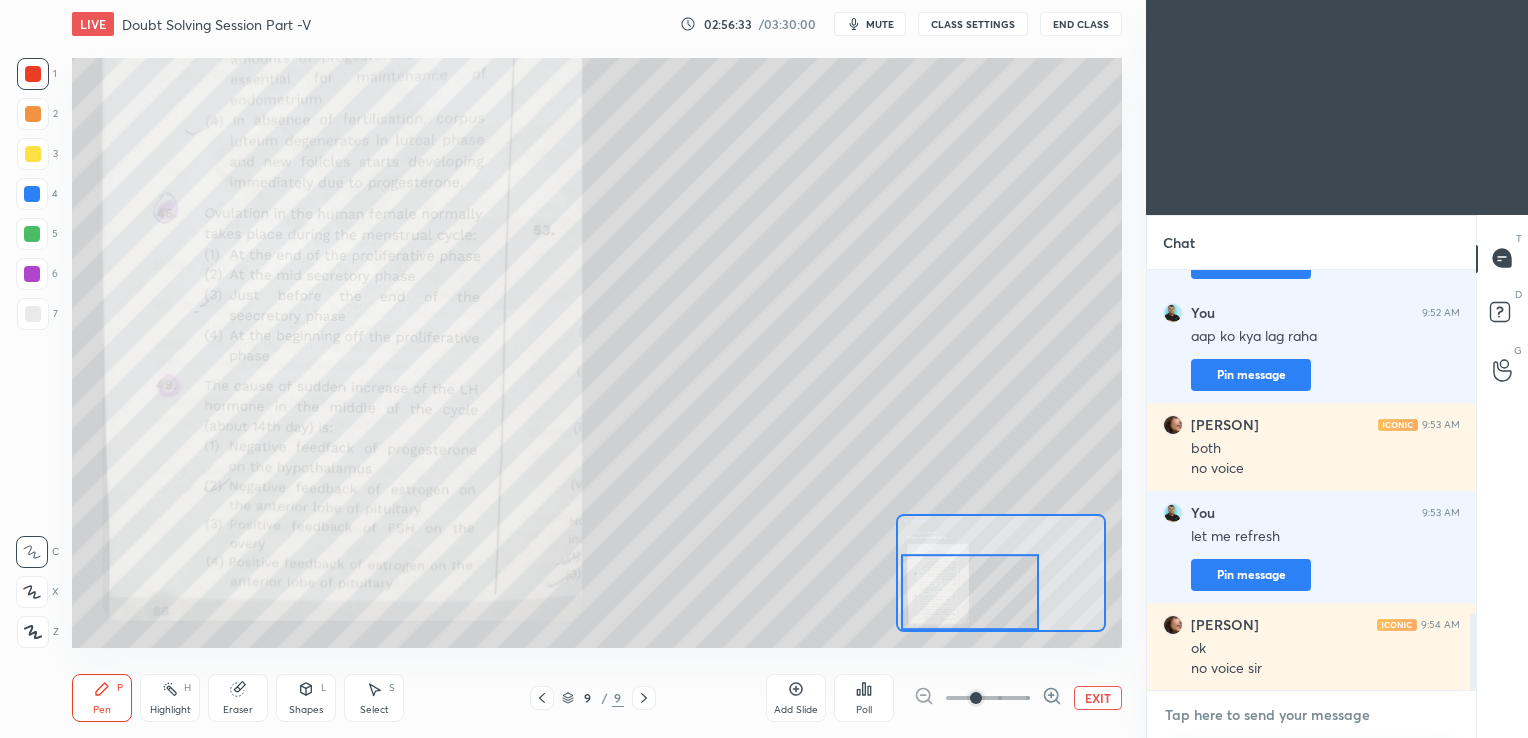 type on "x" 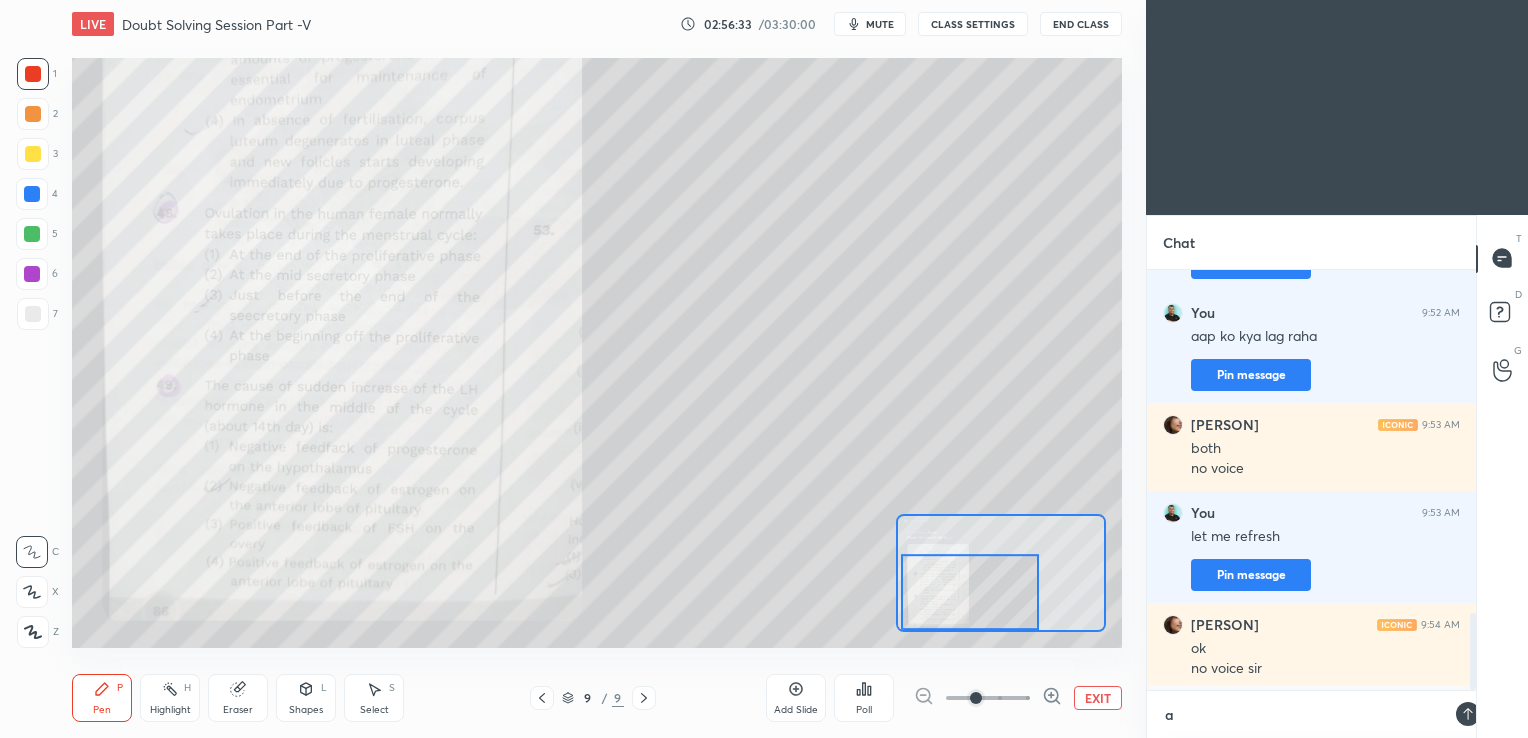 type on "aa" 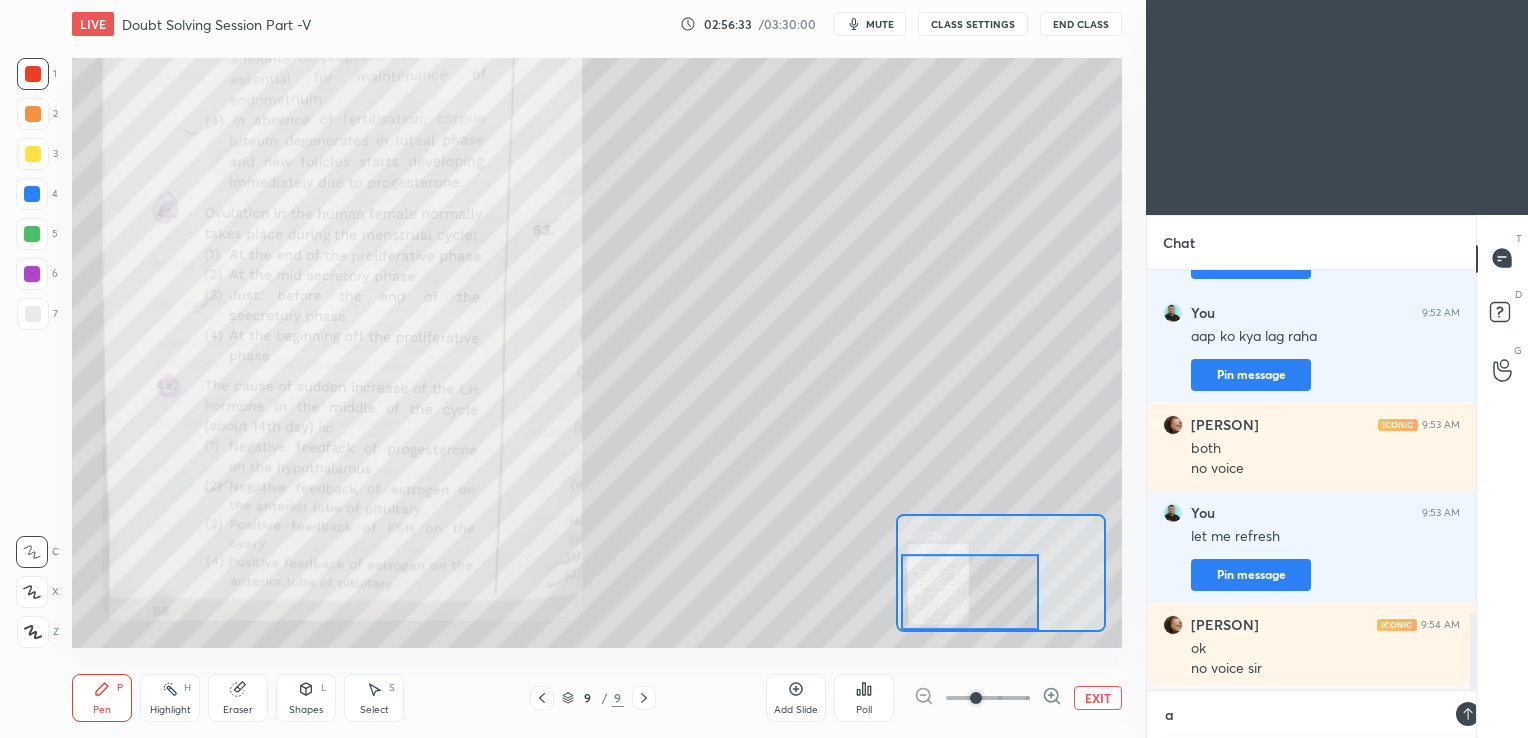 type on "x" 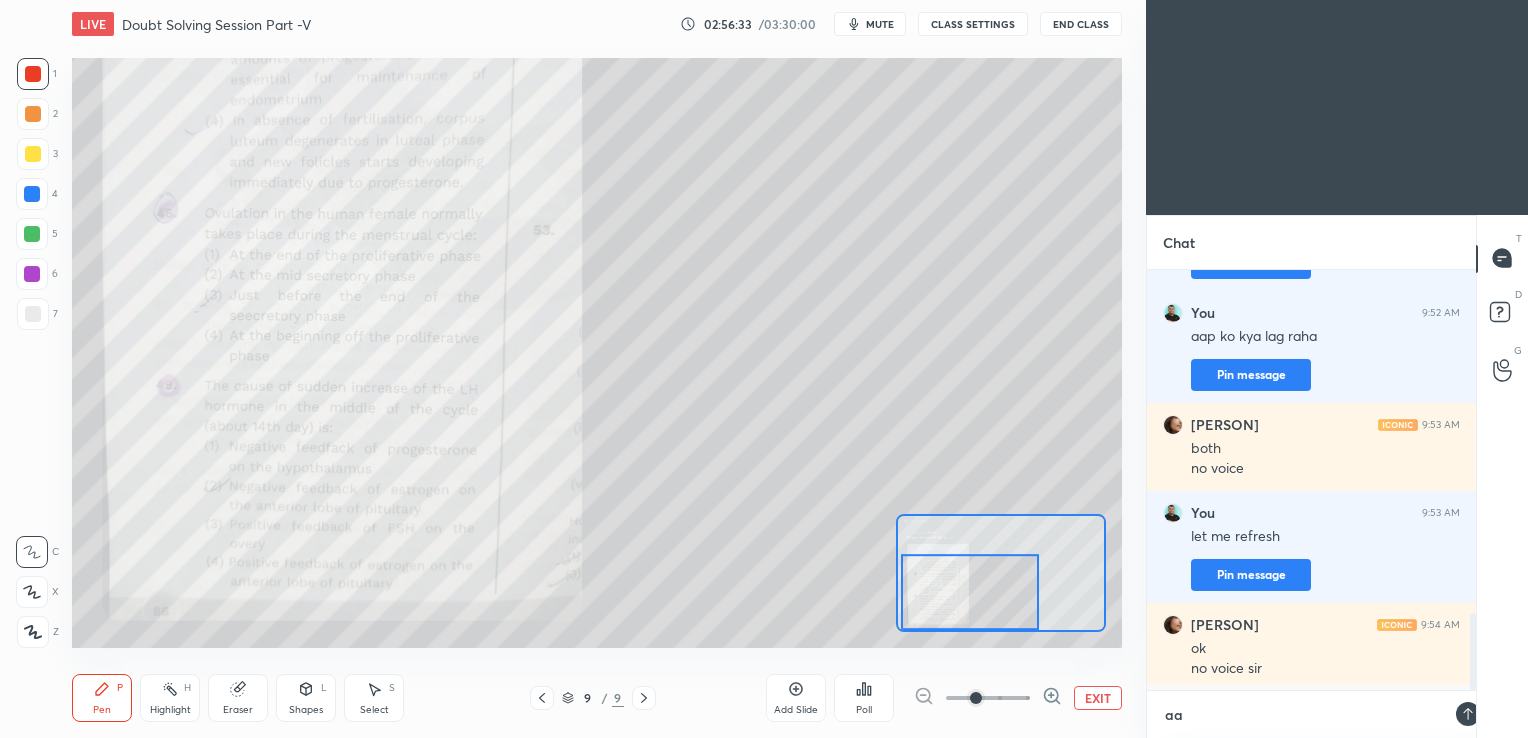 scroll, scrollTop: 409, scrollLeft: 323, axis: both 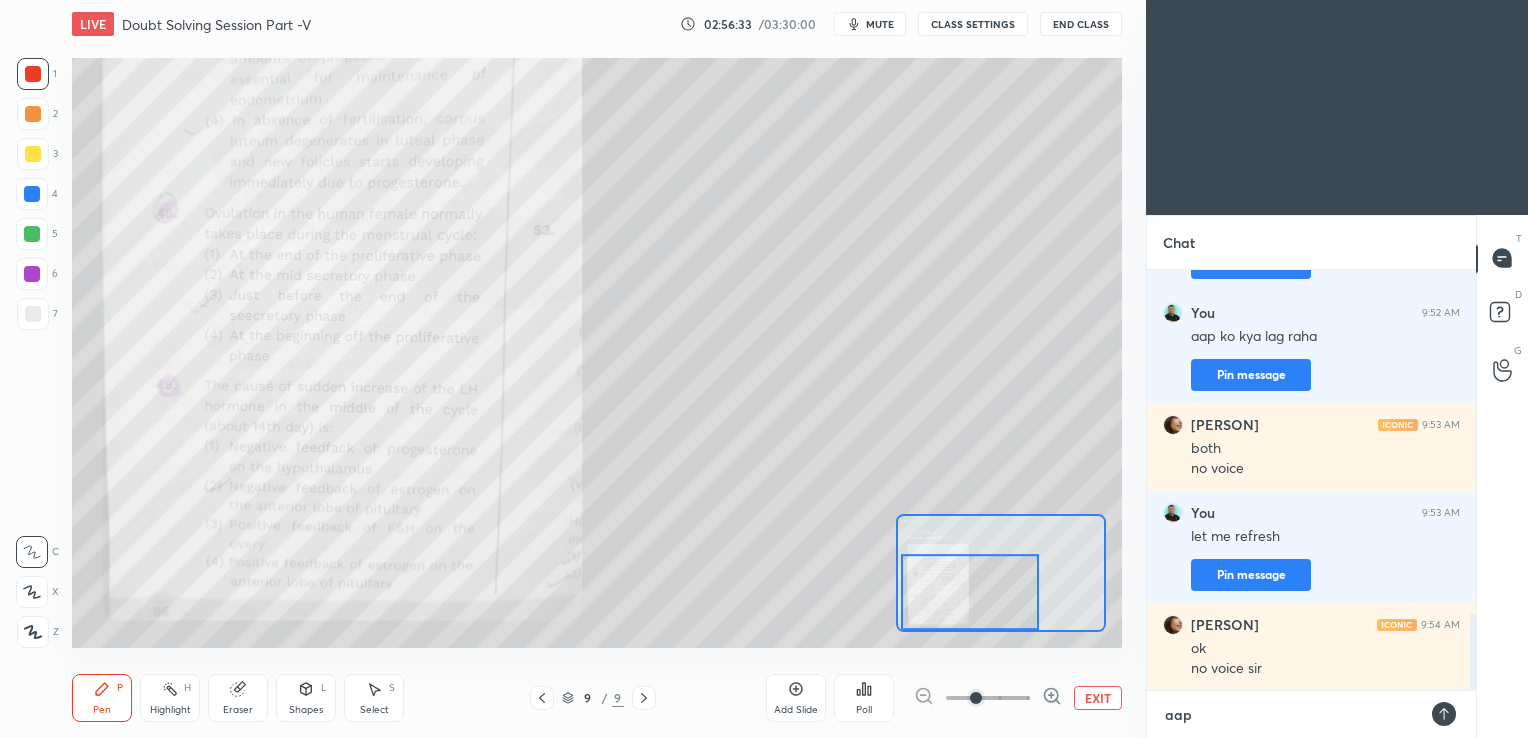 type on "aap" 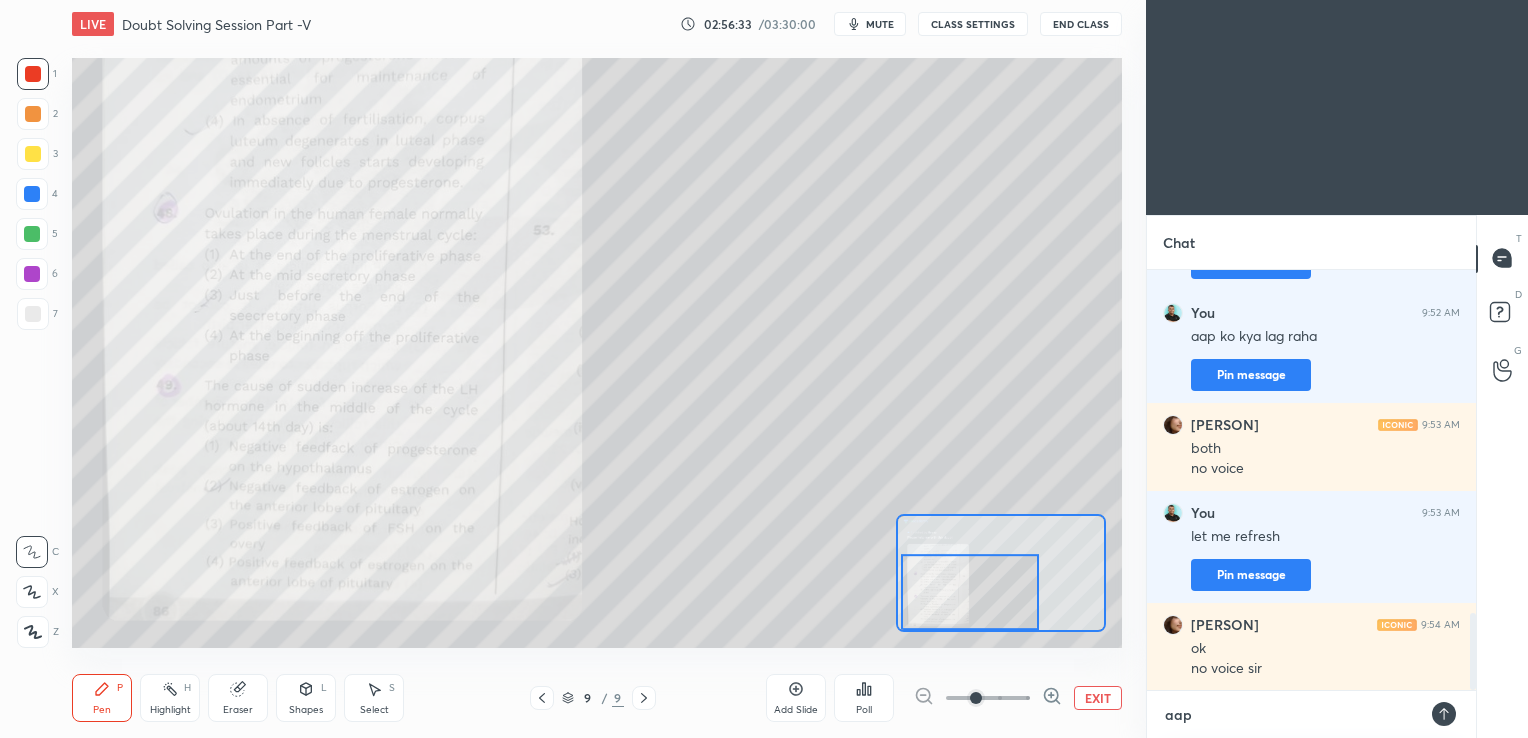 type on "x" 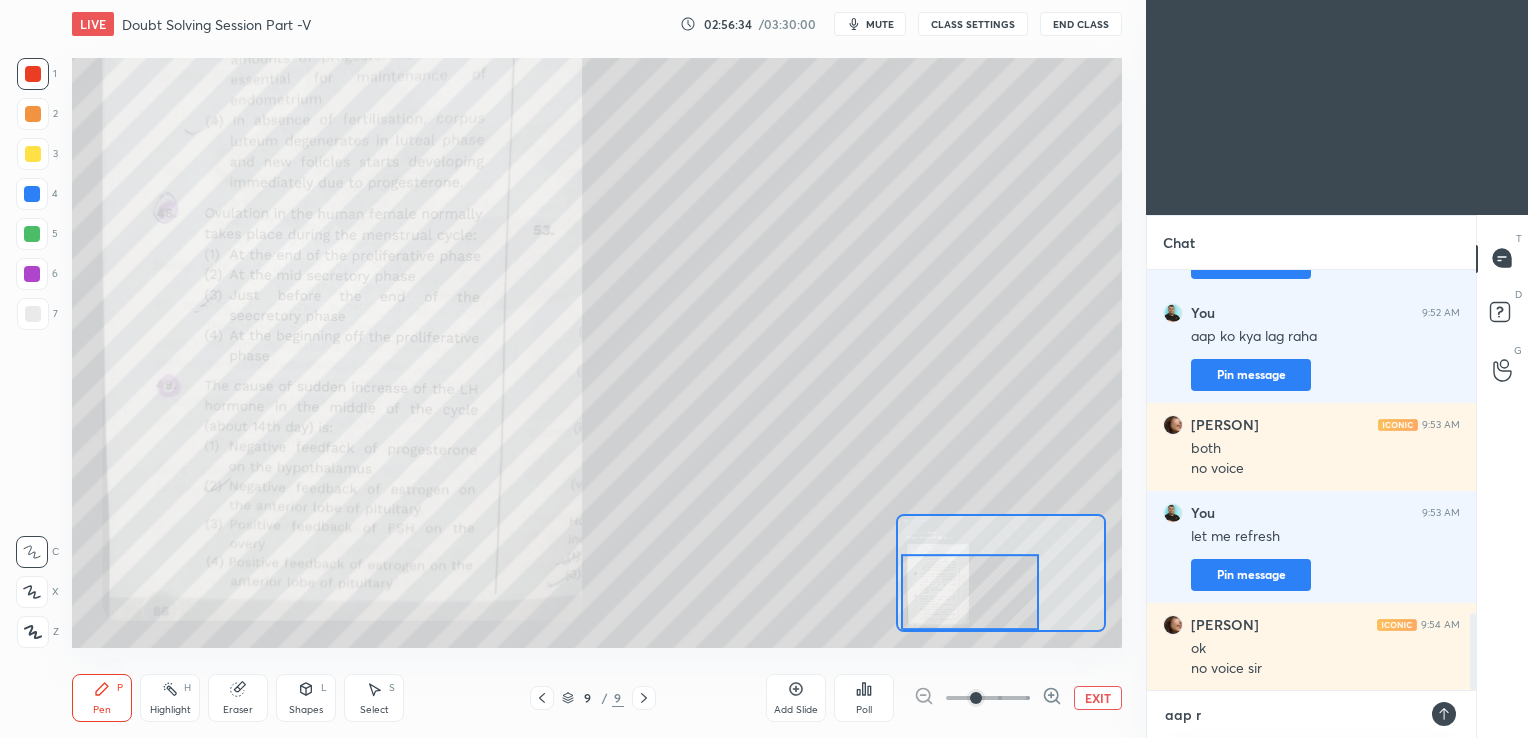 type on "aap re" 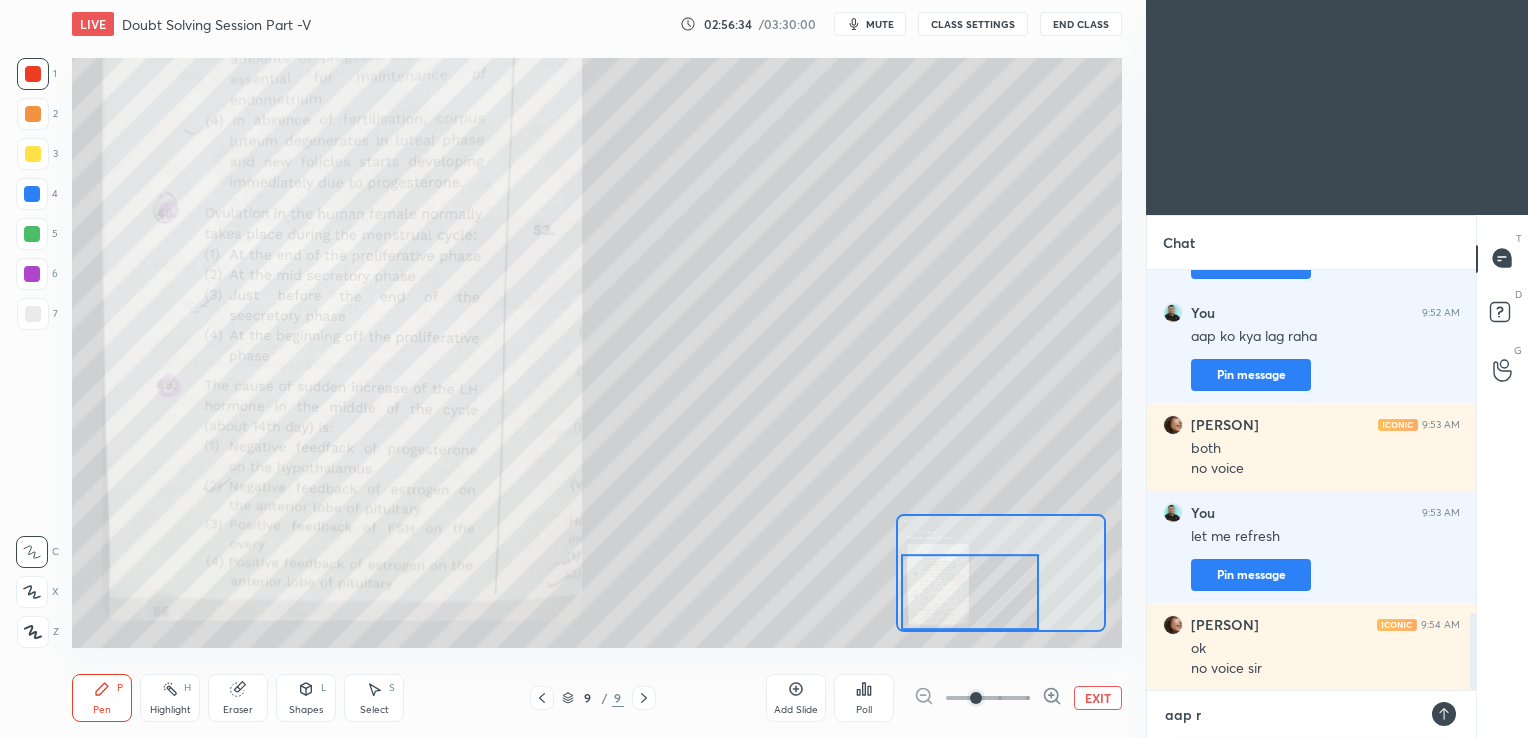 type on "x" 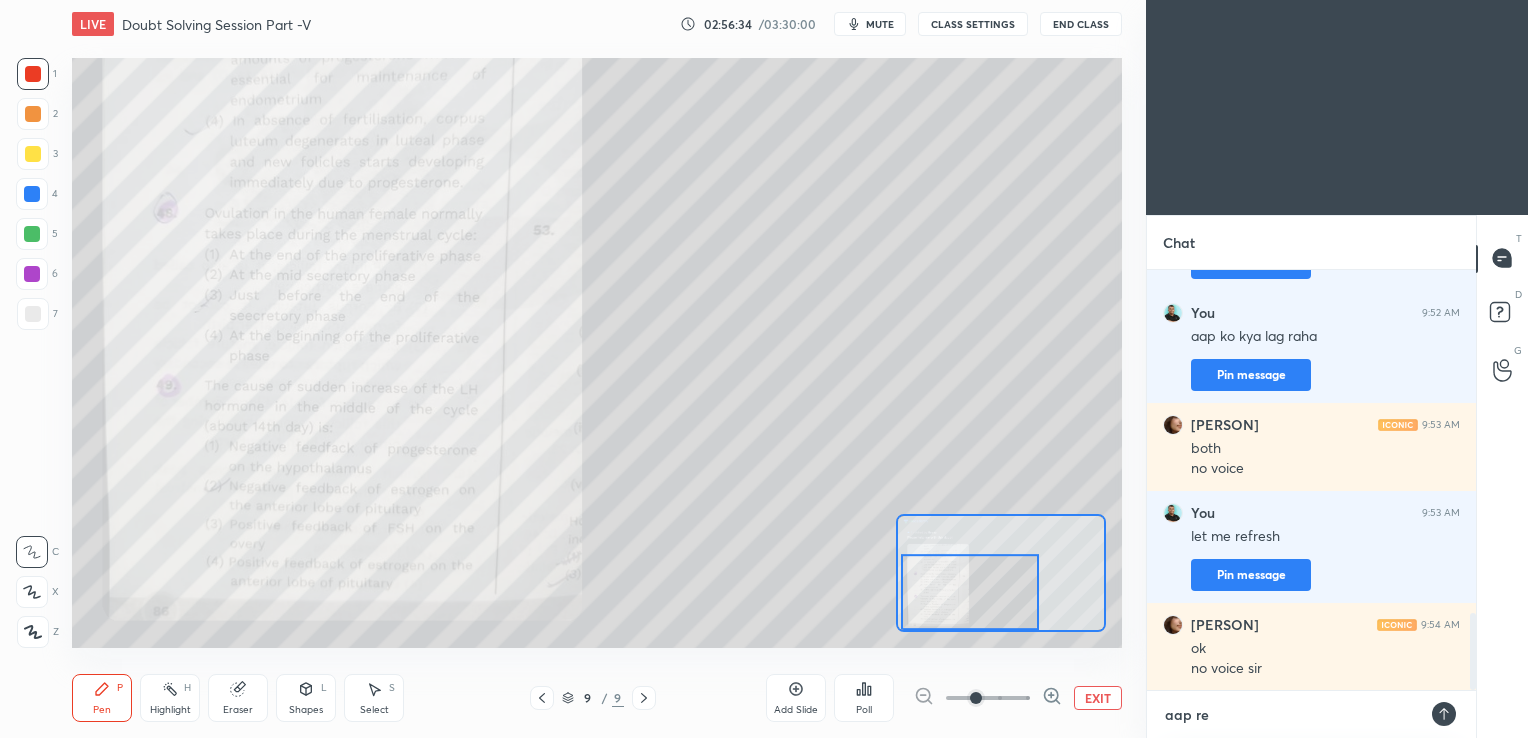 type on "aap ref" 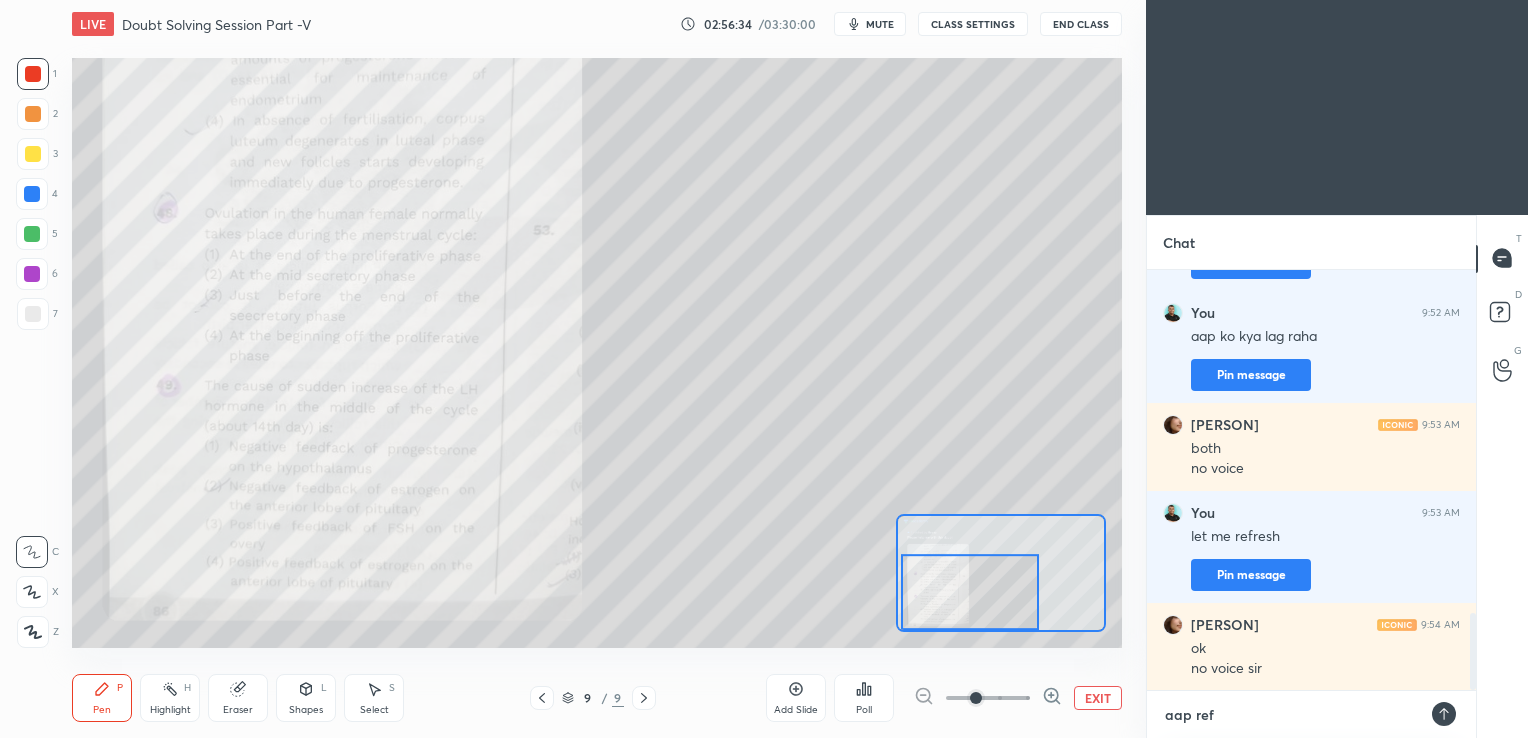 type on "aap refr" 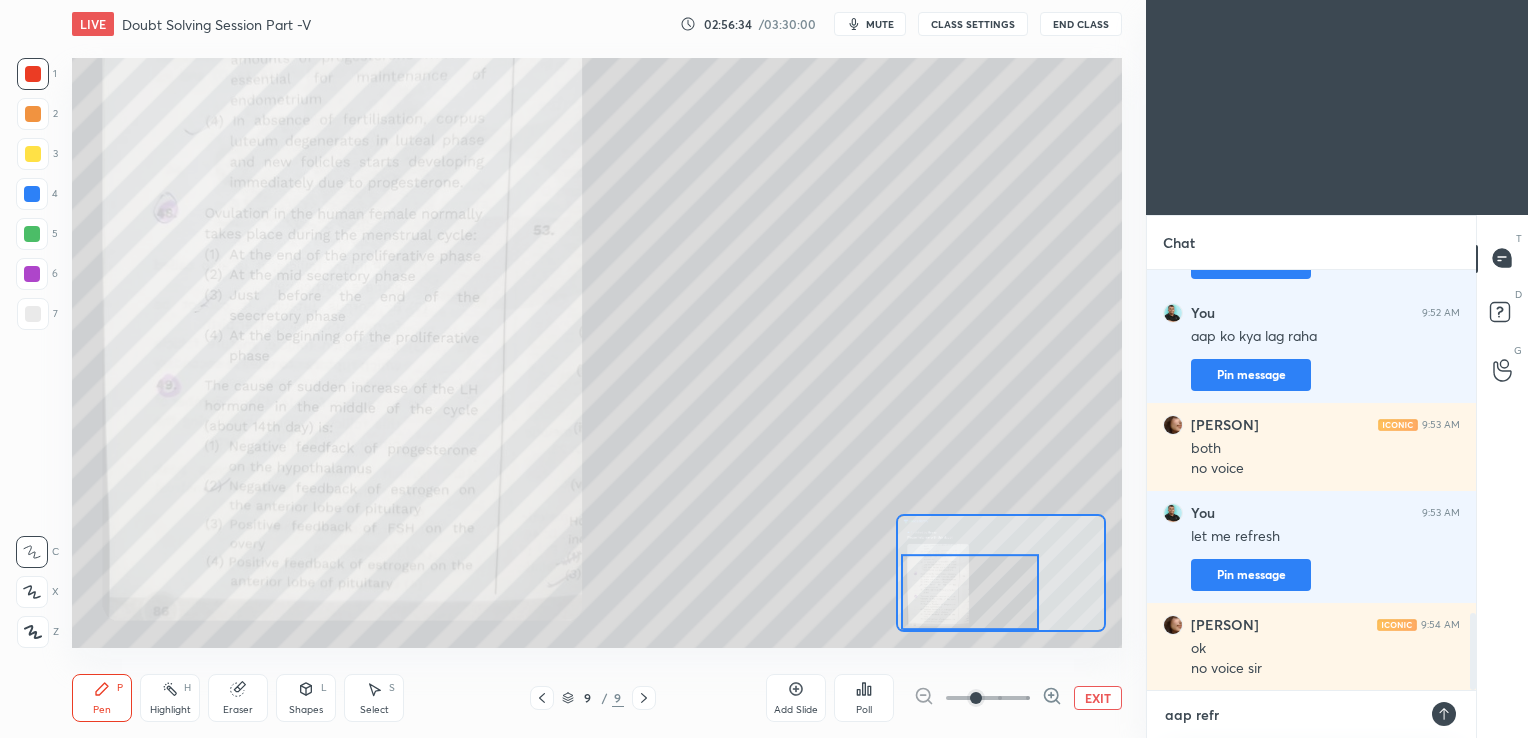 type on "x" 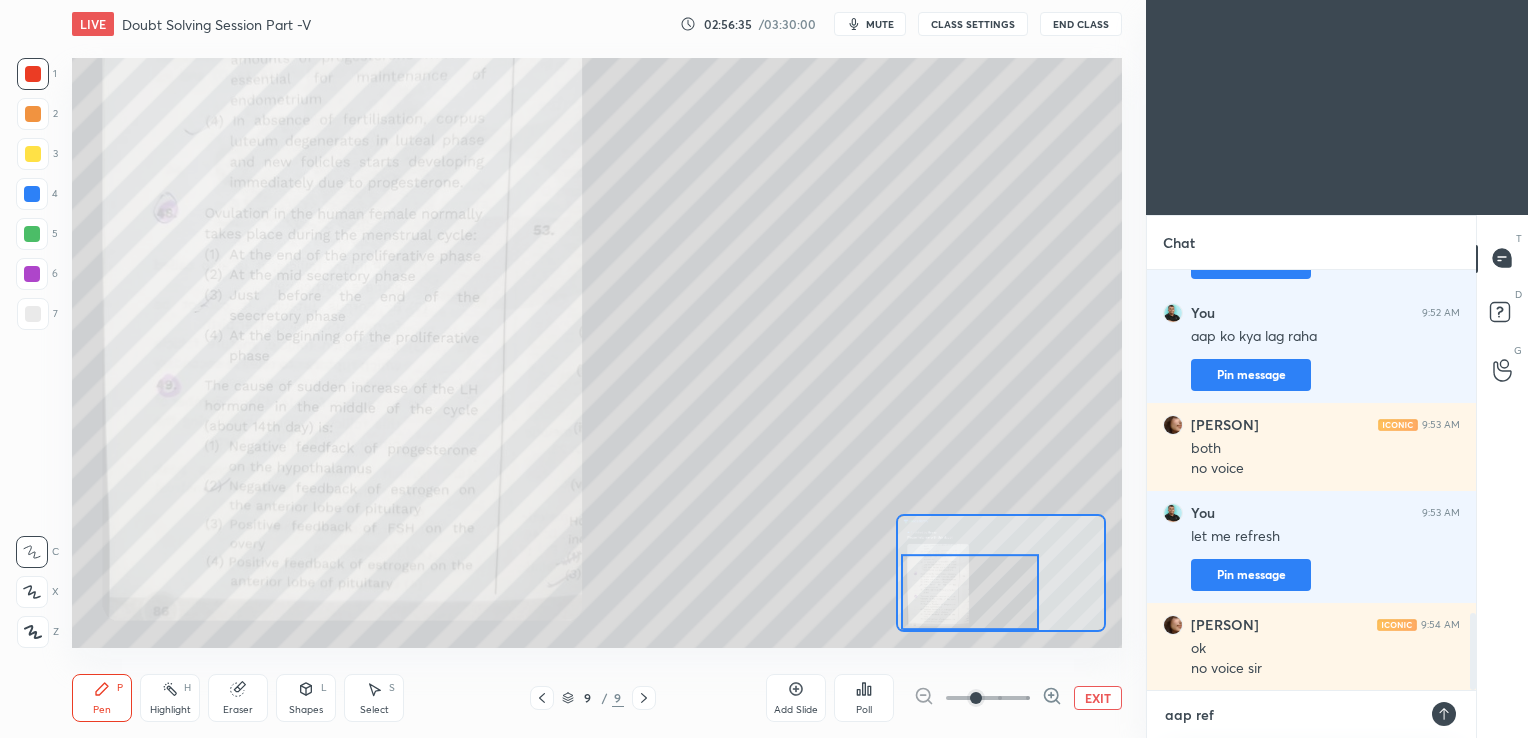 type on "aap refres" 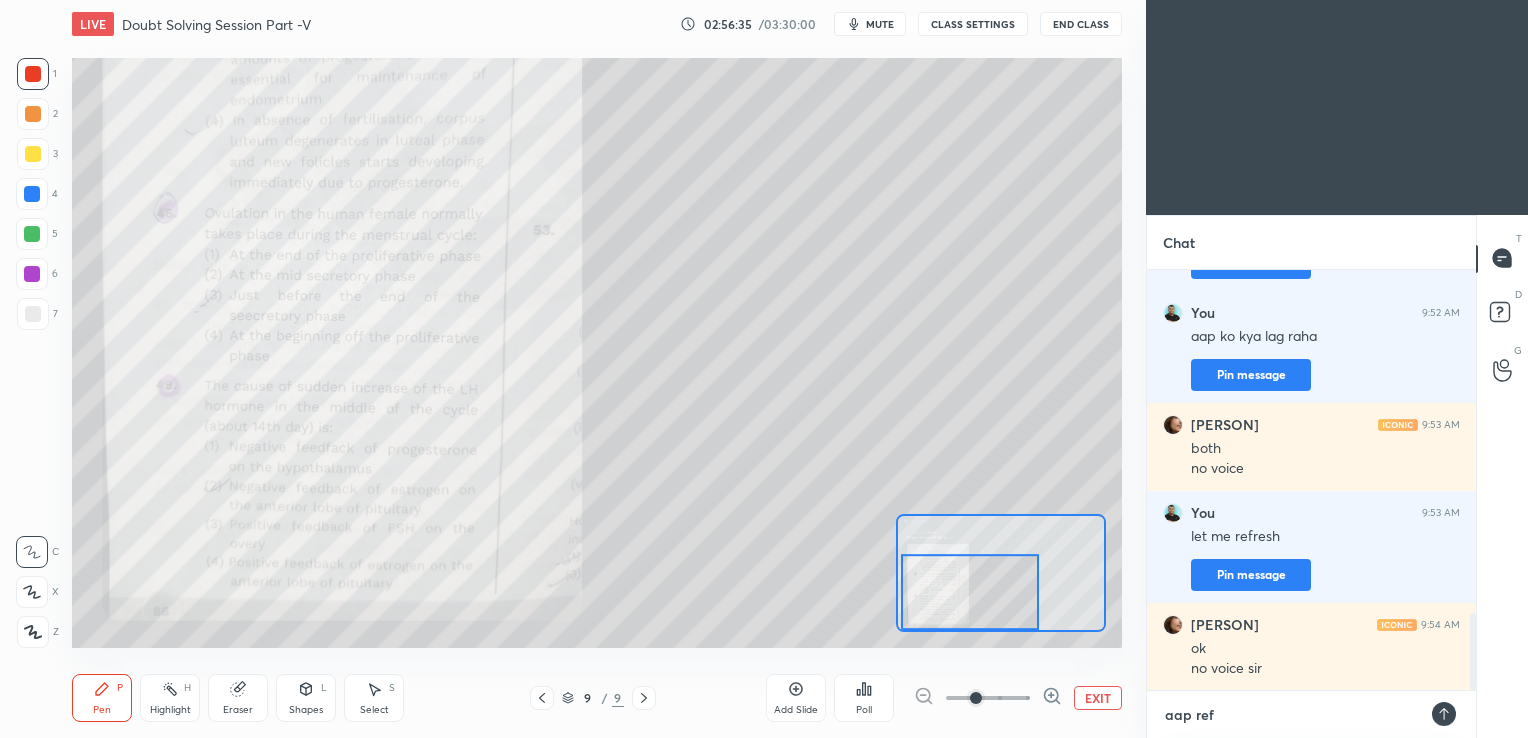 type on "x" 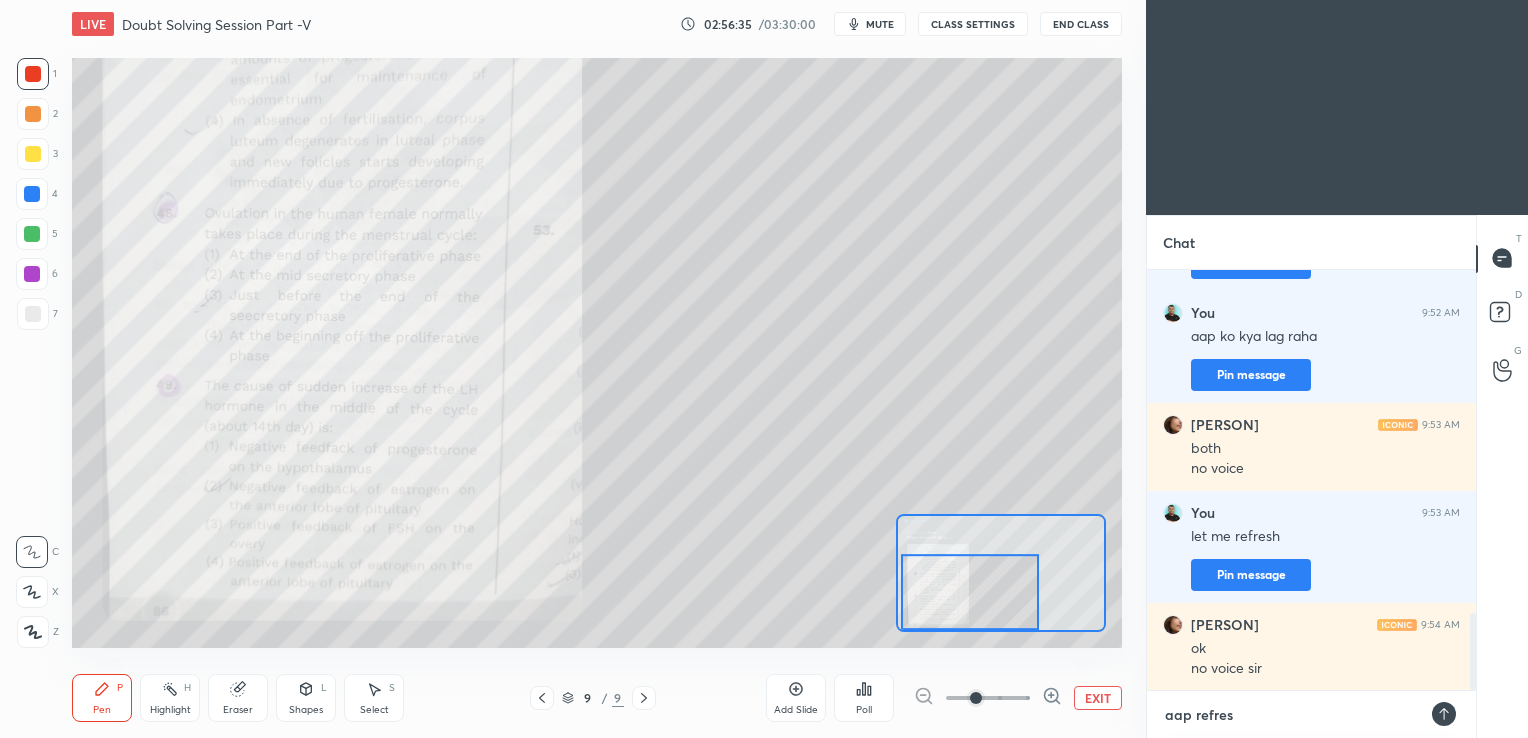 type on "aap refresh" 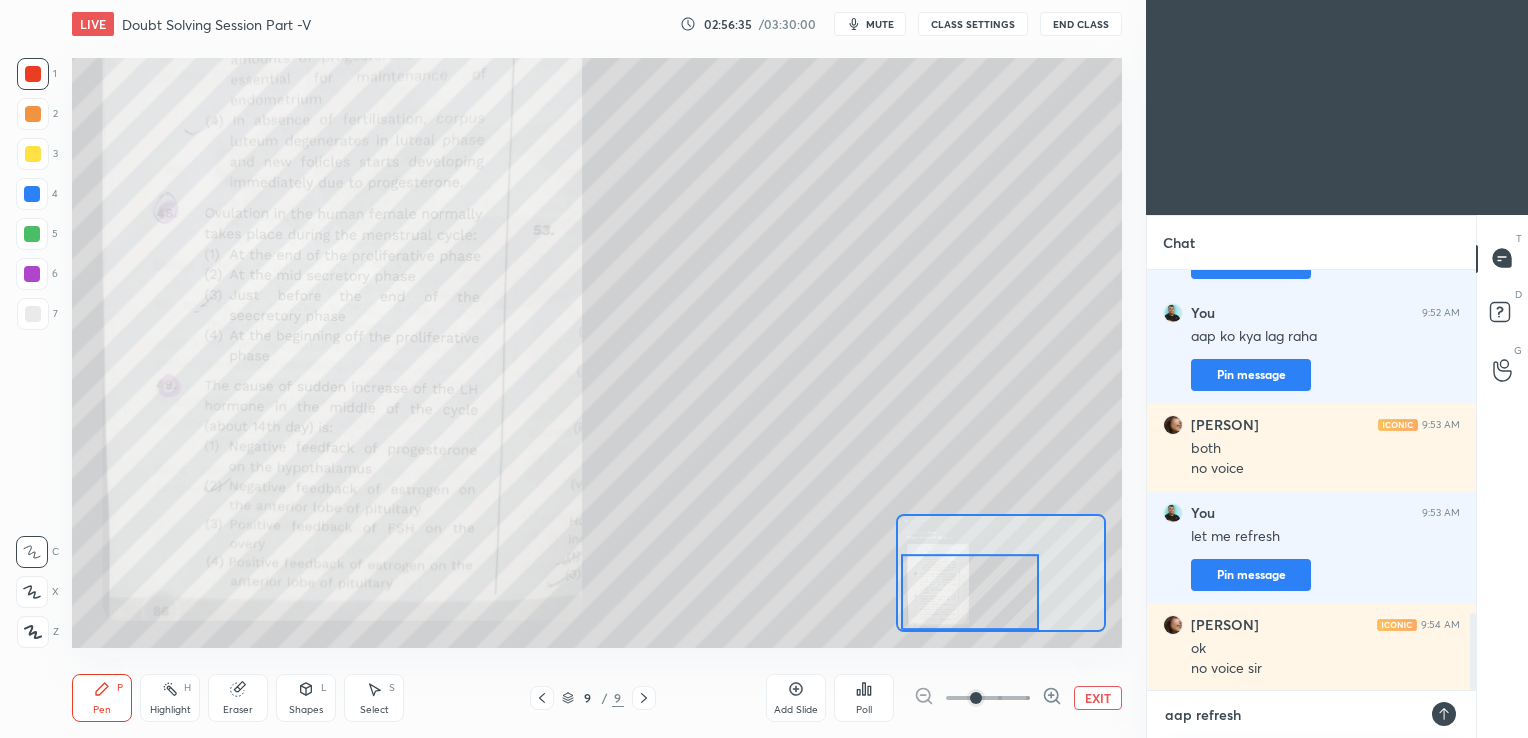 type on "aap refresh" 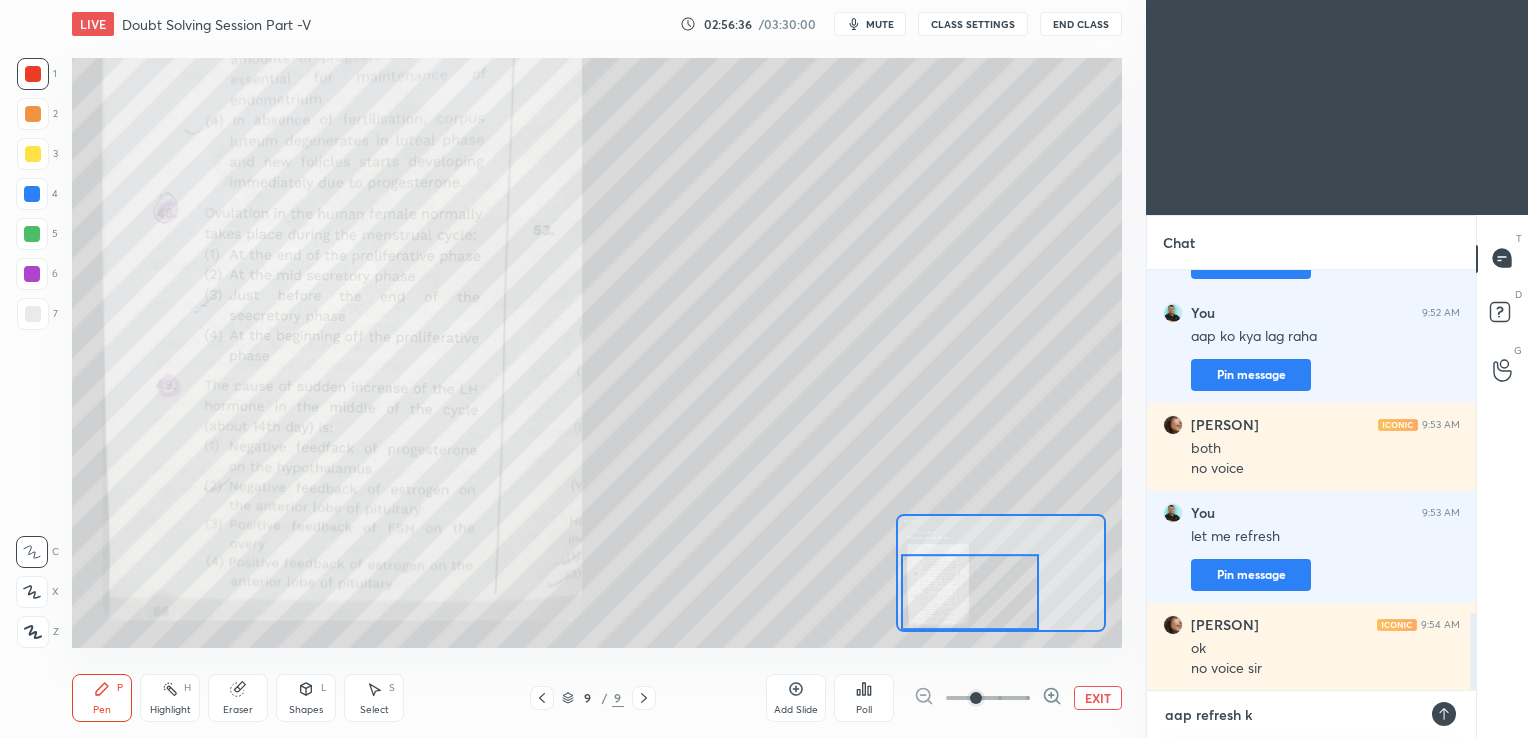 type on "aap refresh ki" 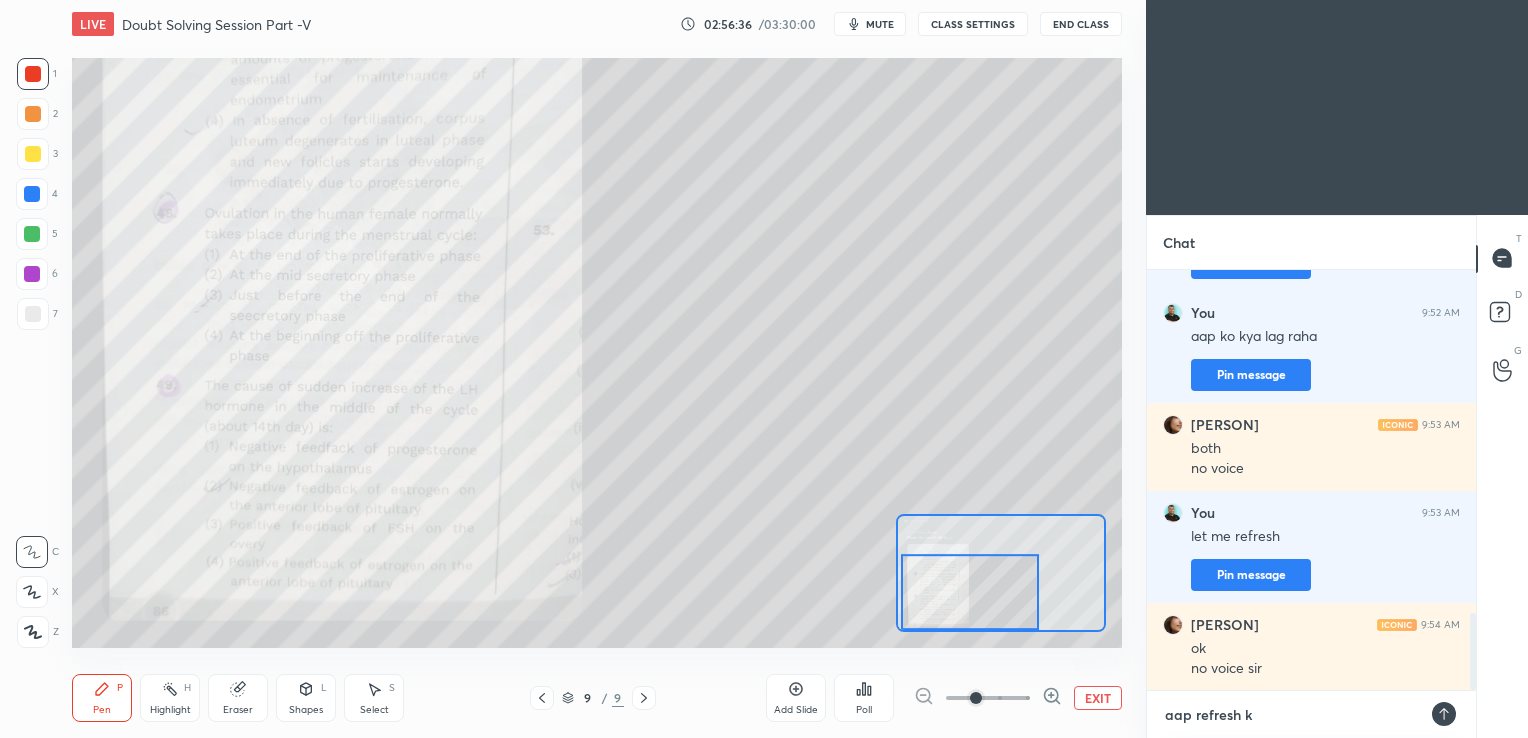 type on "x" 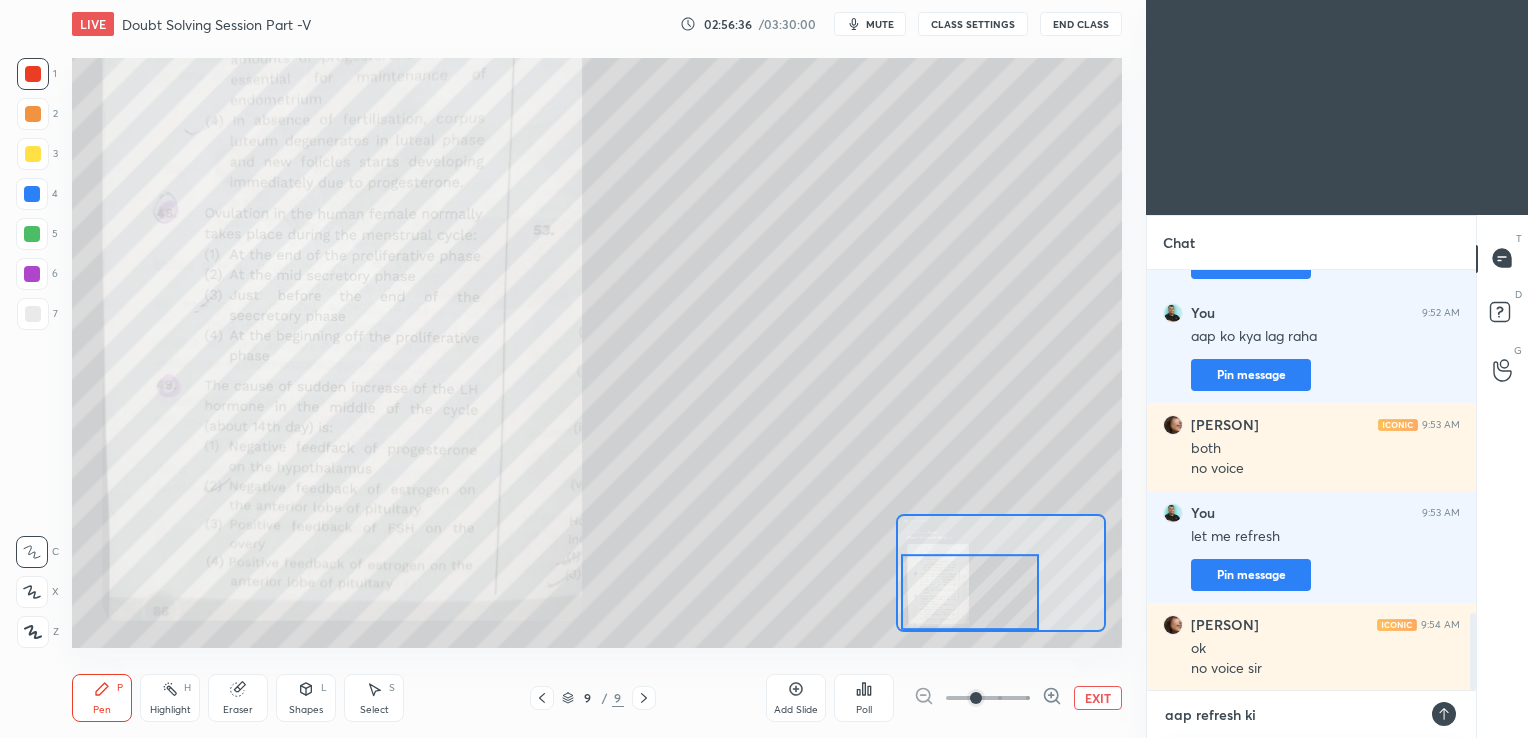 type on "aap refresh kij" 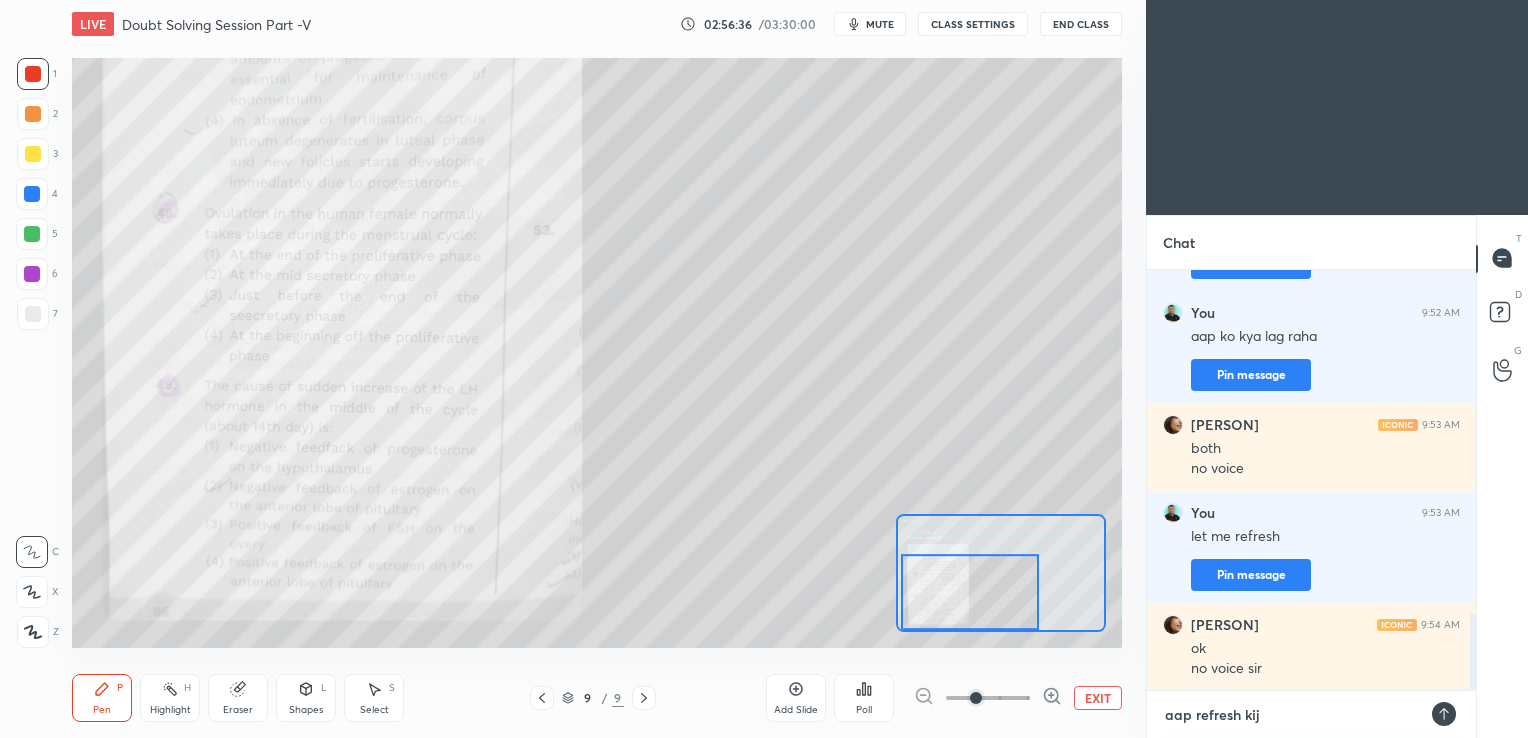 type on "x" 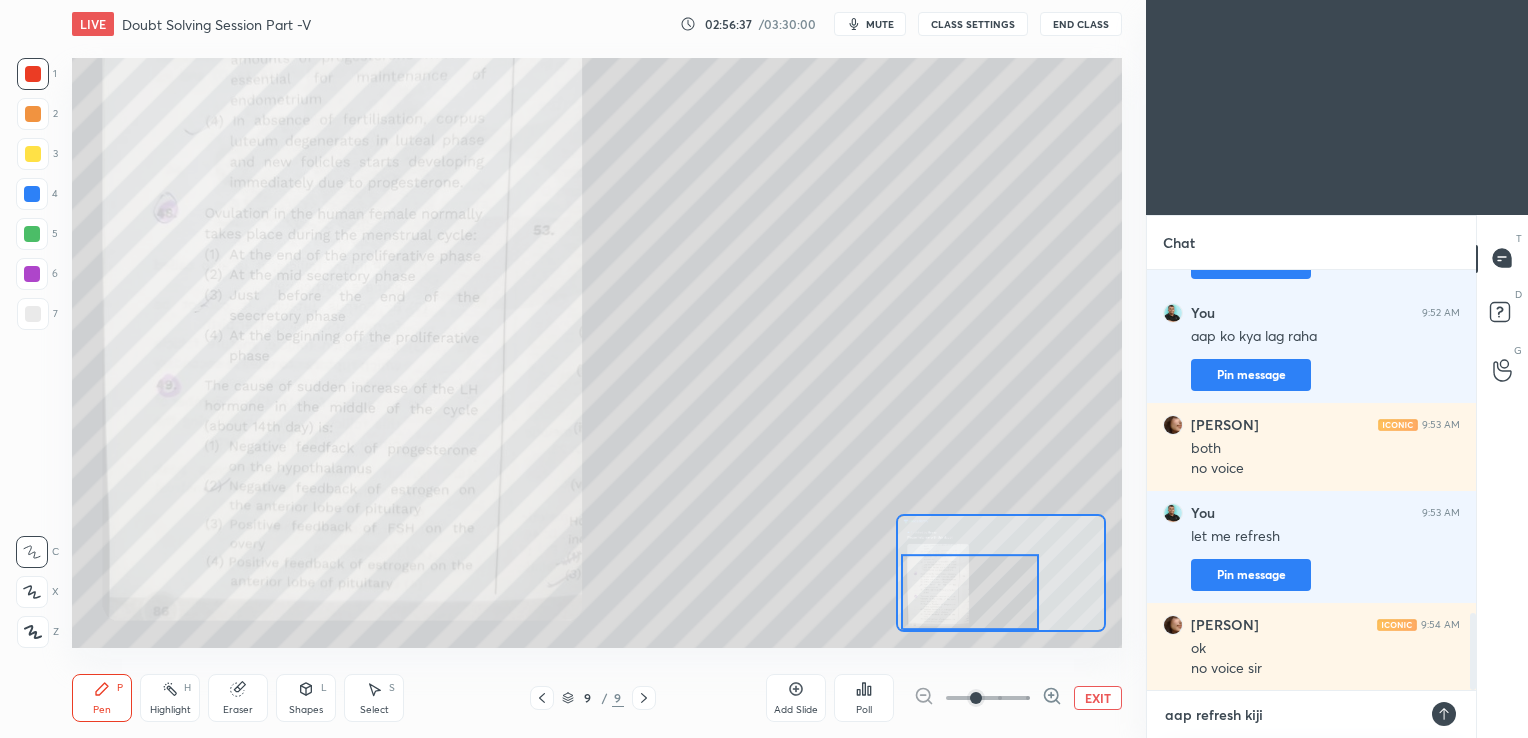 type on "aap refresh kijiy" 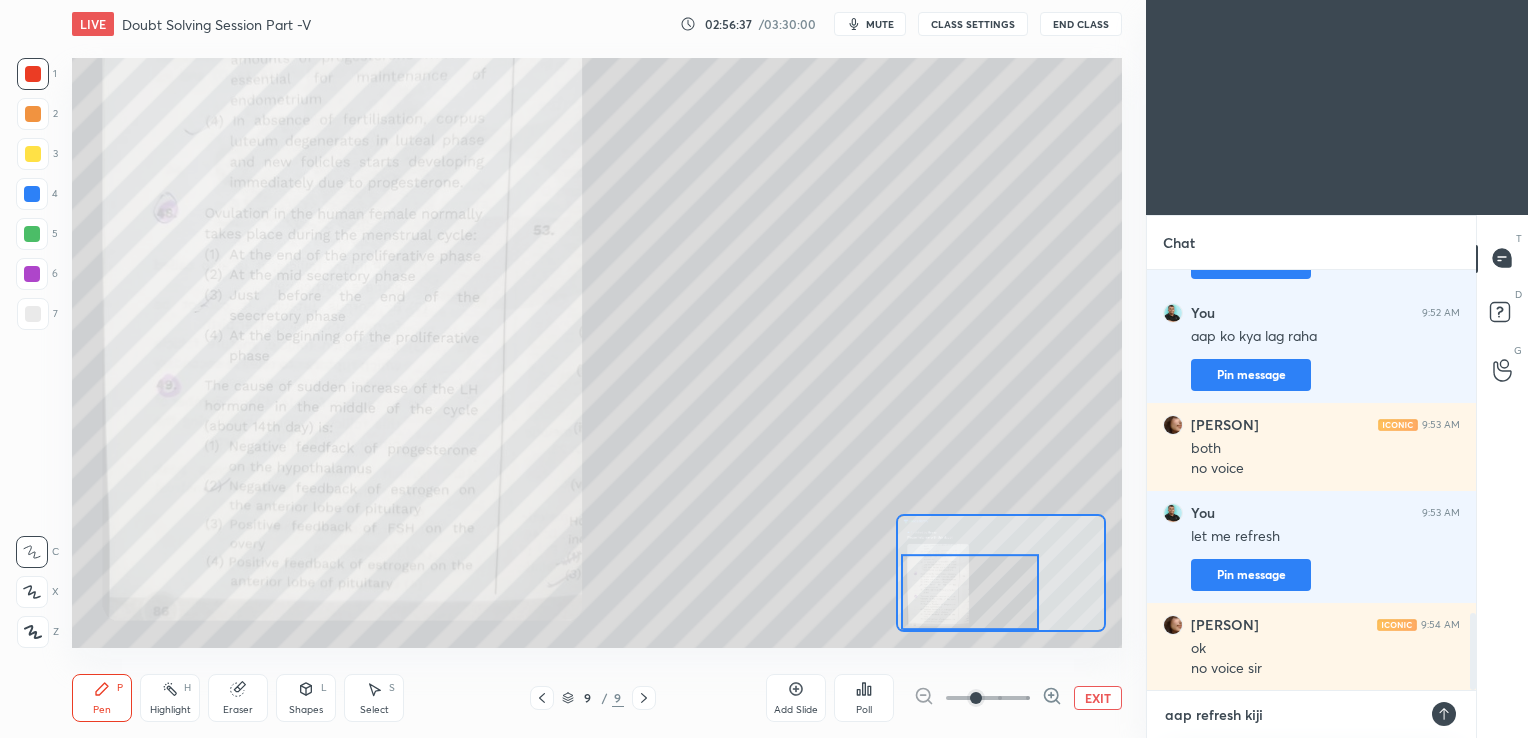 type on "x" 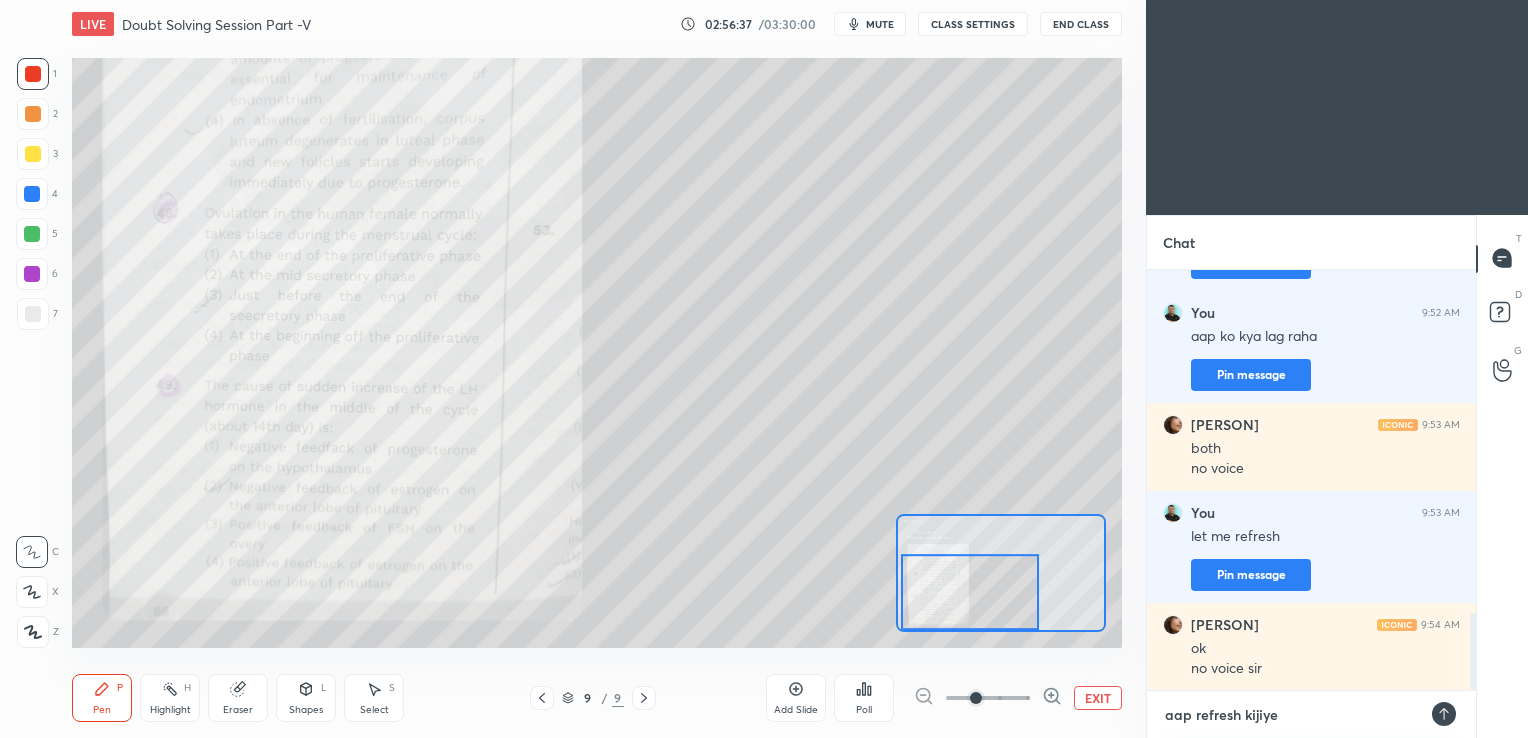 type on "aap refresh kijiye" 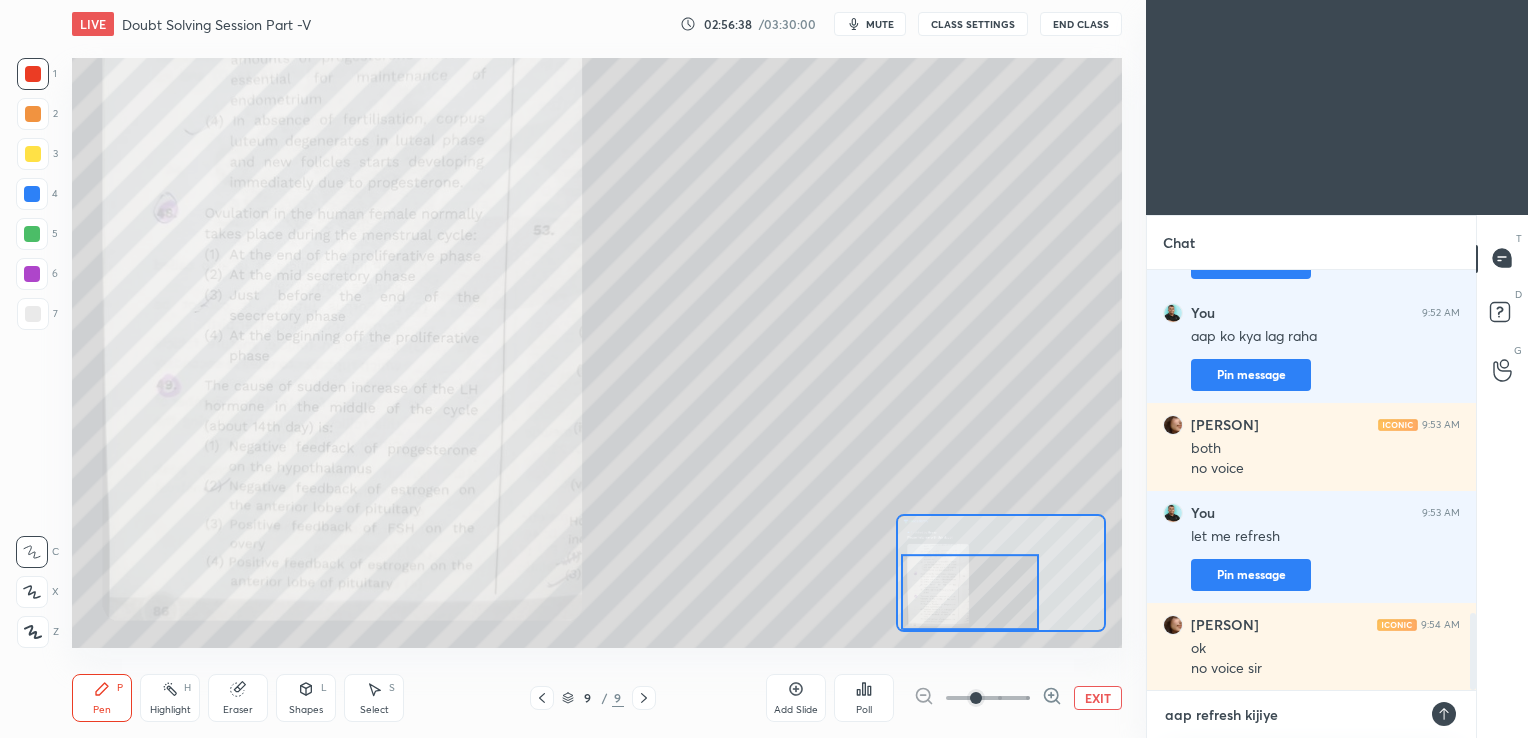 type on "aap refresh kijiye ," 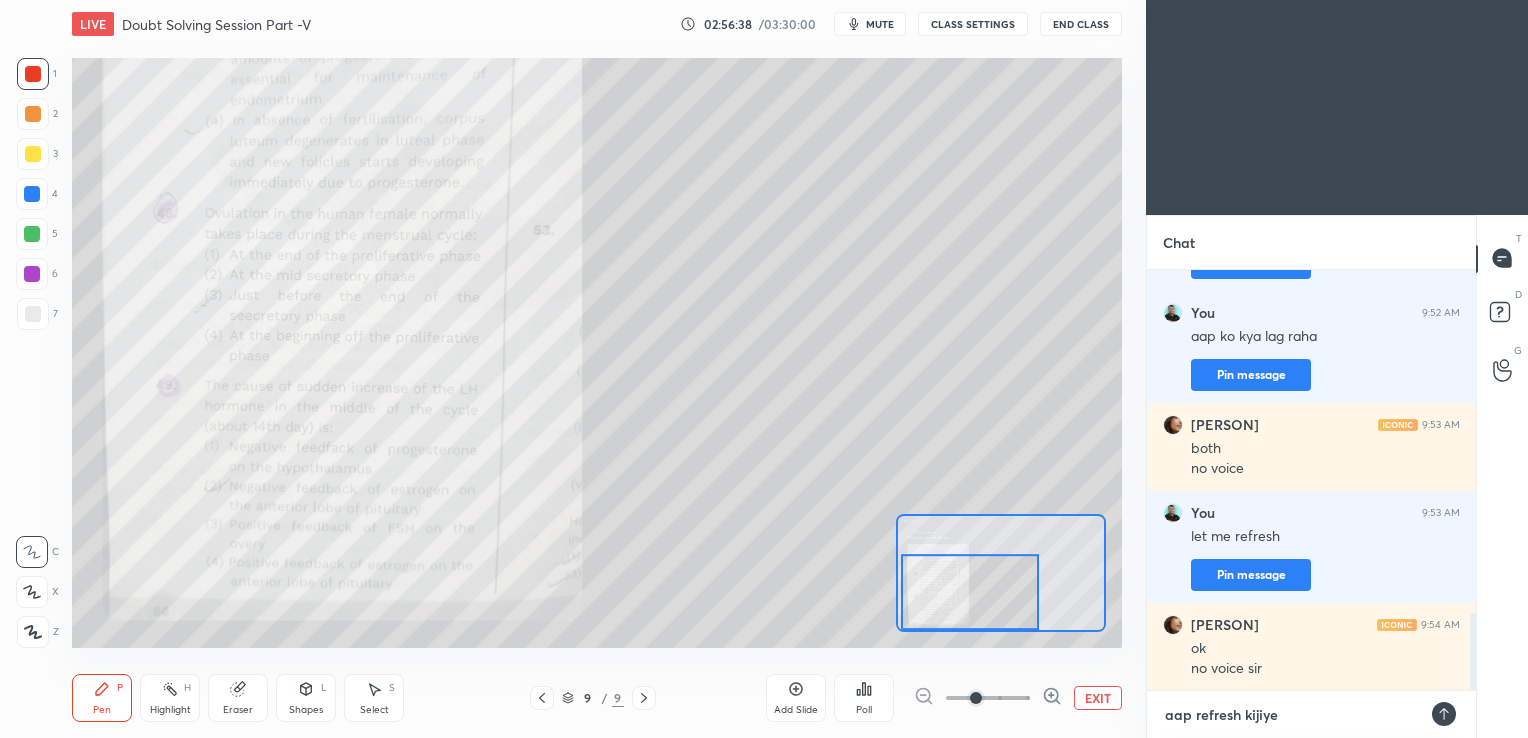 type on "x" 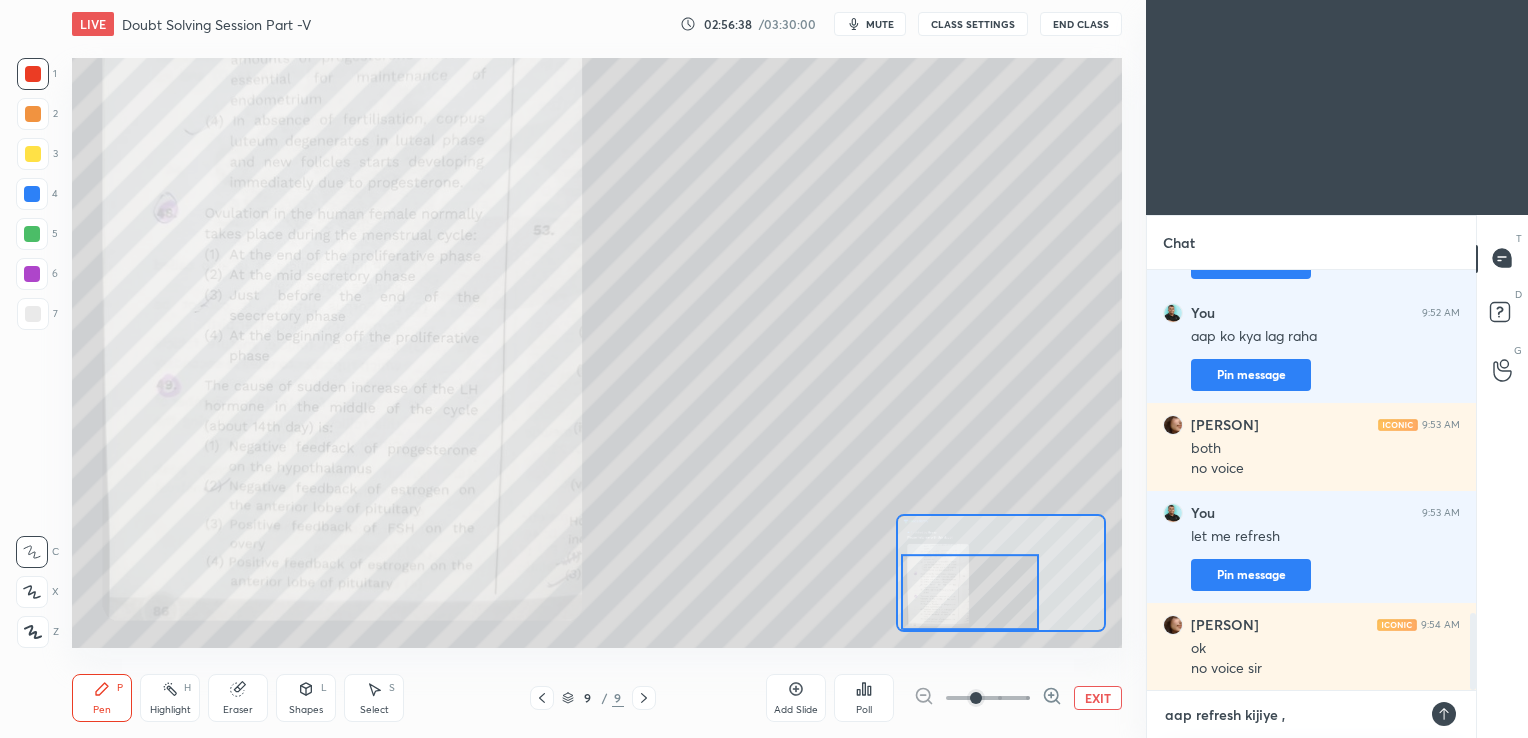 type on "aap refresh kijiye ," 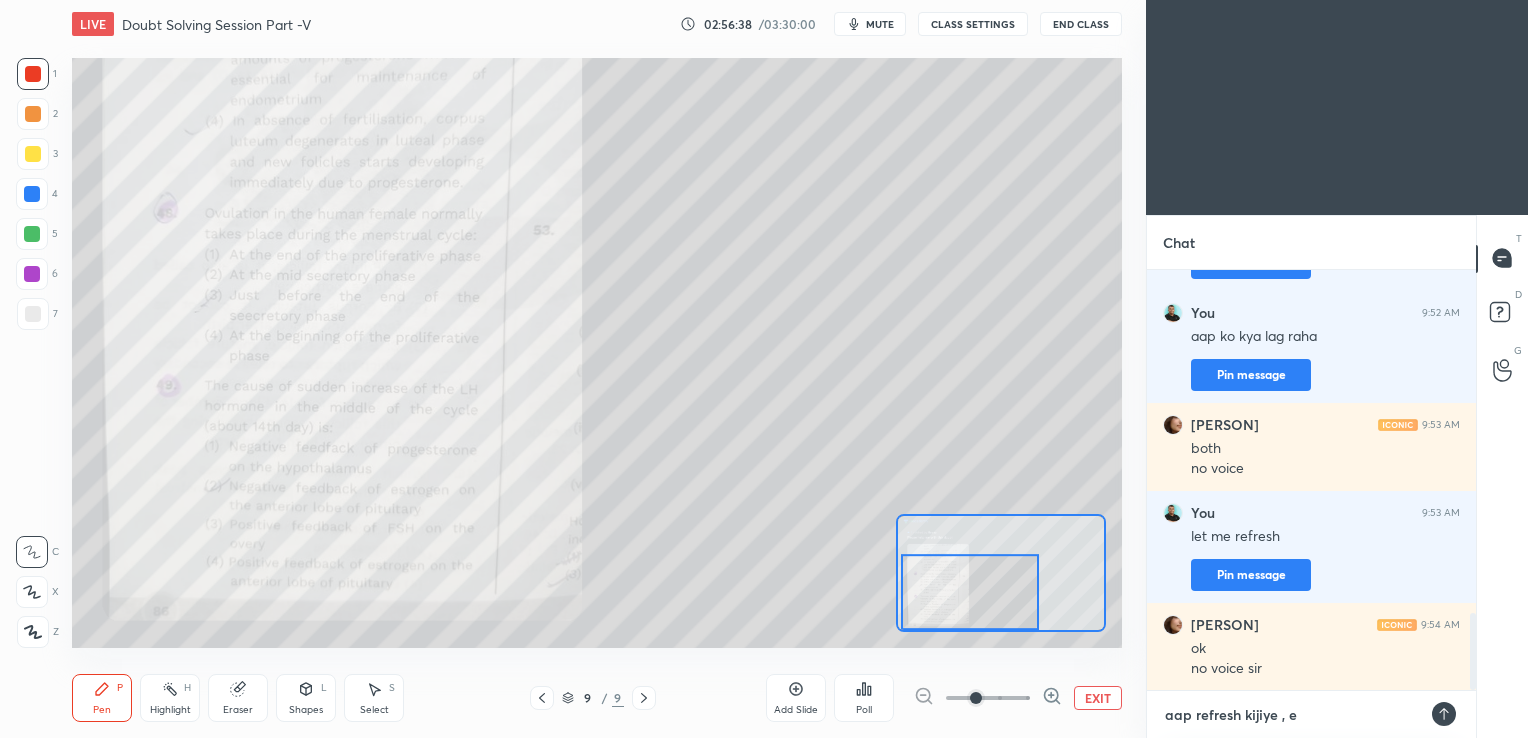 type on "x" 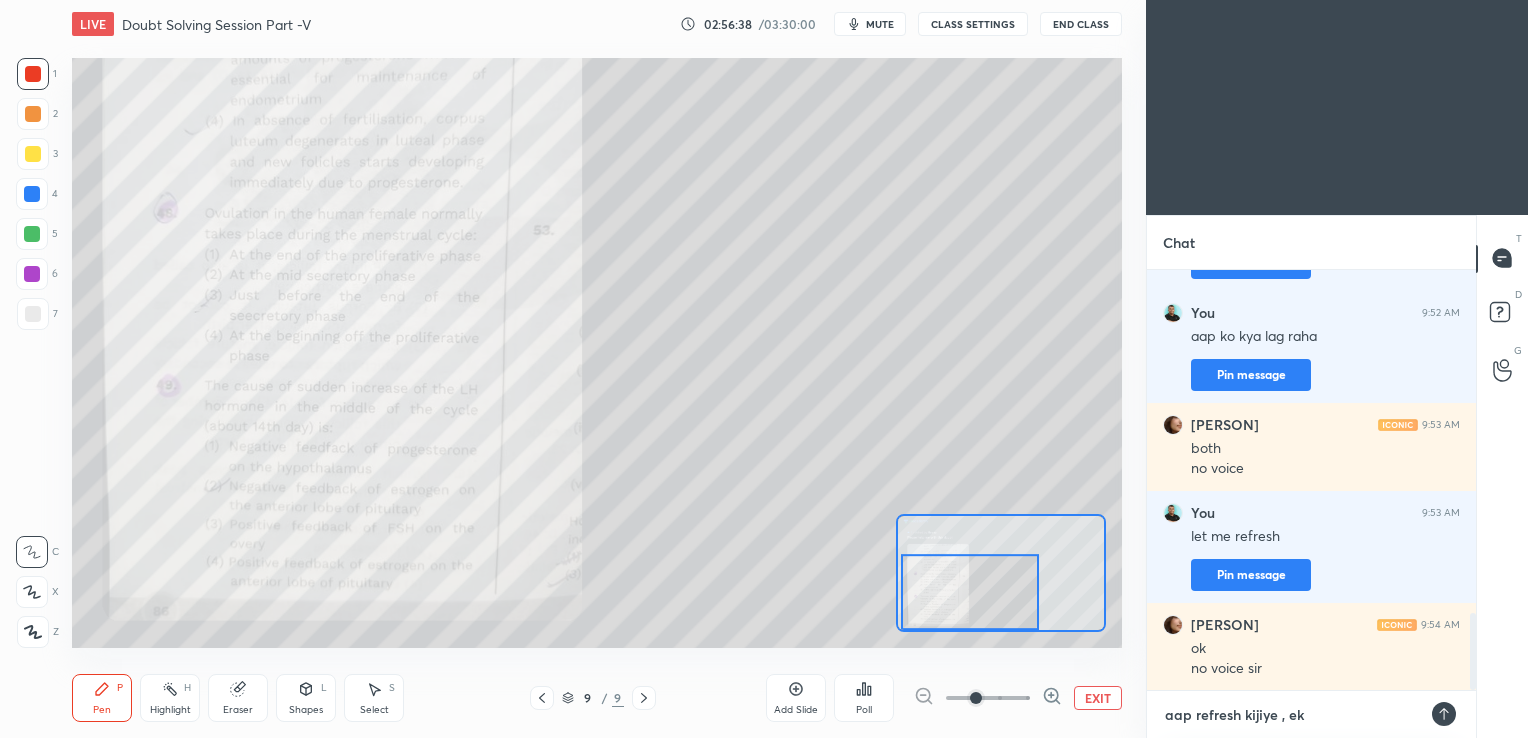 type on "aap refresh kijiye , ek" 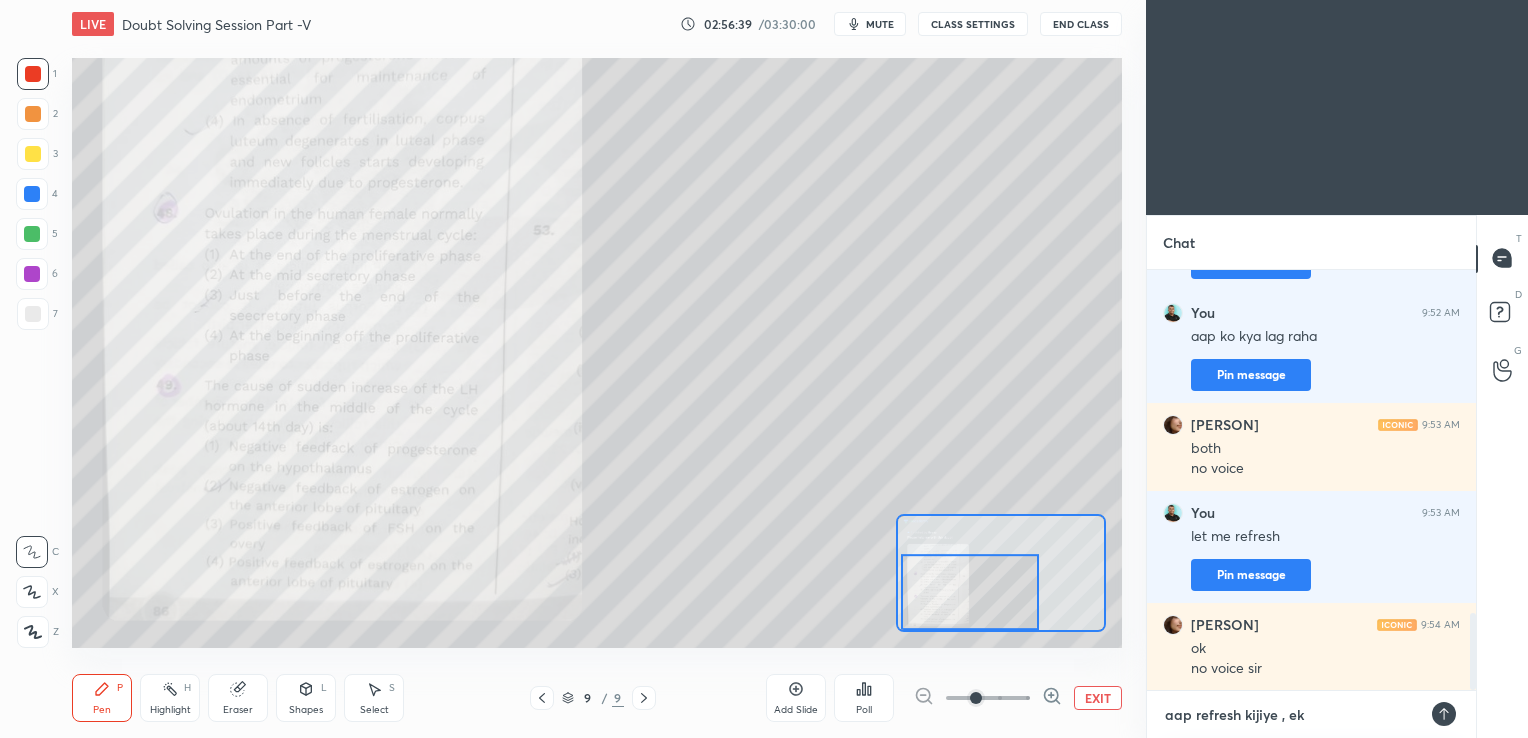 type on "aap refresh kijiye , ek b" 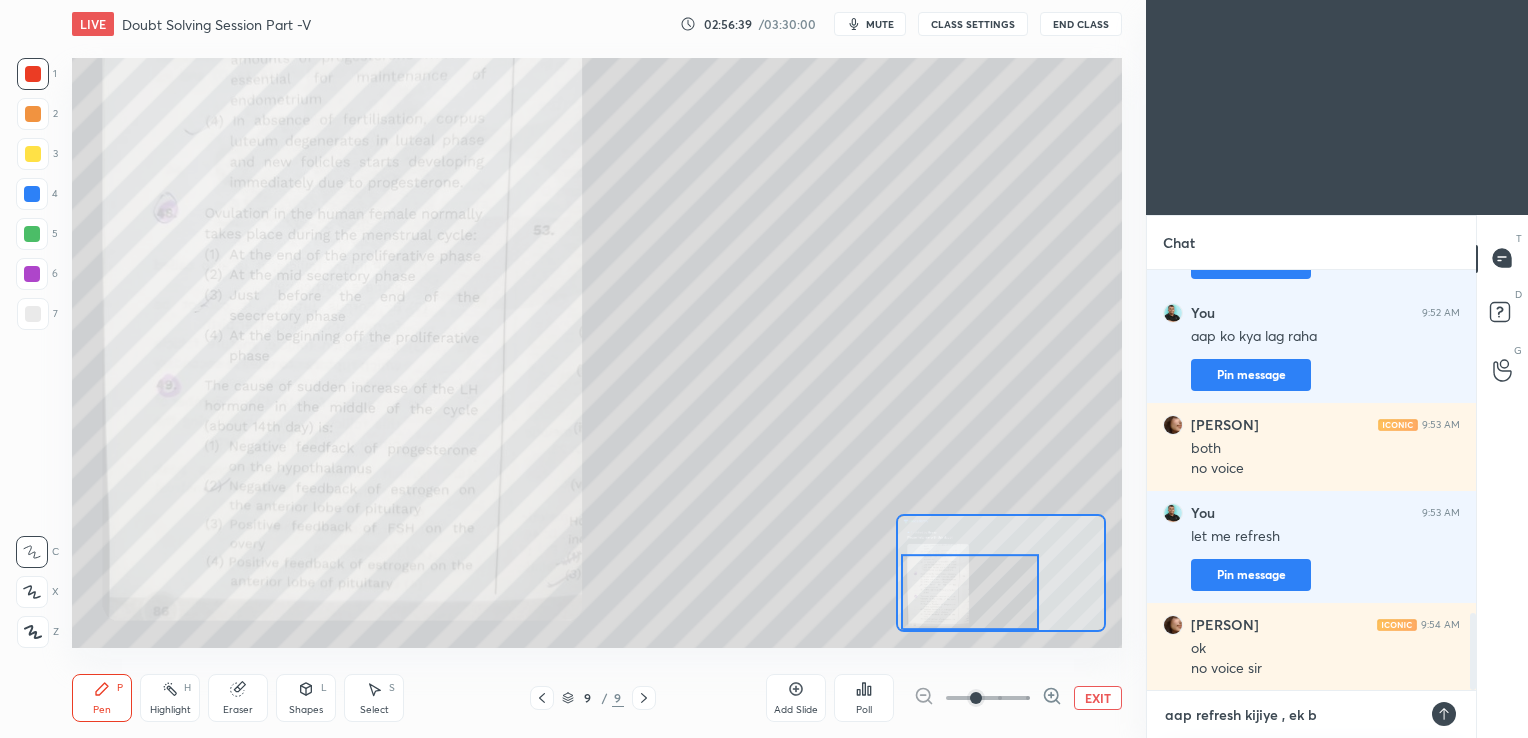 type on "x" 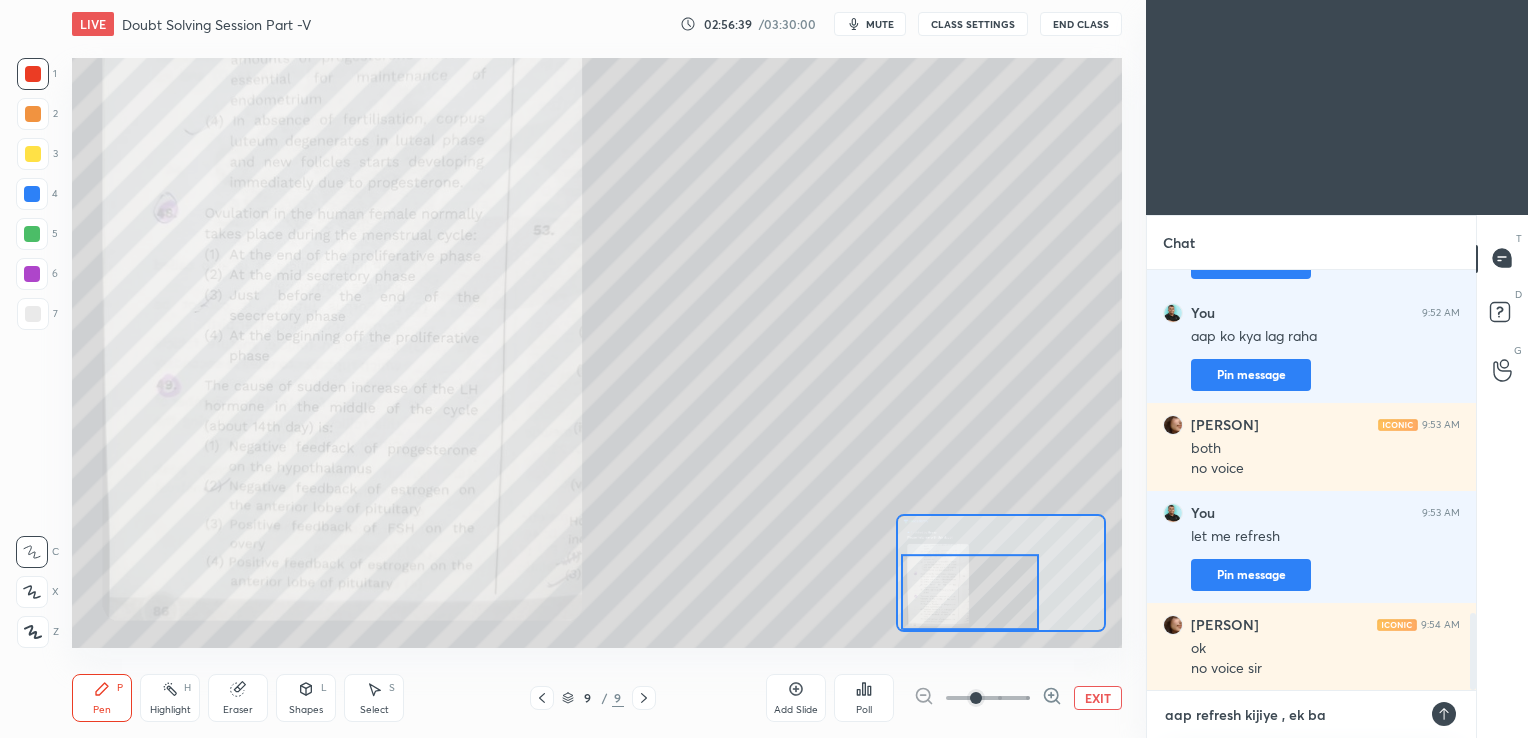 type on "aap refresh kijiye , ek baa" 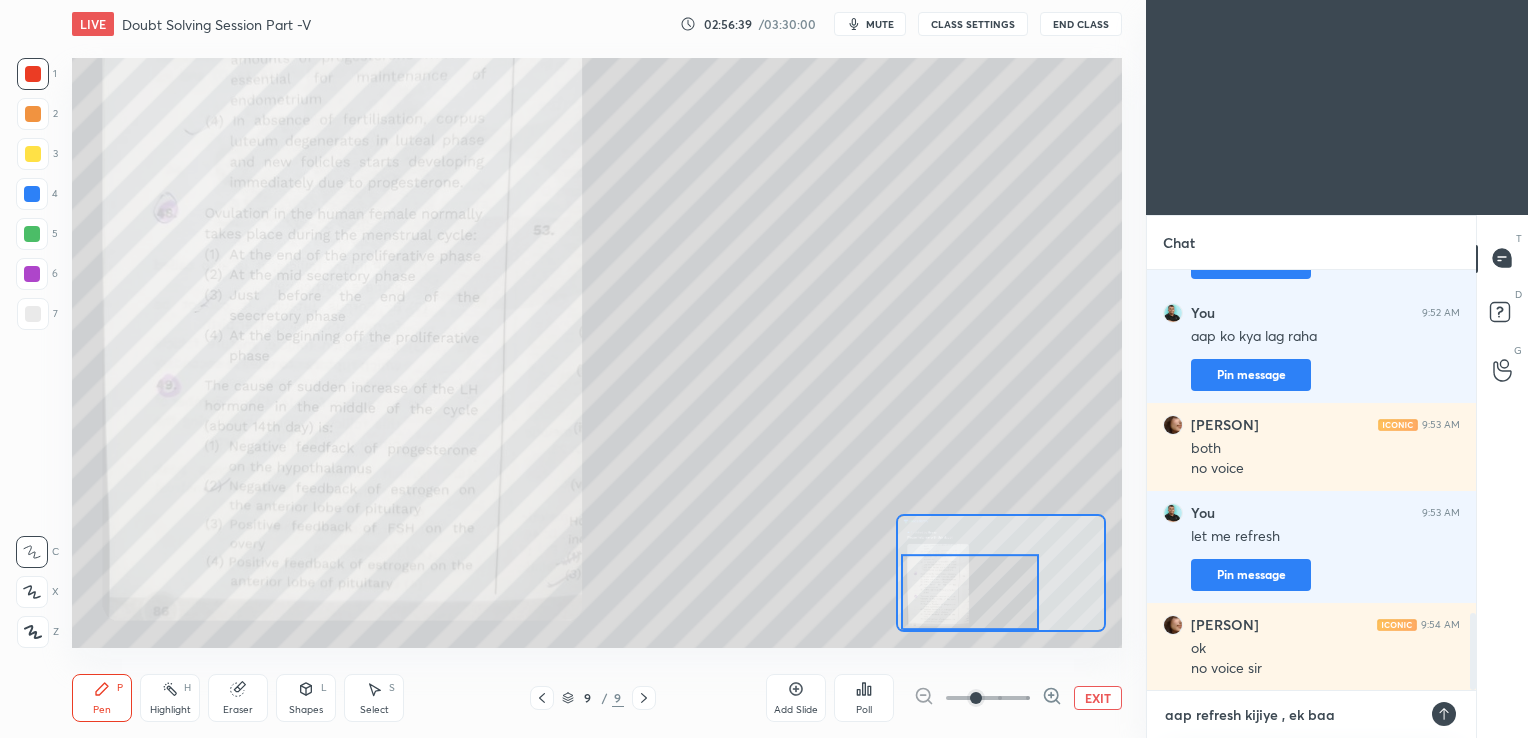 type on "aap refresh kijiye , ek baar" 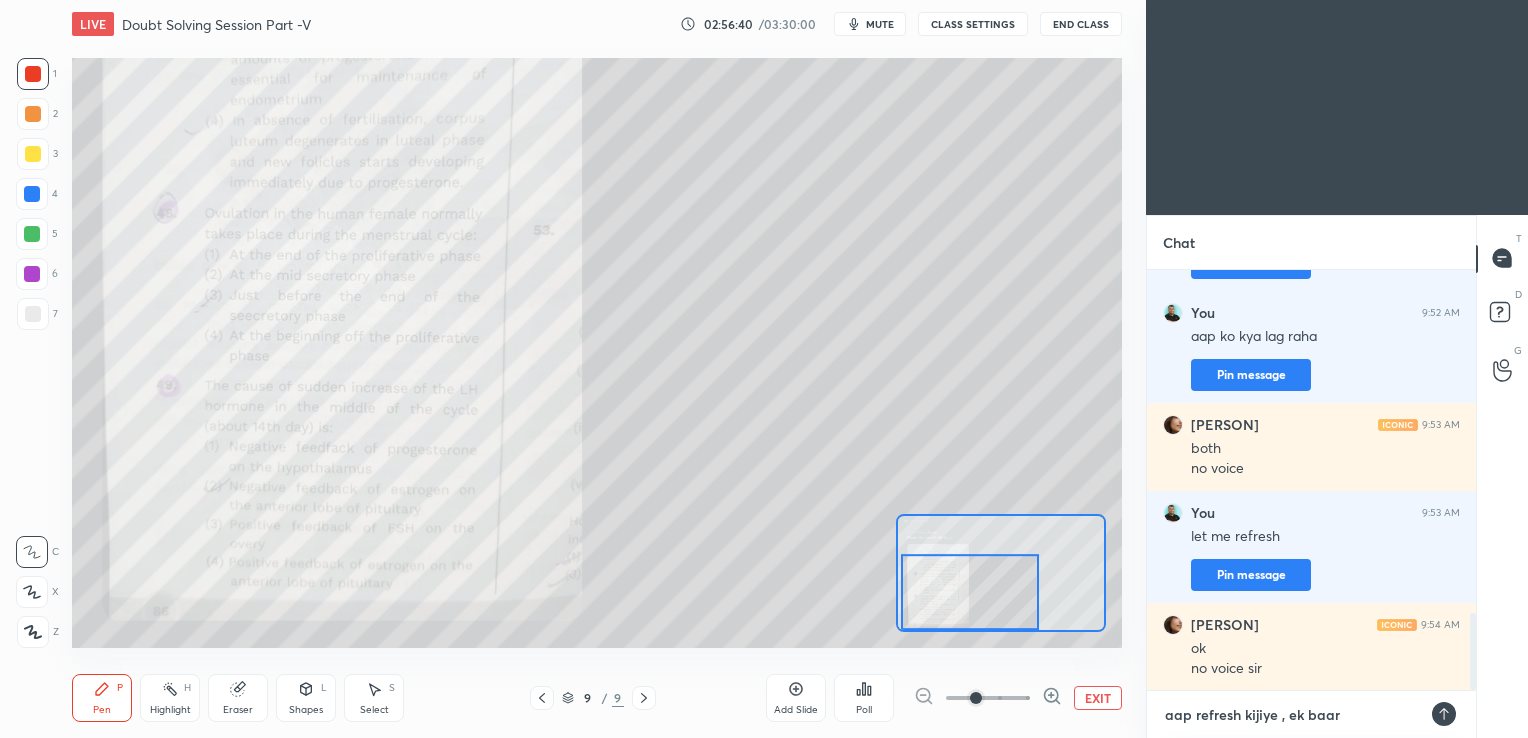 type 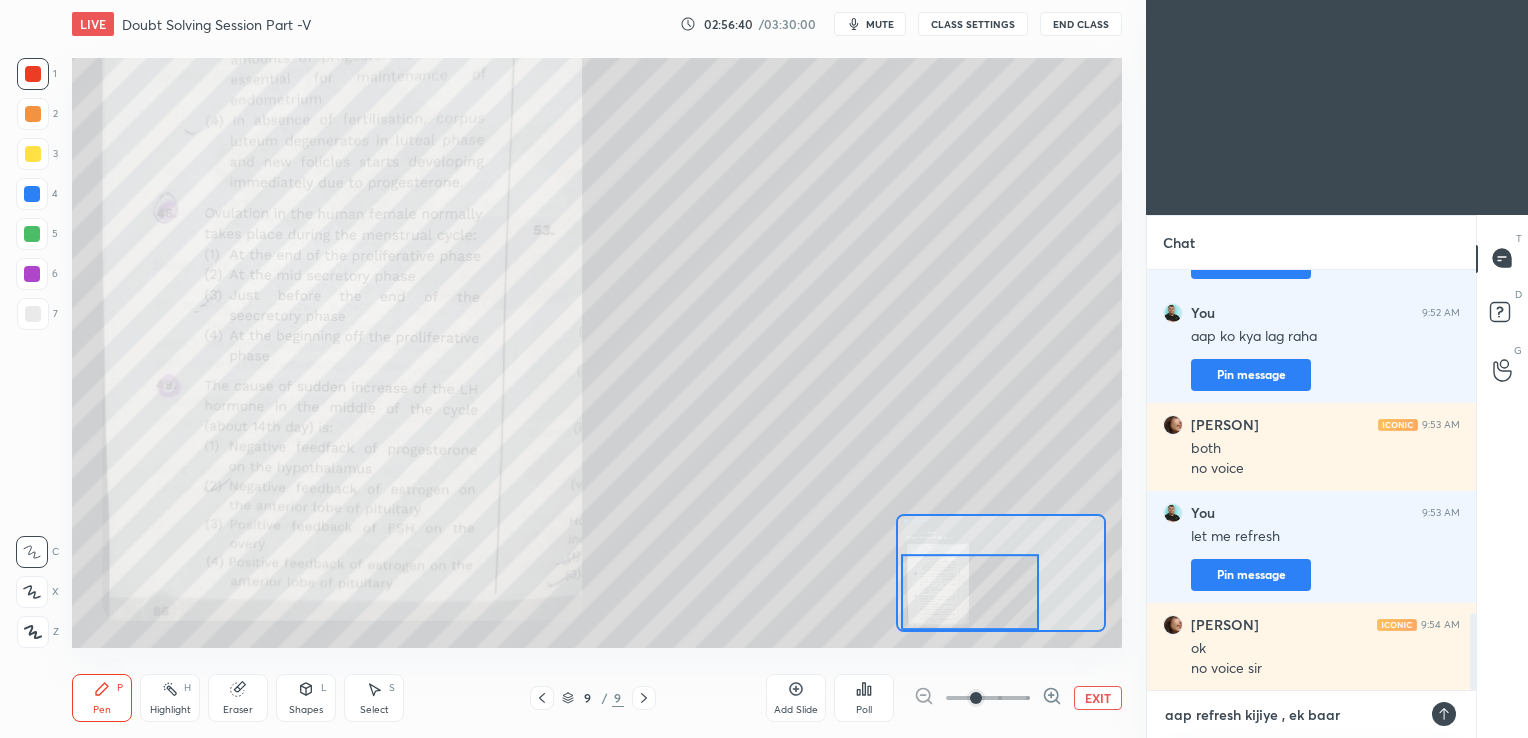 type on "x" 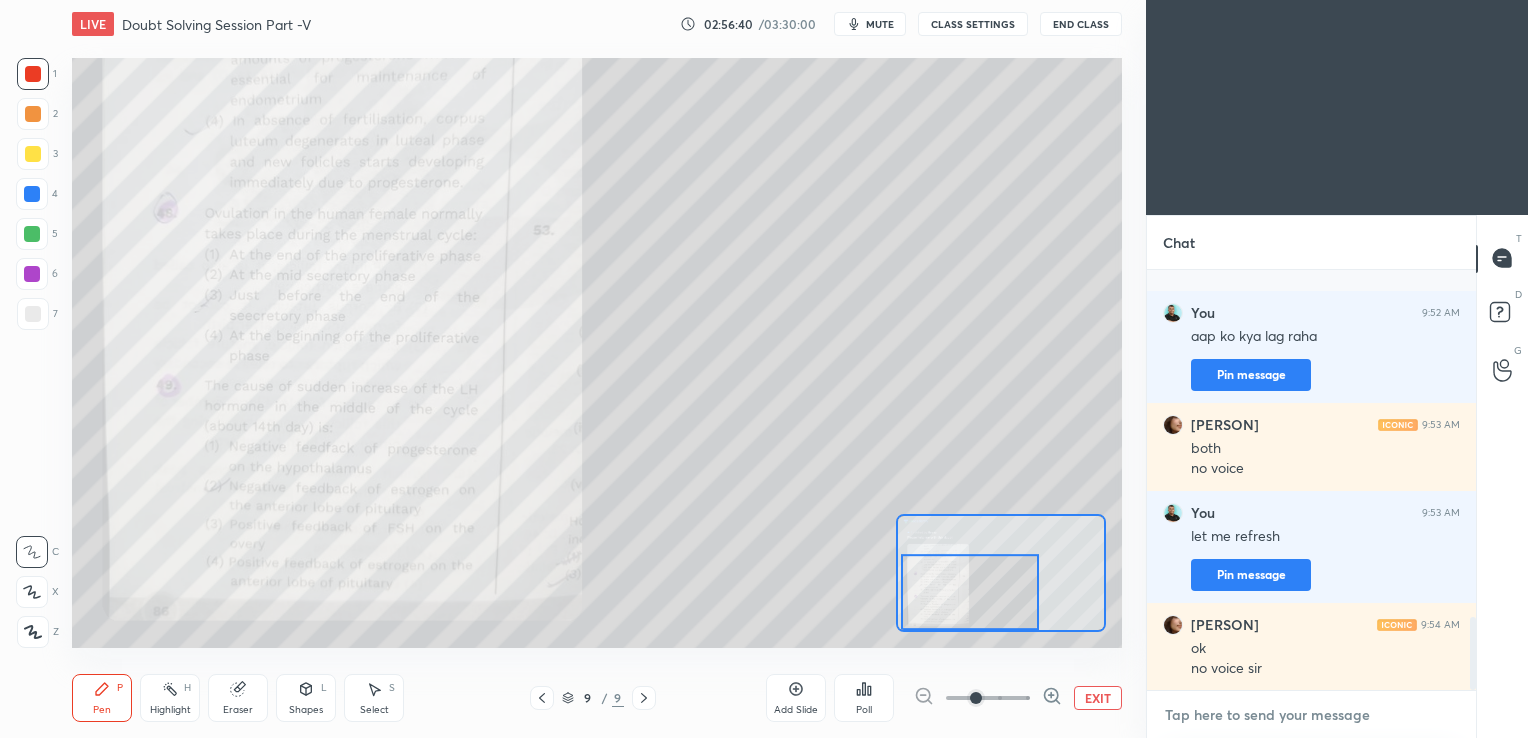 scroll, scrollTop: 1999, scrollLeft: 0, axis: vertical 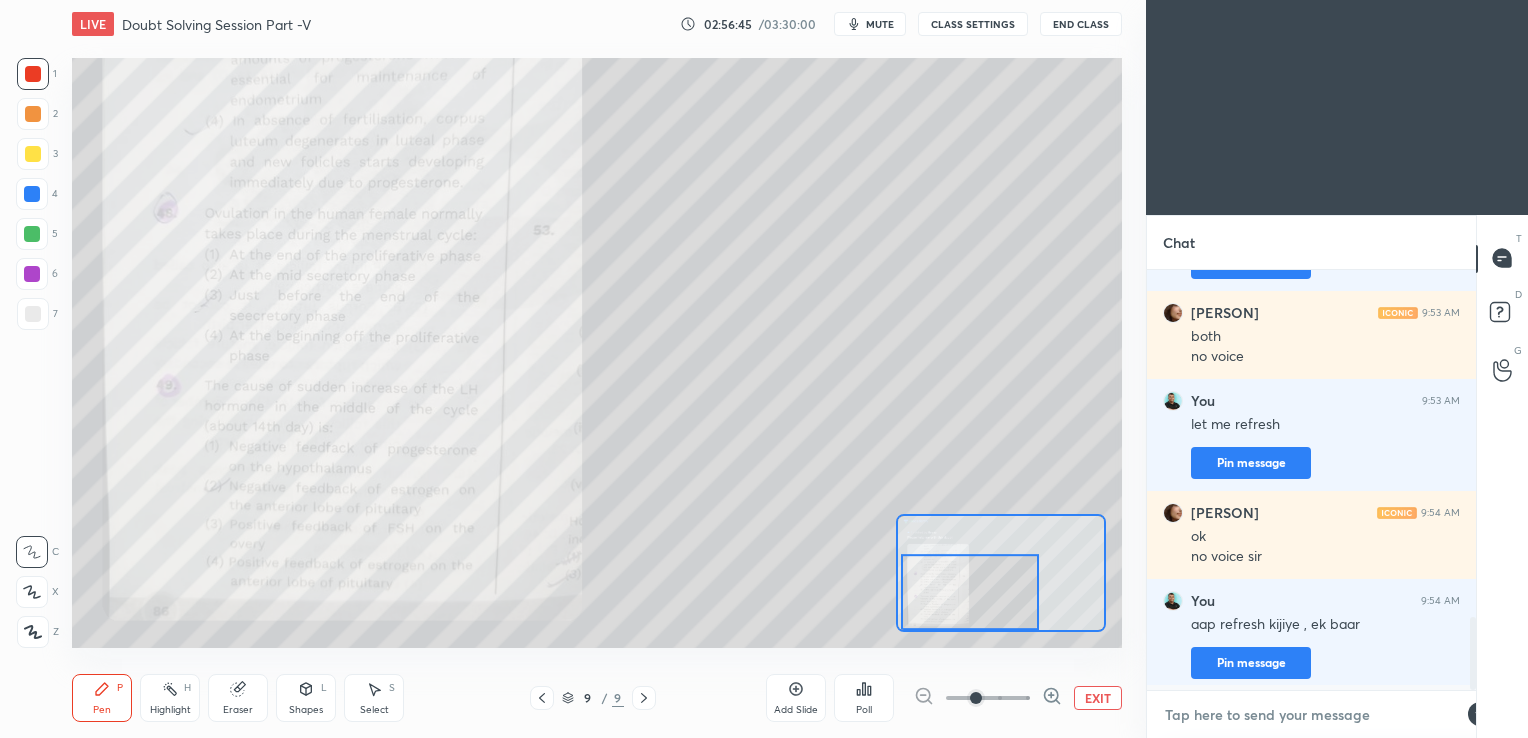 type on "l" 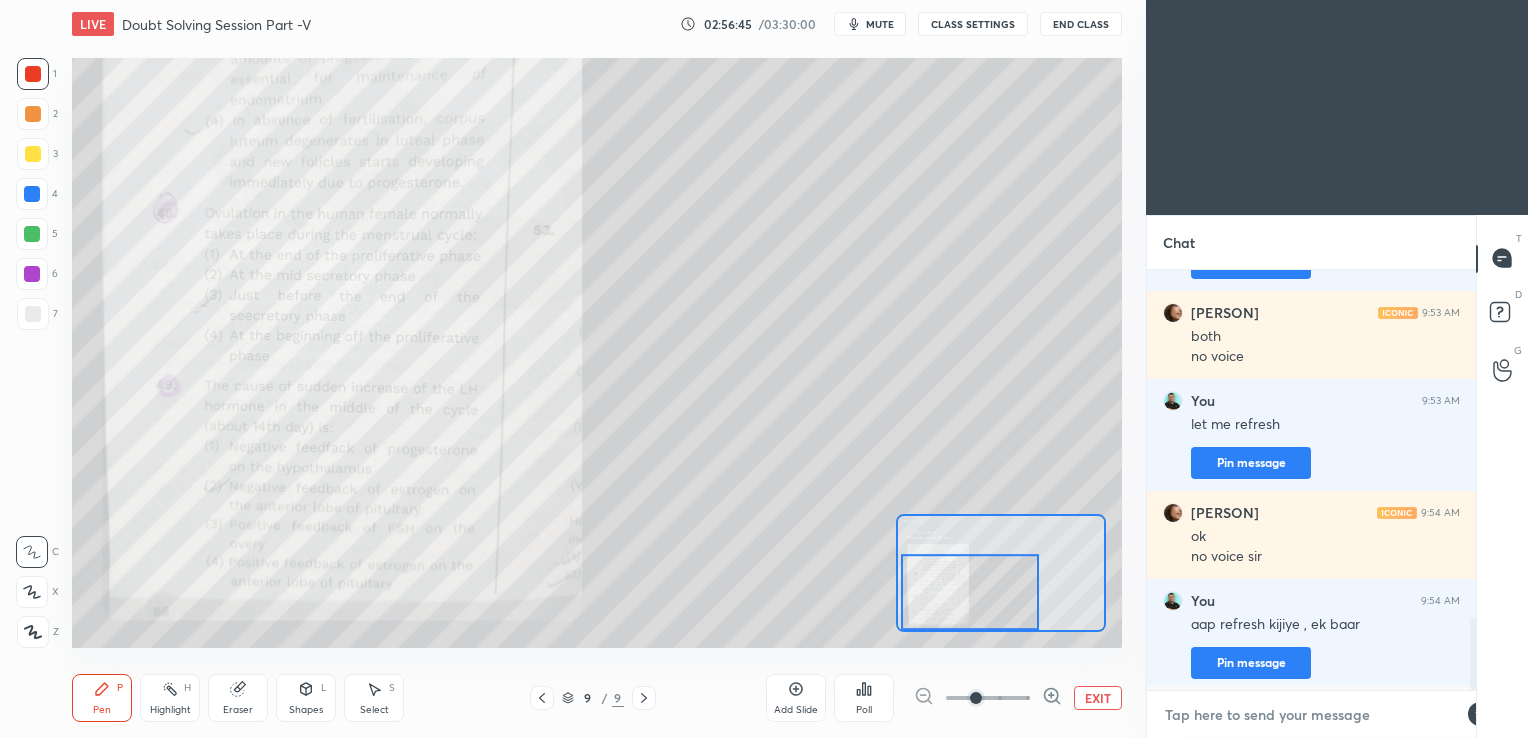 type on "x" 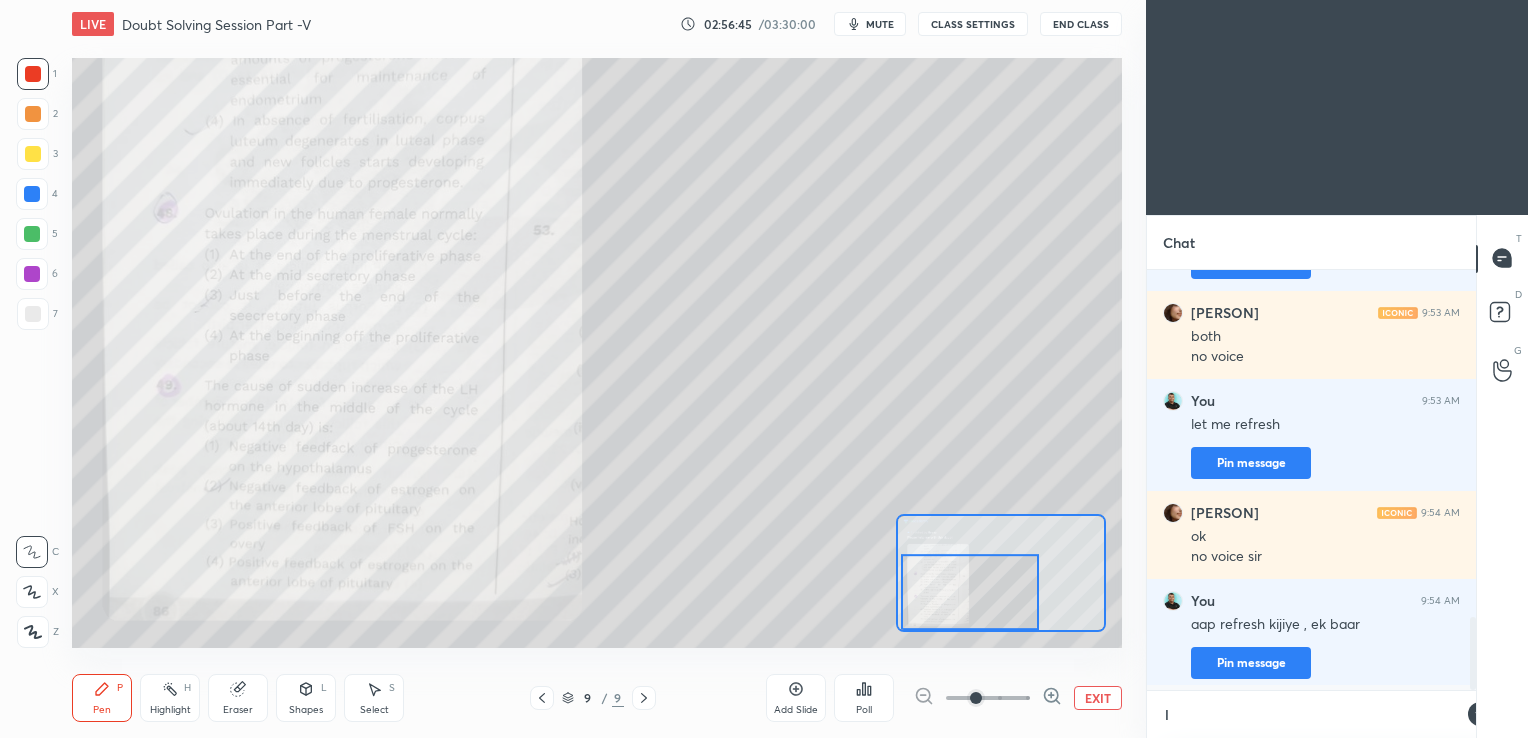 scroll, scrollTop: 409, scrollLeft: 323, axis: both 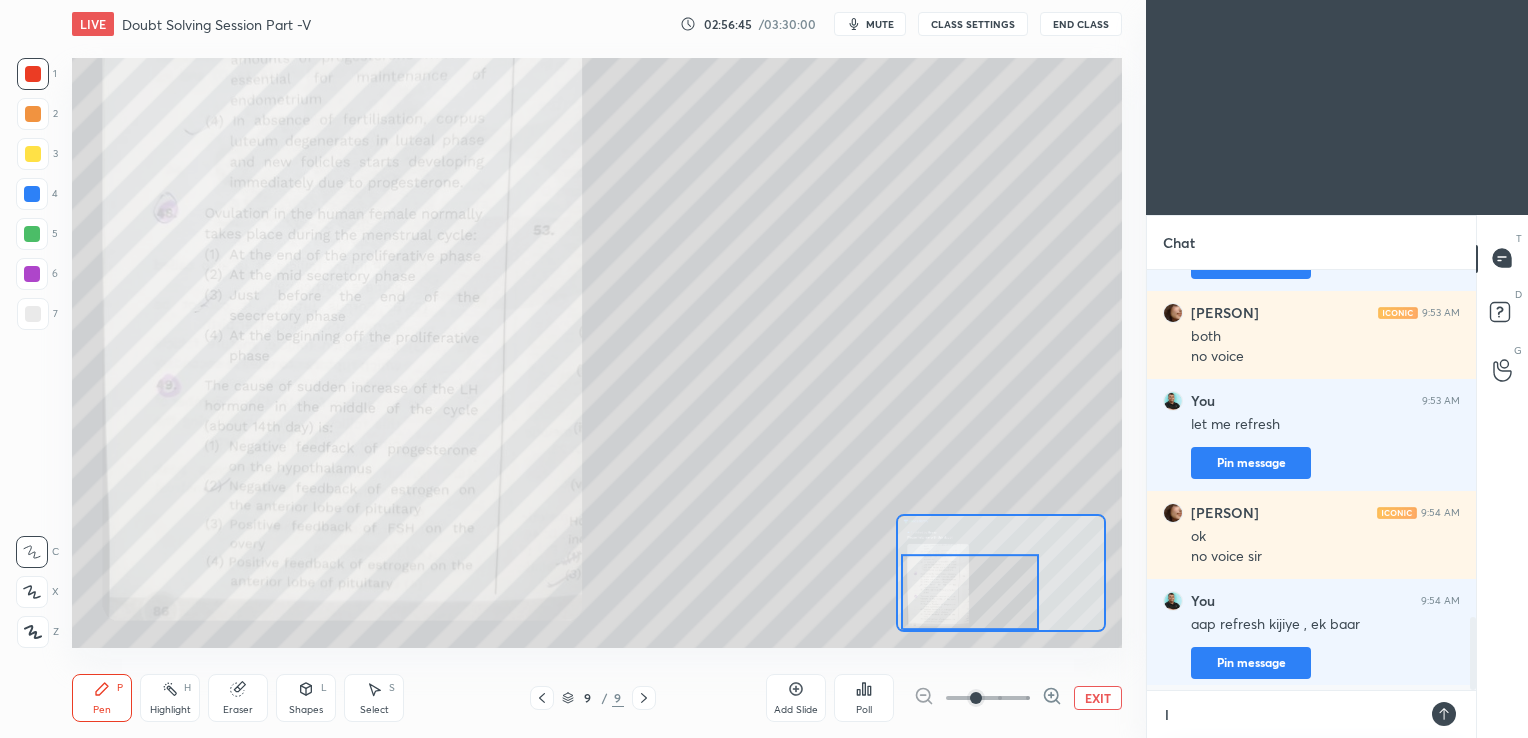type on "le" 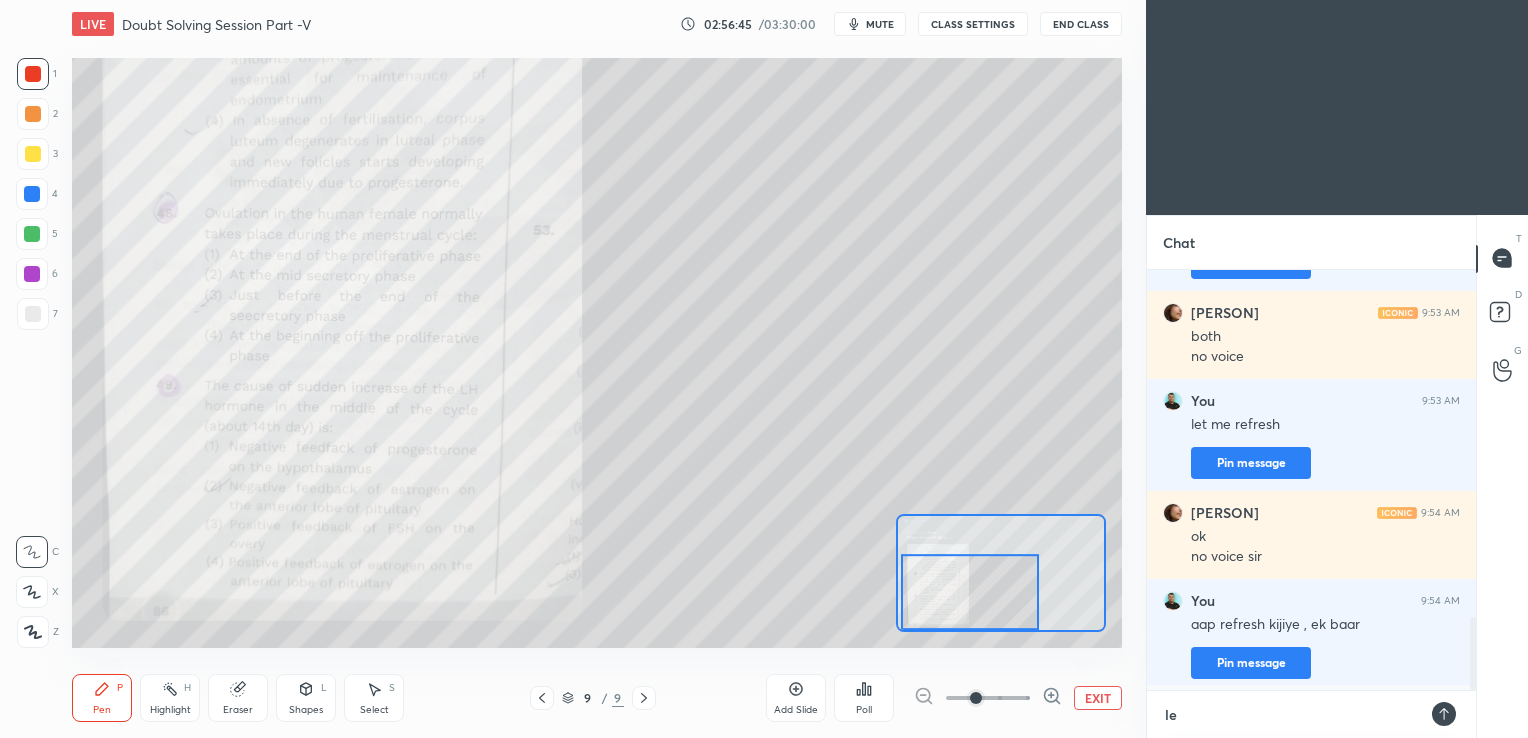 scroll, scrollTop: 7, scrollLeft: 6, axis: both 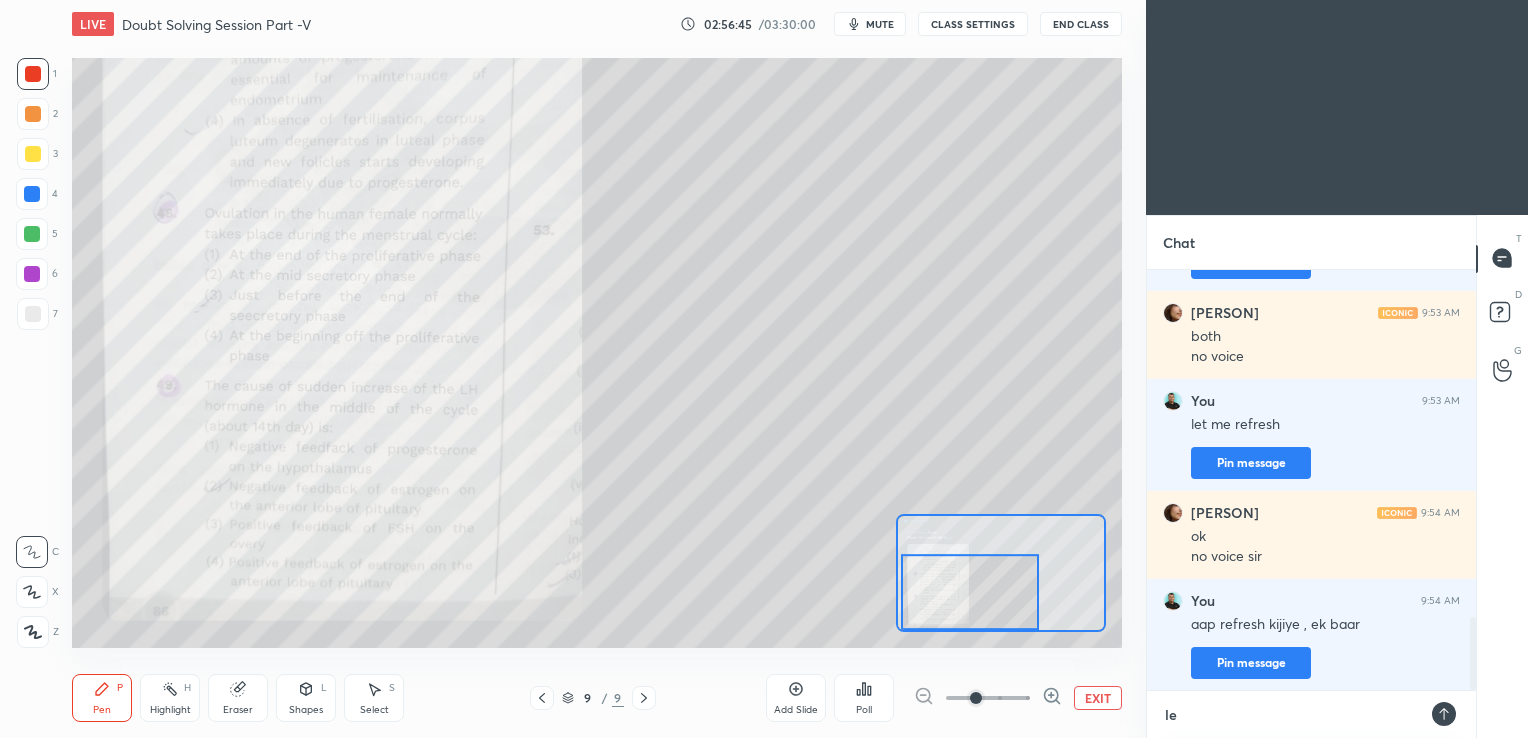 type on "let" 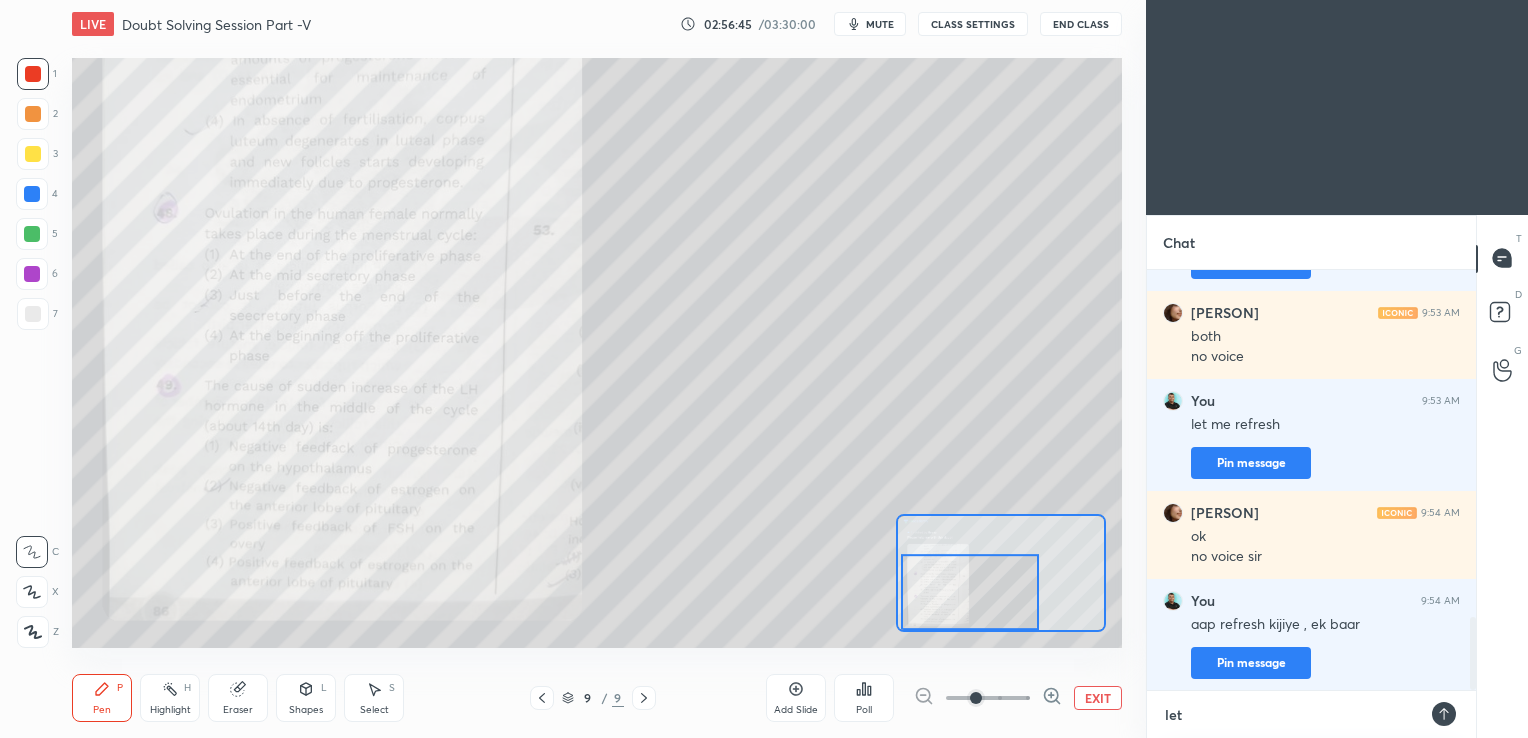 type on "let" 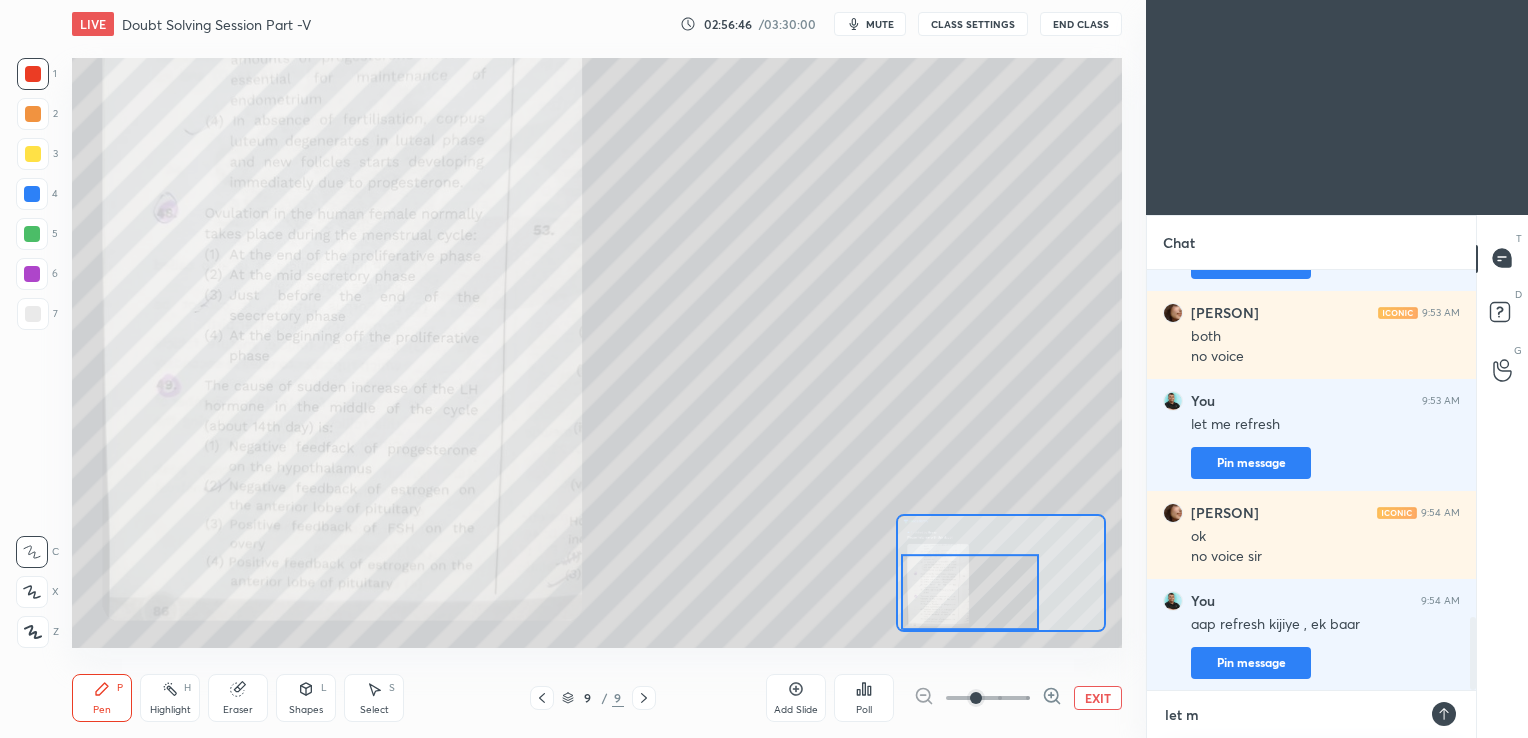 type on "let me" 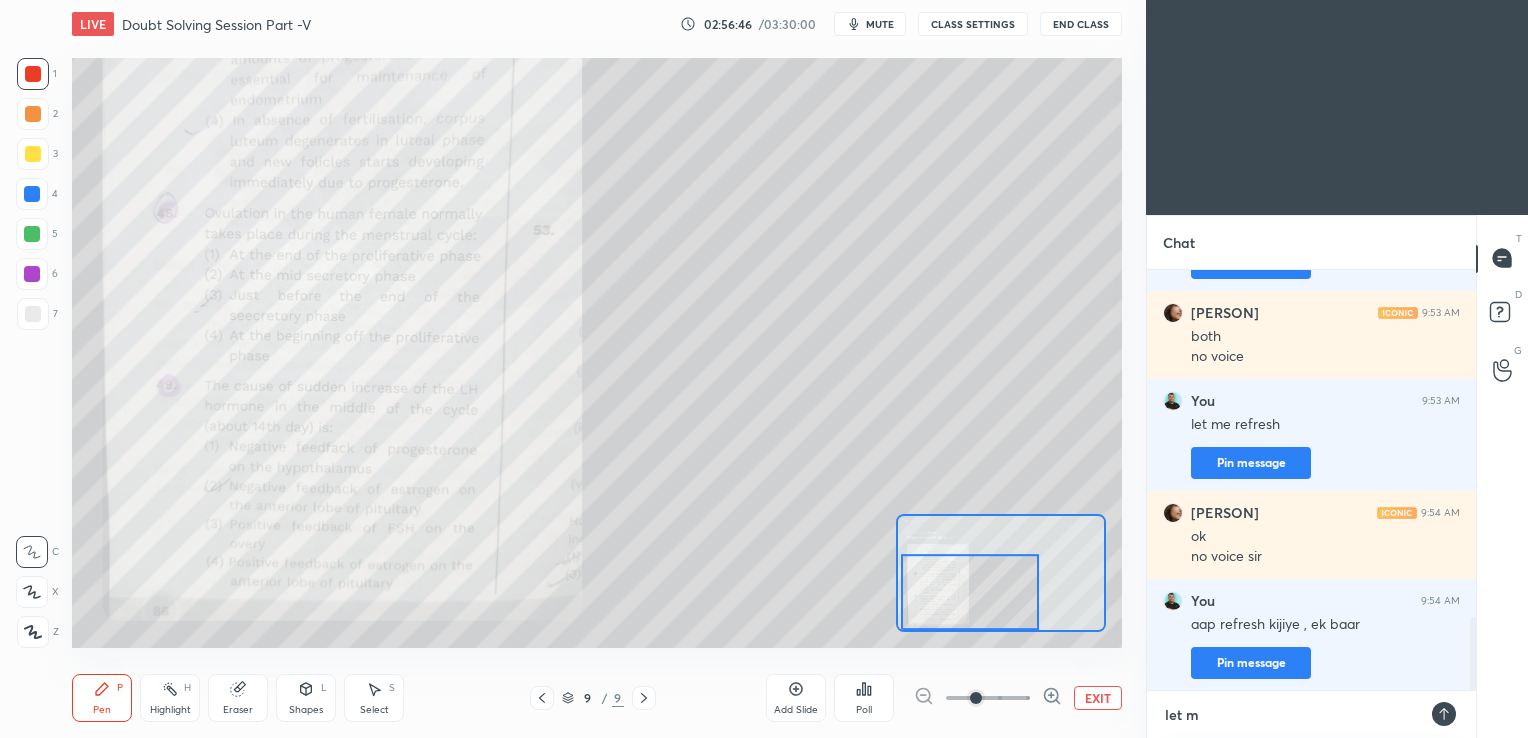 type on "x" 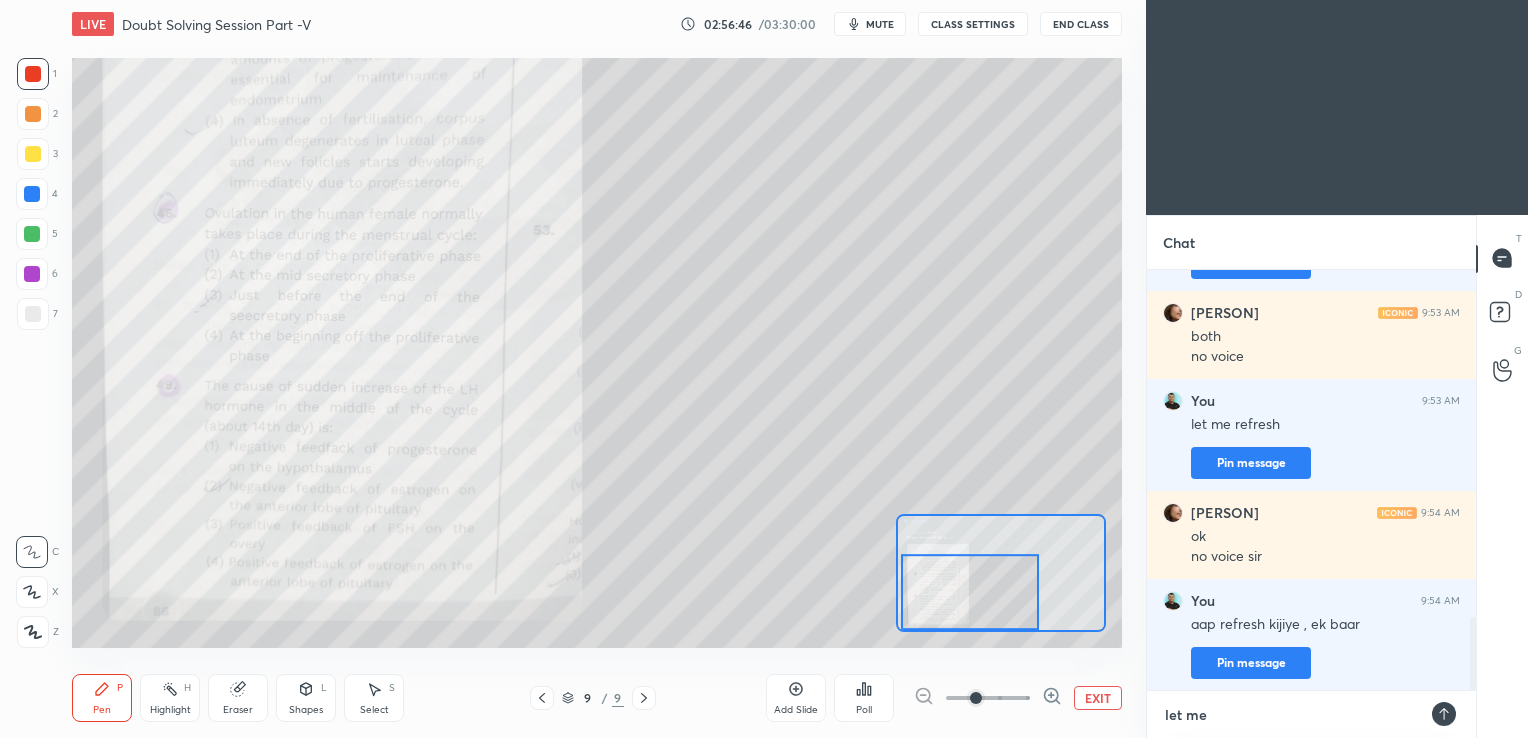 type on "let me" 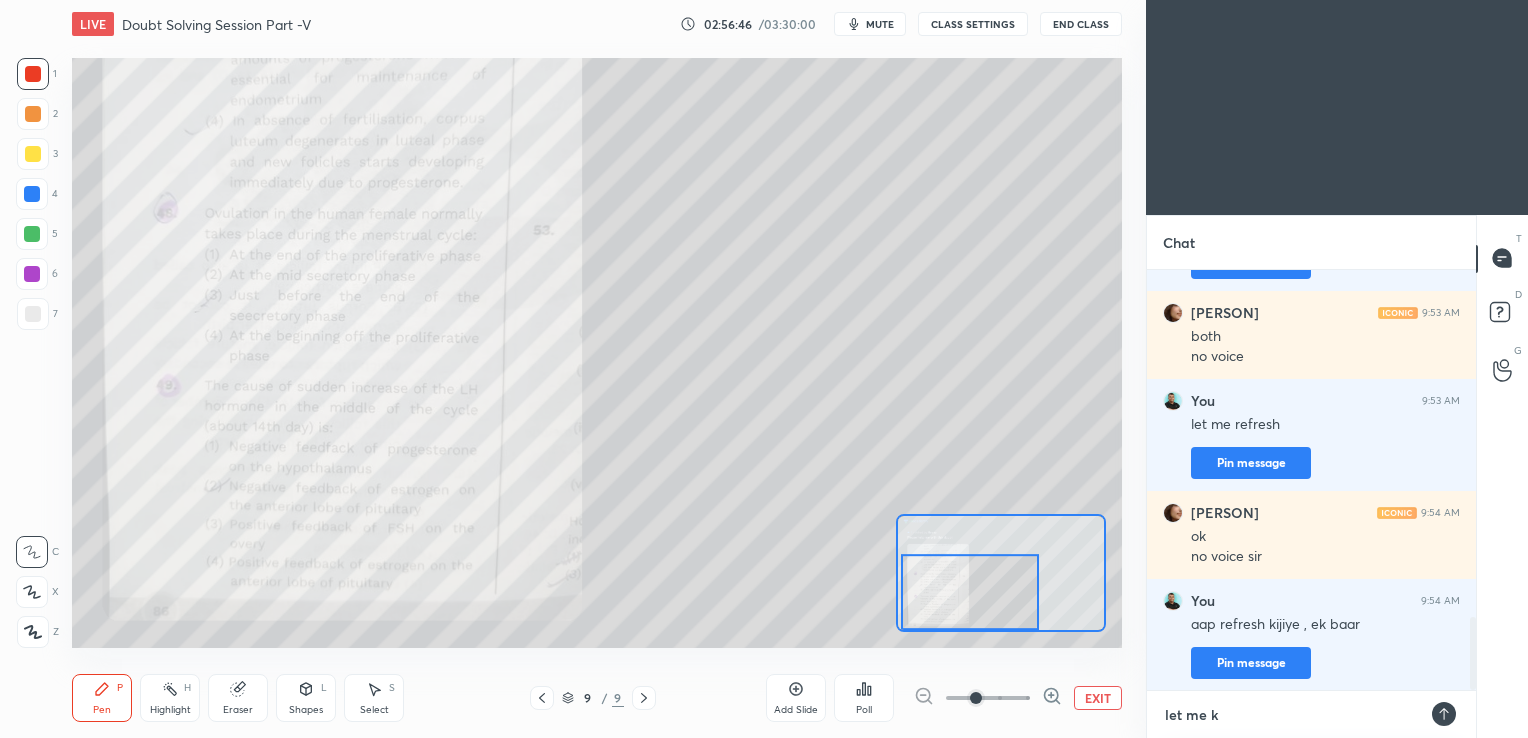 type on "let me kn" 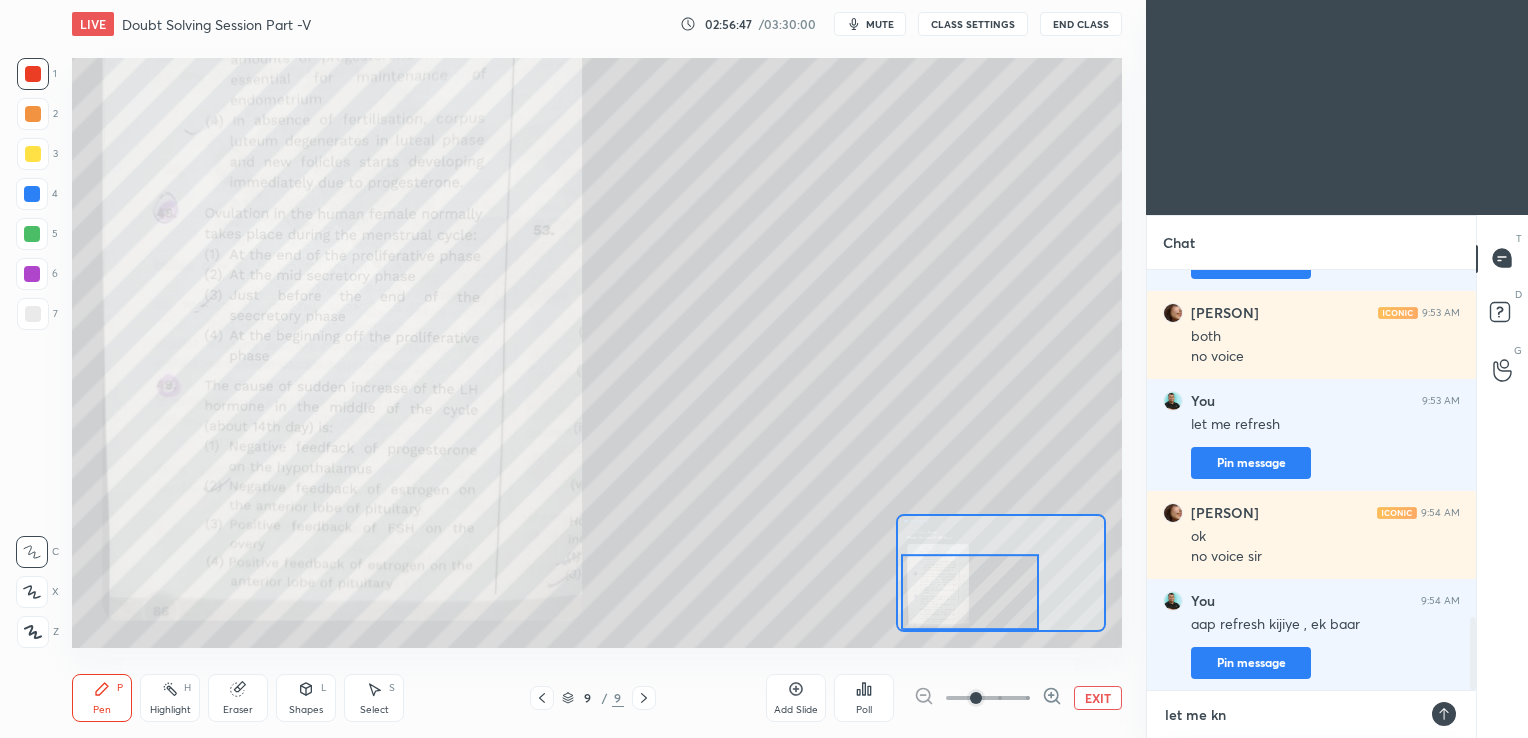 type on "let me kno" 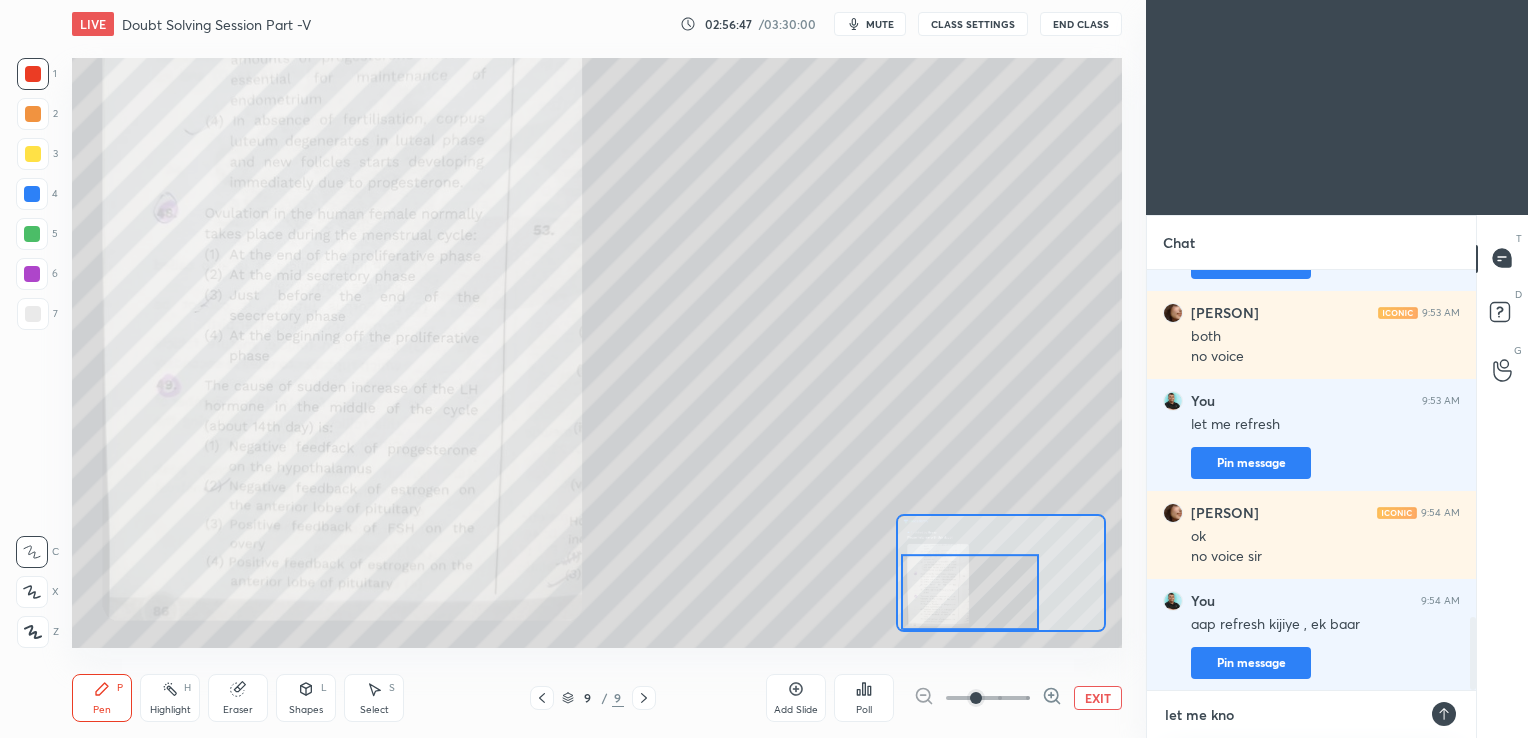type on "x" 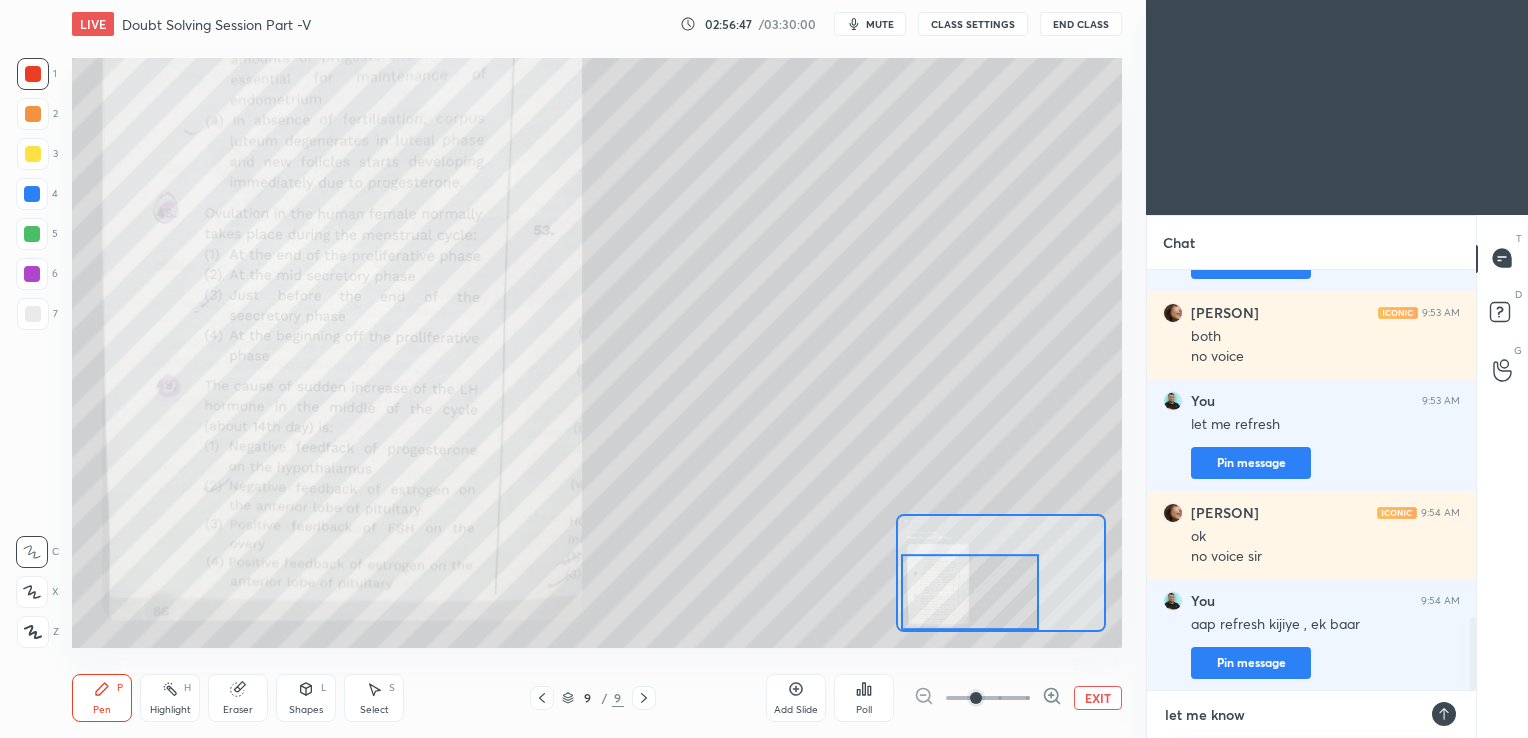 type on "let me know" 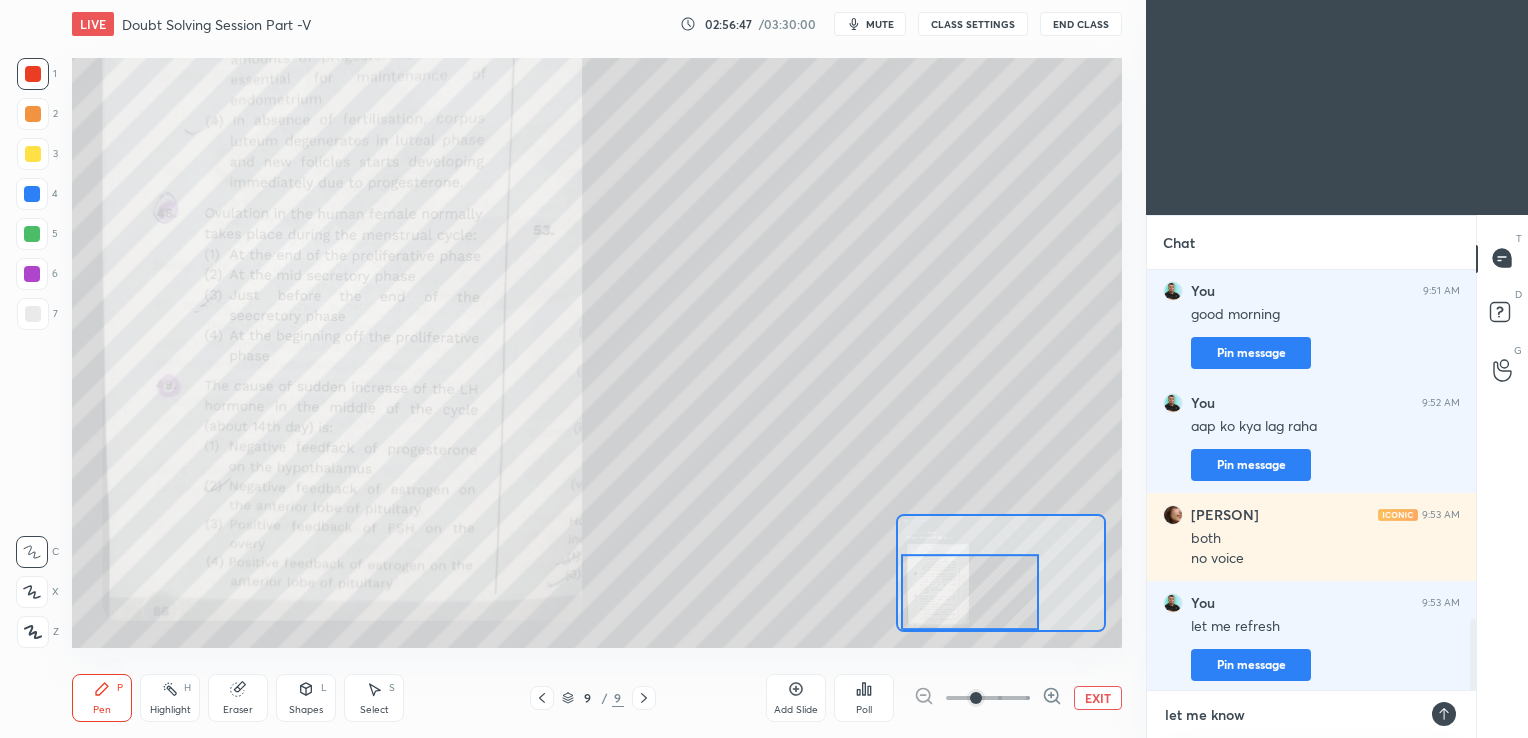 type on "let me know o" 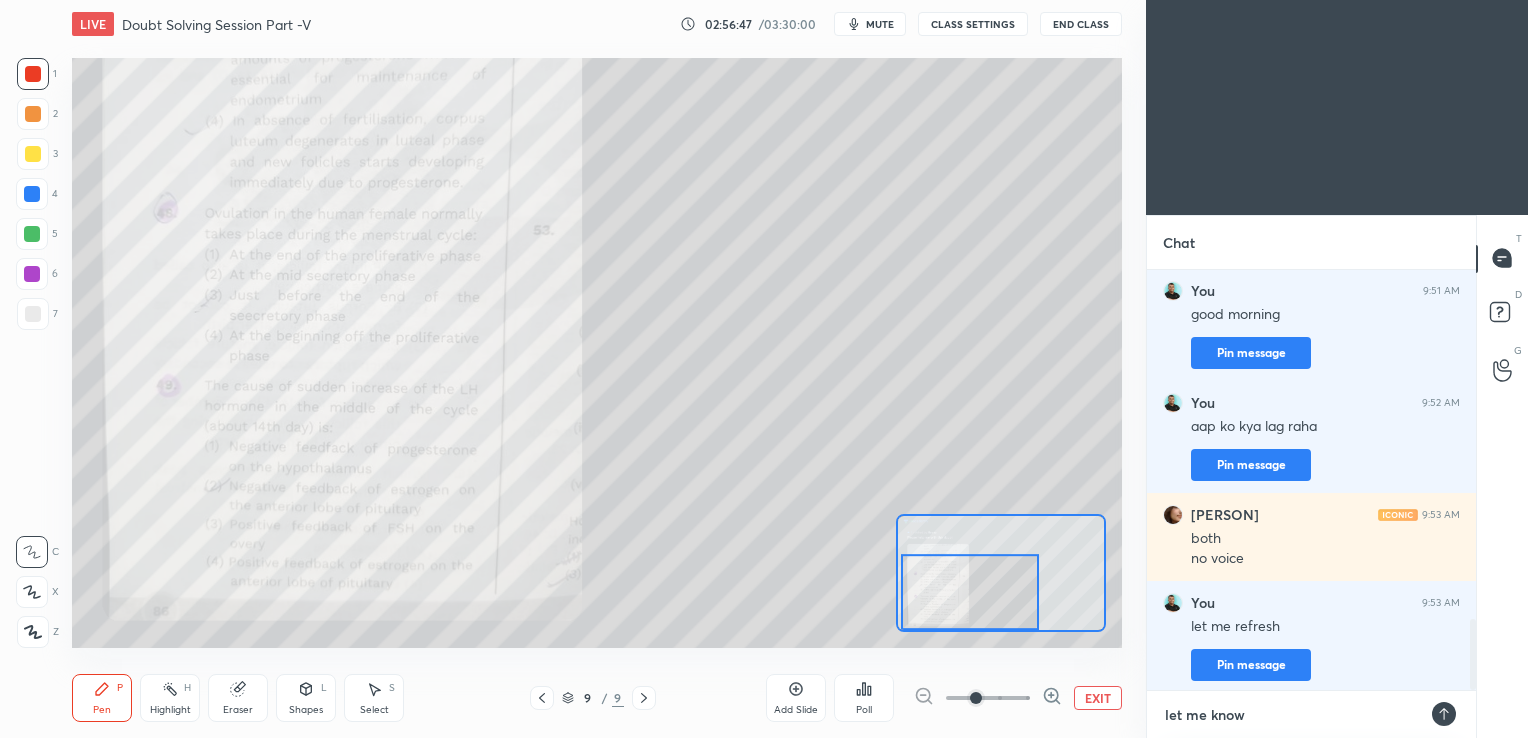 type on "x" 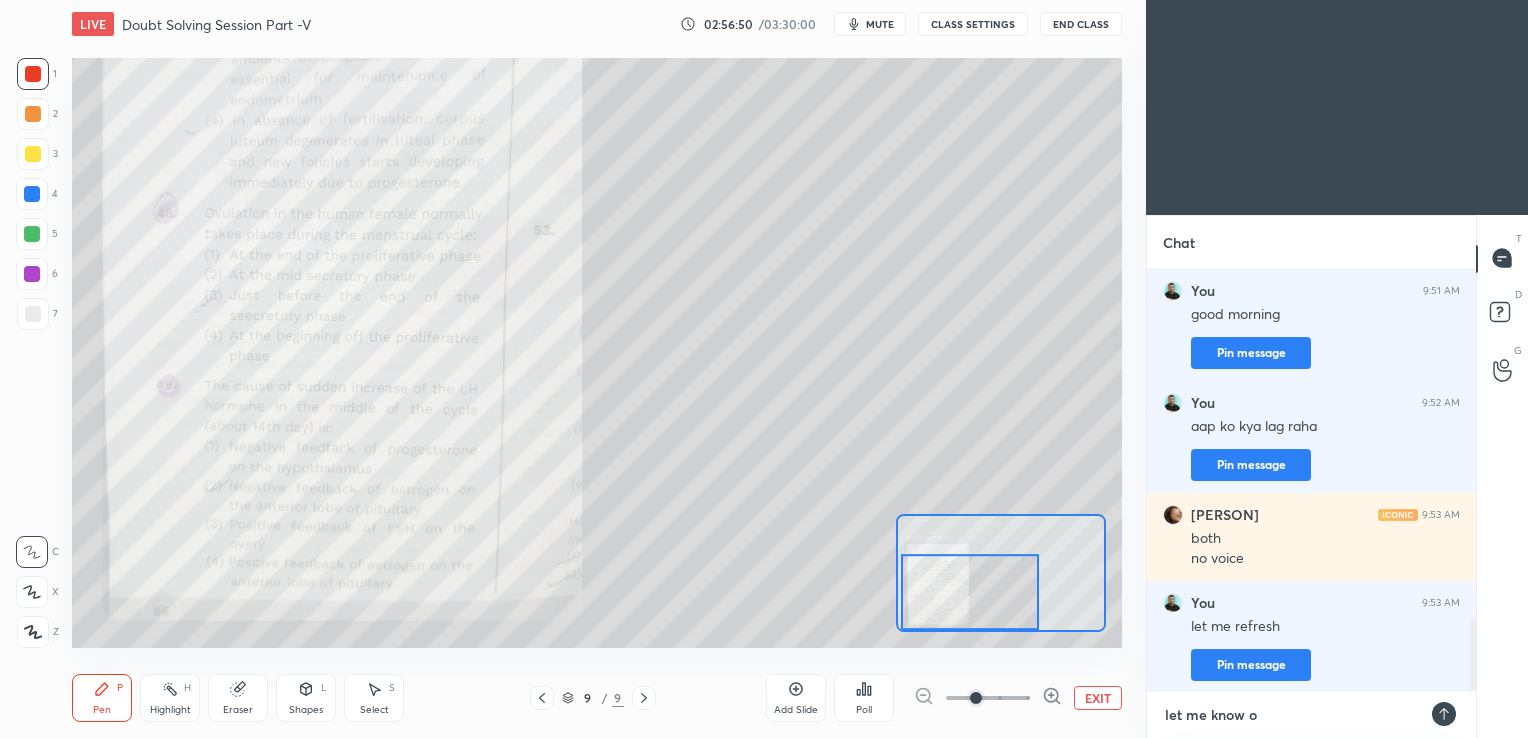 type on "let me know on" 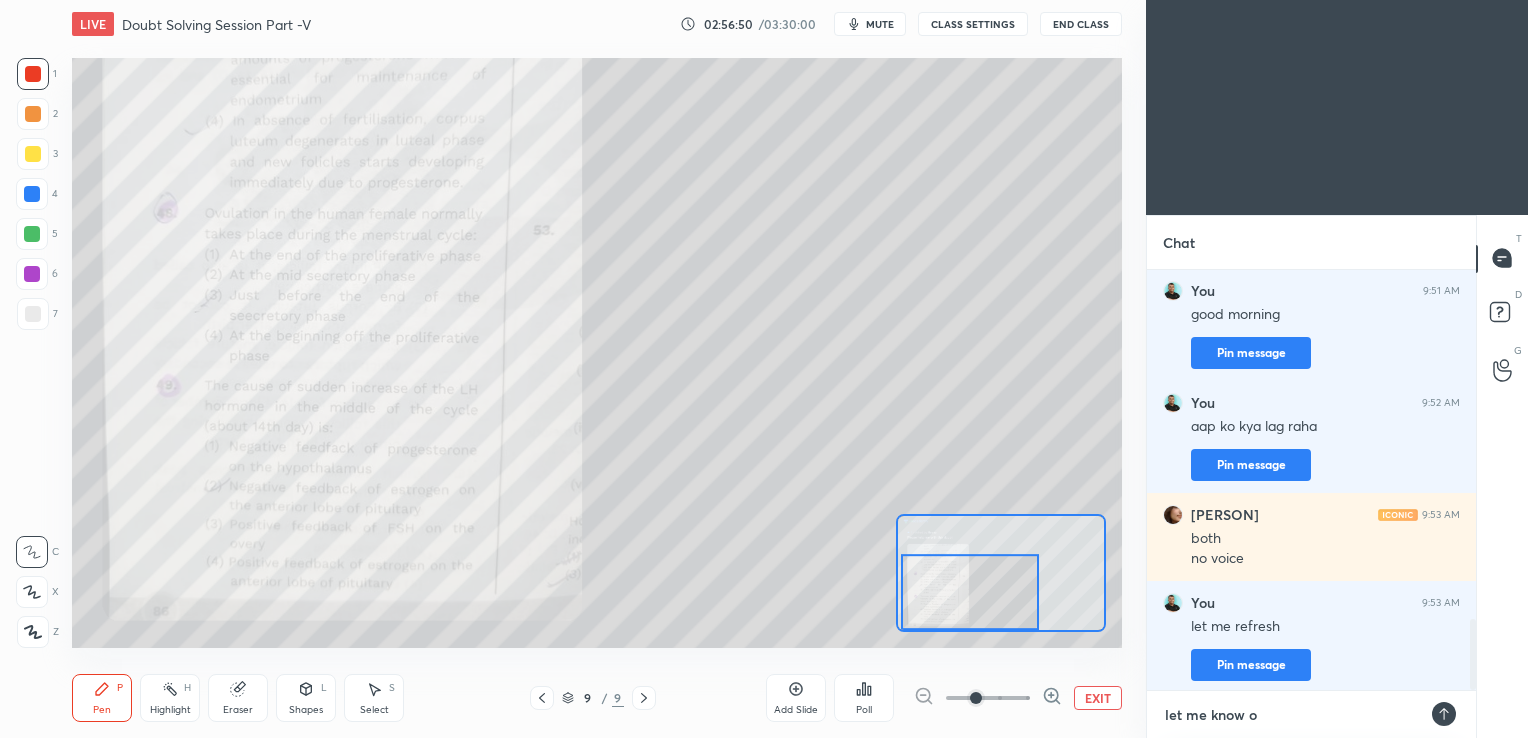 type on "x" 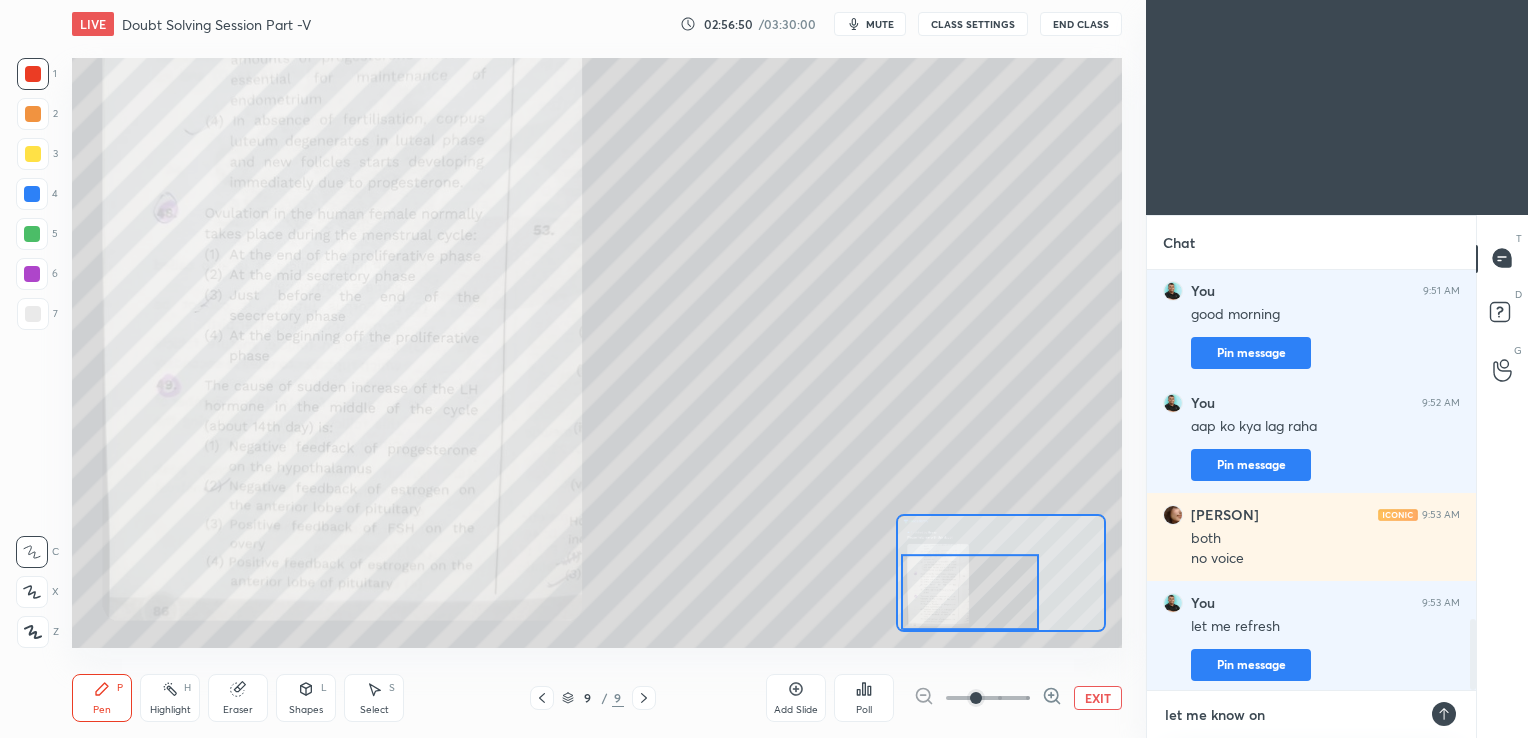 type on "let me know onc" 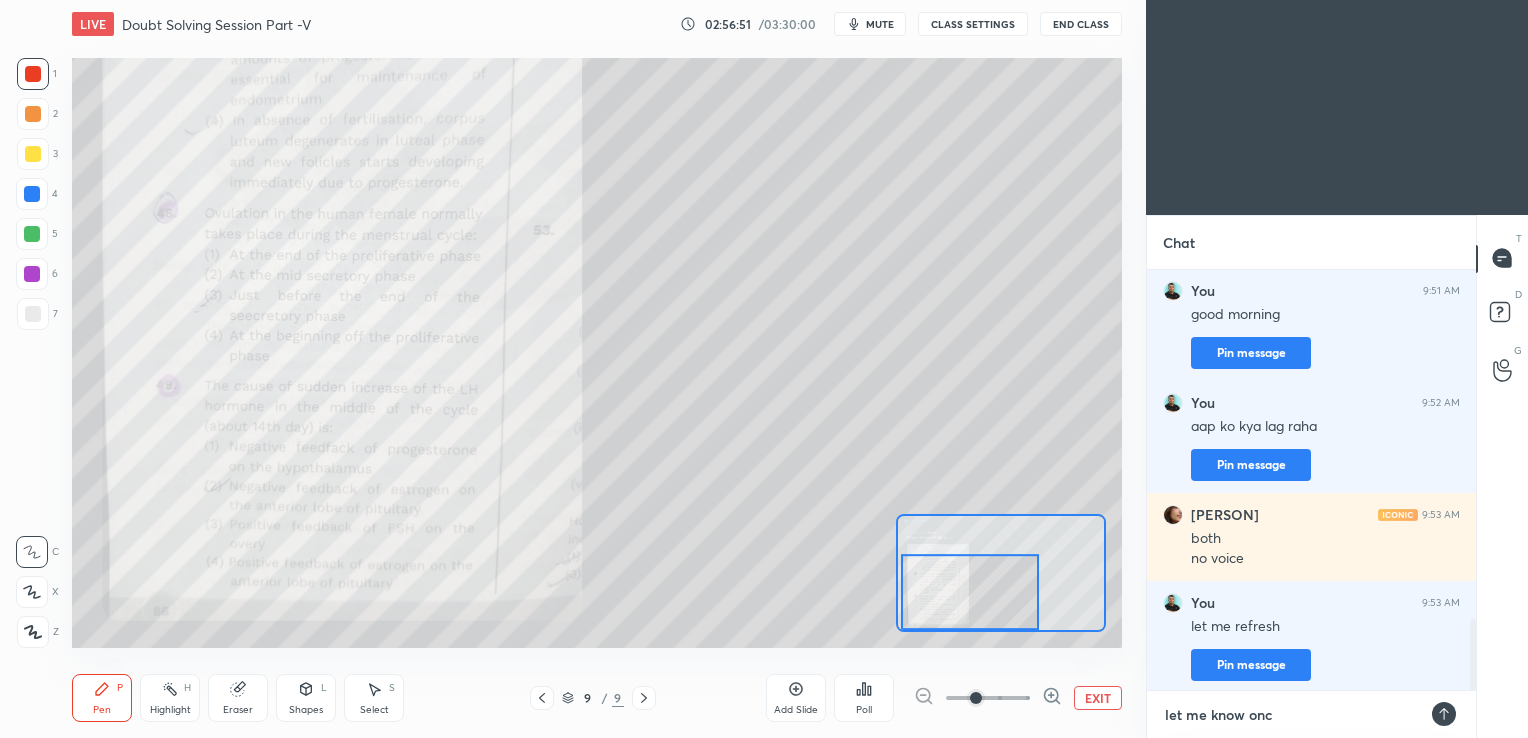 type on "let me know once" 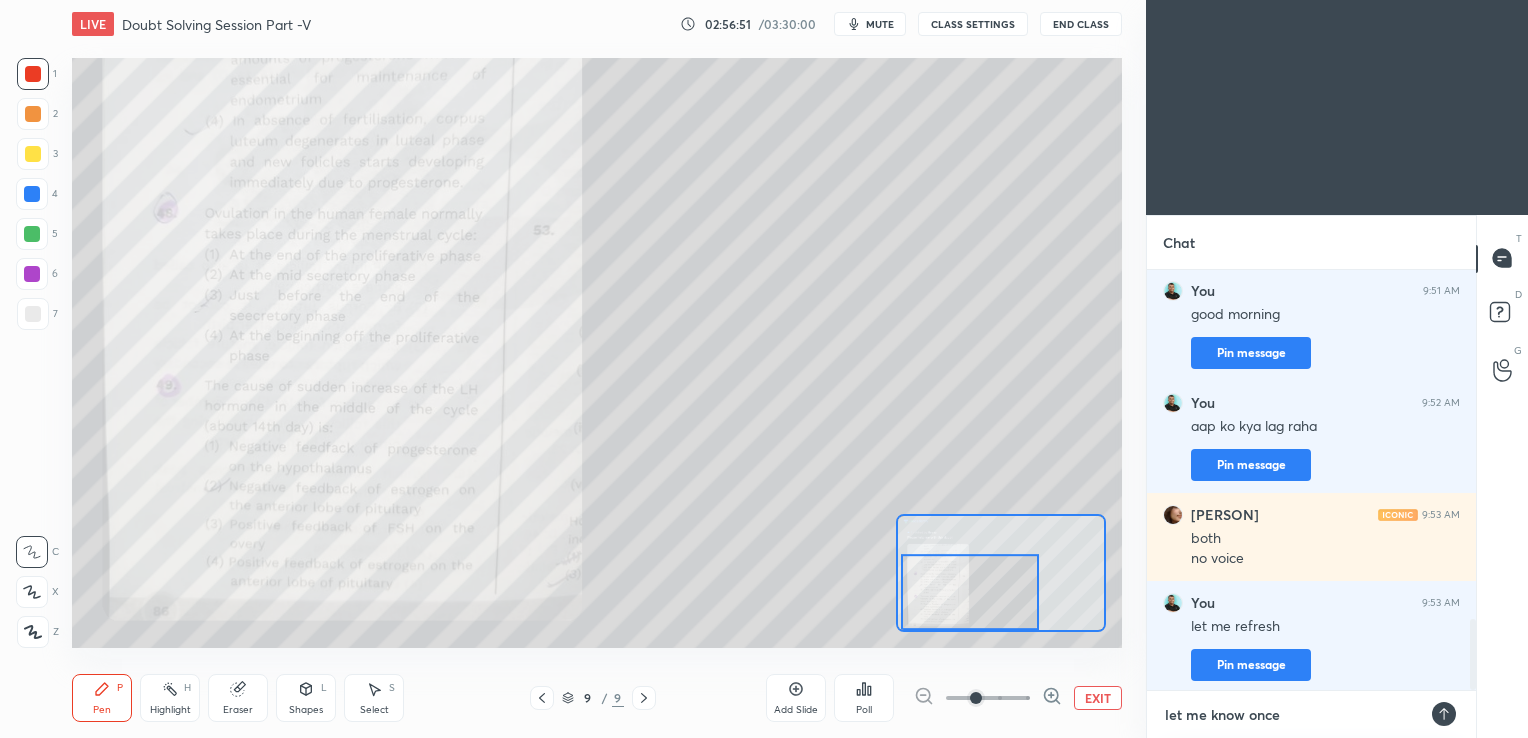 type on "let me know once" 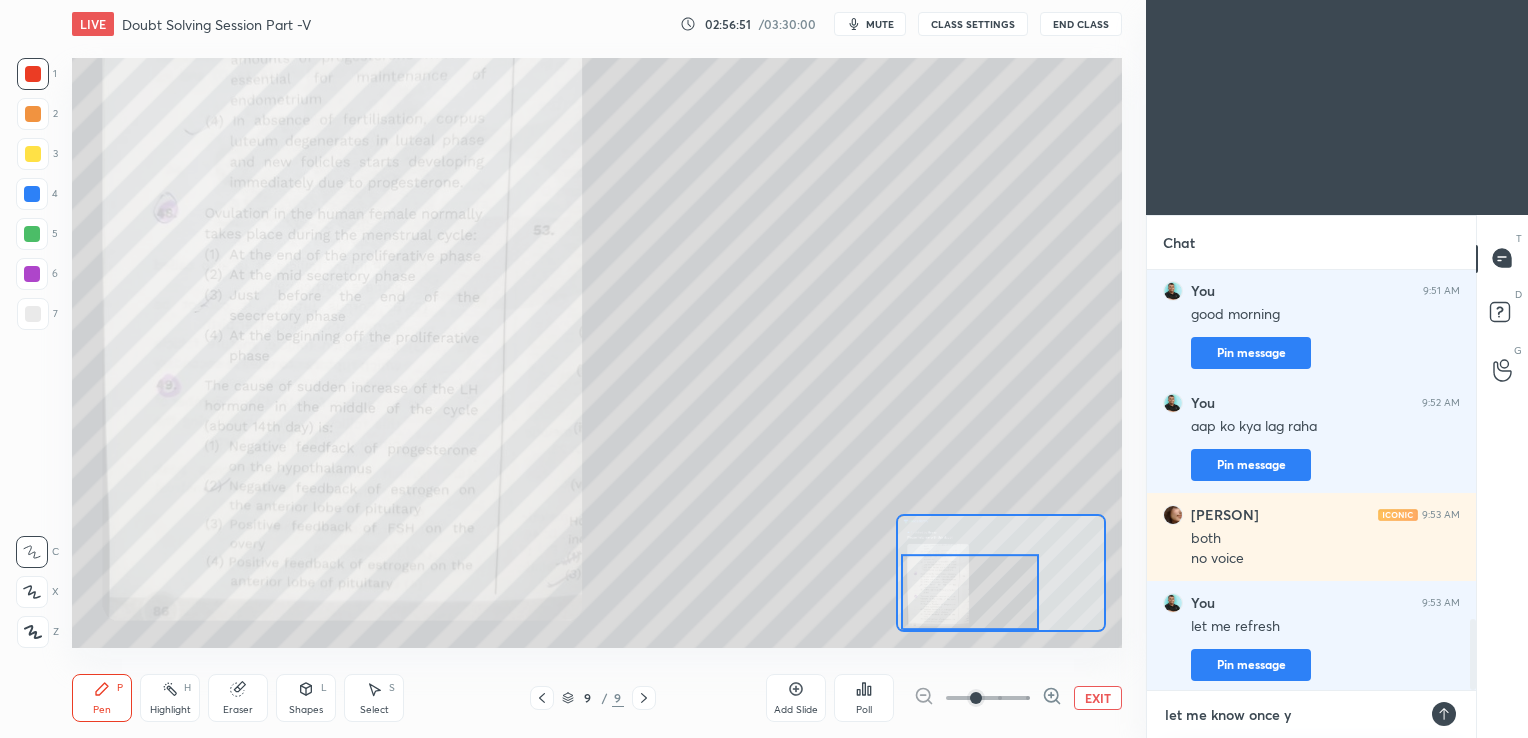 type on "x" 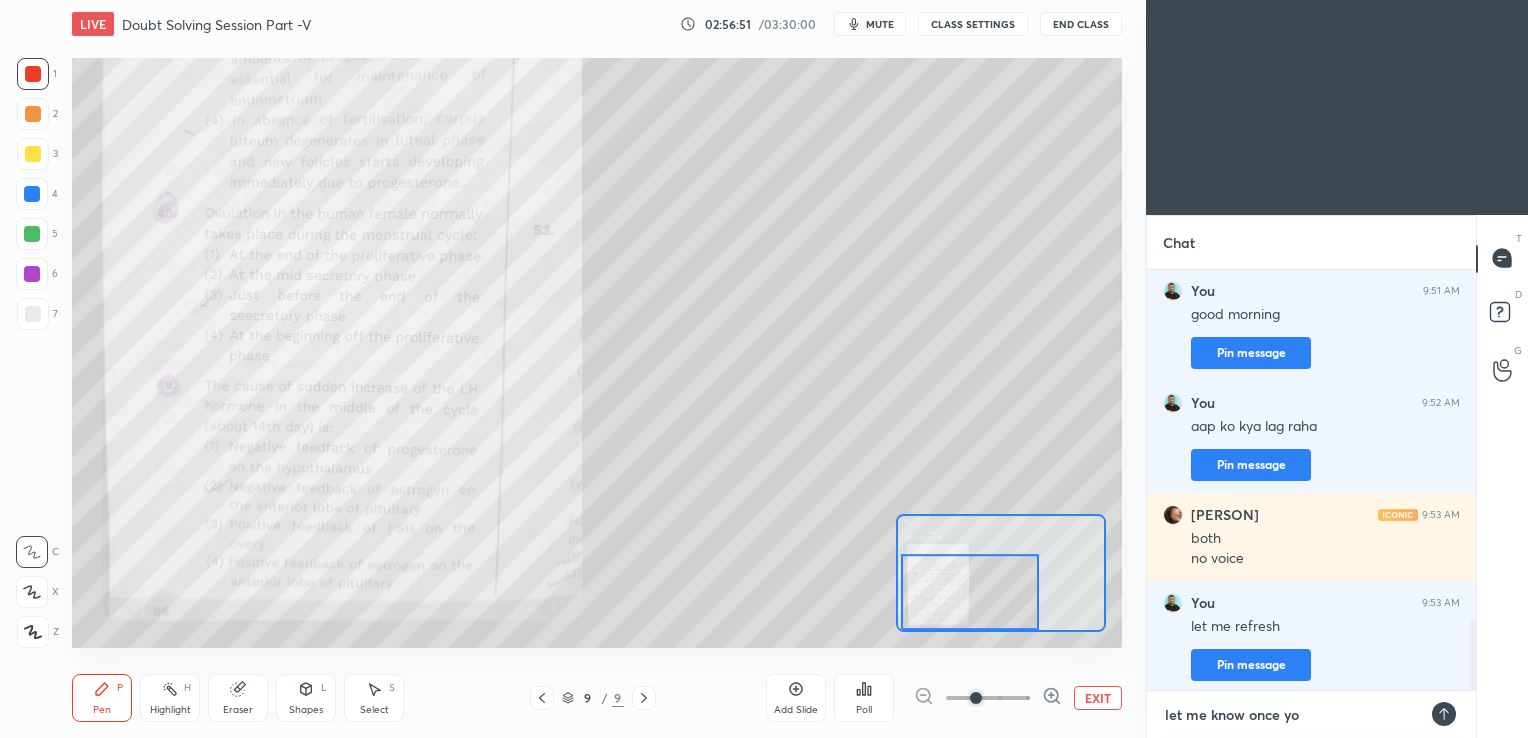 type on "x" 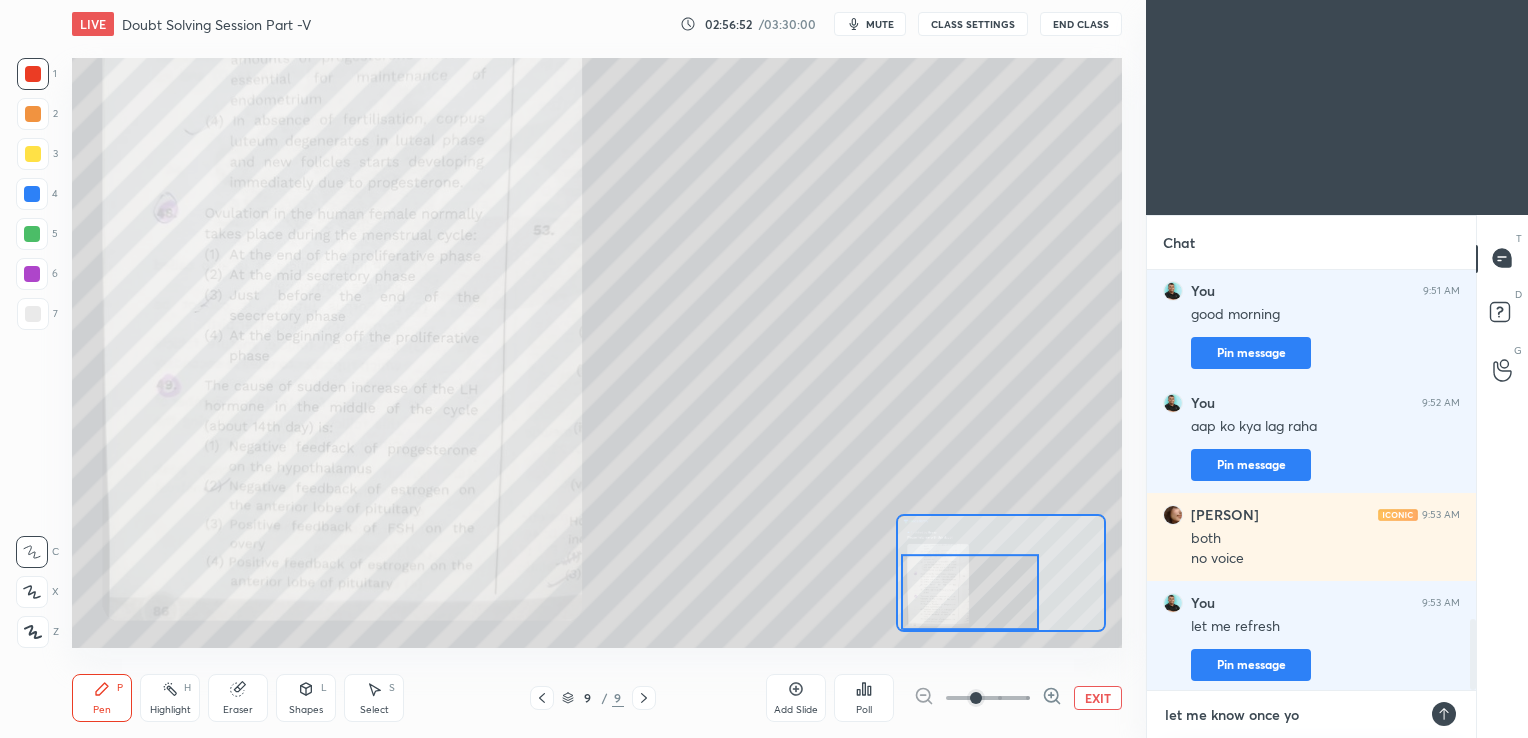type on "let me know once you" 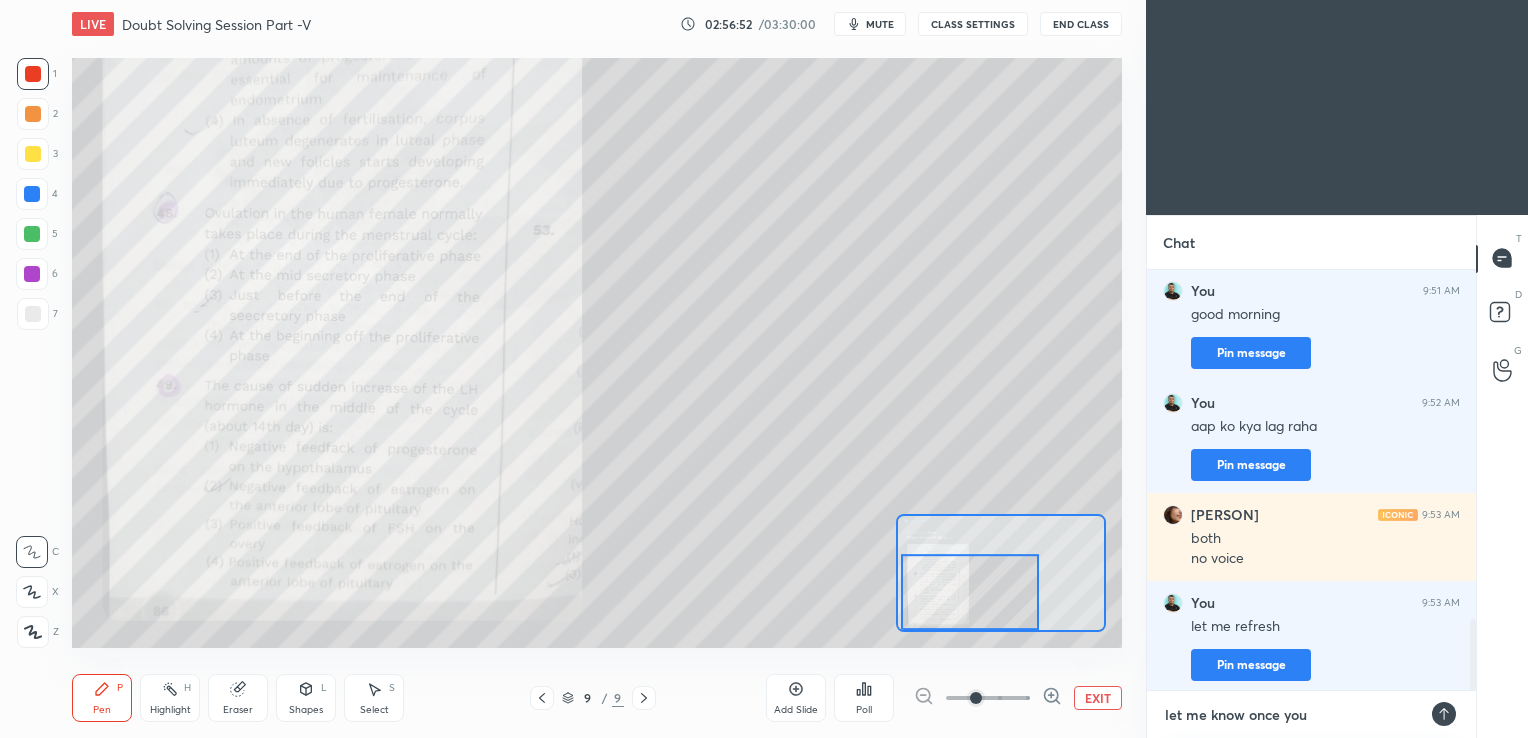 type on "x" 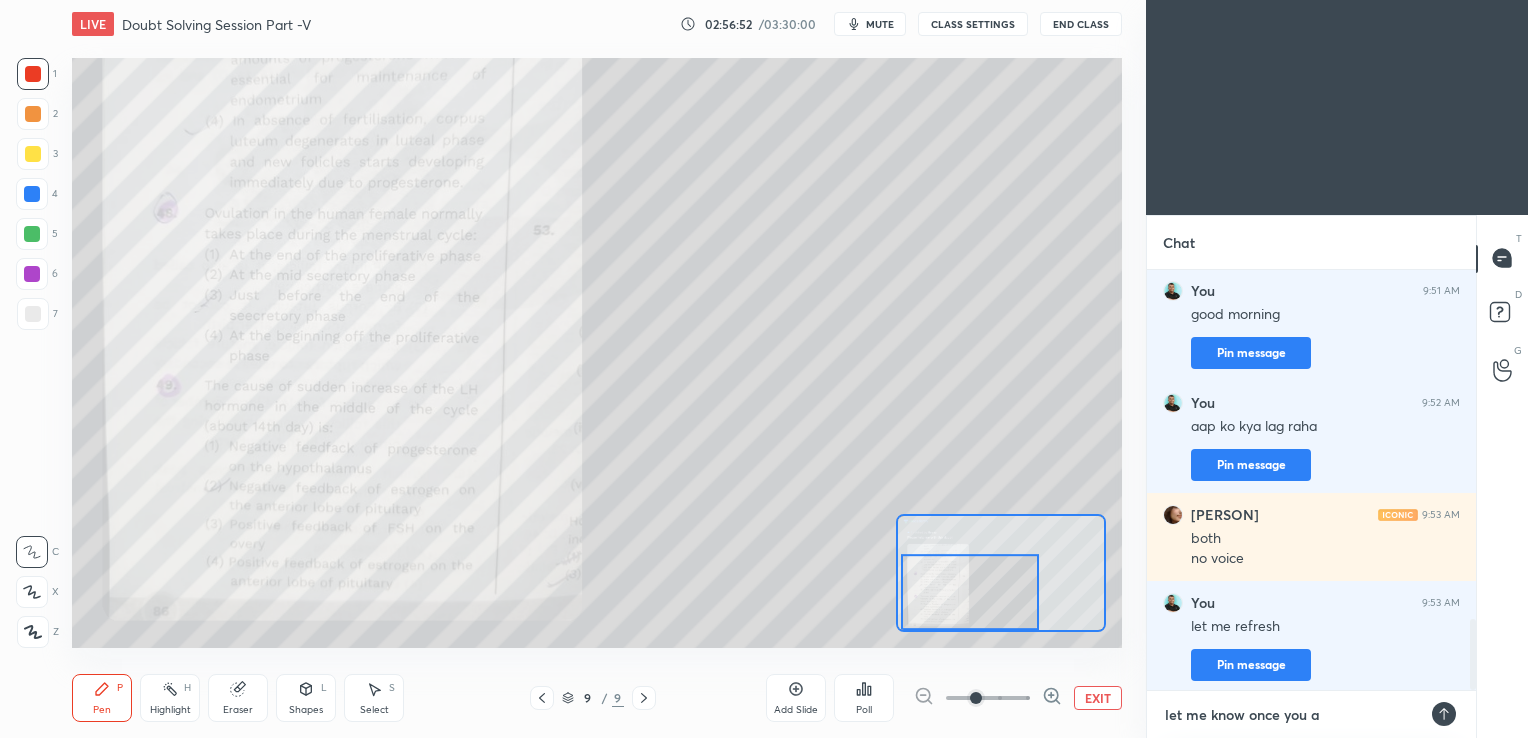 type on "let me know once you ar" 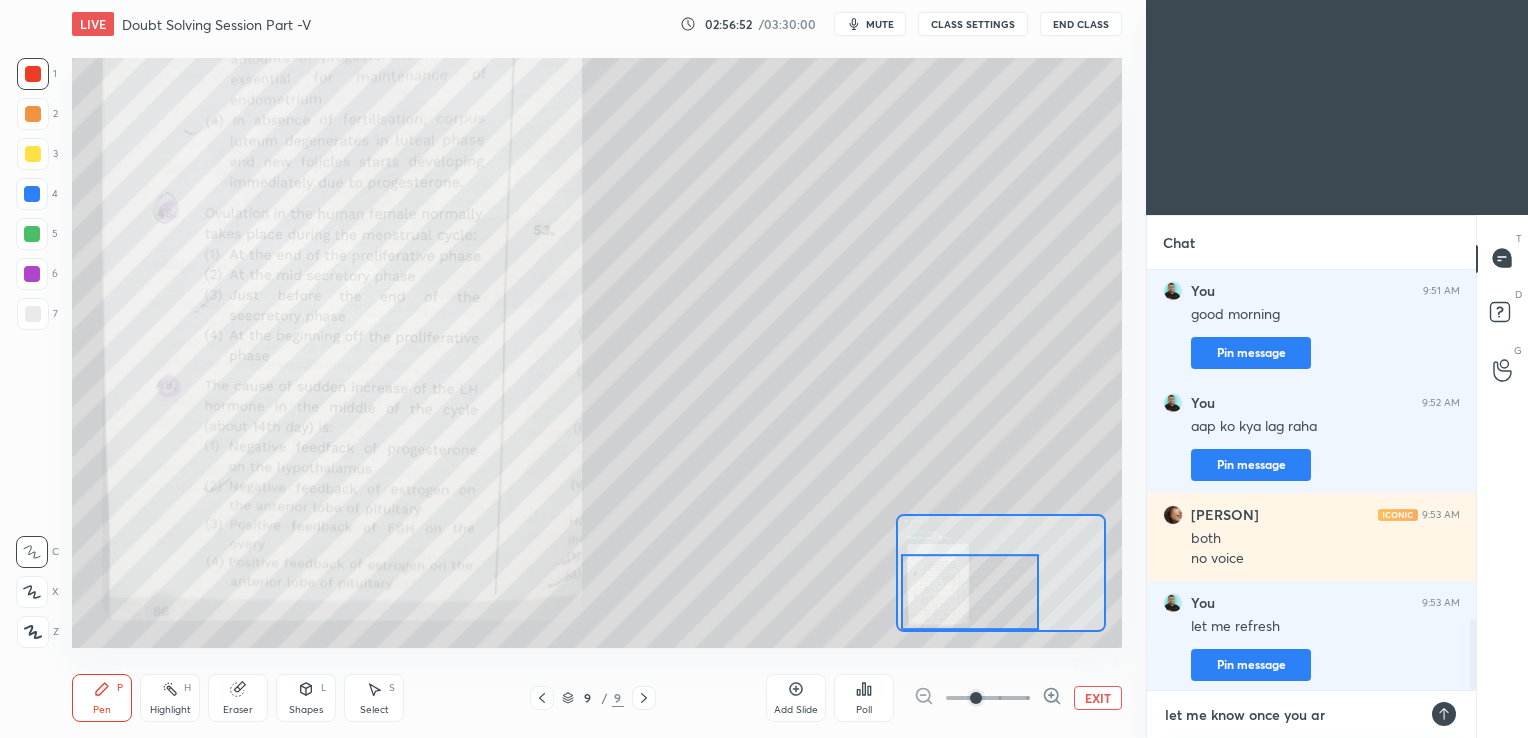 type on "x" 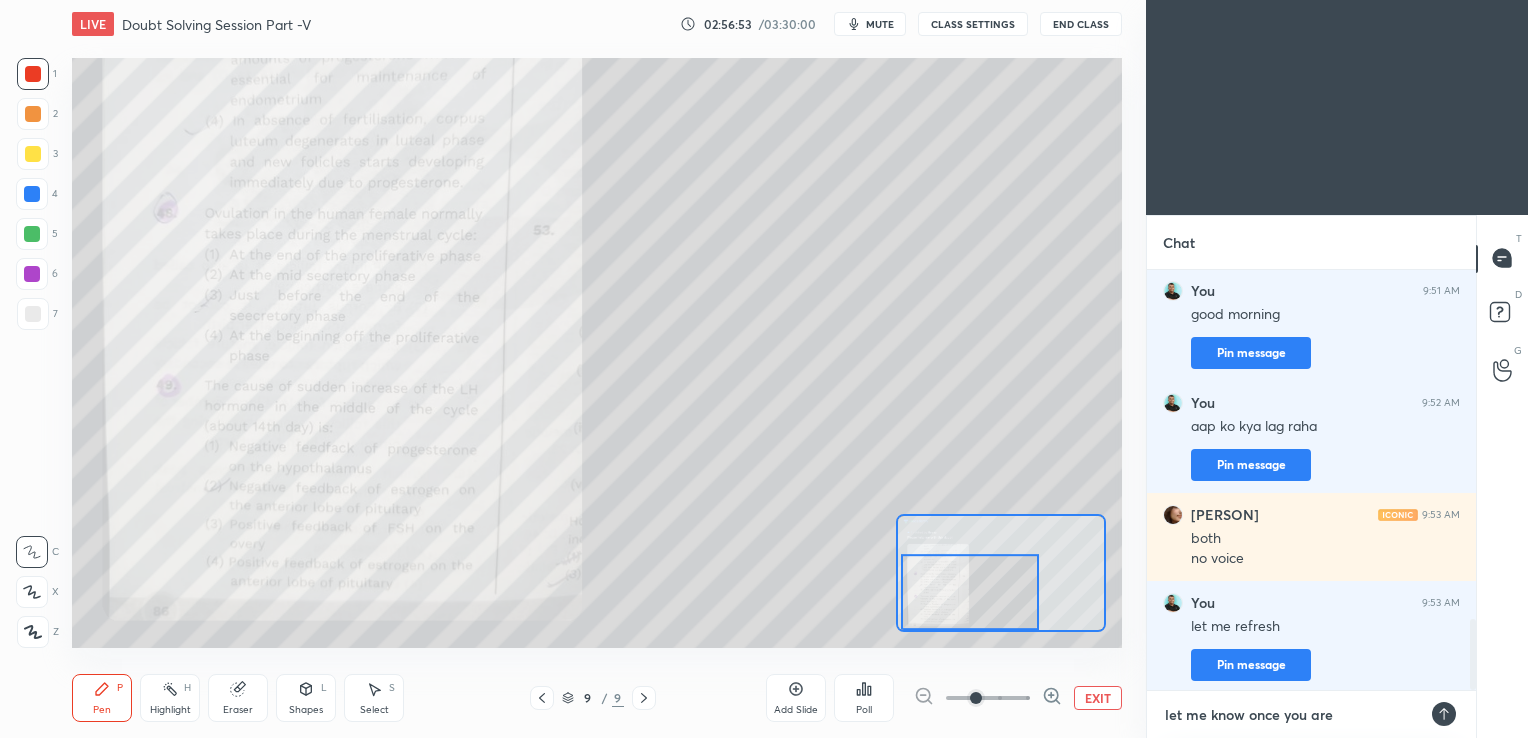 type on "let me know once you are" 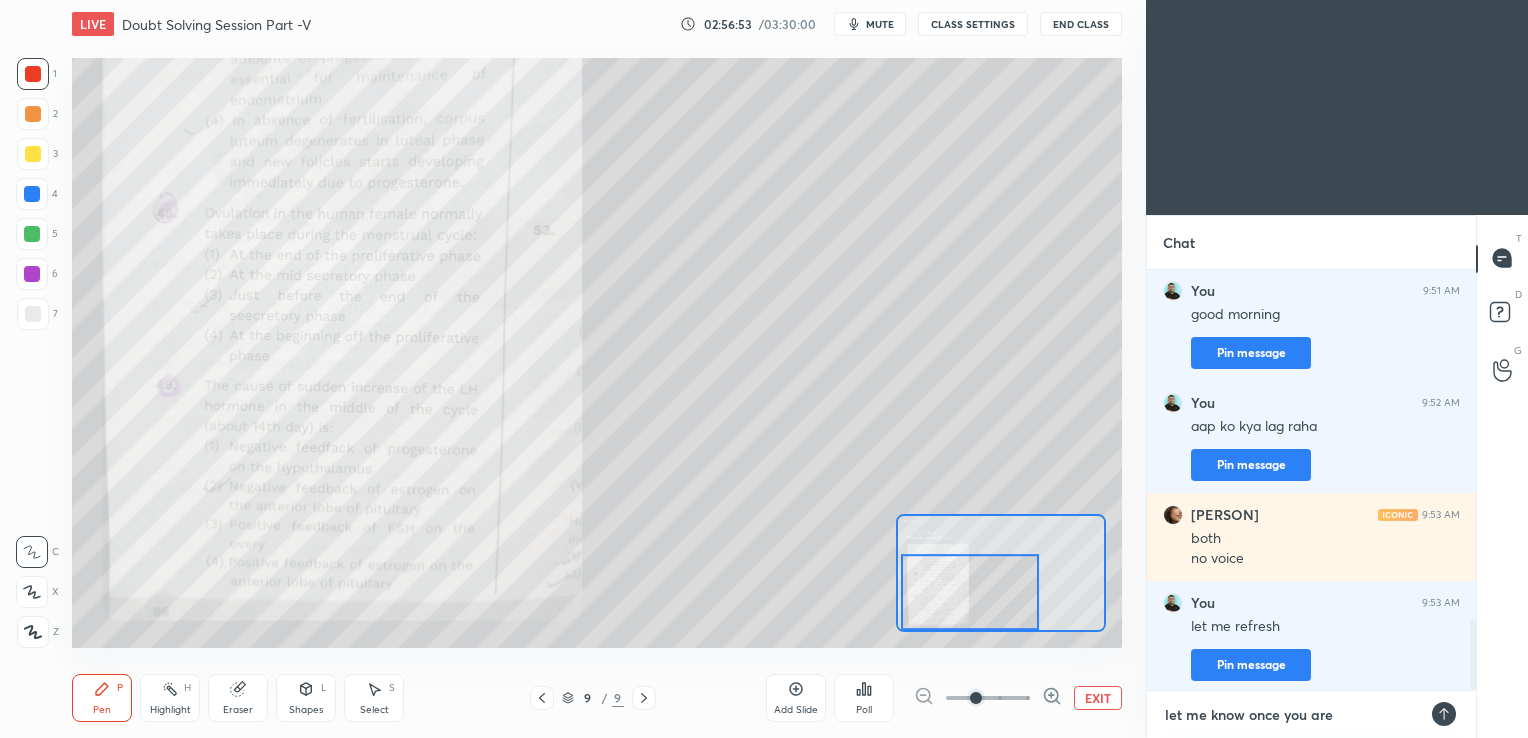 type on "x" 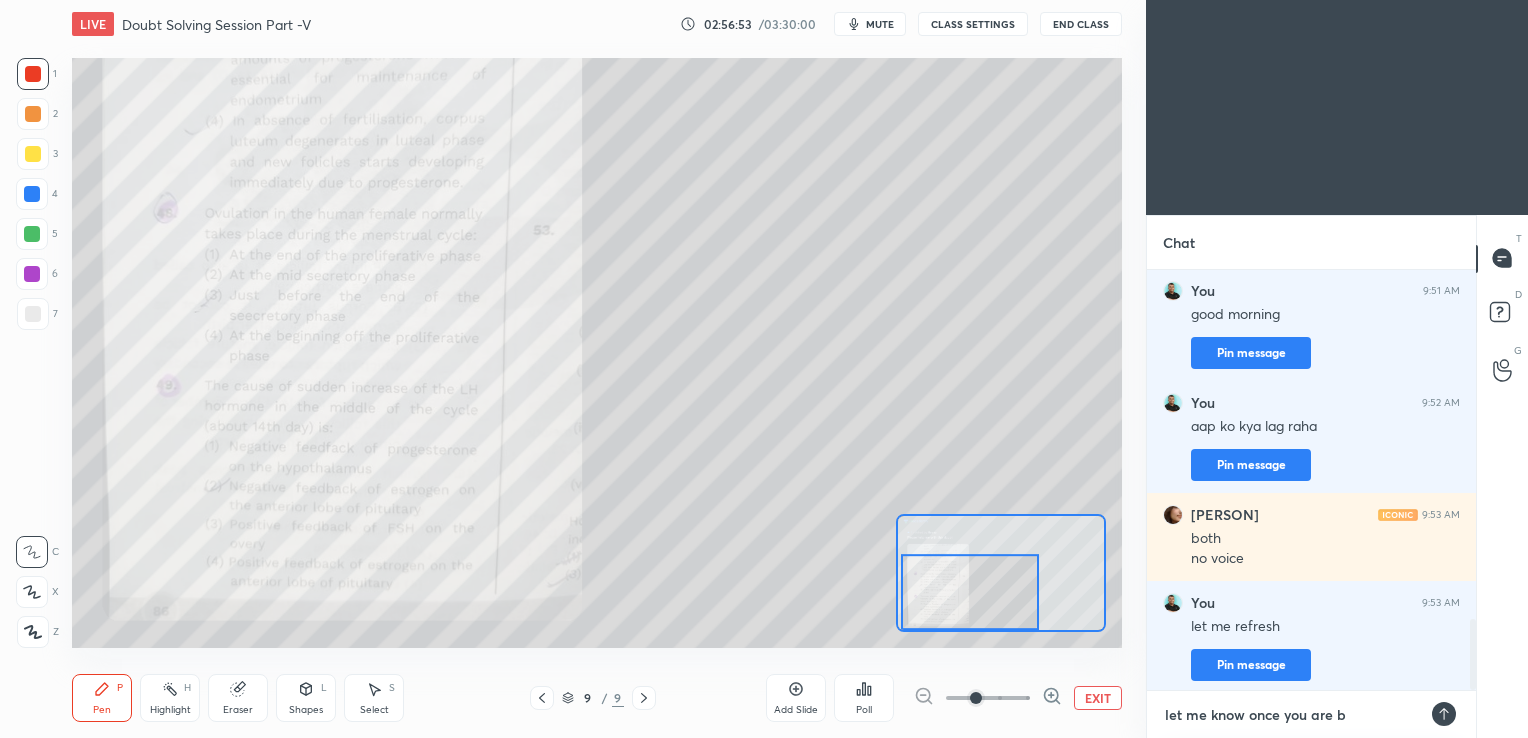 type on "let me know once you are ba" 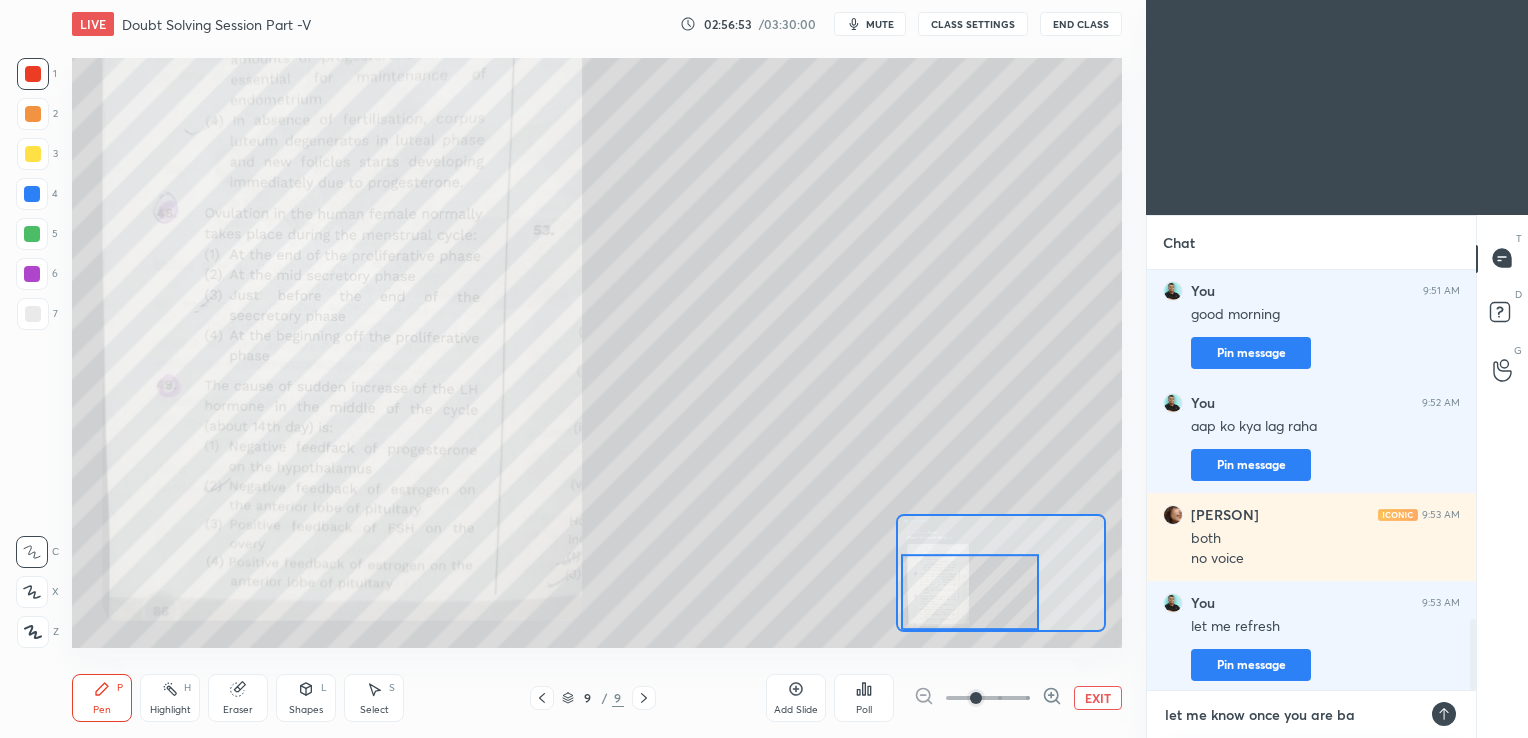 type on "let me know once you are bac" 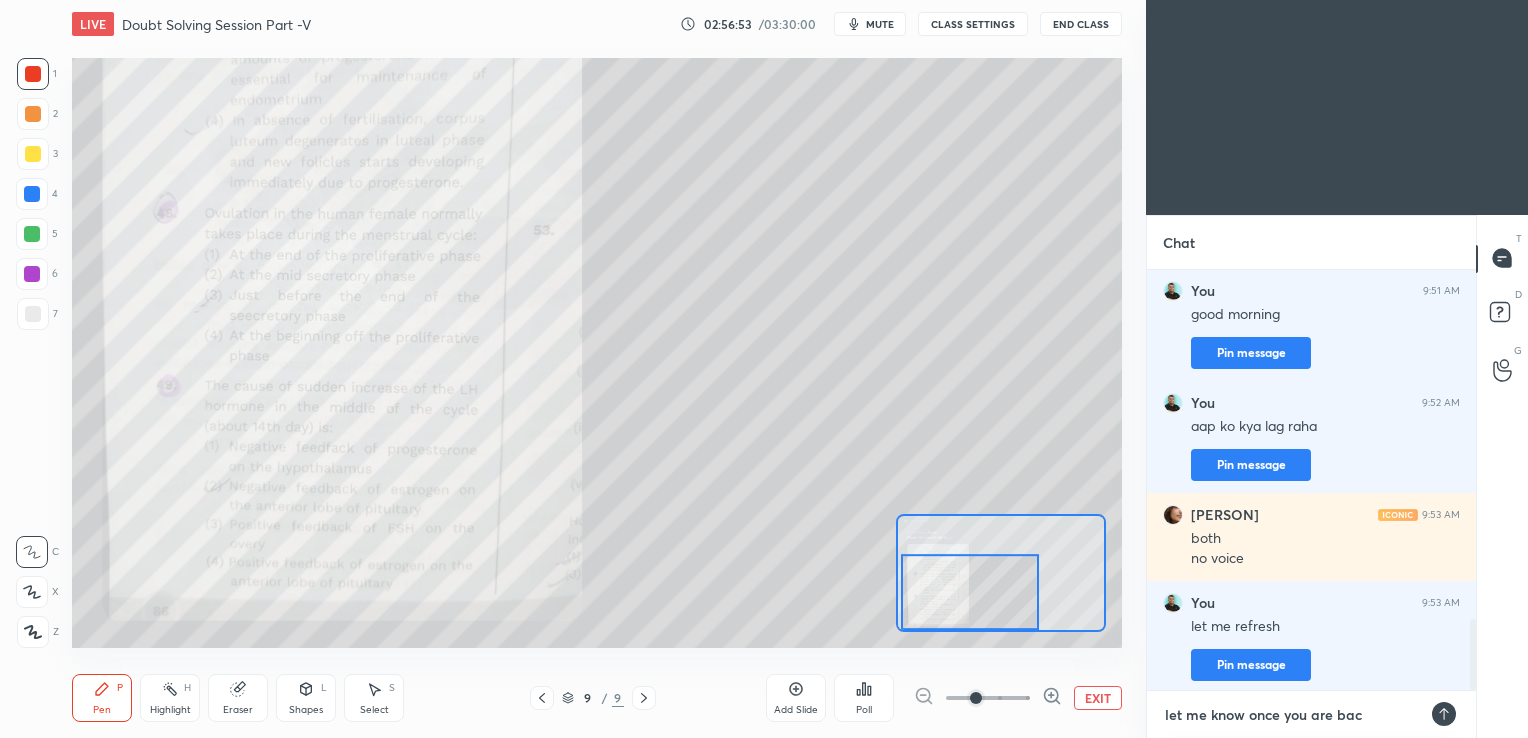 type on "x" 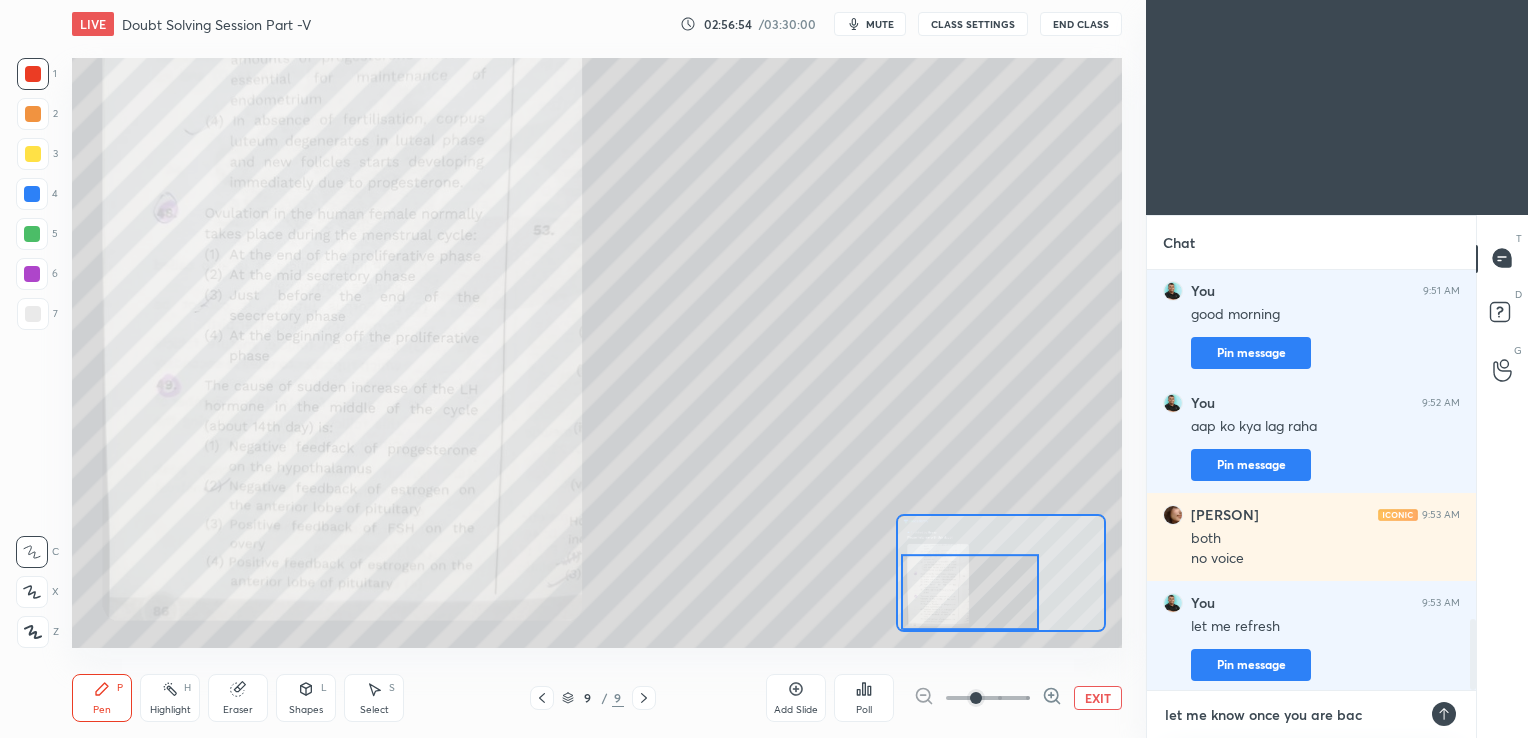 type on "let me know once you are back" 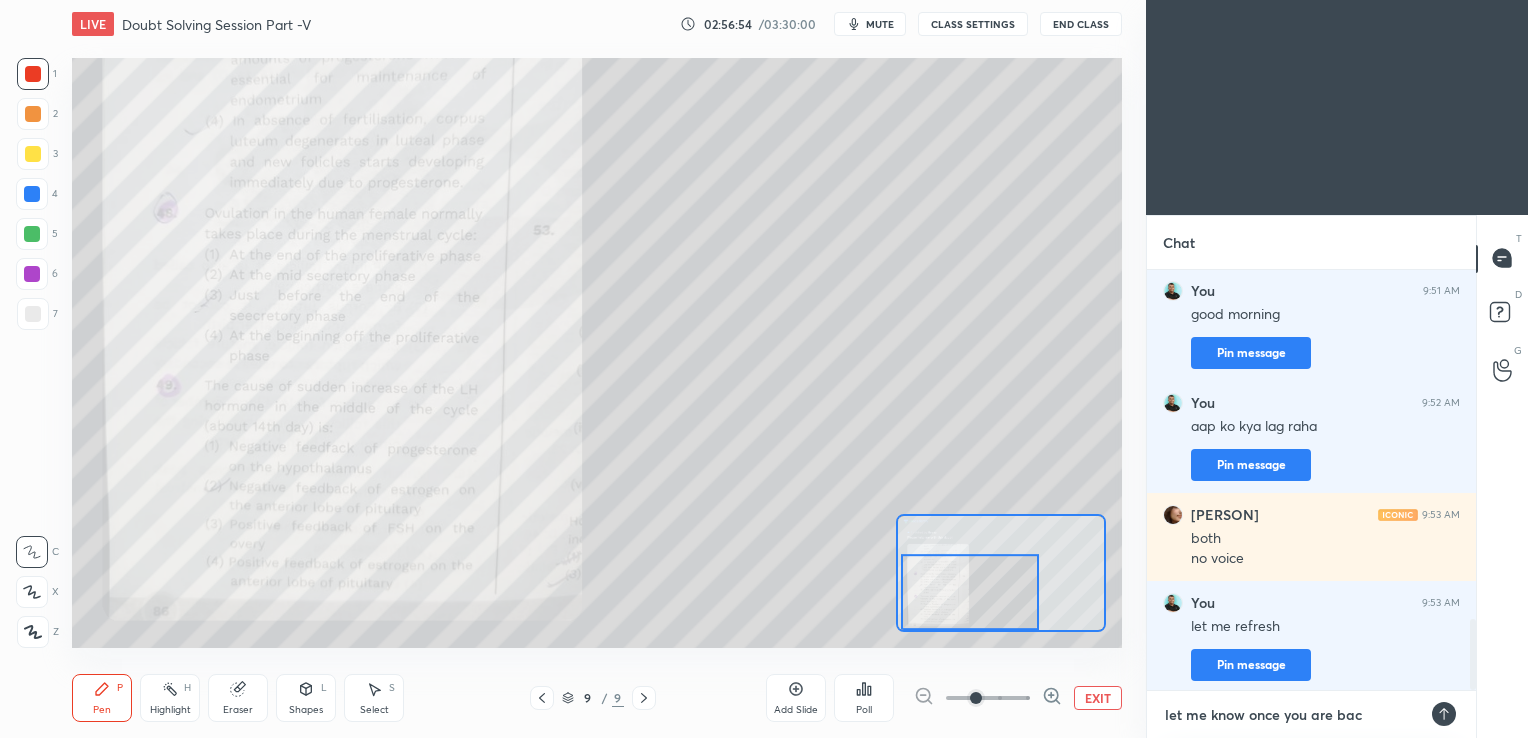 type on "x" 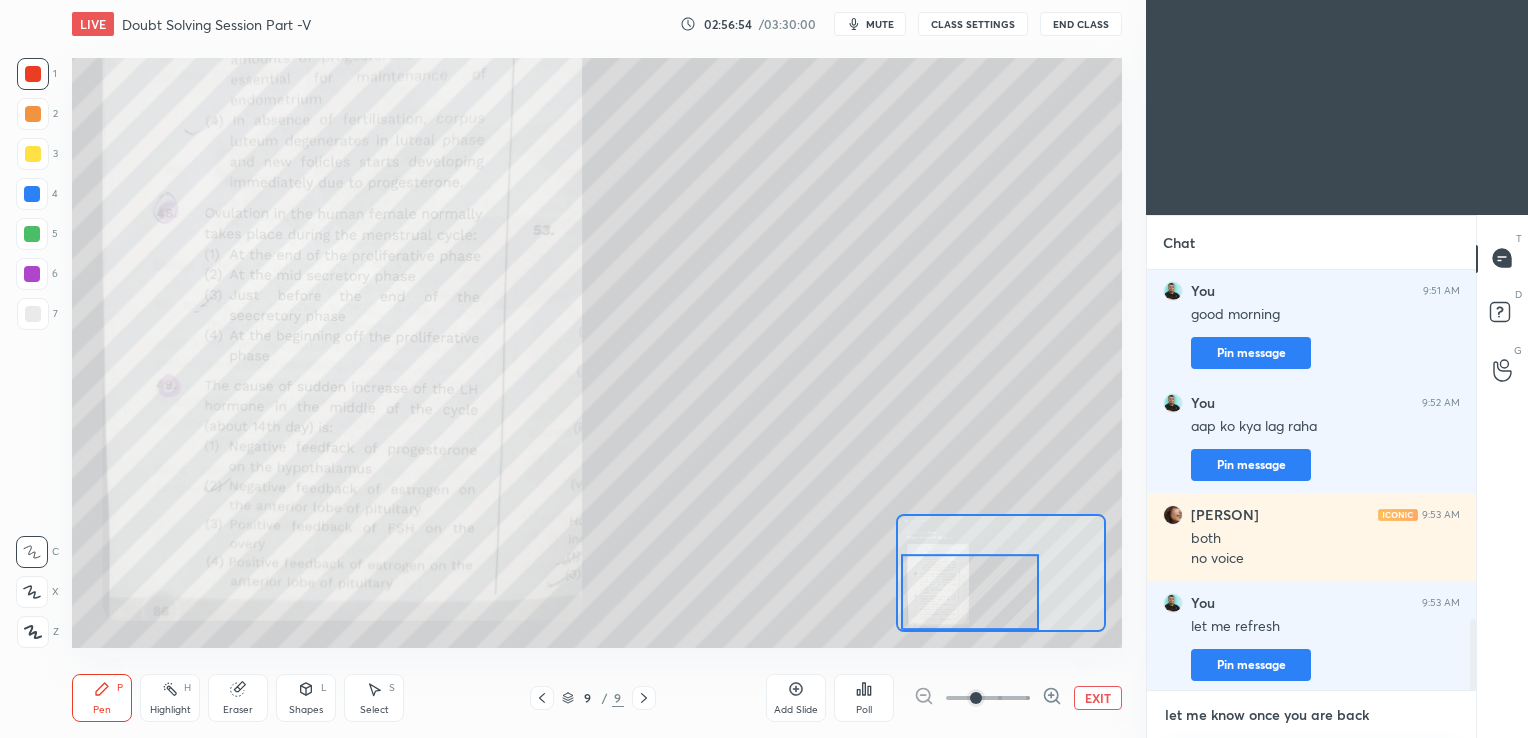 type 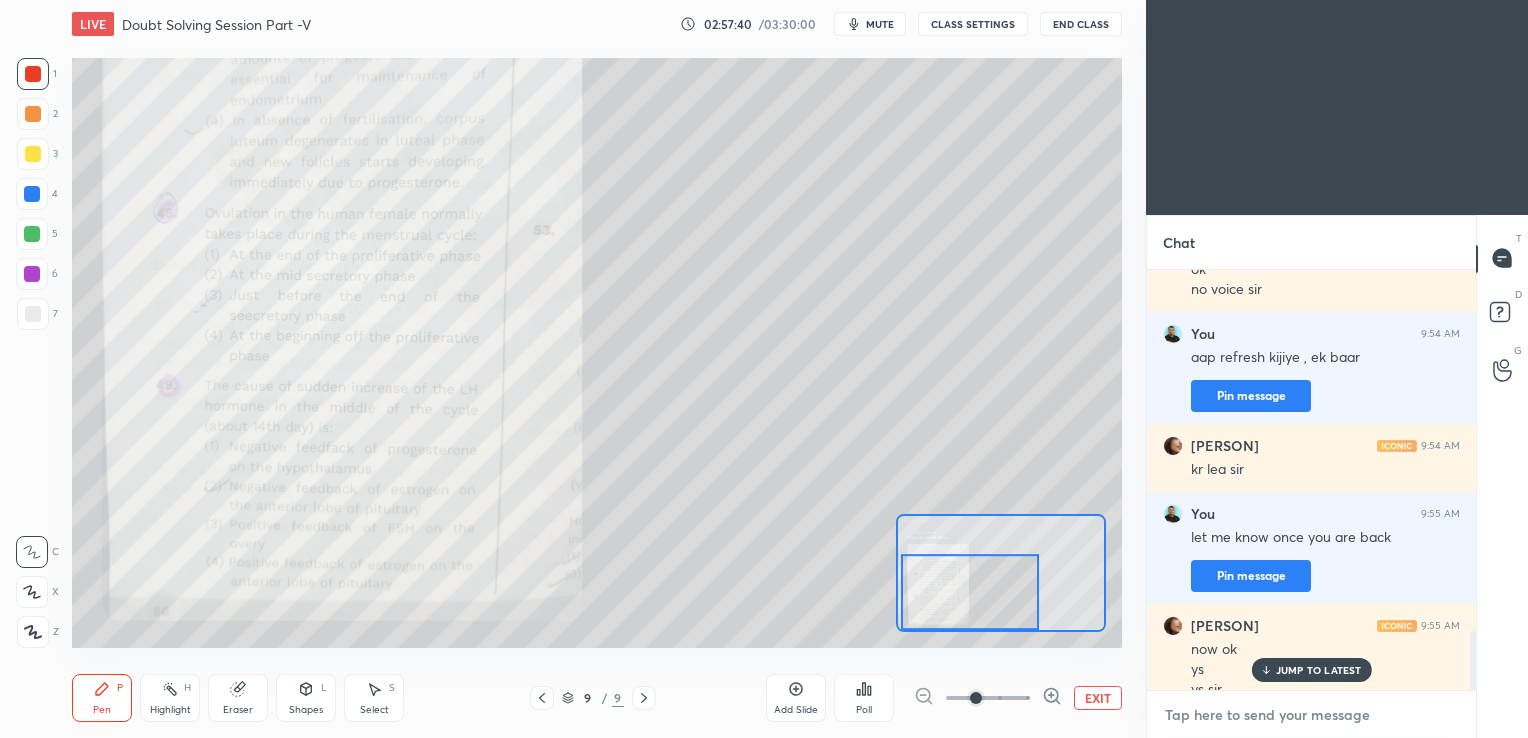 scroll, scrollTop: 2556, scrollLeft: 0, axis: vertical 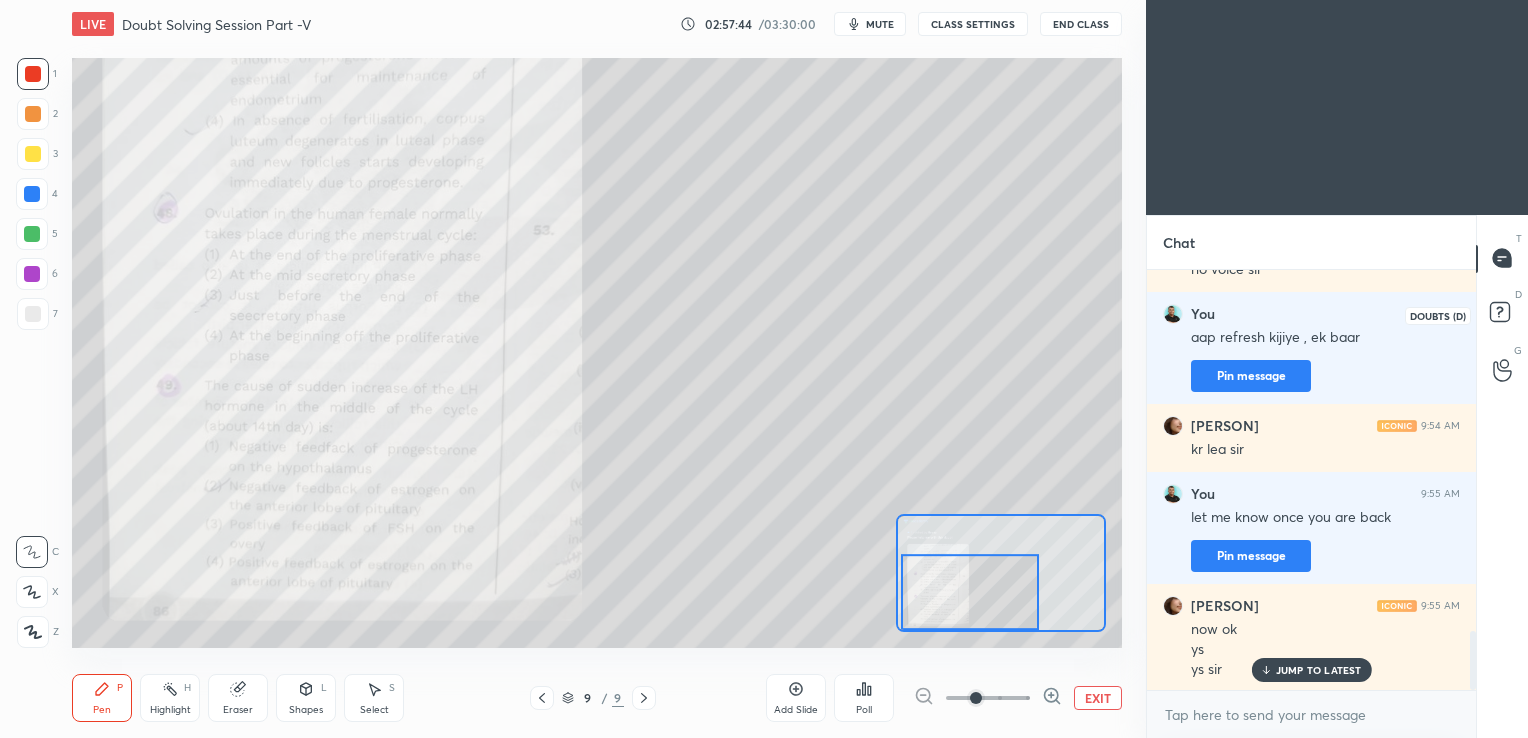 click 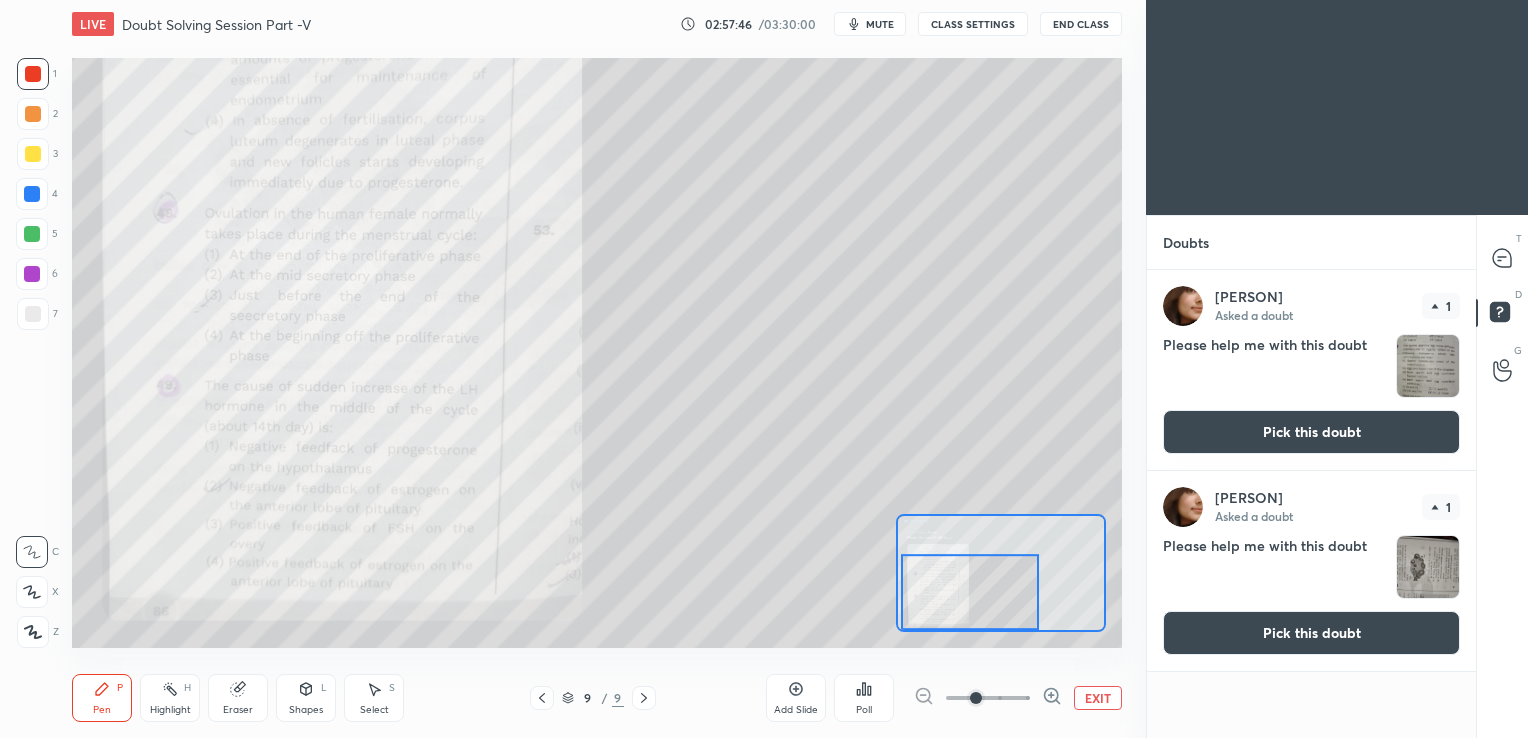 click on "Pick this doubt" at bounding box center [1311, 432] 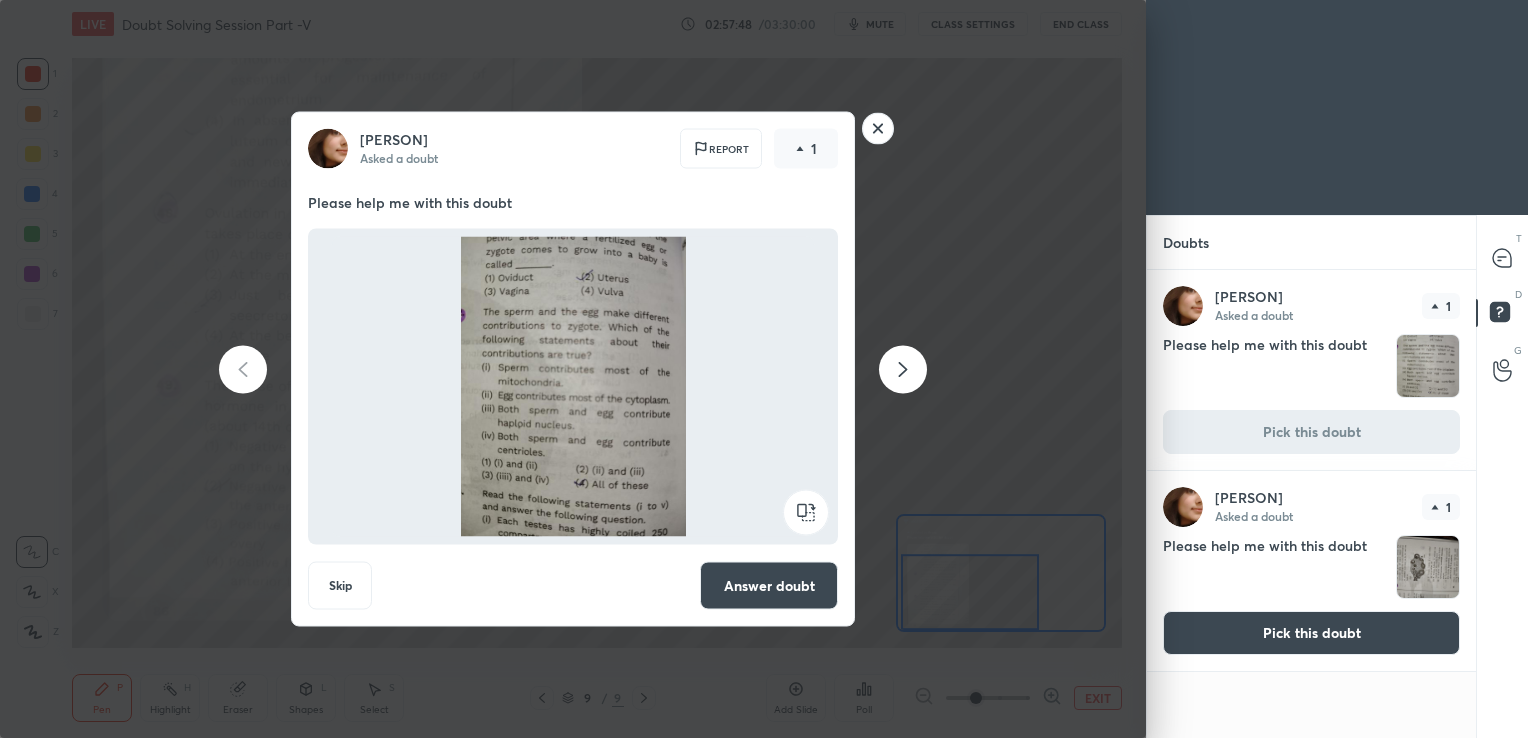 click on "Answer doubt" at bounding box center [769, 586] 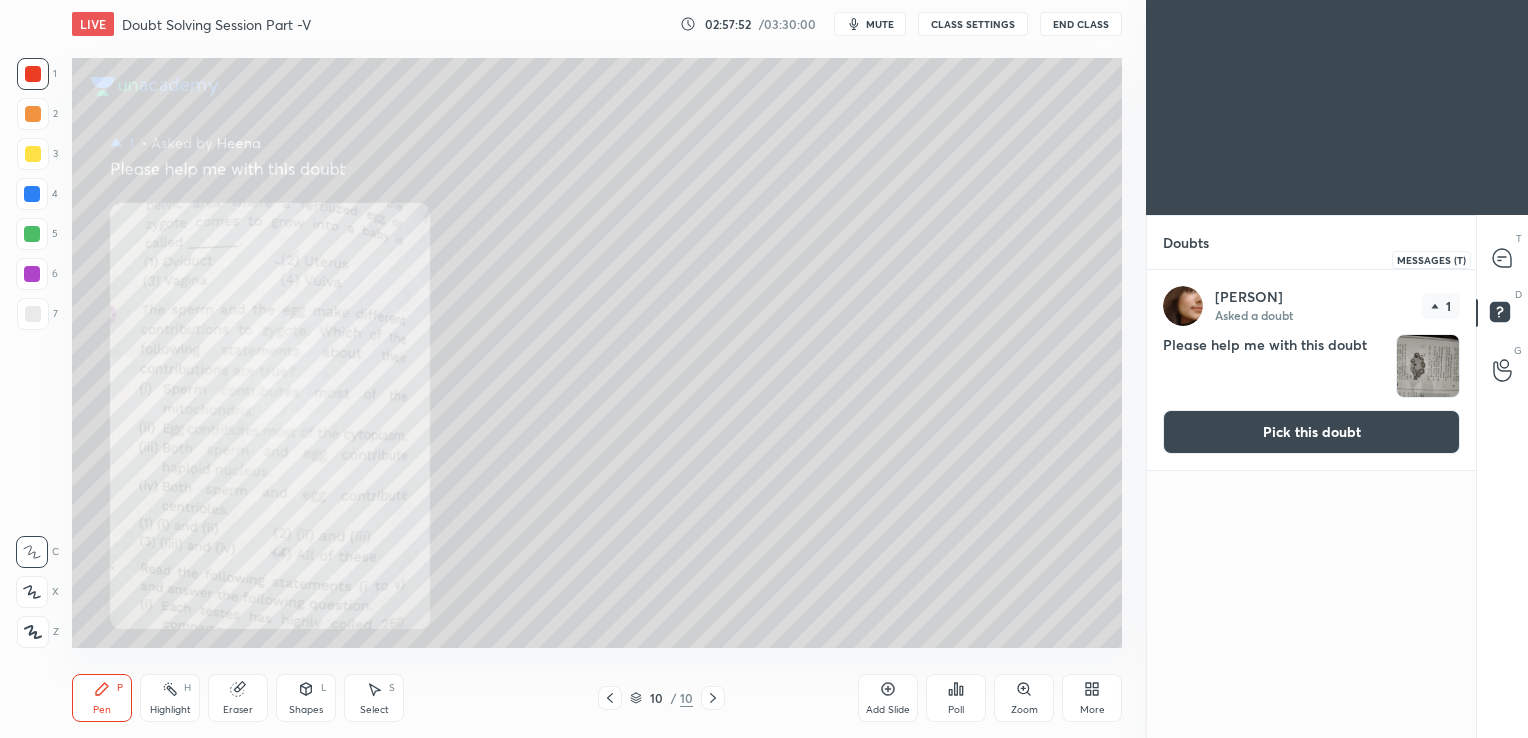 click 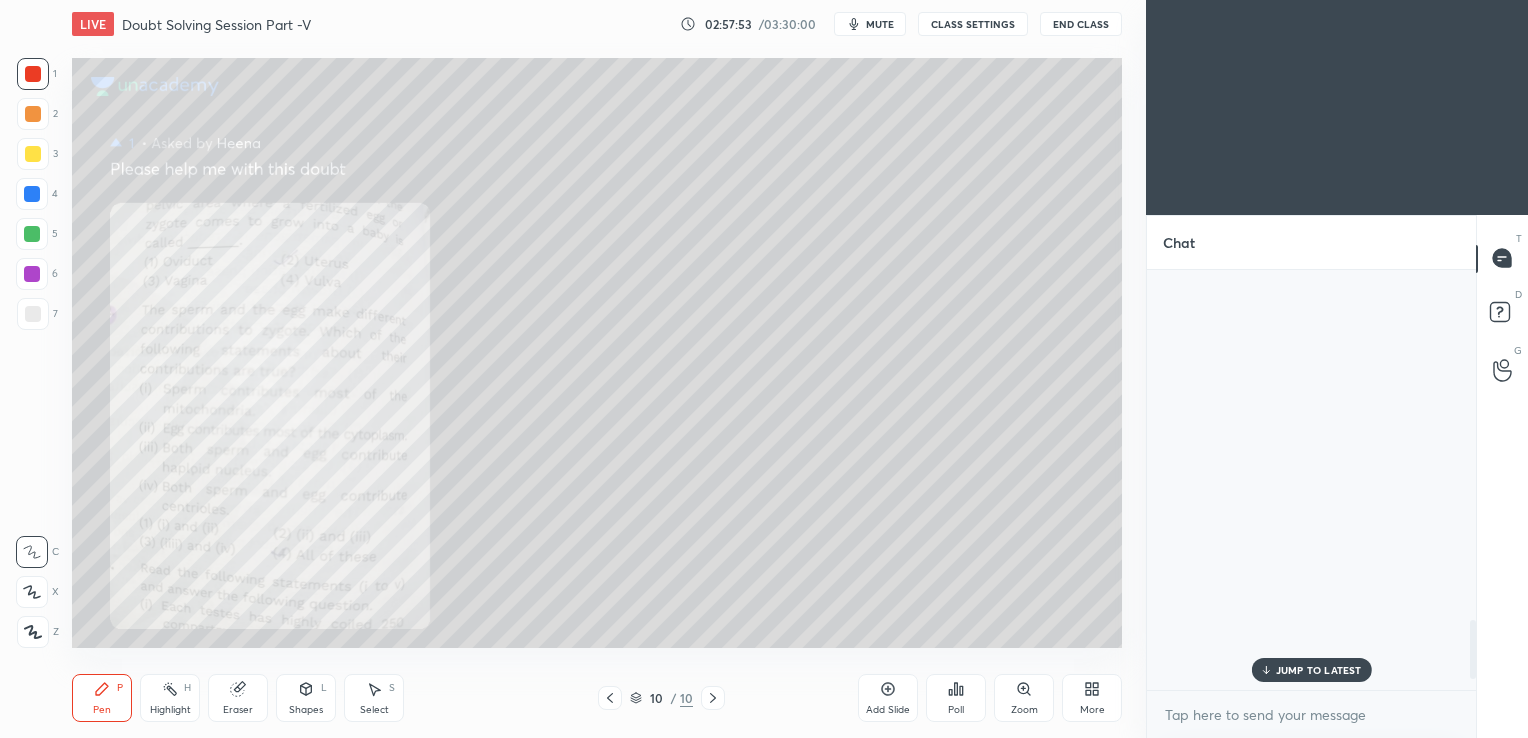 scroll, scrollTop: 2499, scrollLeft: 0, axis: vertical 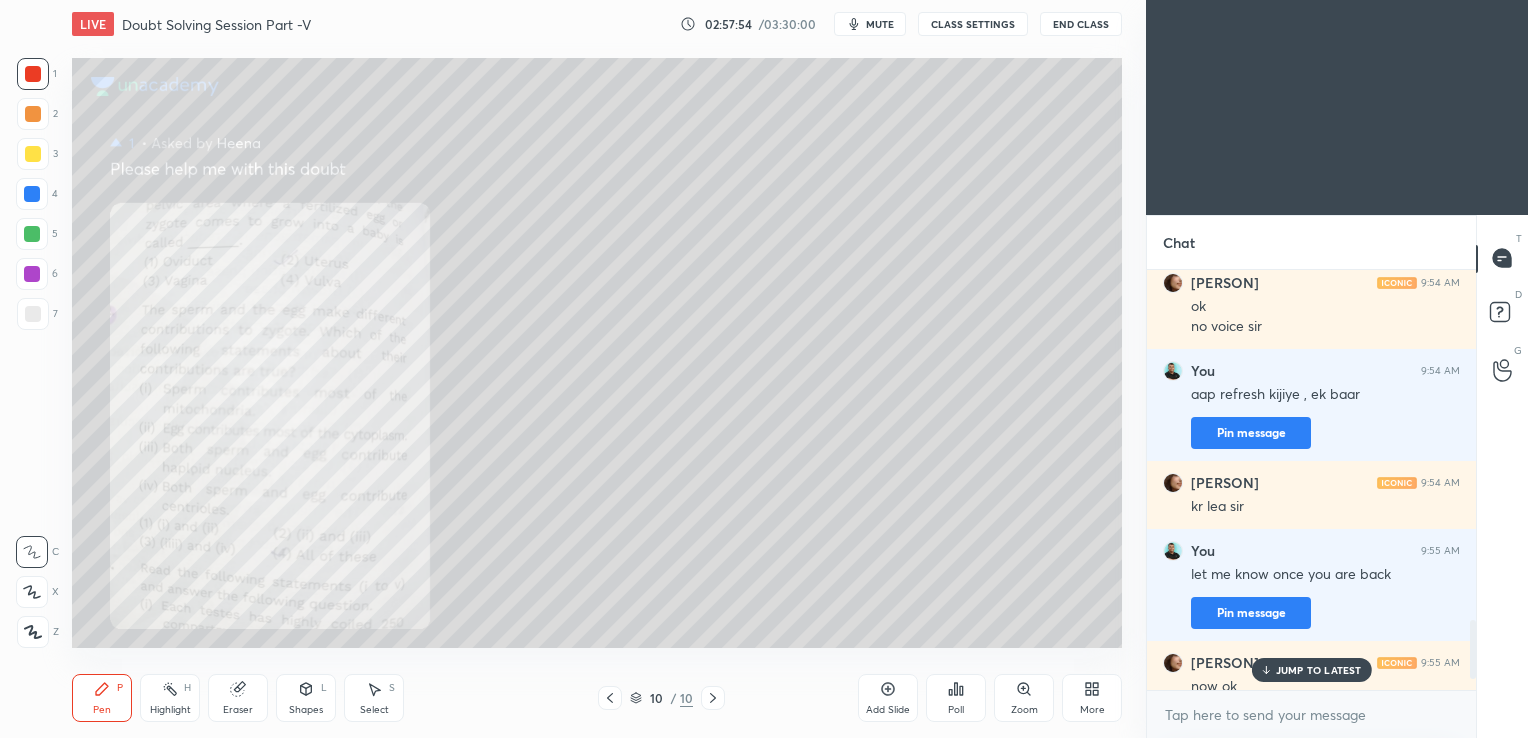 click on "JUMP TO LATEST" at bounding box center (1319, 670) 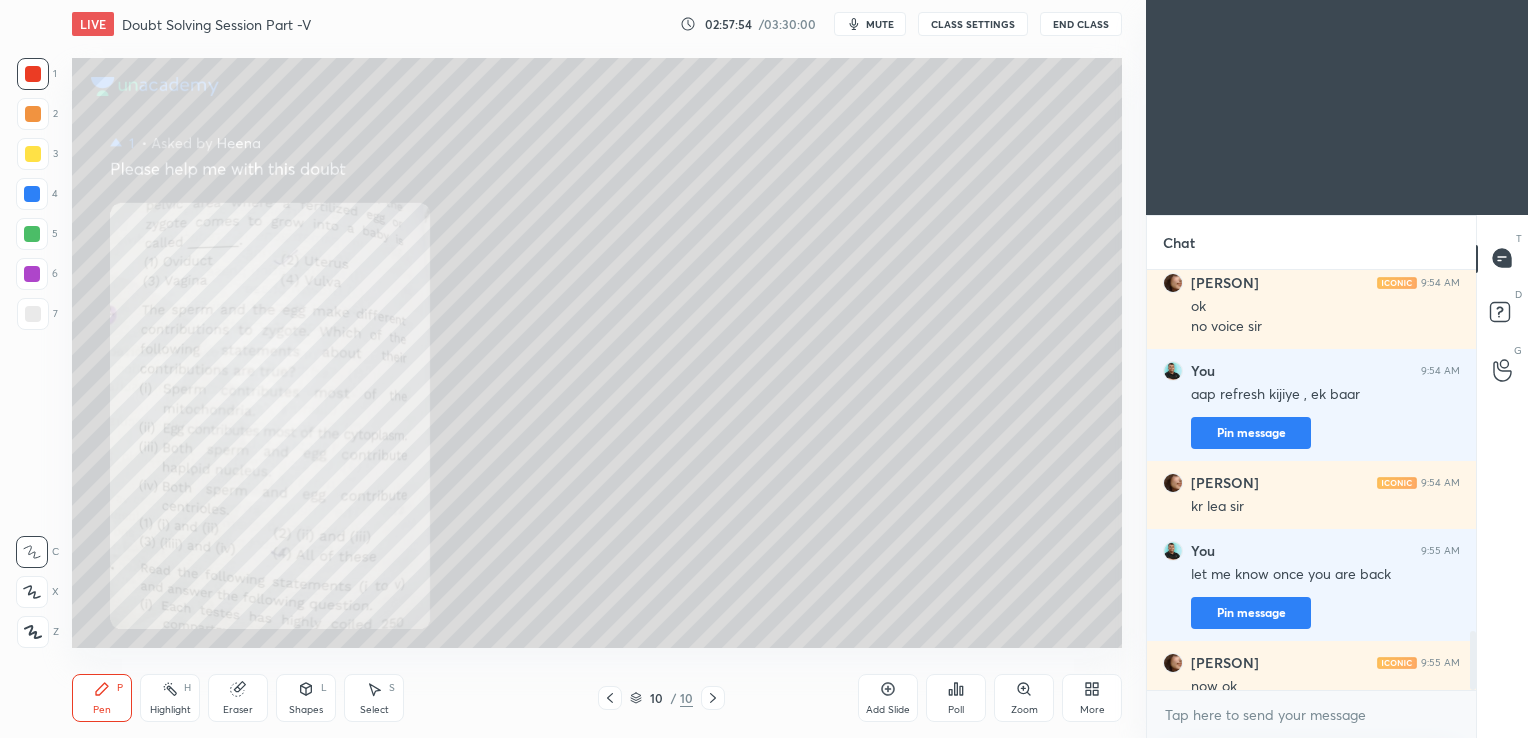 scroll, scrollTop: 2576, scrollLeft: 0, axis: vertical 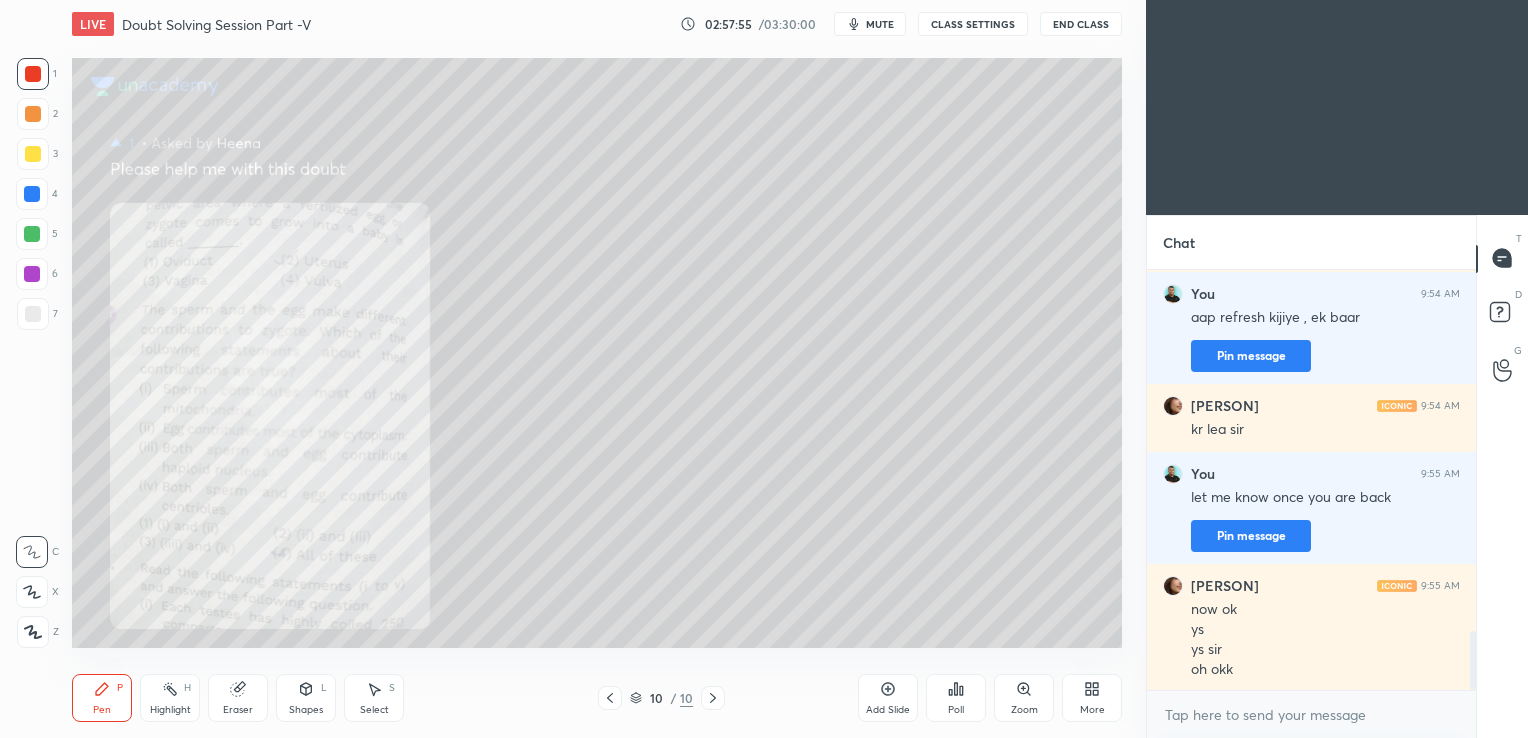 click 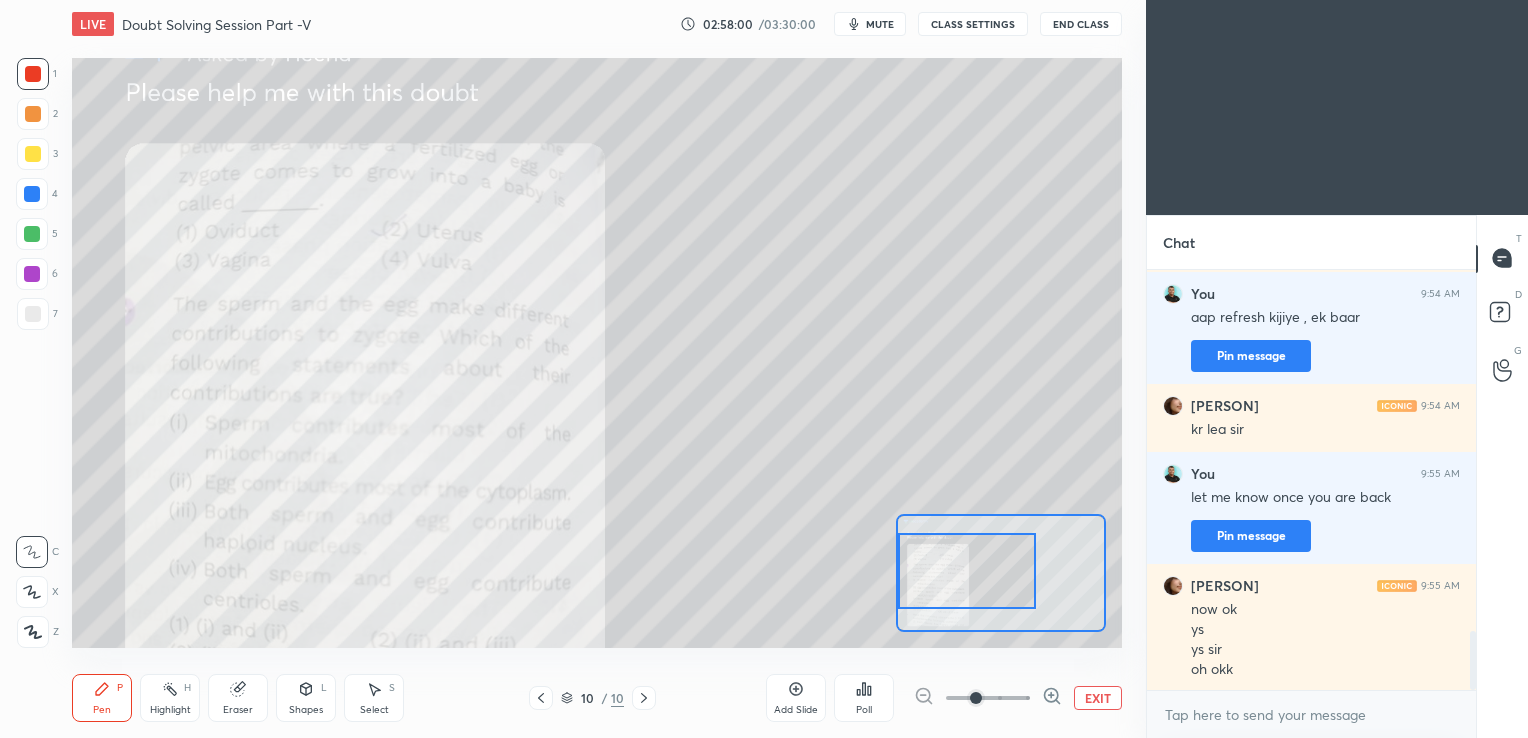 click on "Setting up your live class Congratulations on completing 6 years with Unacademy Thank you for guiding thousands of learners towards their dreams Poll for   secs No correct answer Start poll" at bounding box center (597, 353) 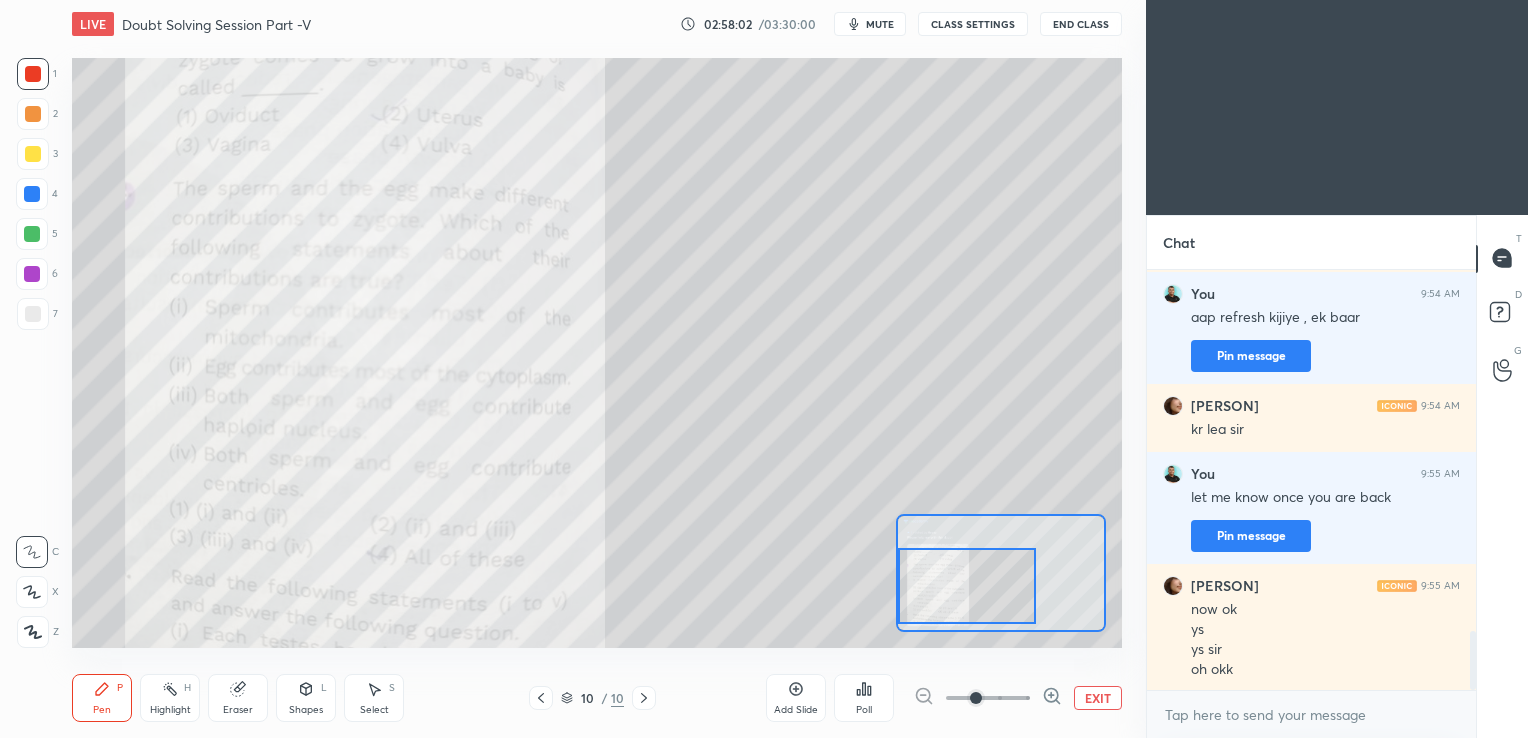 drag, startPoint x: 956, startPoint y: 562, endPoint x: 956, endPoint y: 577, distance: 15 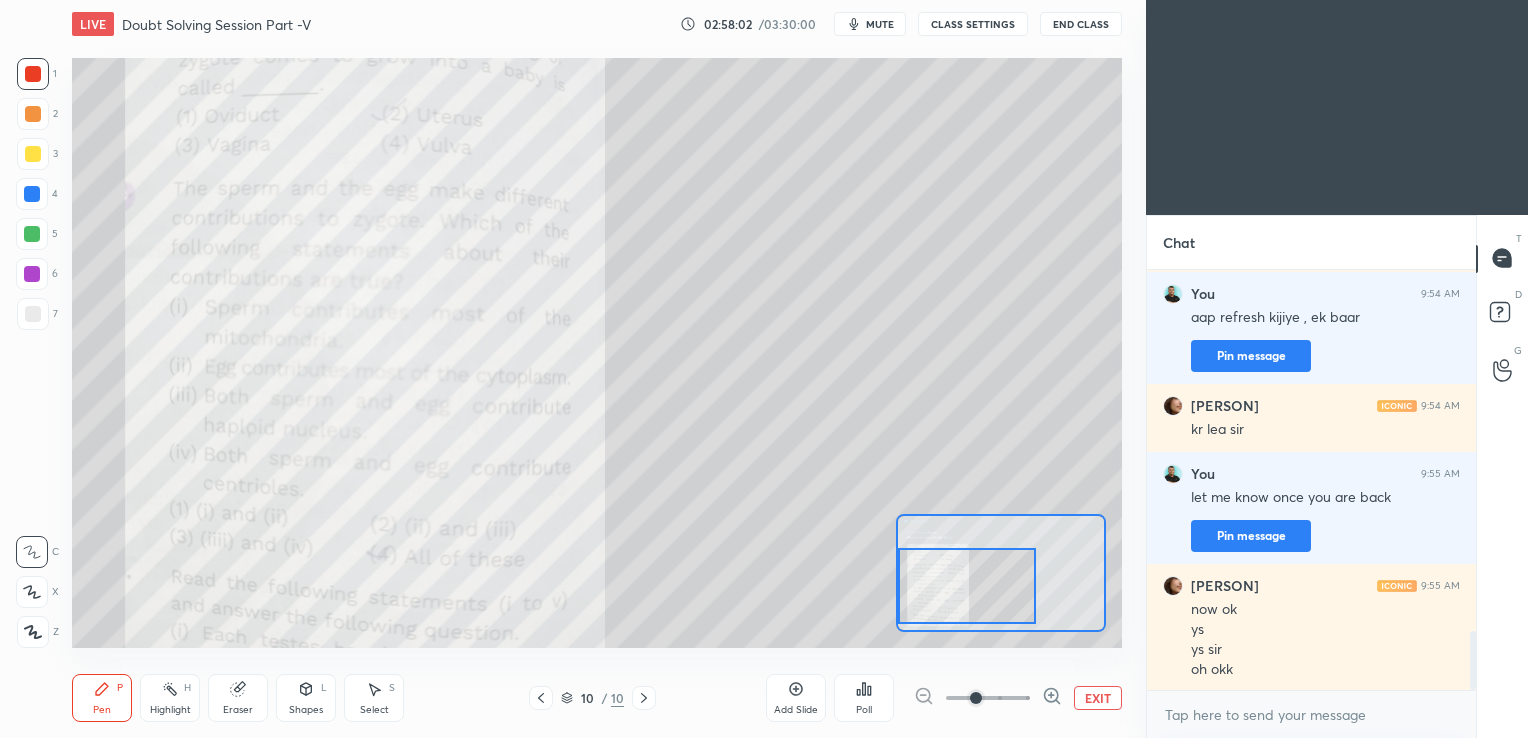click at bounding box center (966, 586) 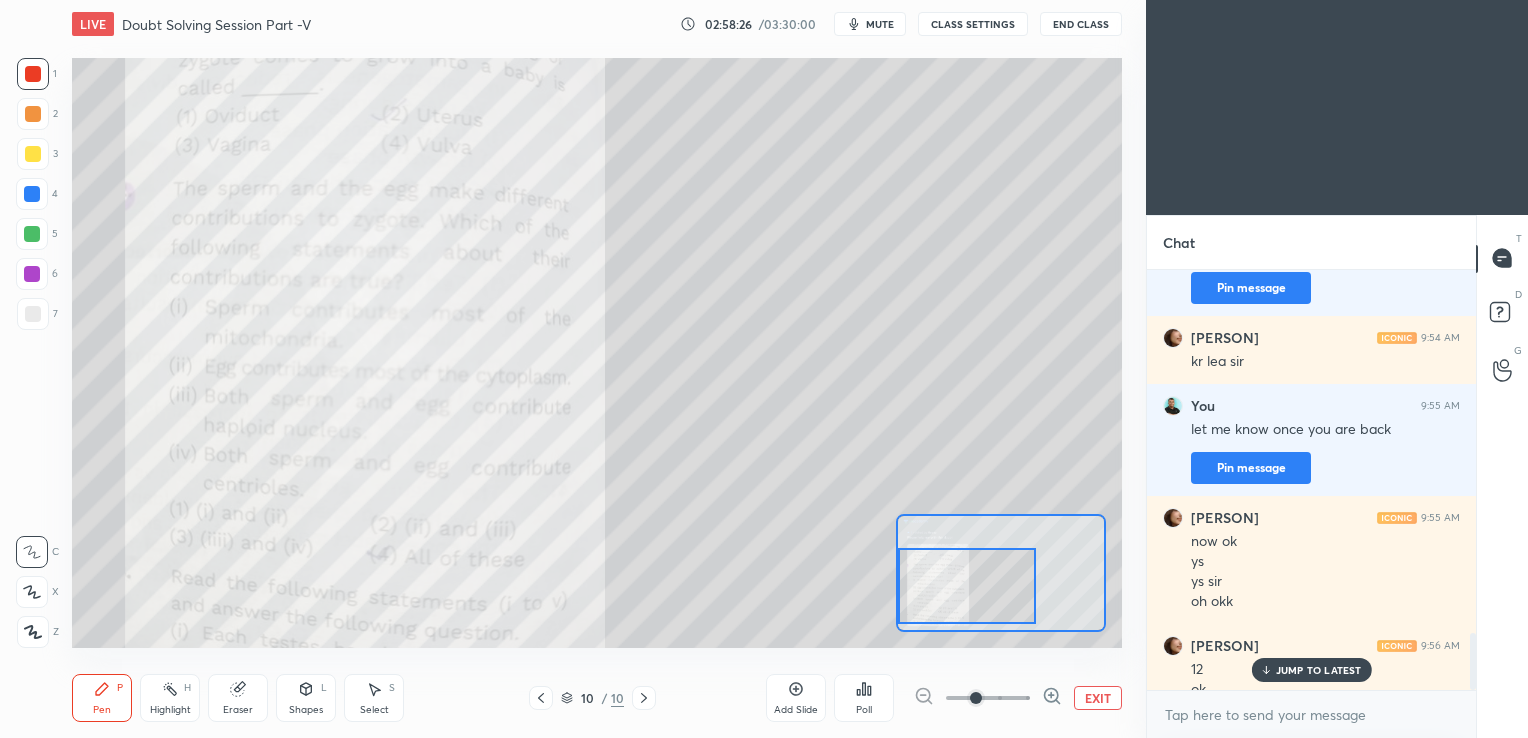 scroll, scrollTop: 2664, scrollLeft: 0, axis: vertical 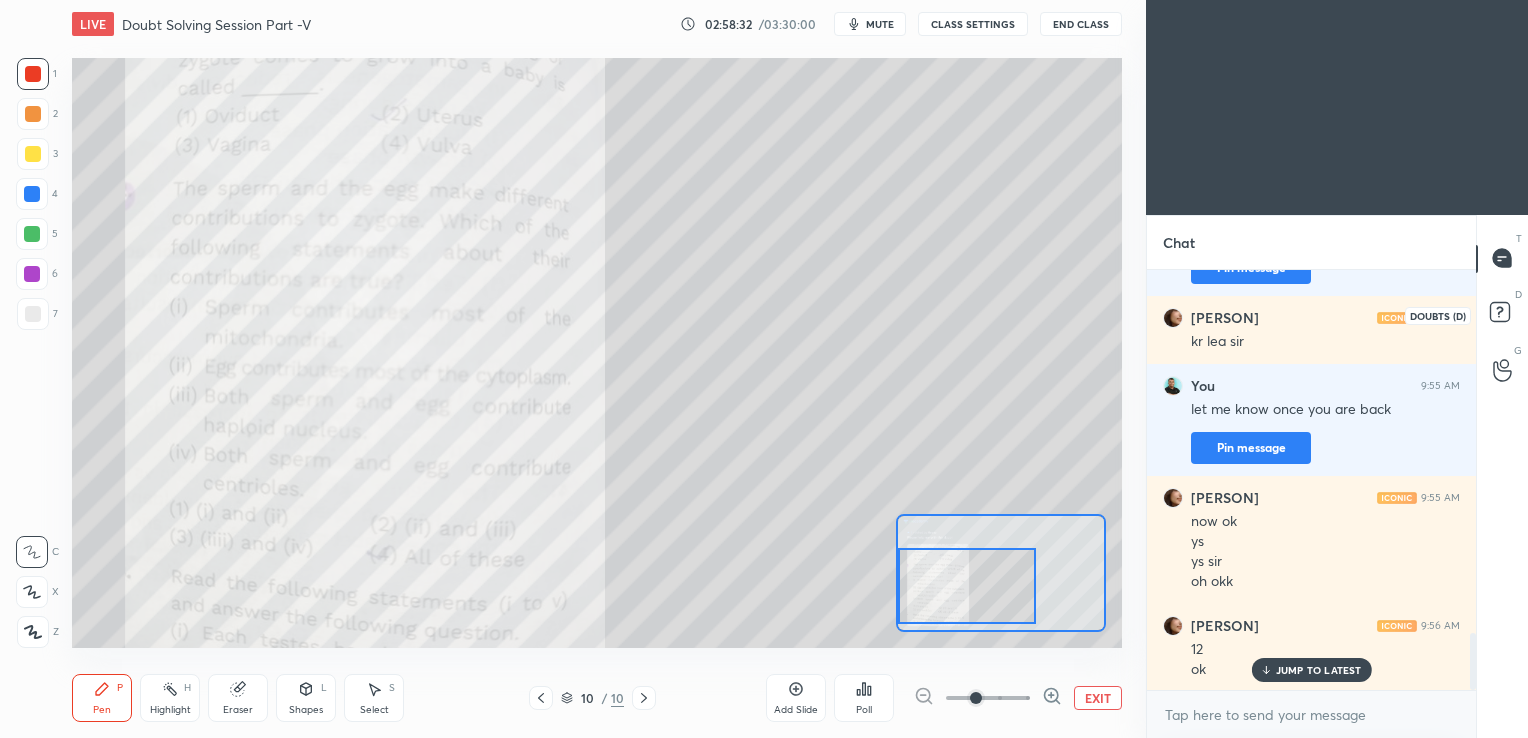 click 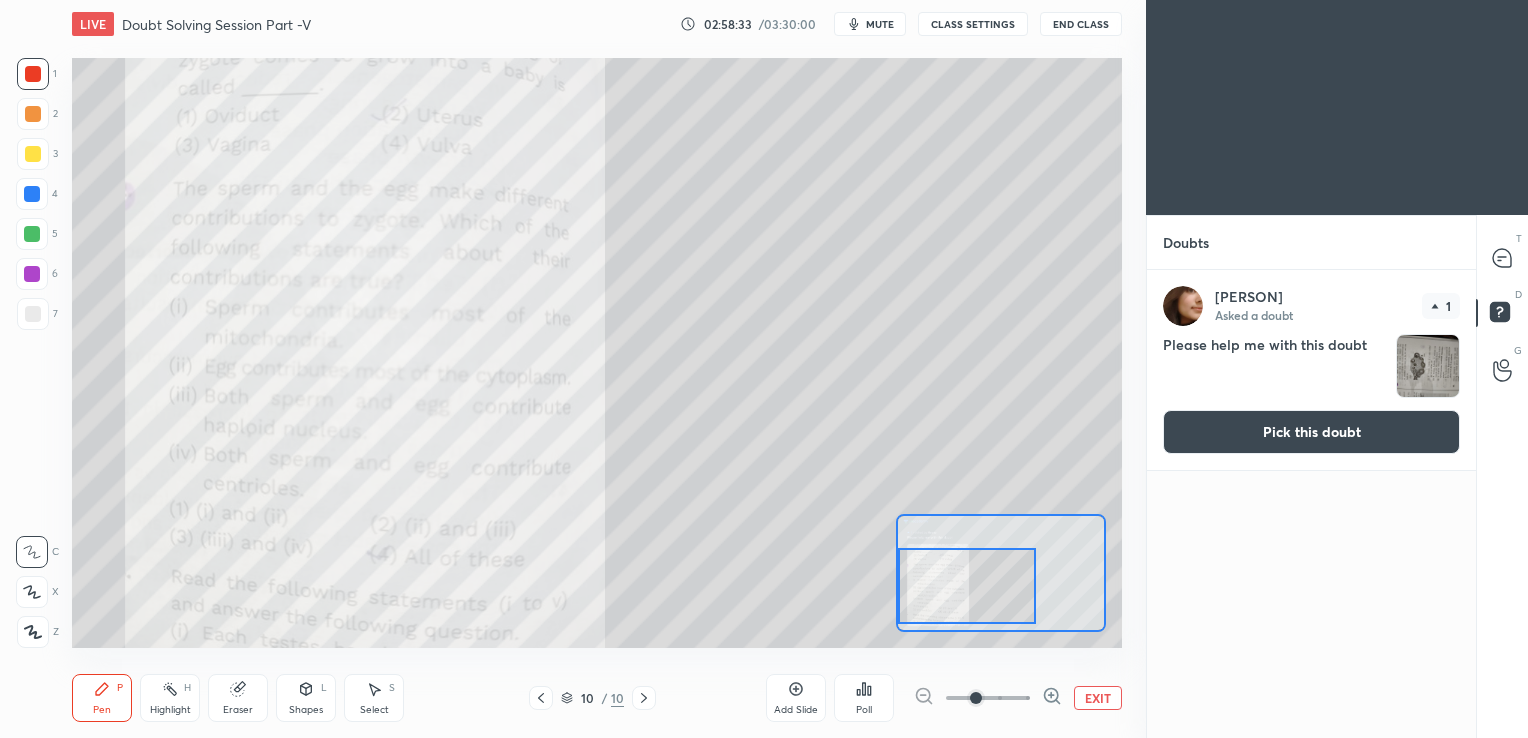 click on "Pick this doubt" at bounding box center (1311, 432) 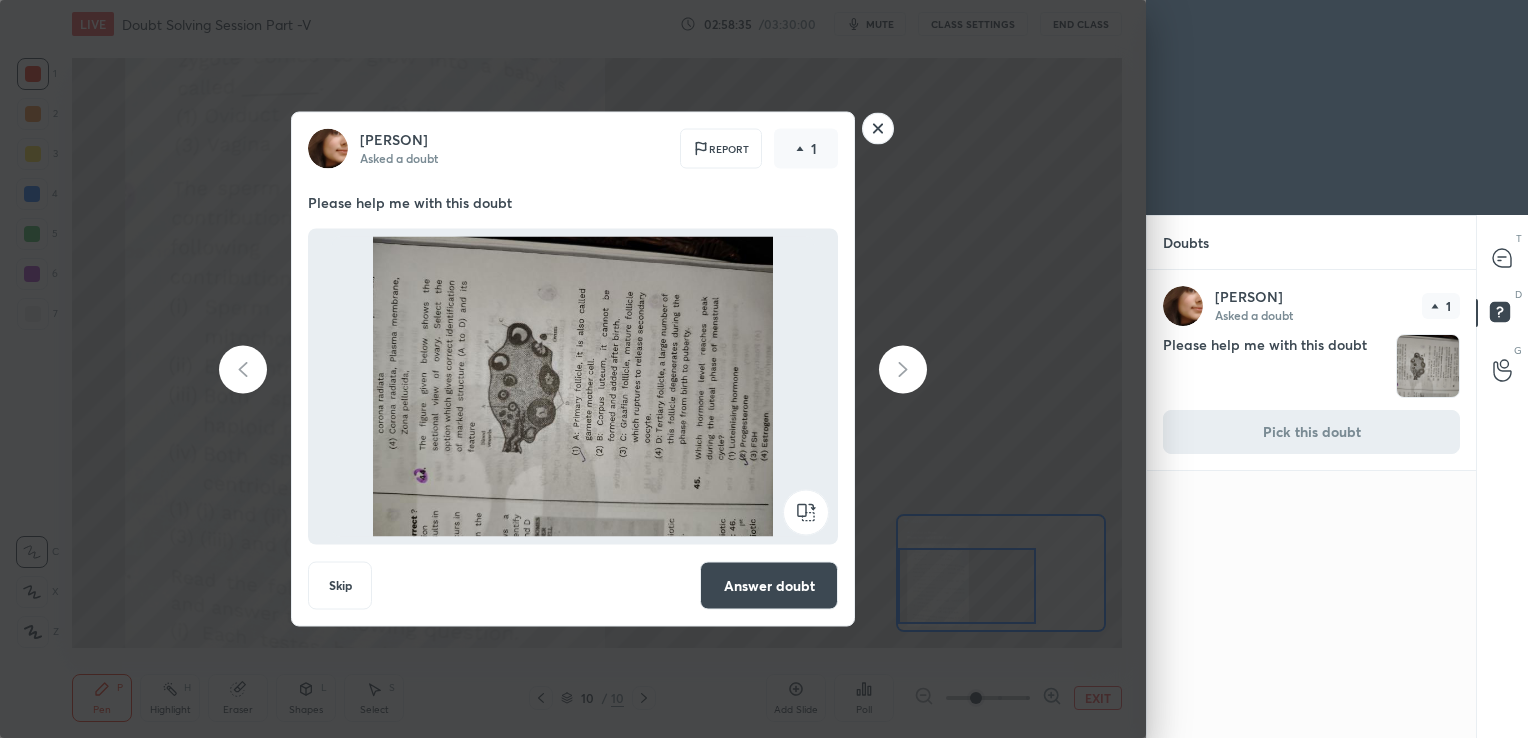click 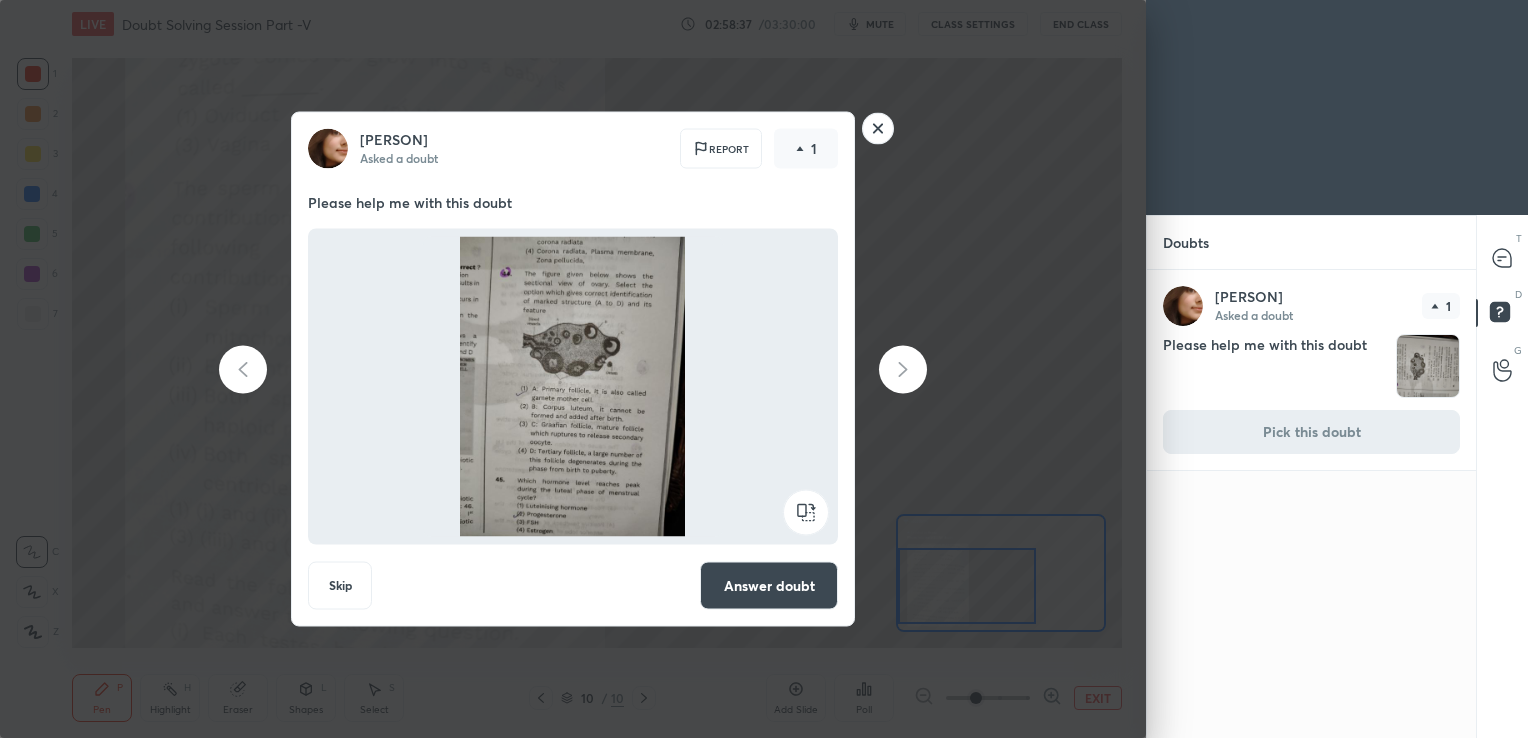 click on "Answer doubt" at bounding box center (769, 586) 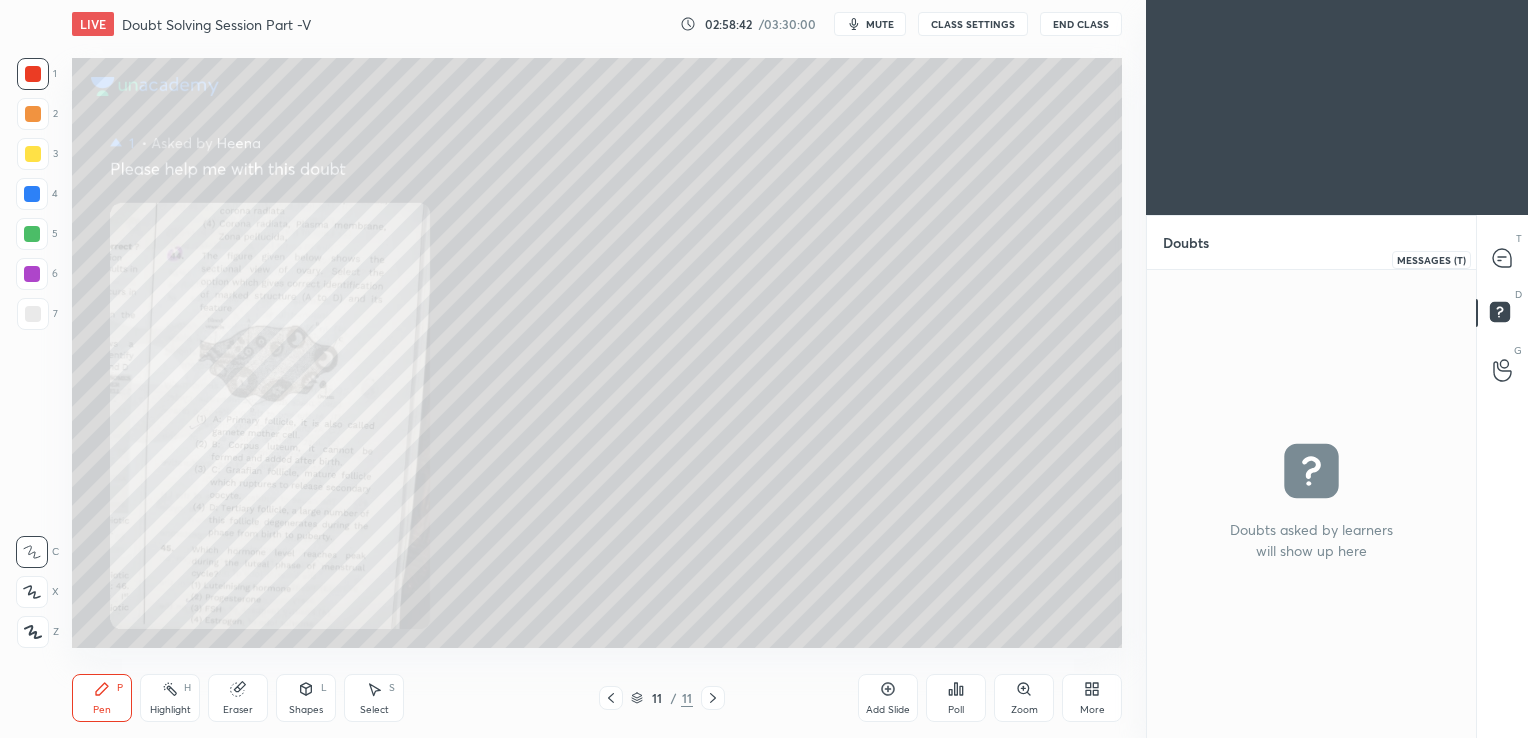 click at bounding box center (1503, 259) 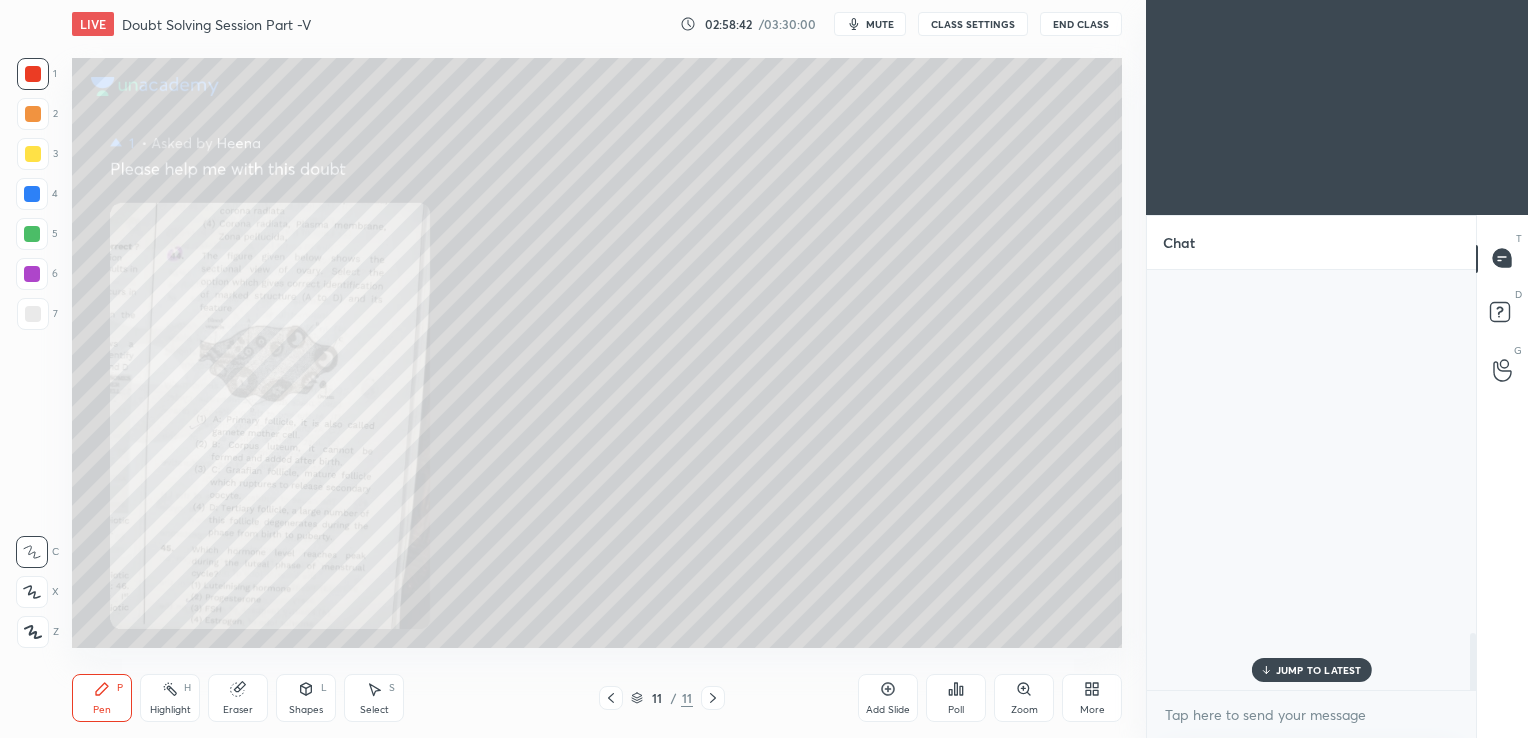 scroll, scrollTop: 2664, scrollLeft: 0, axis: vertical 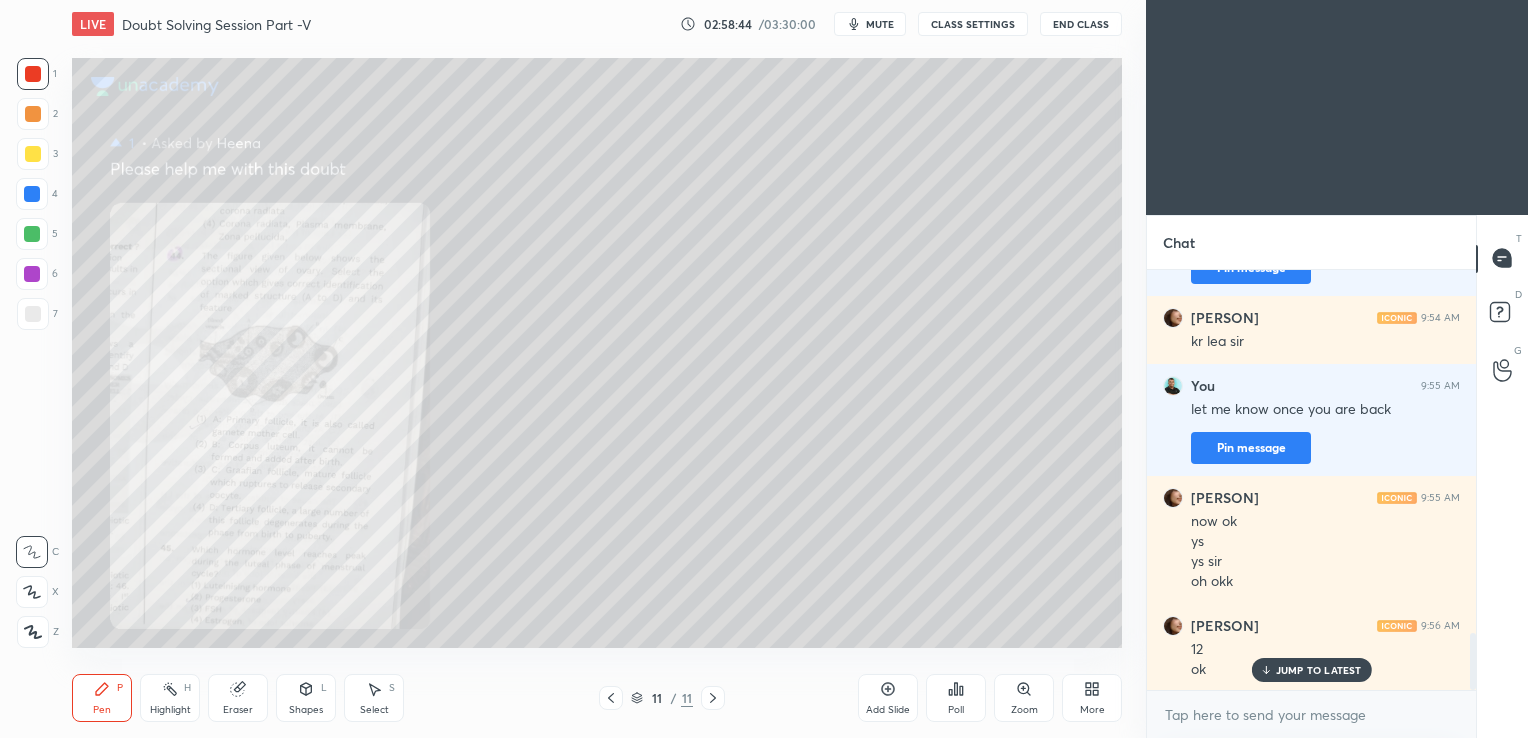 click on "JUMP TO LATEST" at bounding box center (1319, 670) 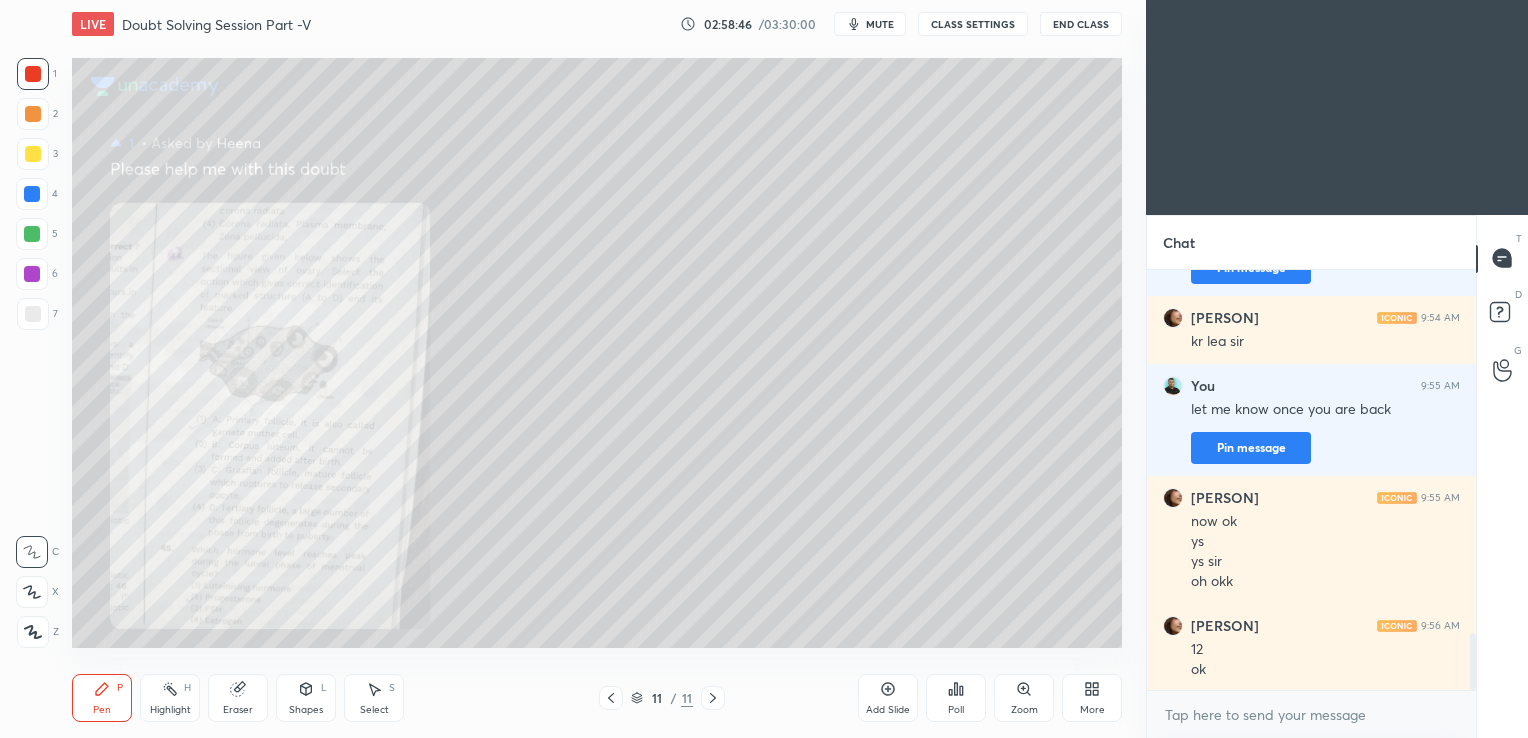 click on "Zoom" at bounding box center [1024, 698] 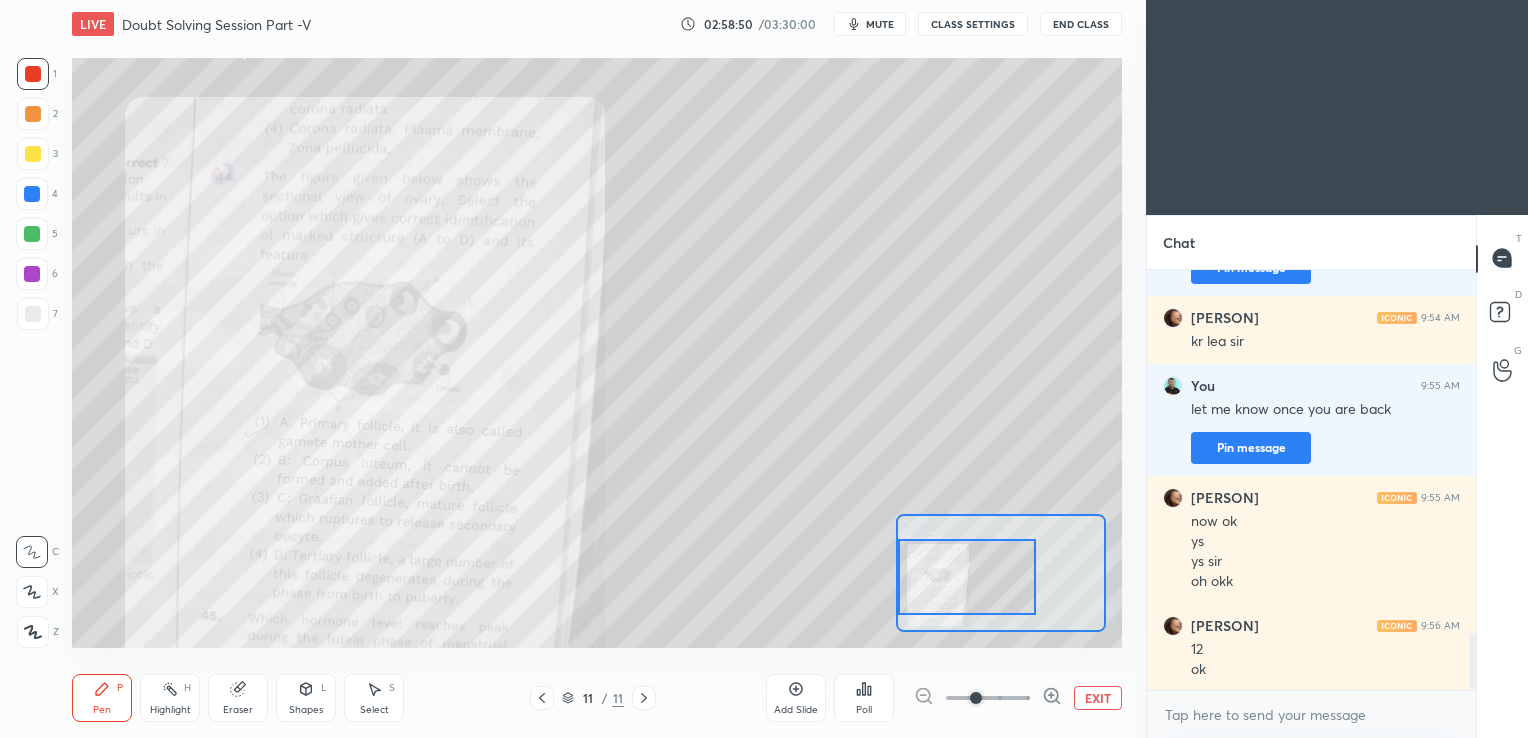 click on "Setting up your live class Congratulations on completing 6 years with Unacademy Thank you for guiding thousands of learners towards their dreams Poll for   secs No correct answer Start poll" at bounding box center [597, 353] 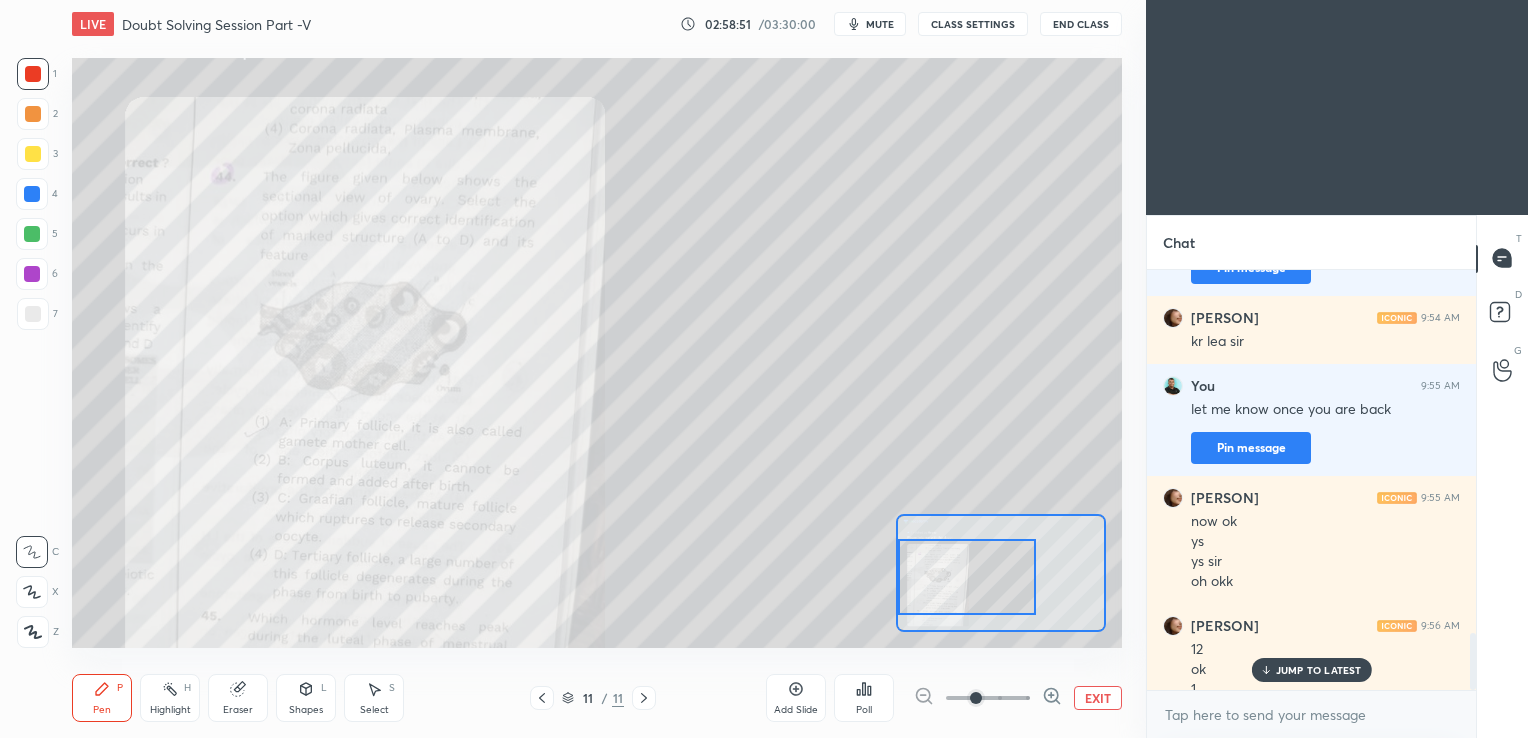 scroll, scrollTop: 2684, scrollLeft: 0, axis: vertical 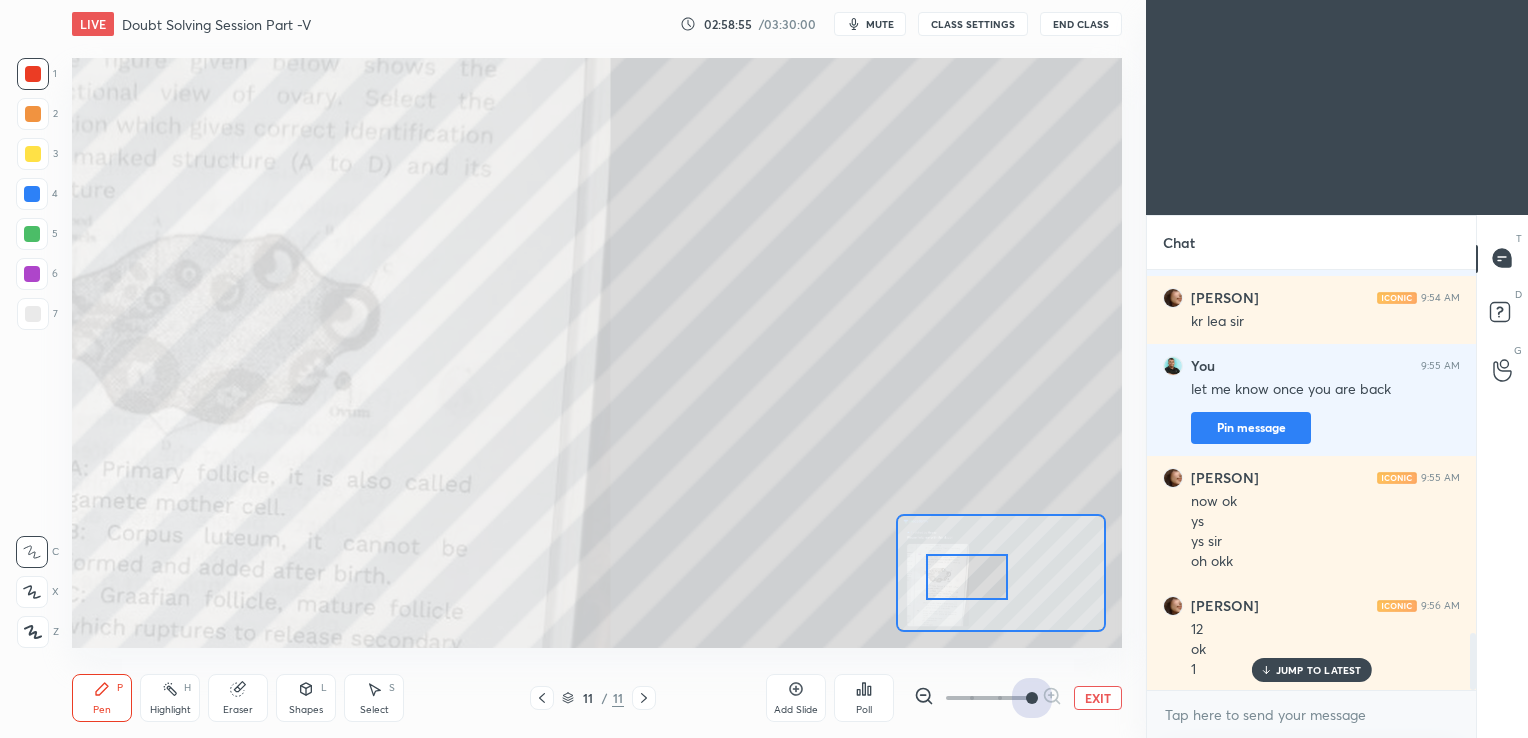 click at bounding box center [988, 698] 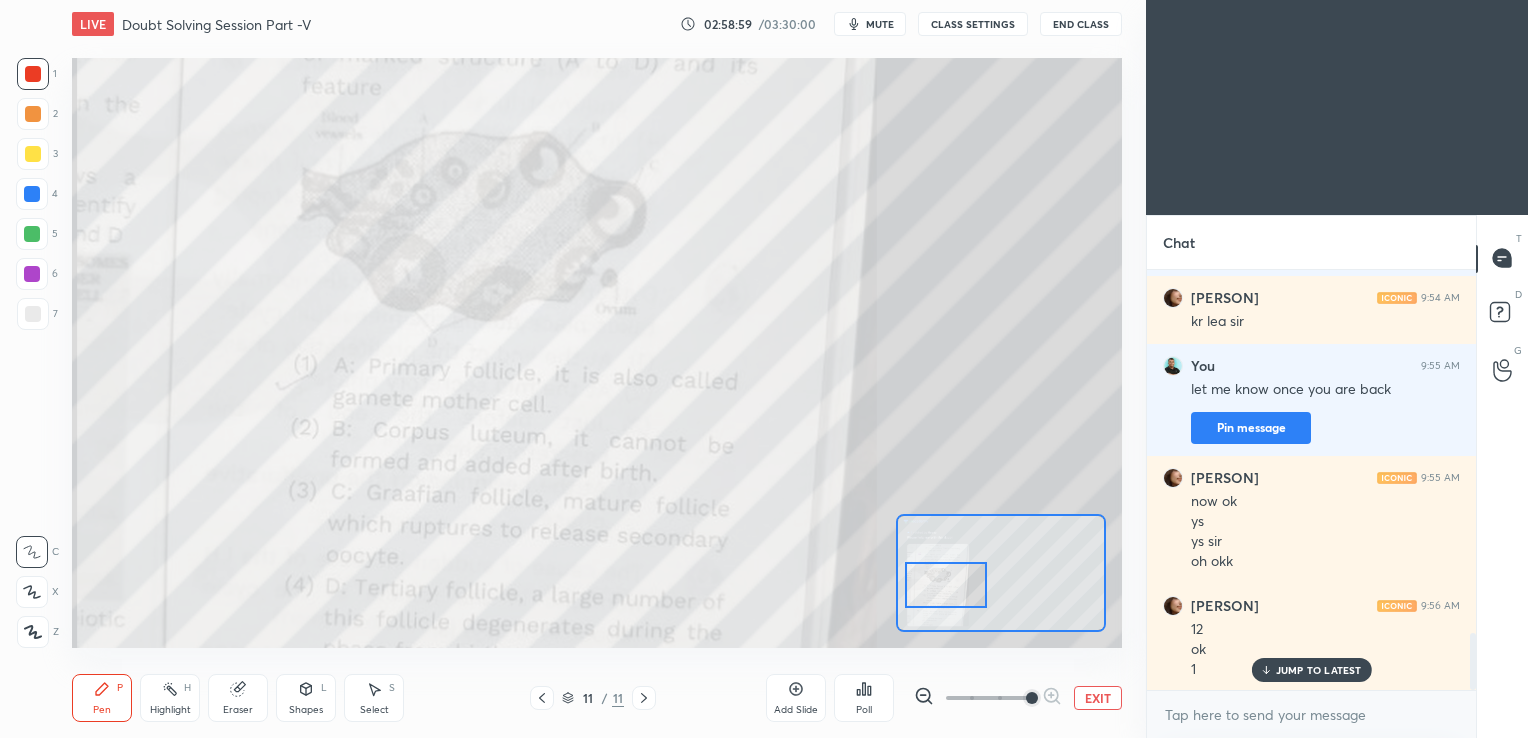 drag, startPoint x: 973, startPoint y: 572, endPoint x: 958, endPoint y: 578, distance: 16.155495 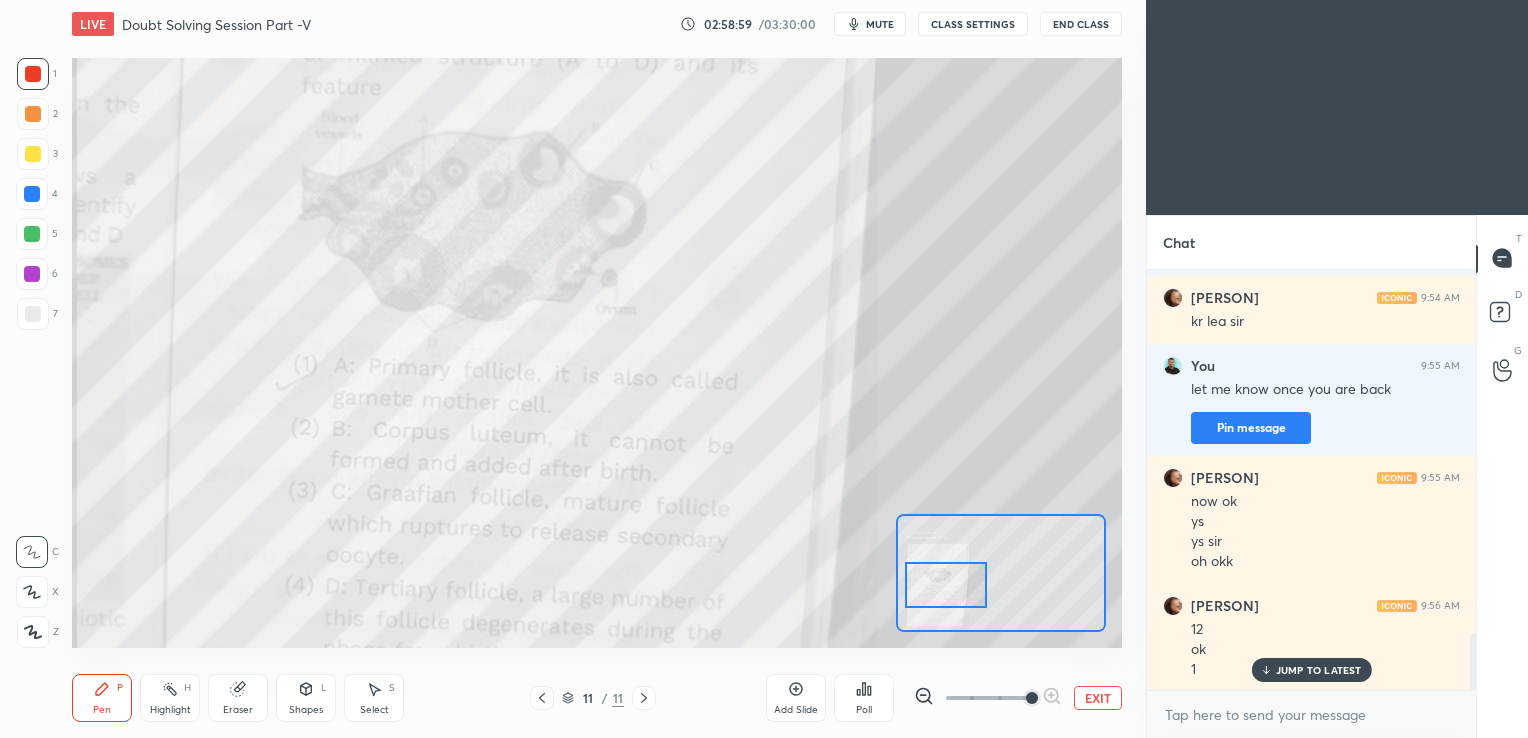 click at bounding box center [946, 585] 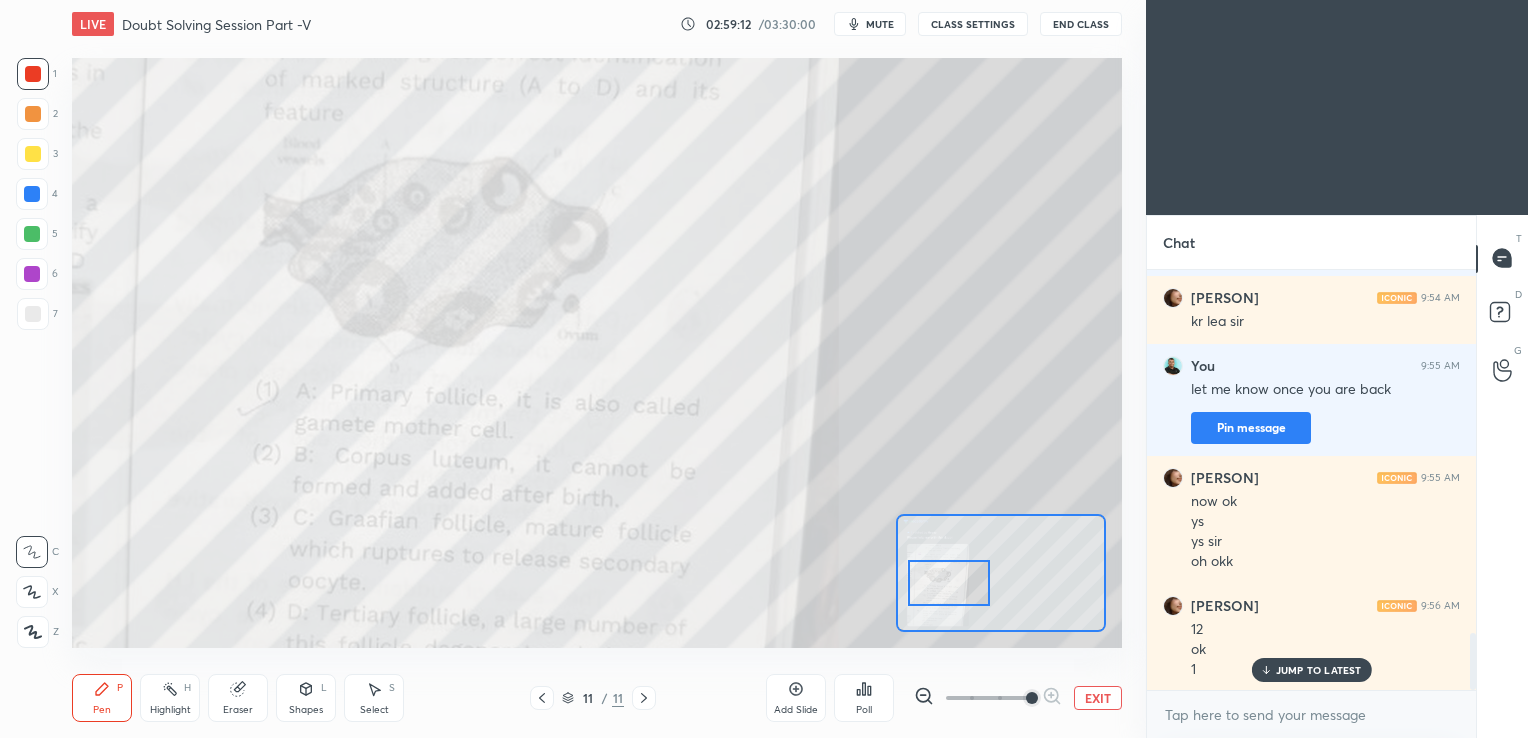 click at bounding box center (949, 583) 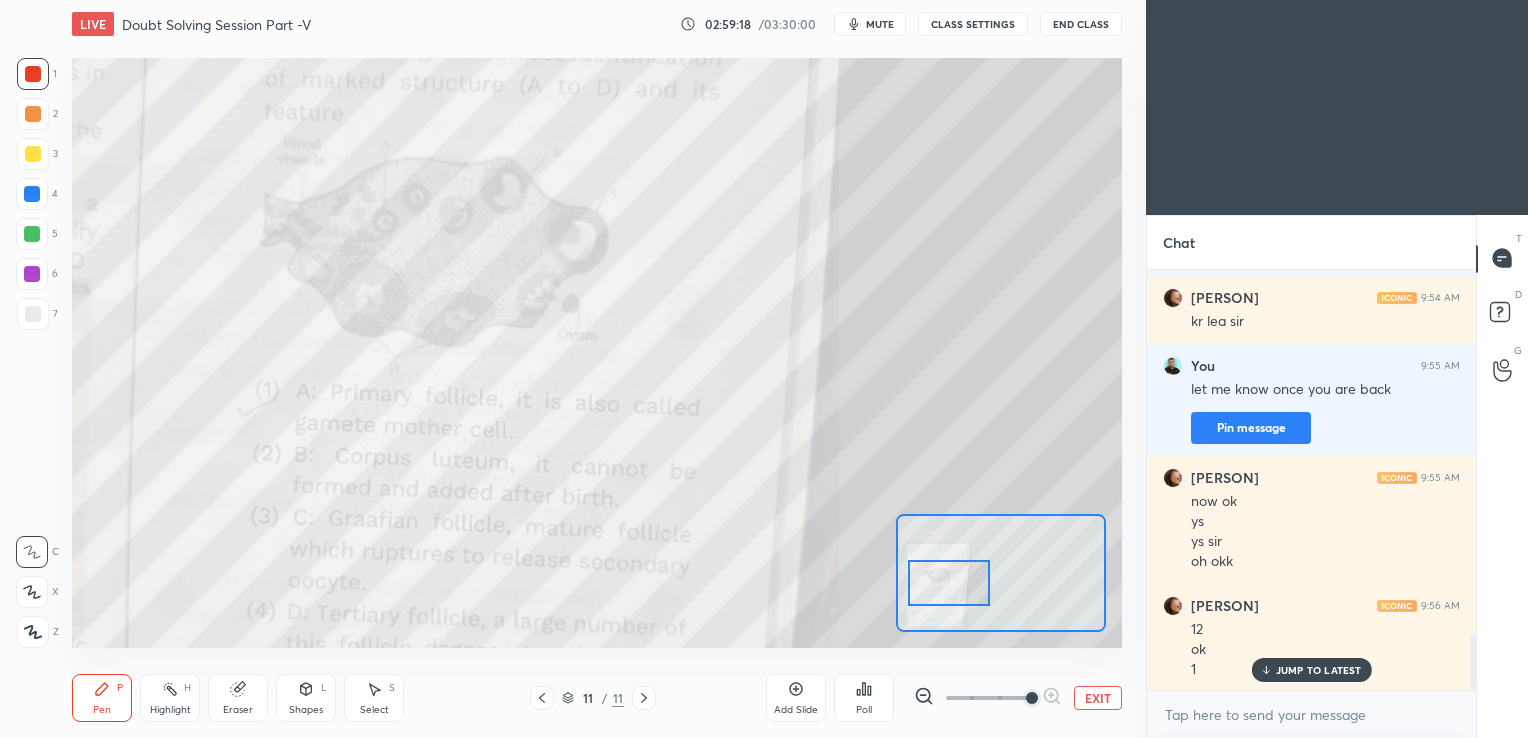 click on "Add Slide" at bounding box center (796, 710) 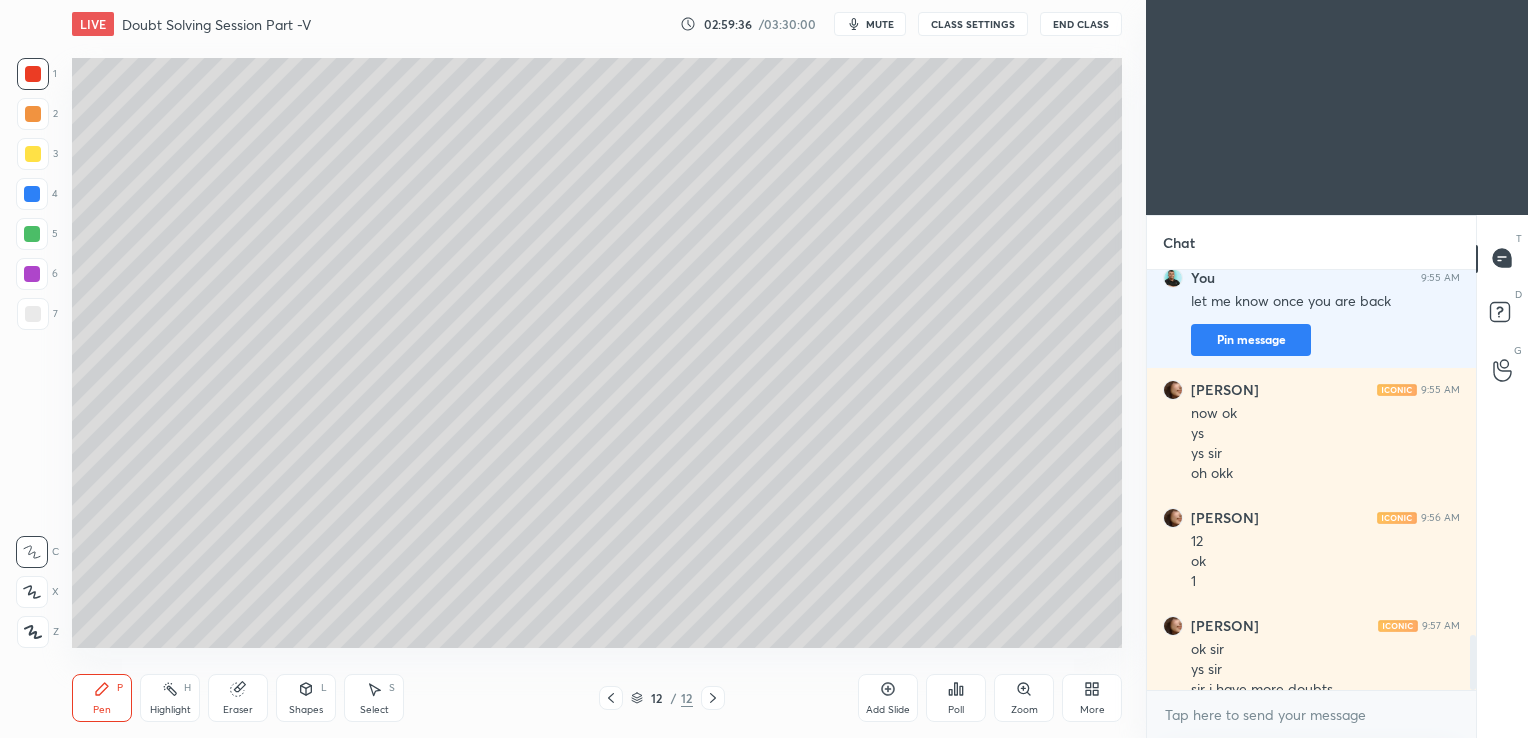 scroll, scrollTop: 2792, scrollLeft: 0, axis: vertical 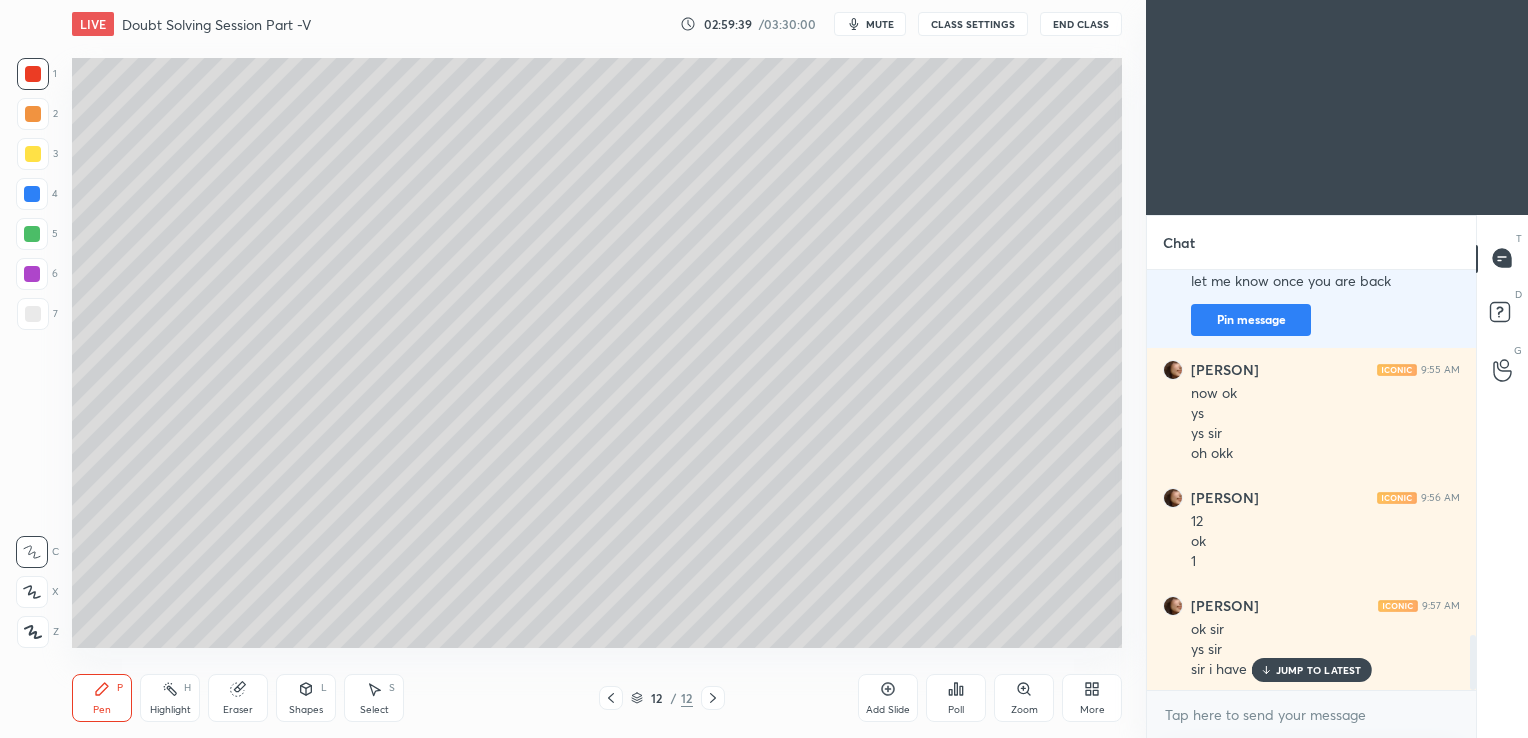 click on "JUMP TO LATEST" at bounding box center (1311, 670) 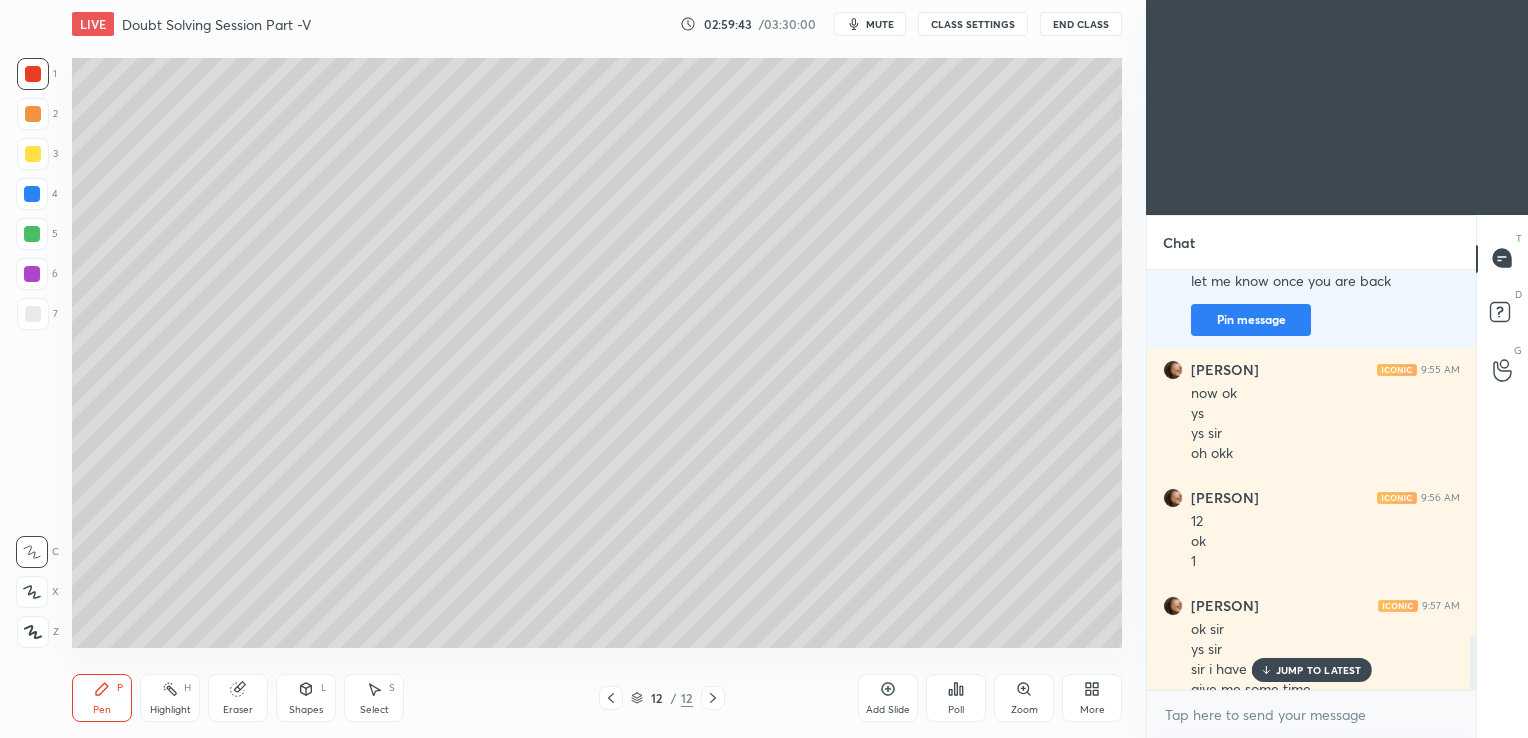 scroll, scrollTop: 2812, scrollLeft: 0, axis: vertical 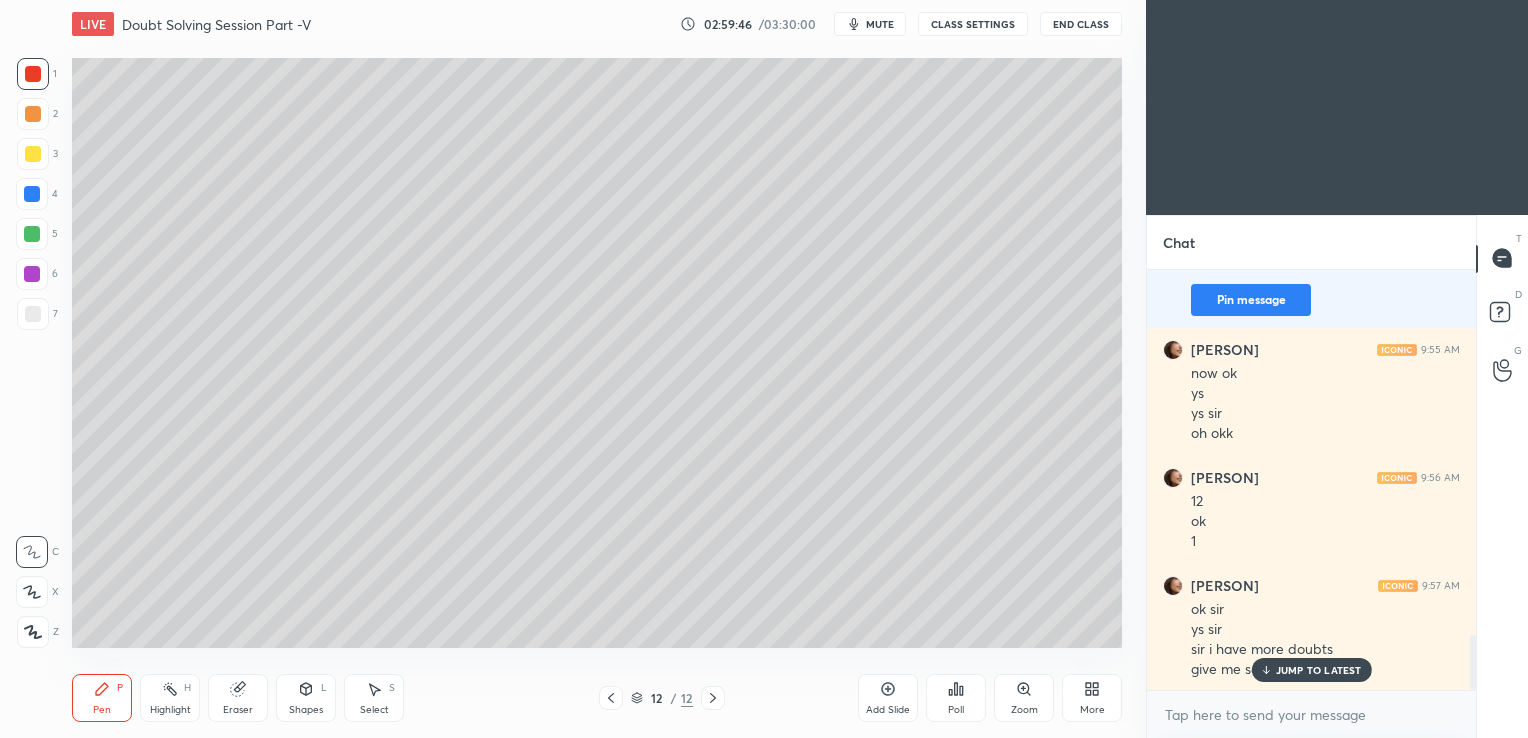 click on "JUMP TO LATEST" at bounding box center [1311, 670] 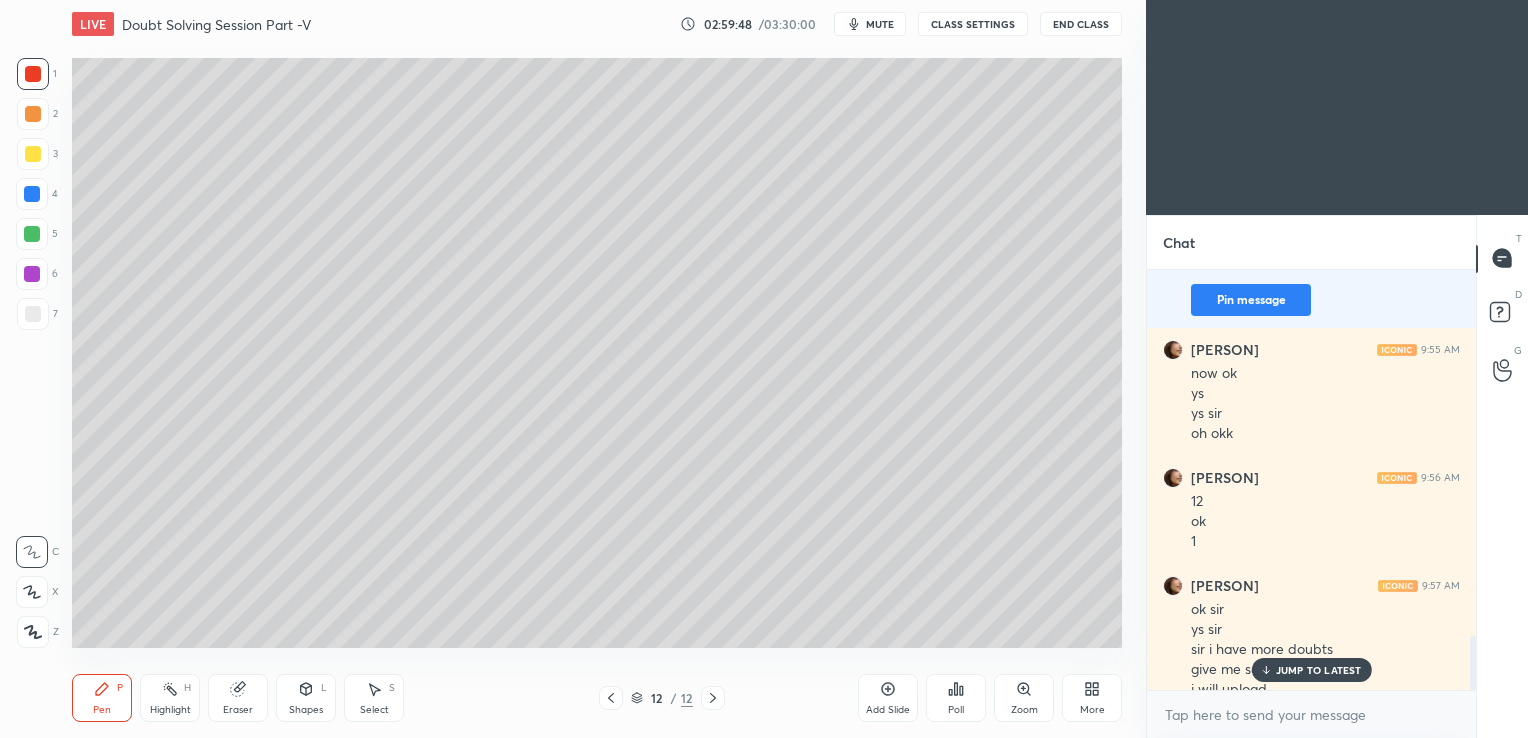 scroll, scrollTop: 2832, scrollLeft: 0, axis: vertical 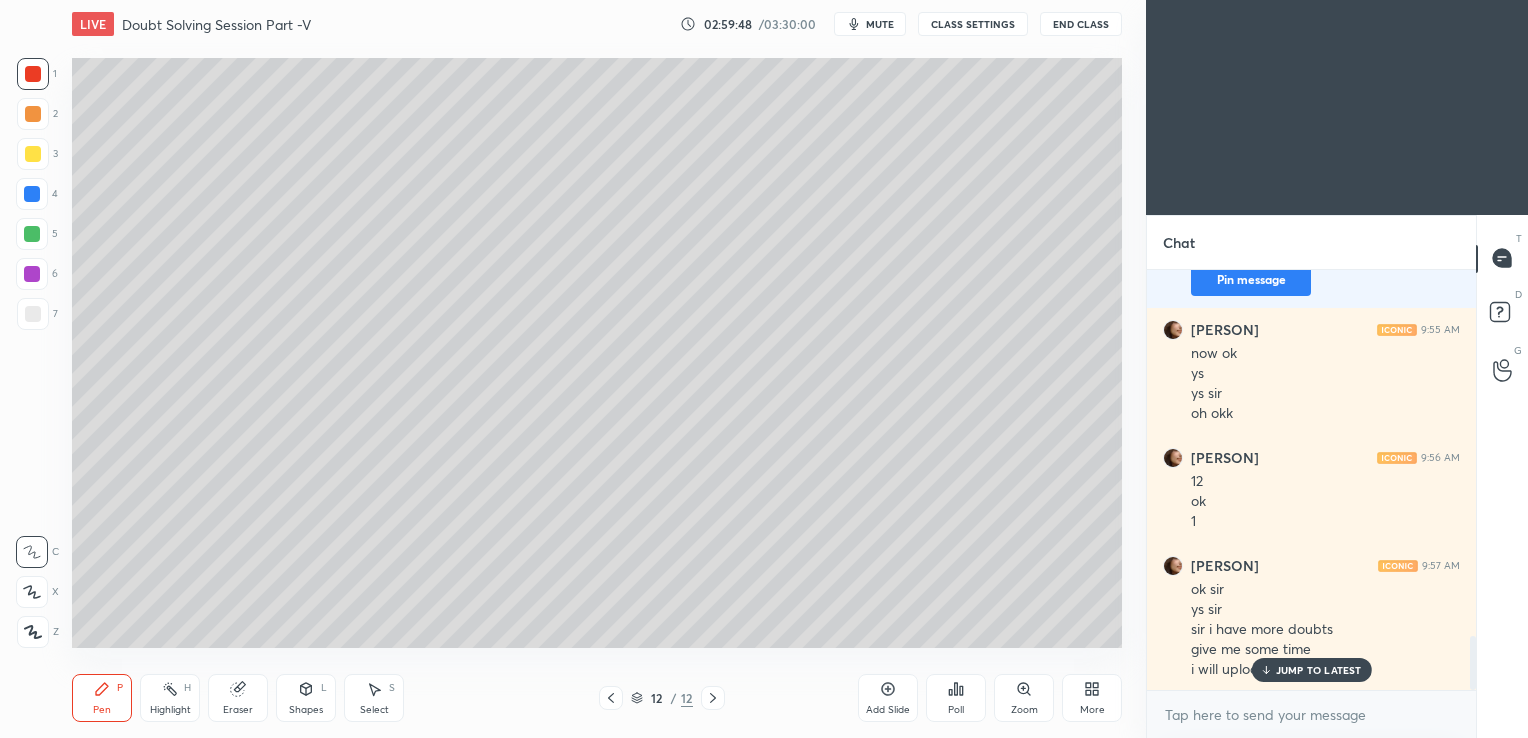 click on "mute" at bounding box center (880, 24) 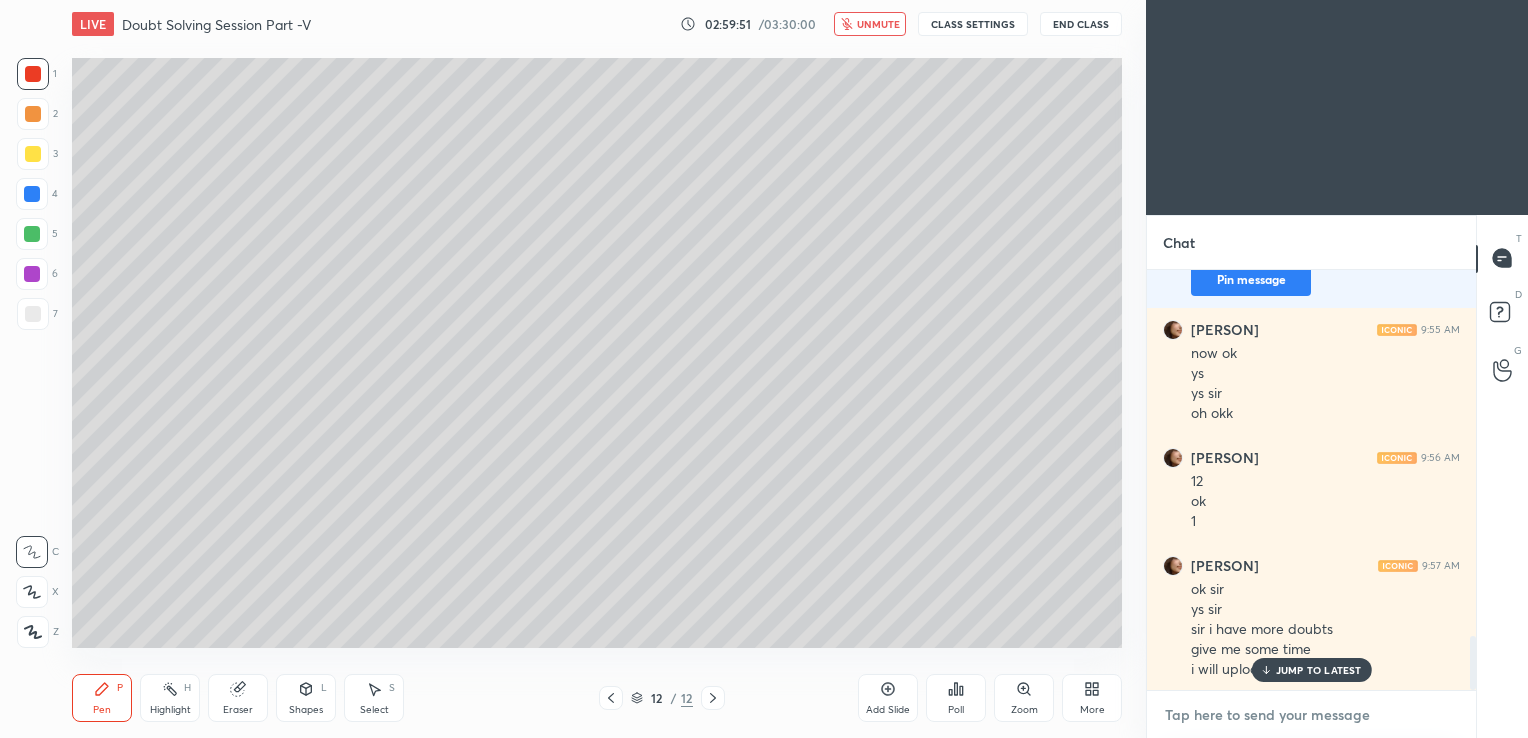 type on "x" 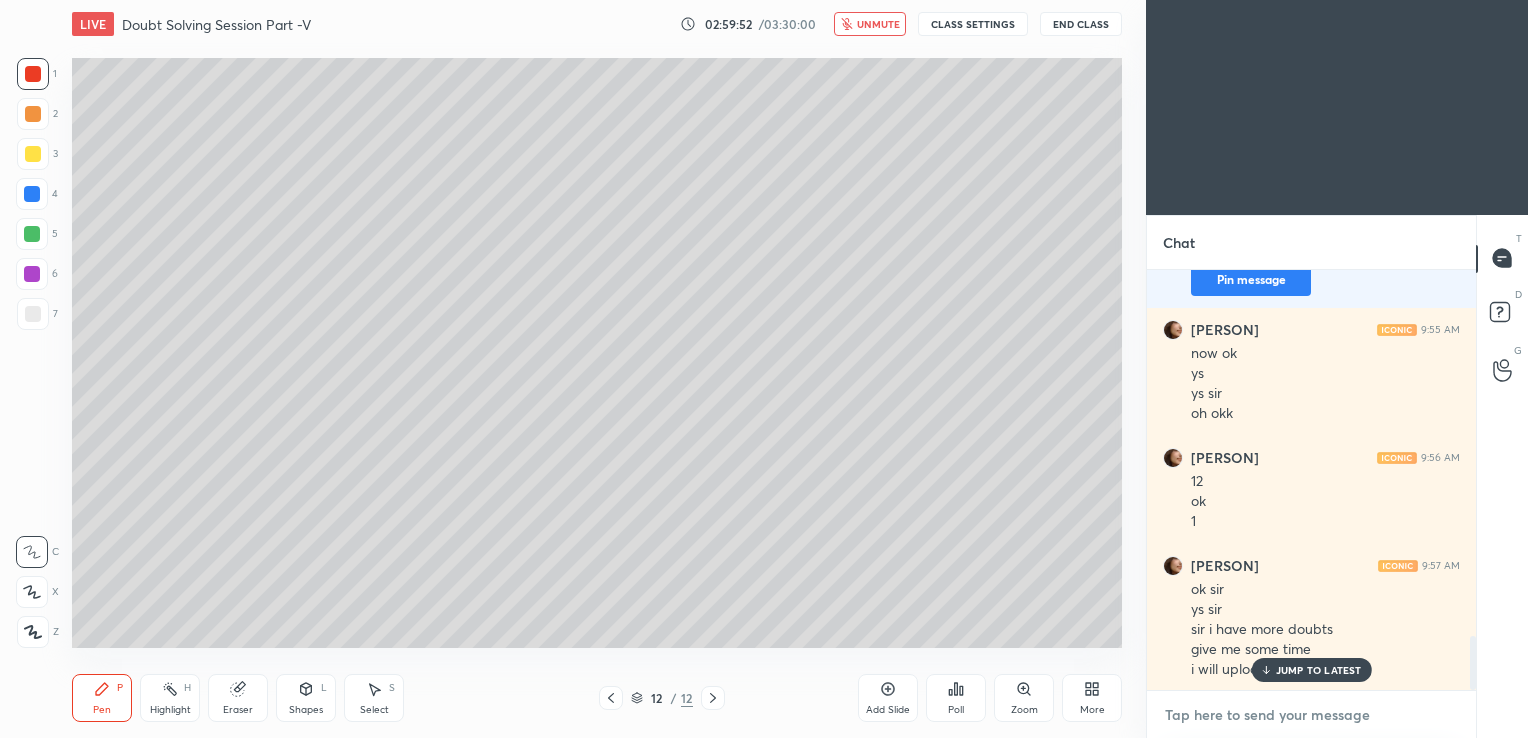 type on "y" 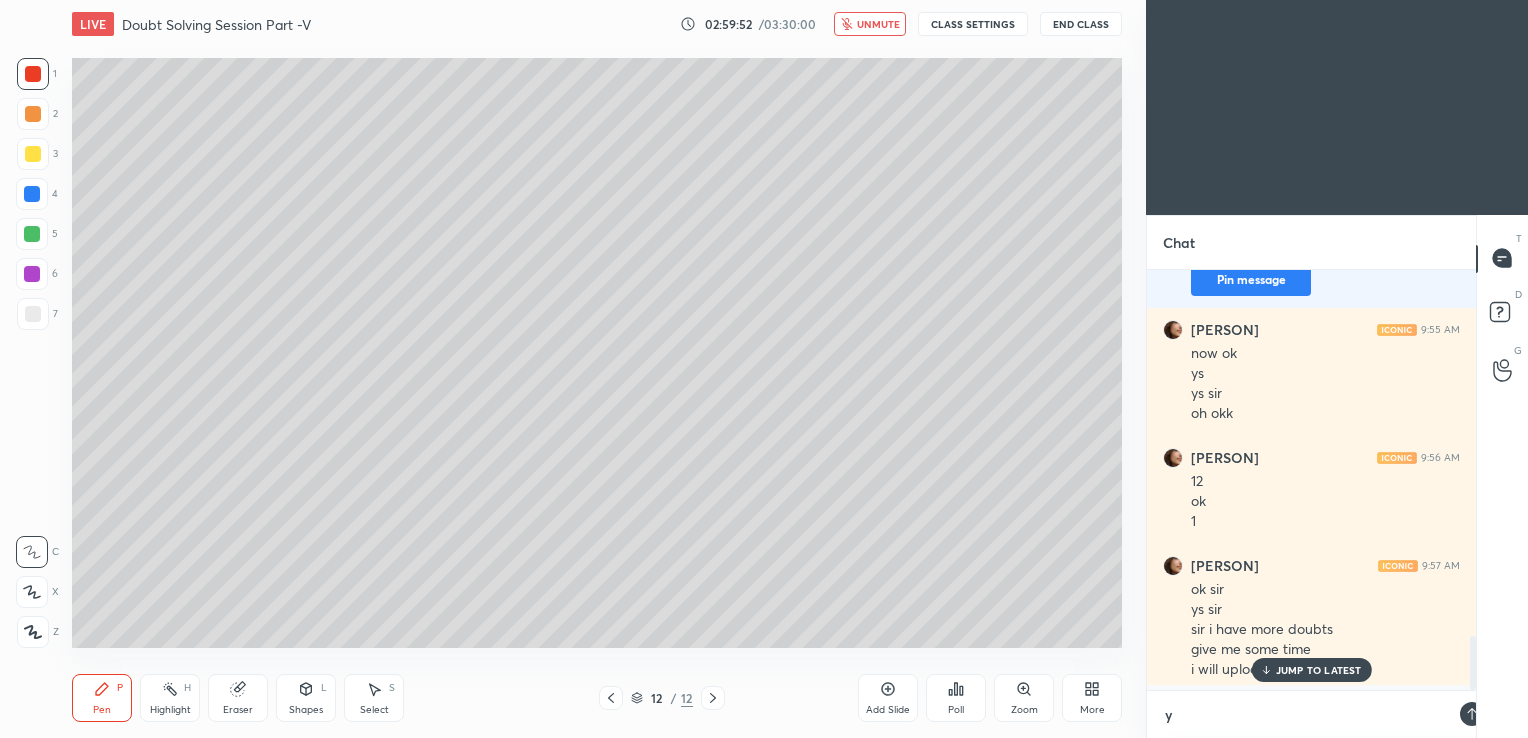 scroll, scrollTop: 409, scrollLeft: 323, axis: both 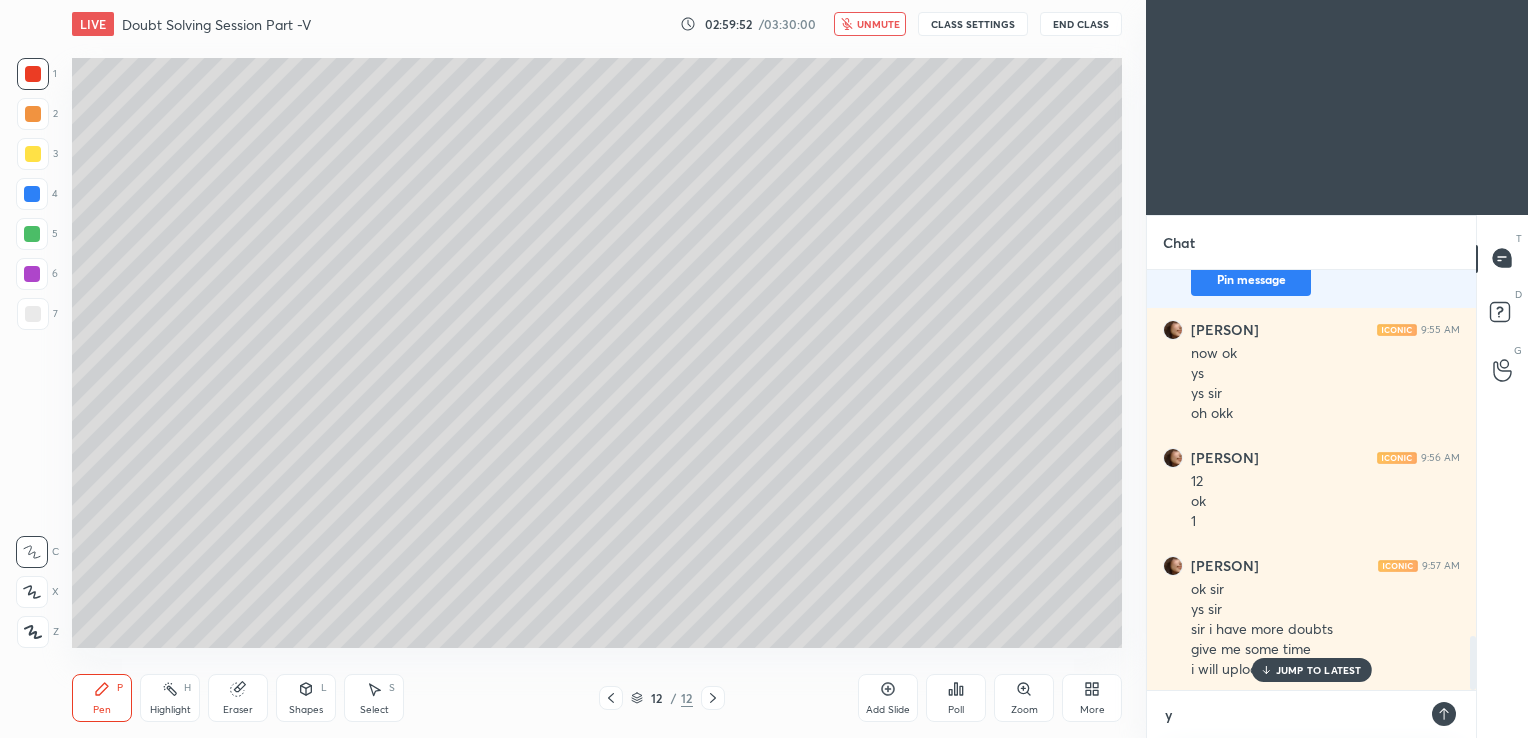 type on "ye" 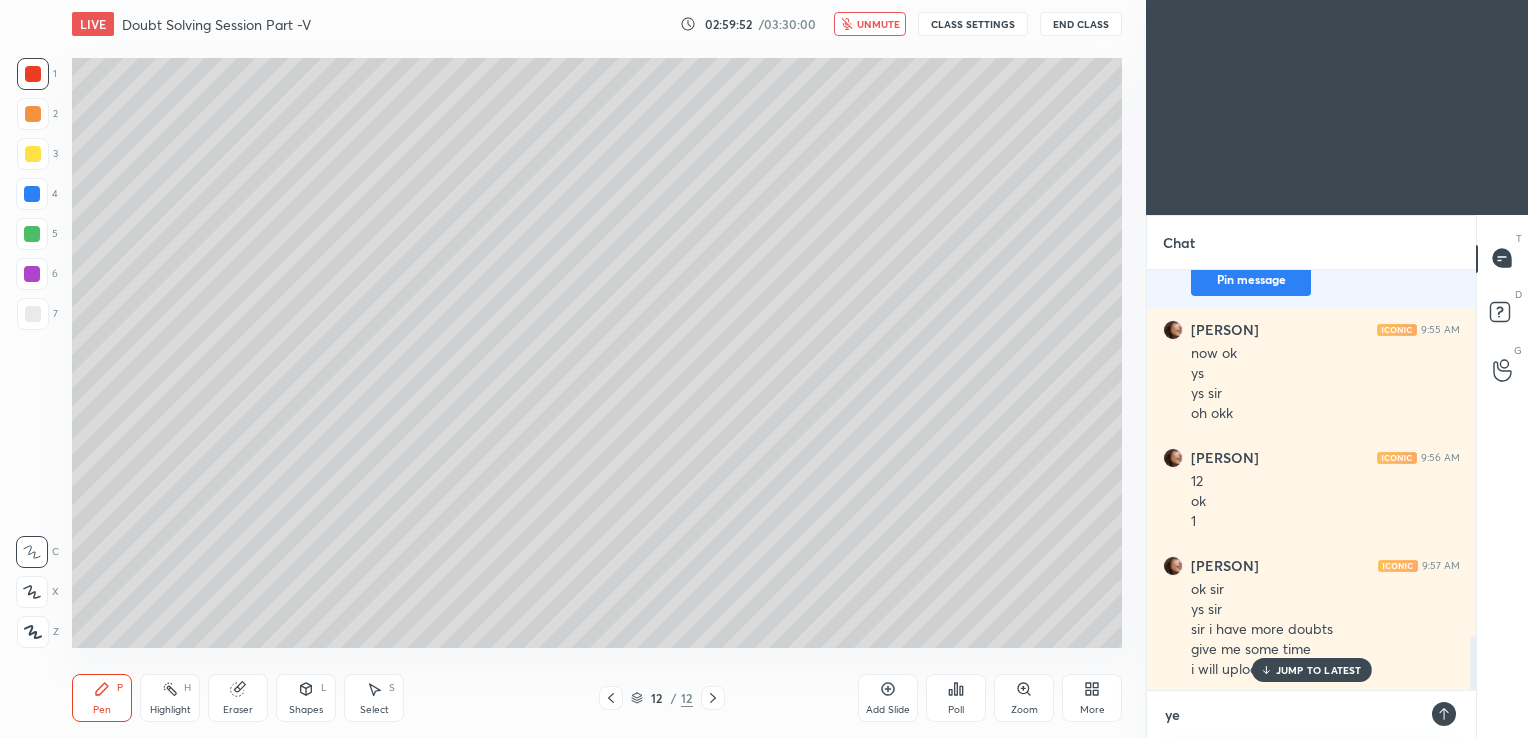 type on "yes" 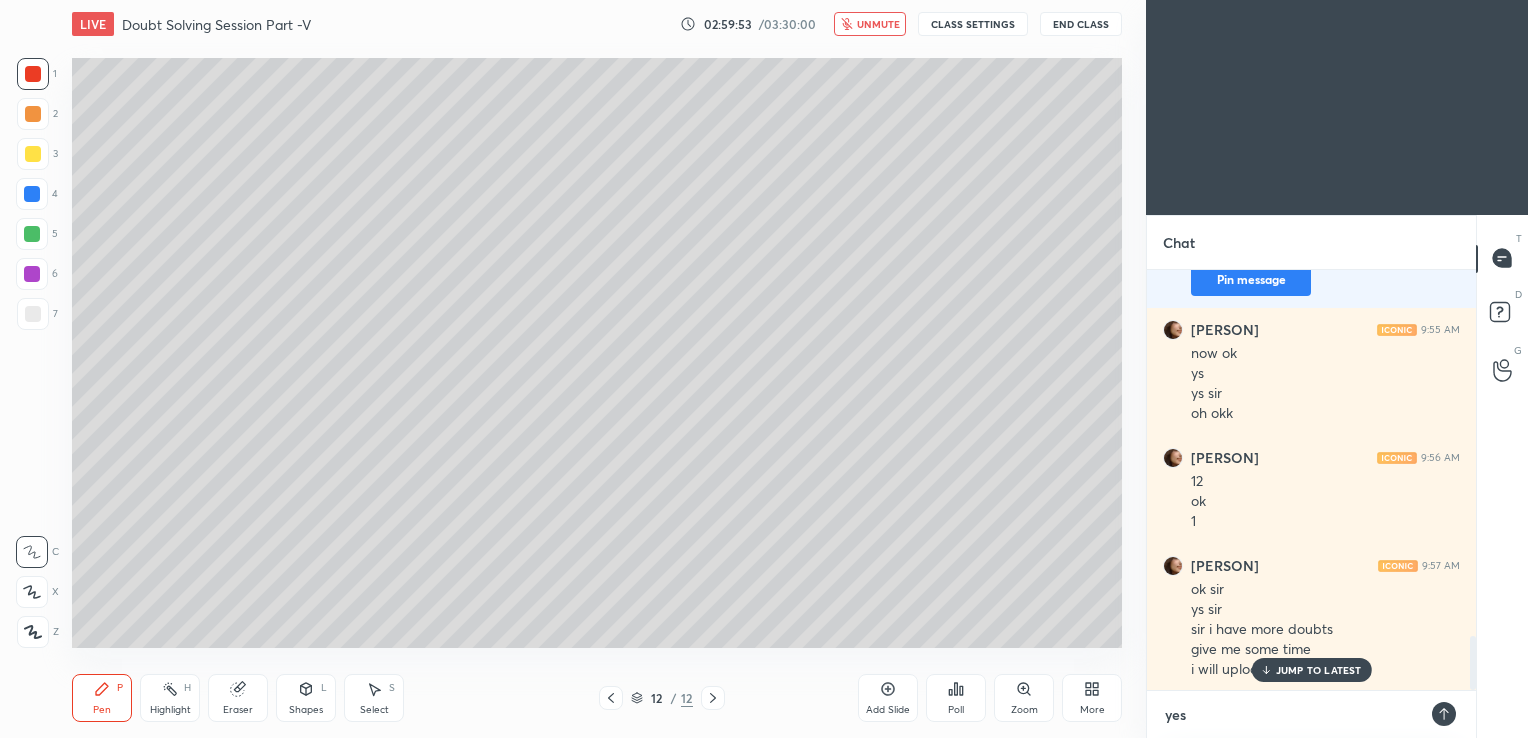type 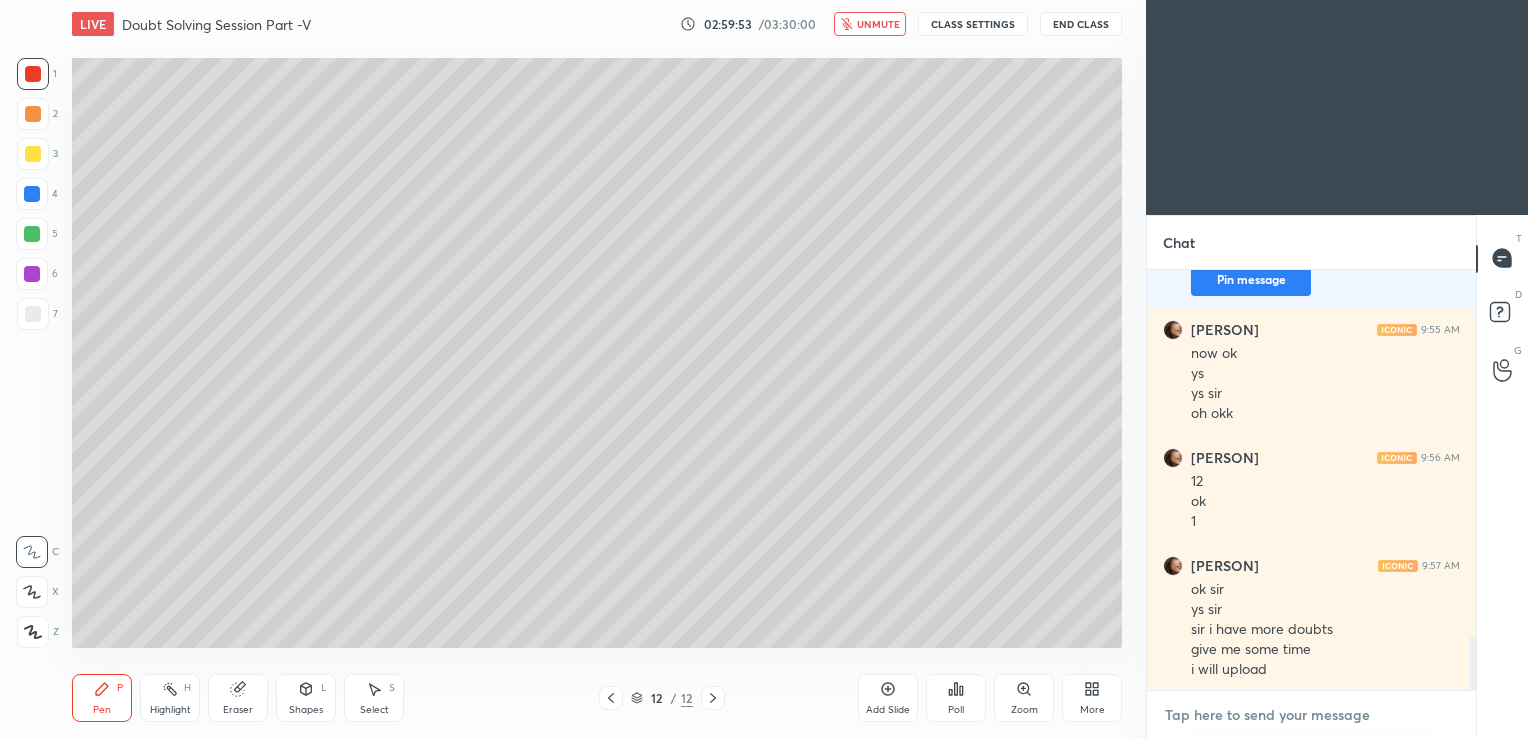 scroll, scrollTop: 2944, scrollLeft: 0, axis: vertical 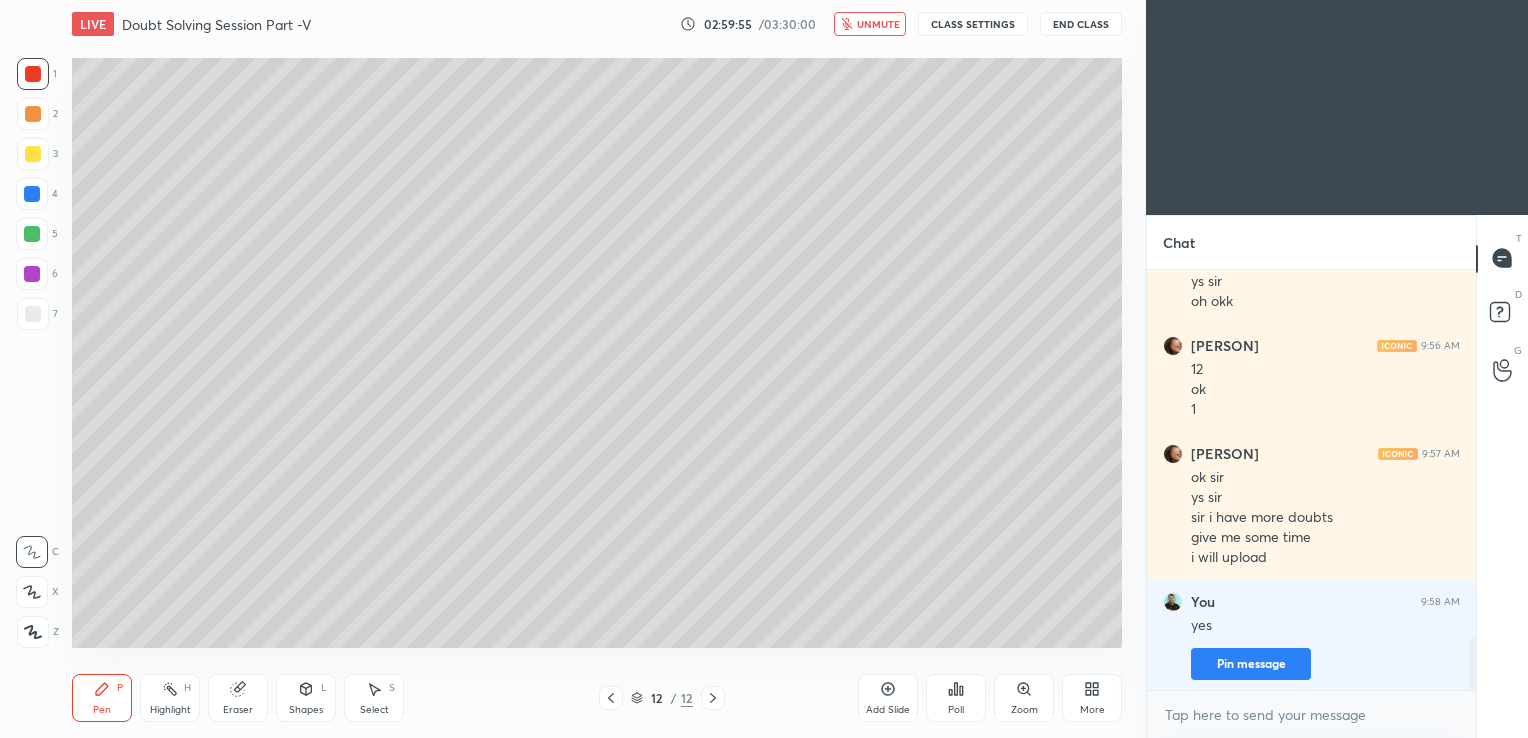 click on "End Class" at bounding box center (1081, 24) 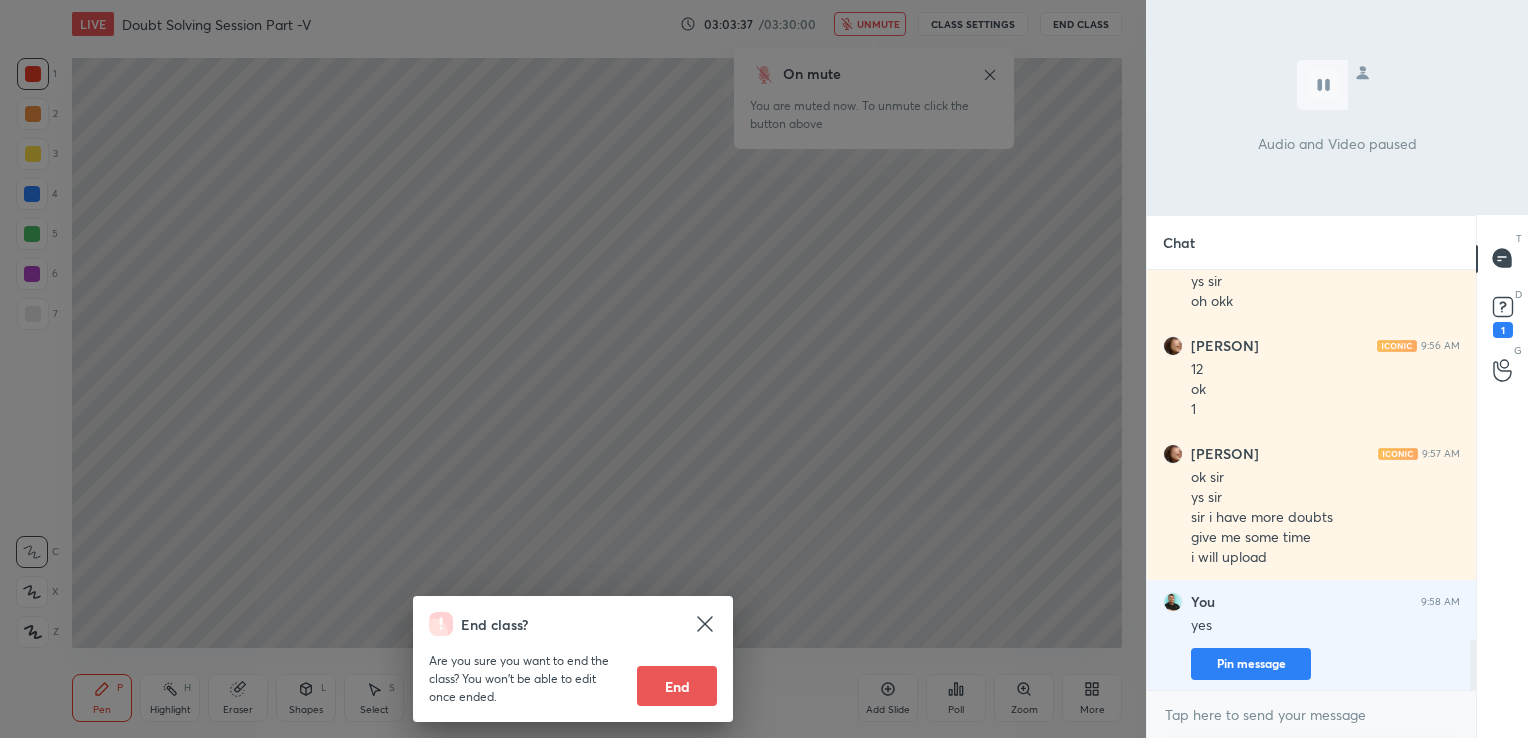 scroll, scrollTop: 3031, scrollLeft: 0, axis: vertical 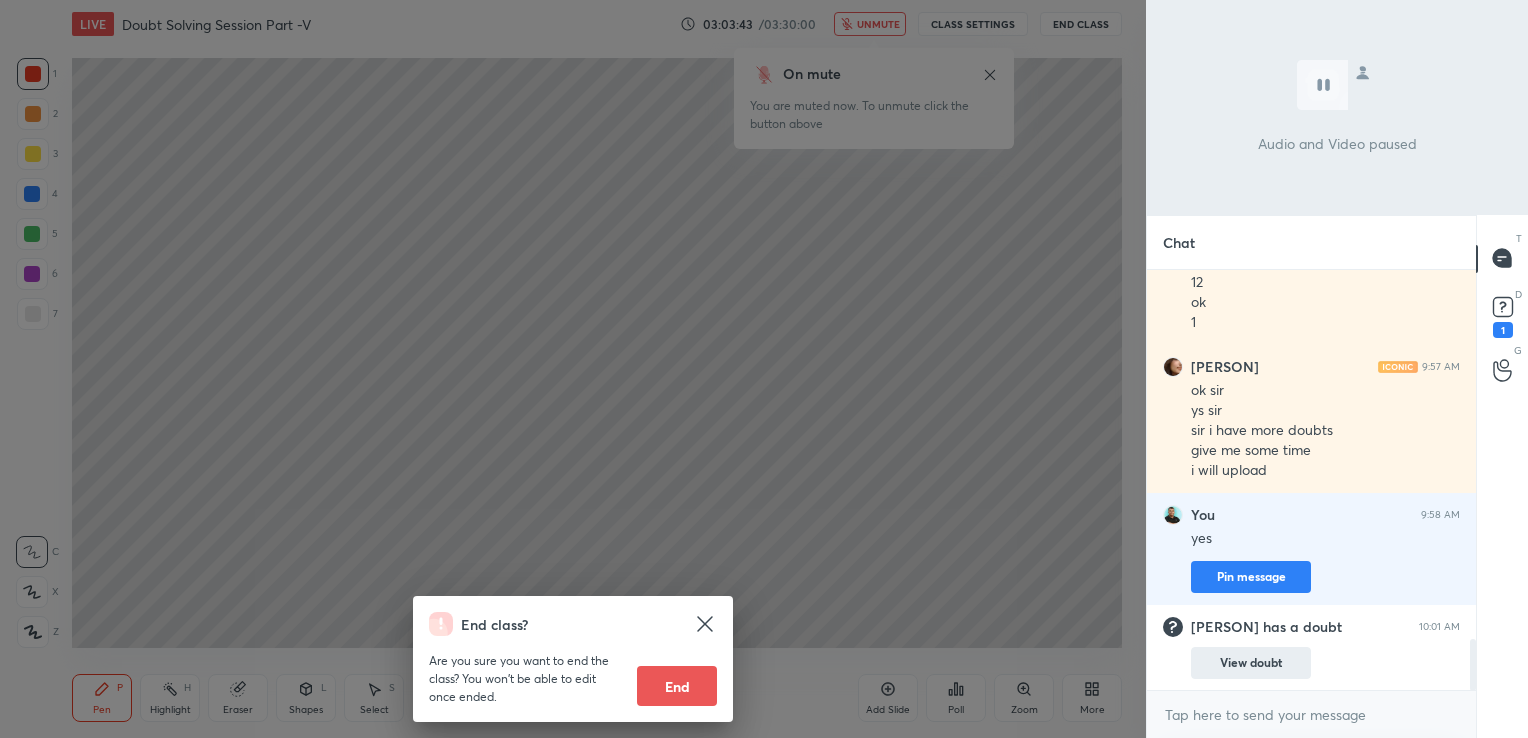 click on "View doubt" at bounding box center (1251, 663) 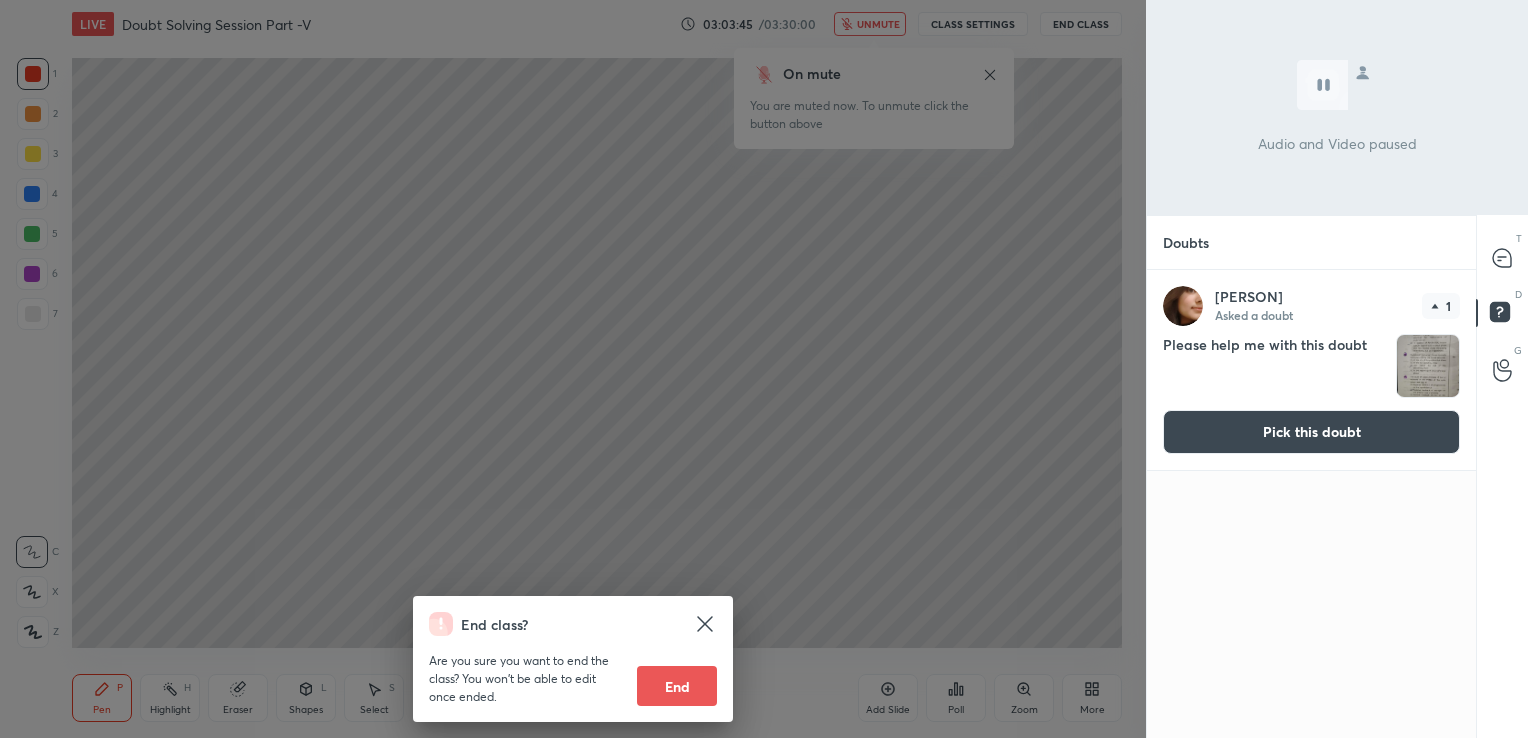 click on "Pick this doubt" at bounding box center [1311, 432] 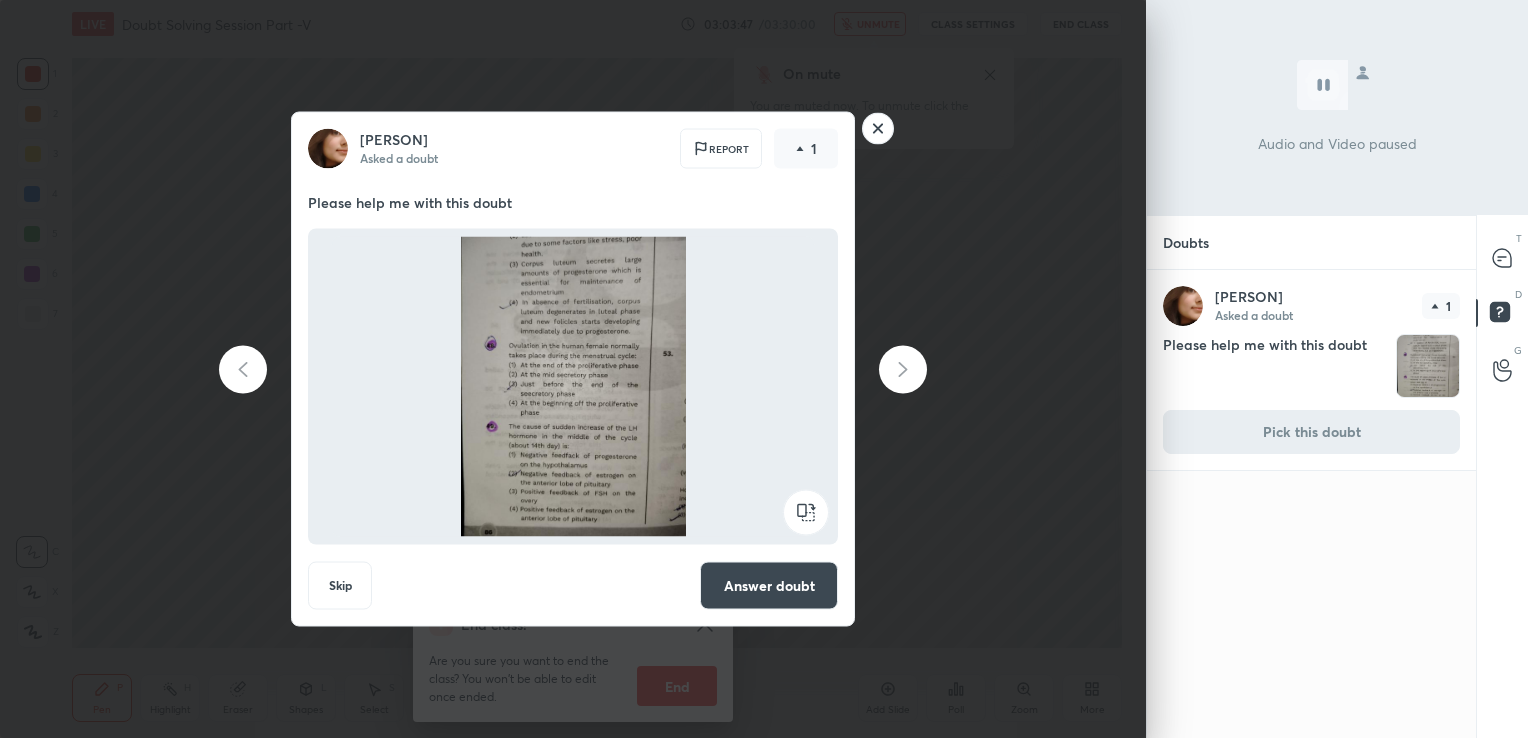 click on "Answer doubt" at bounding box center [769, 586] 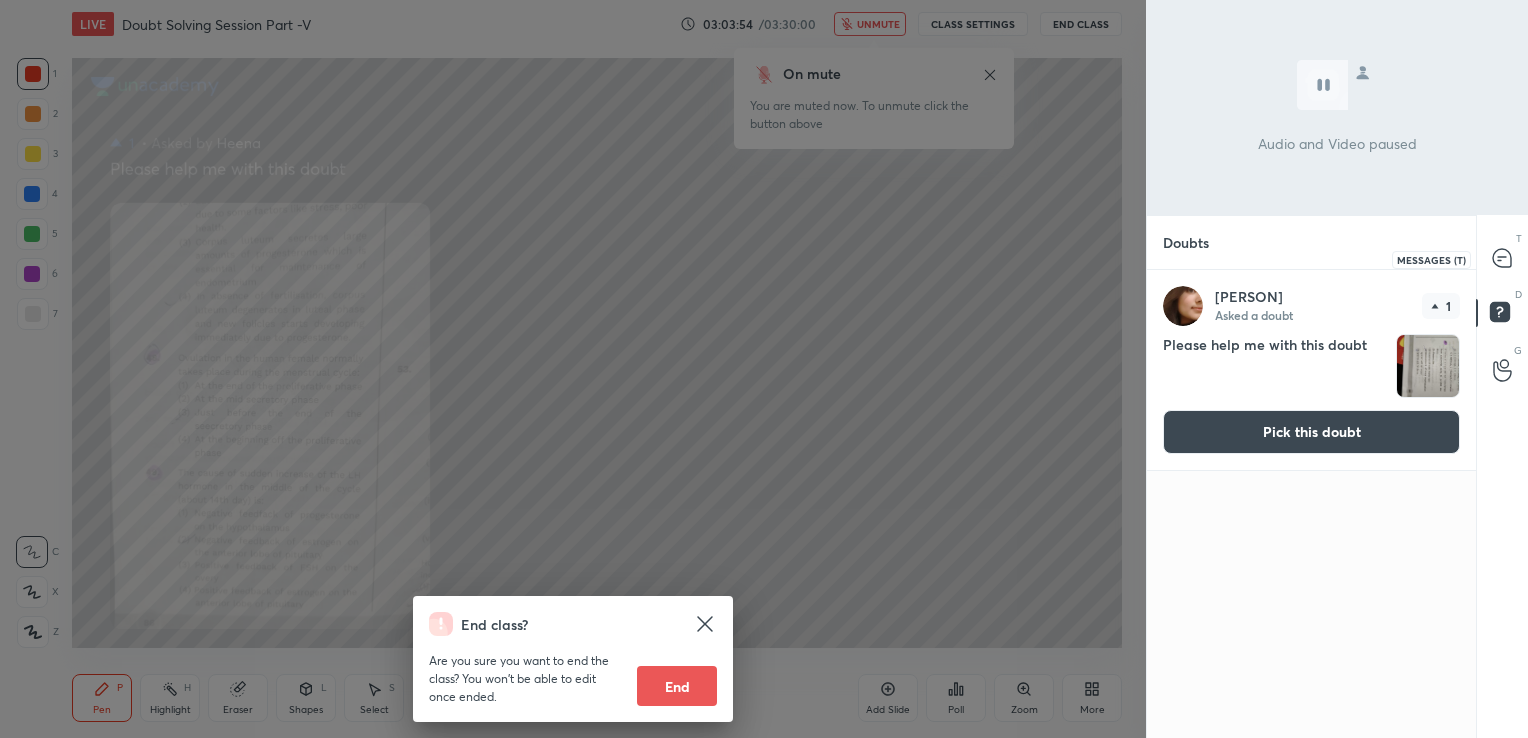 click 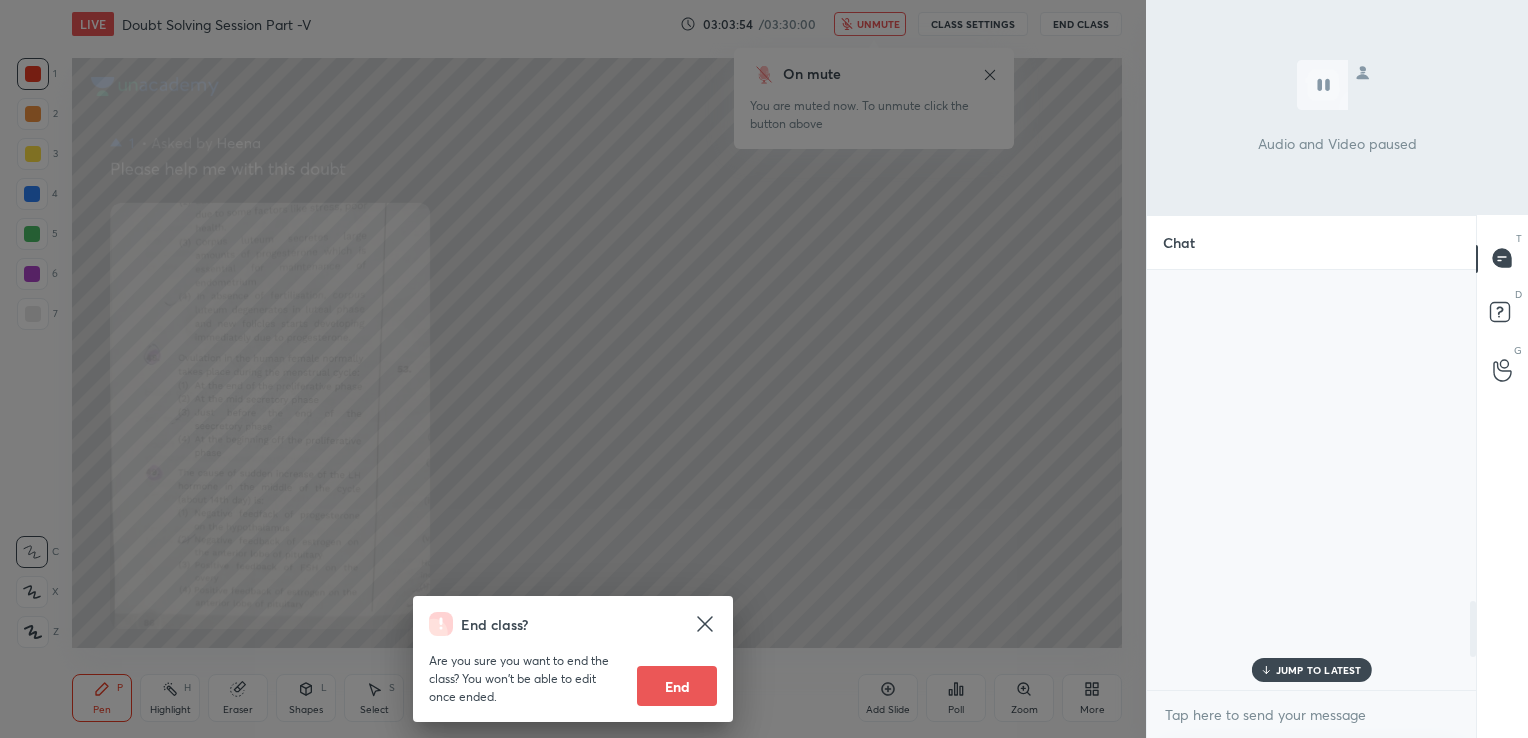scroll, scrollTop: 2464, scrollLeft: 0, axis: vertical 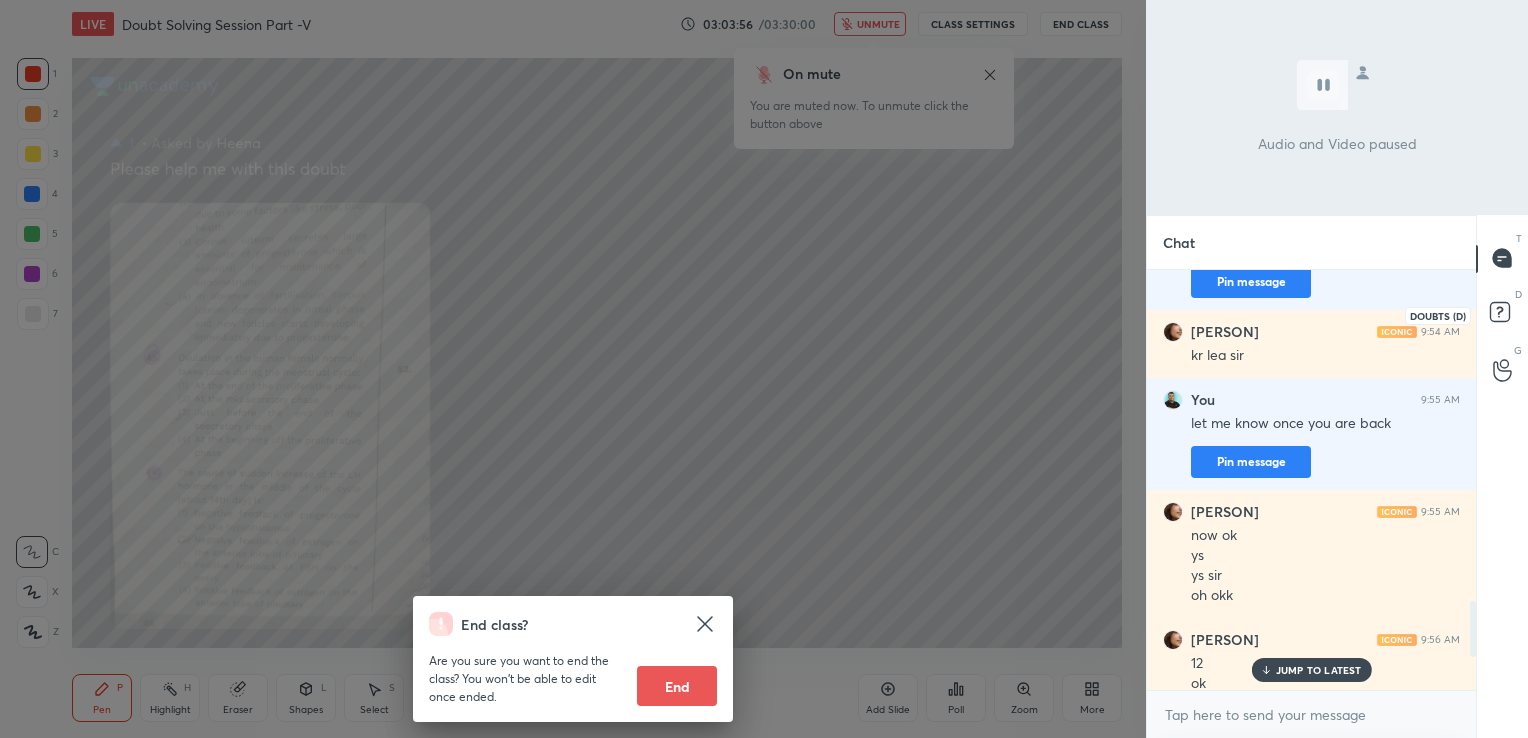 click 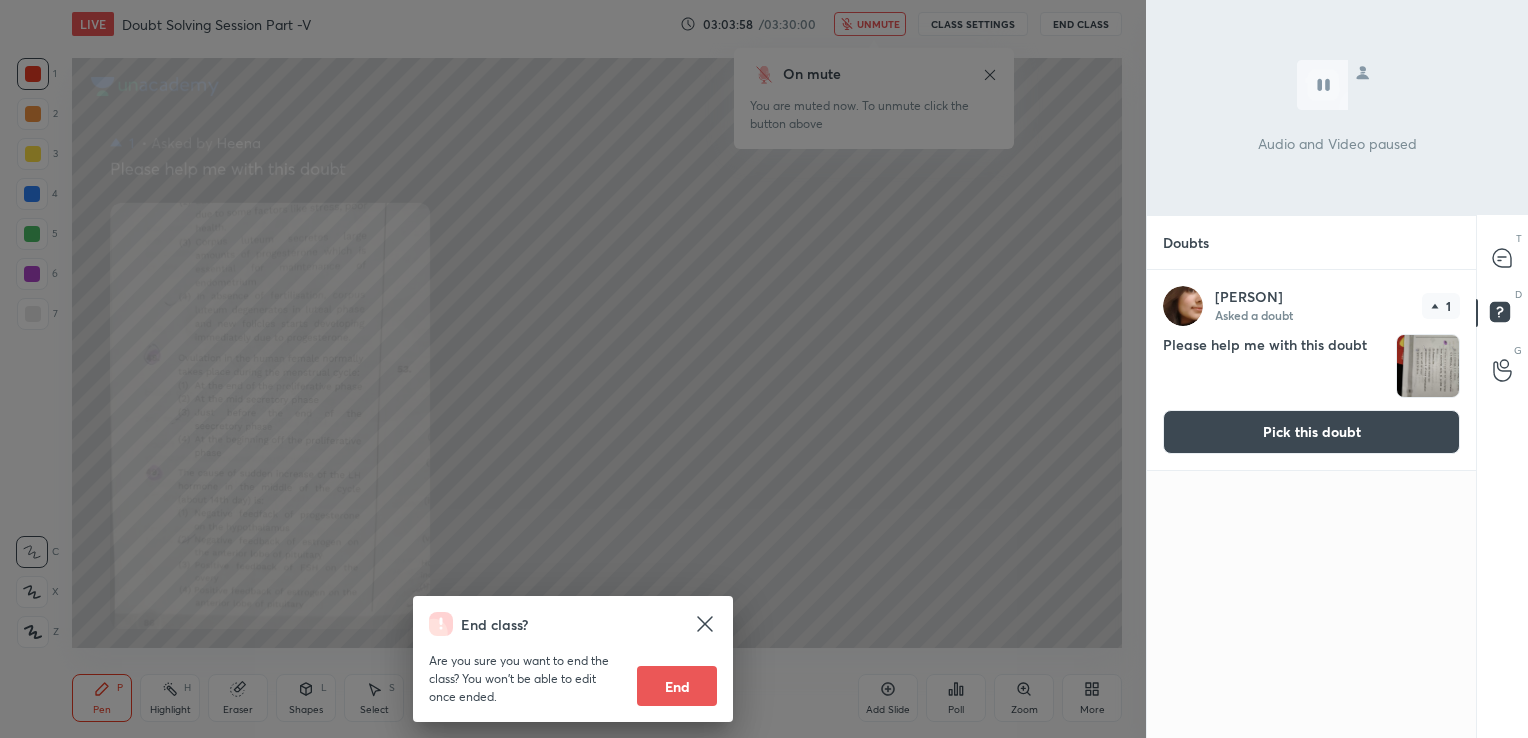click on "Pick this doubt" at bounding box center [1311, 432] 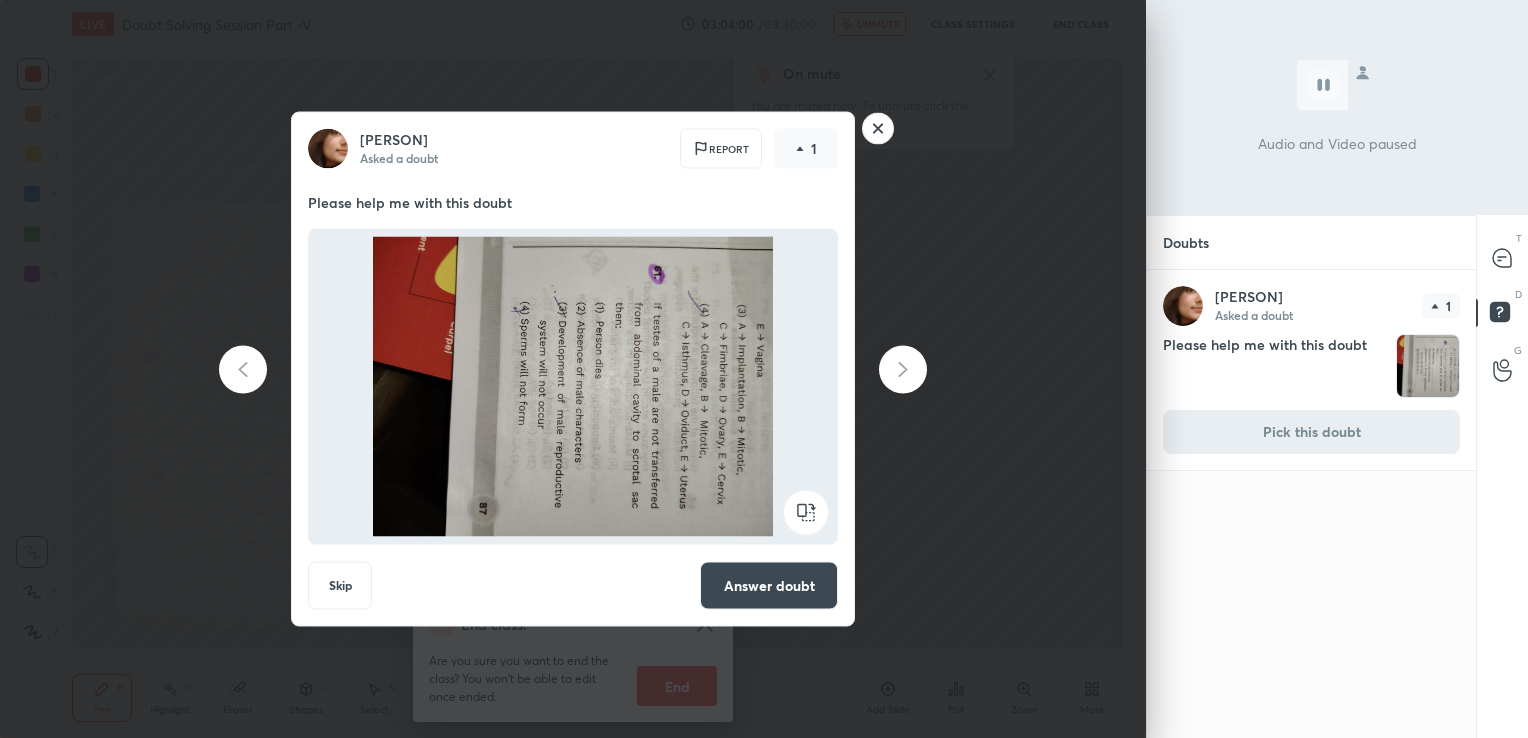 click 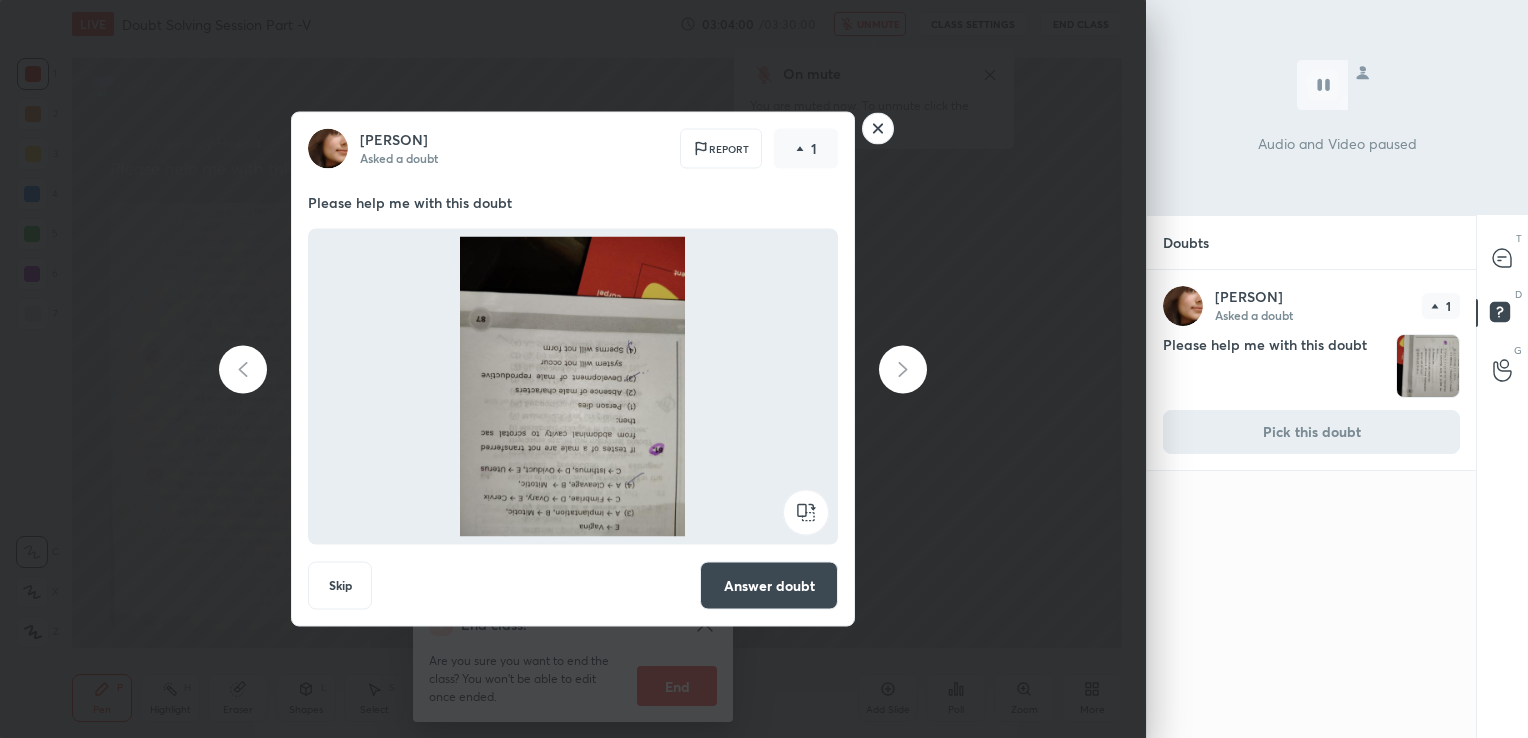 click 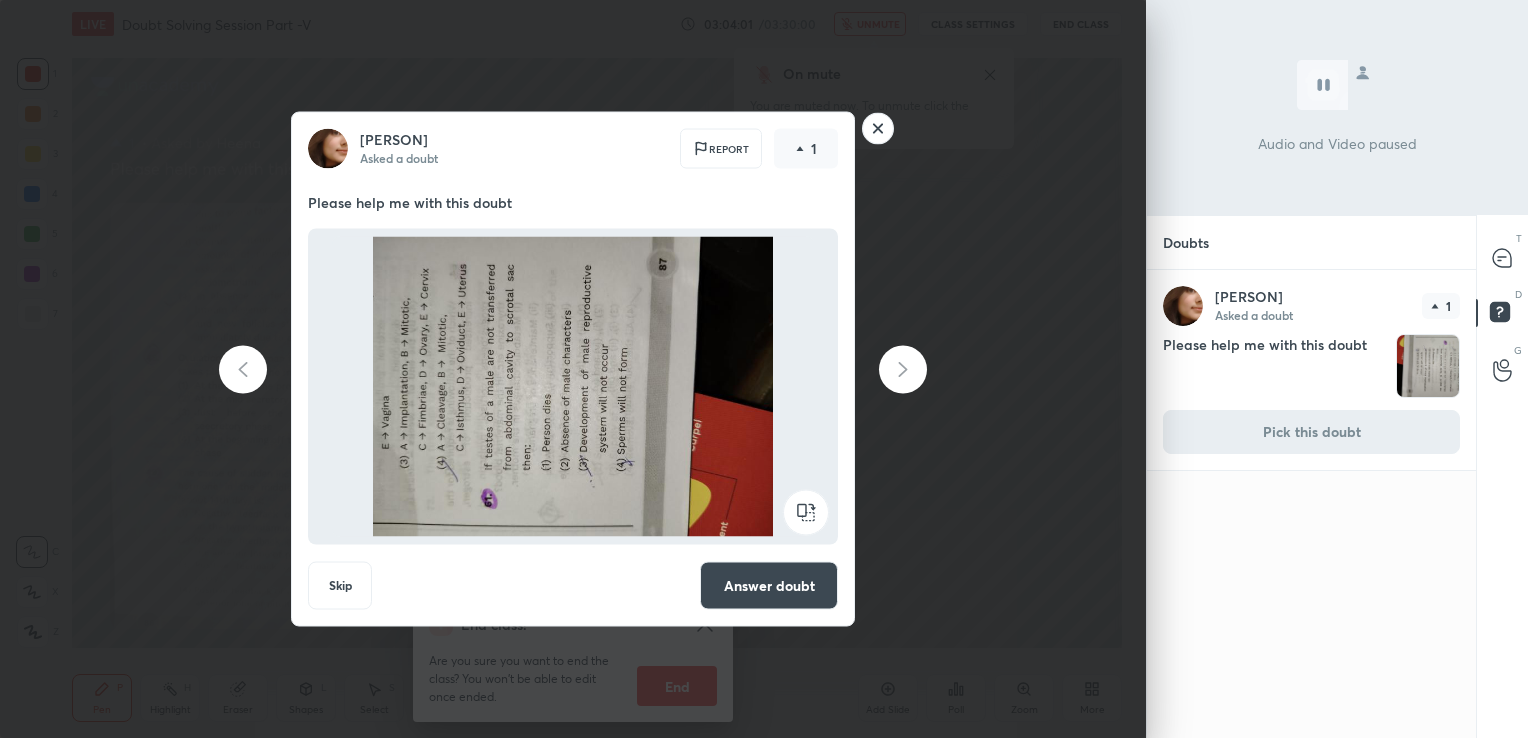 click 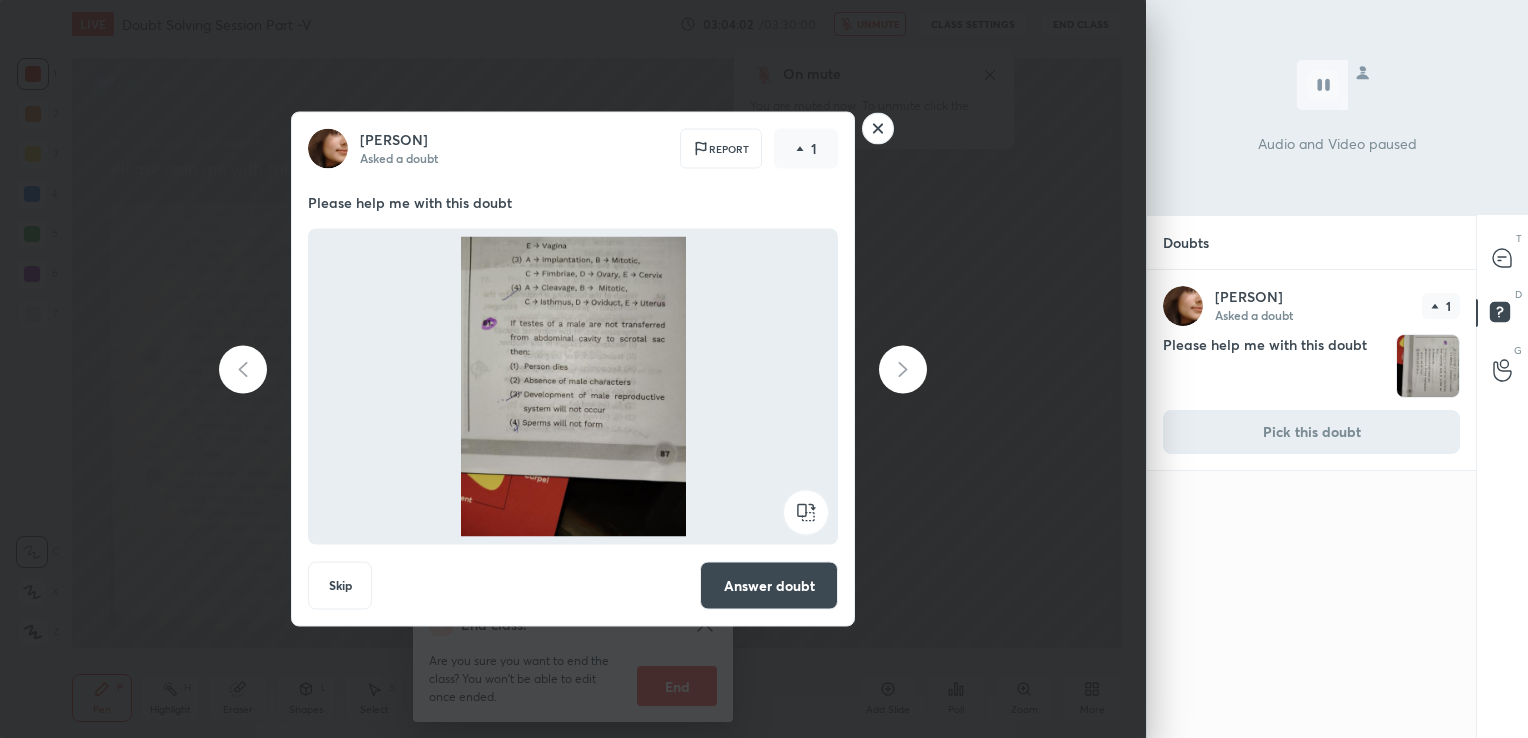 click on "Answer doubt" at bounding box center (769, 586) 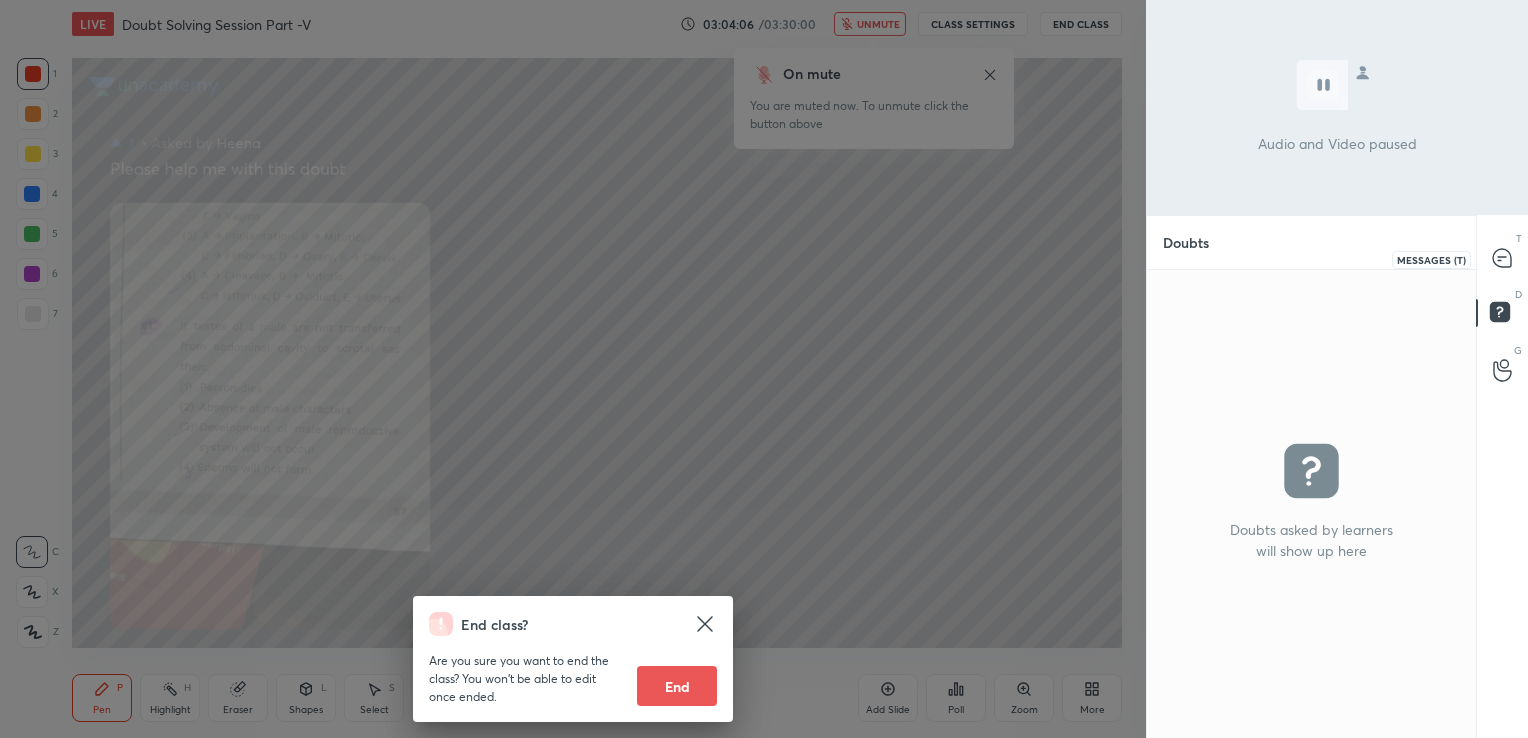 click 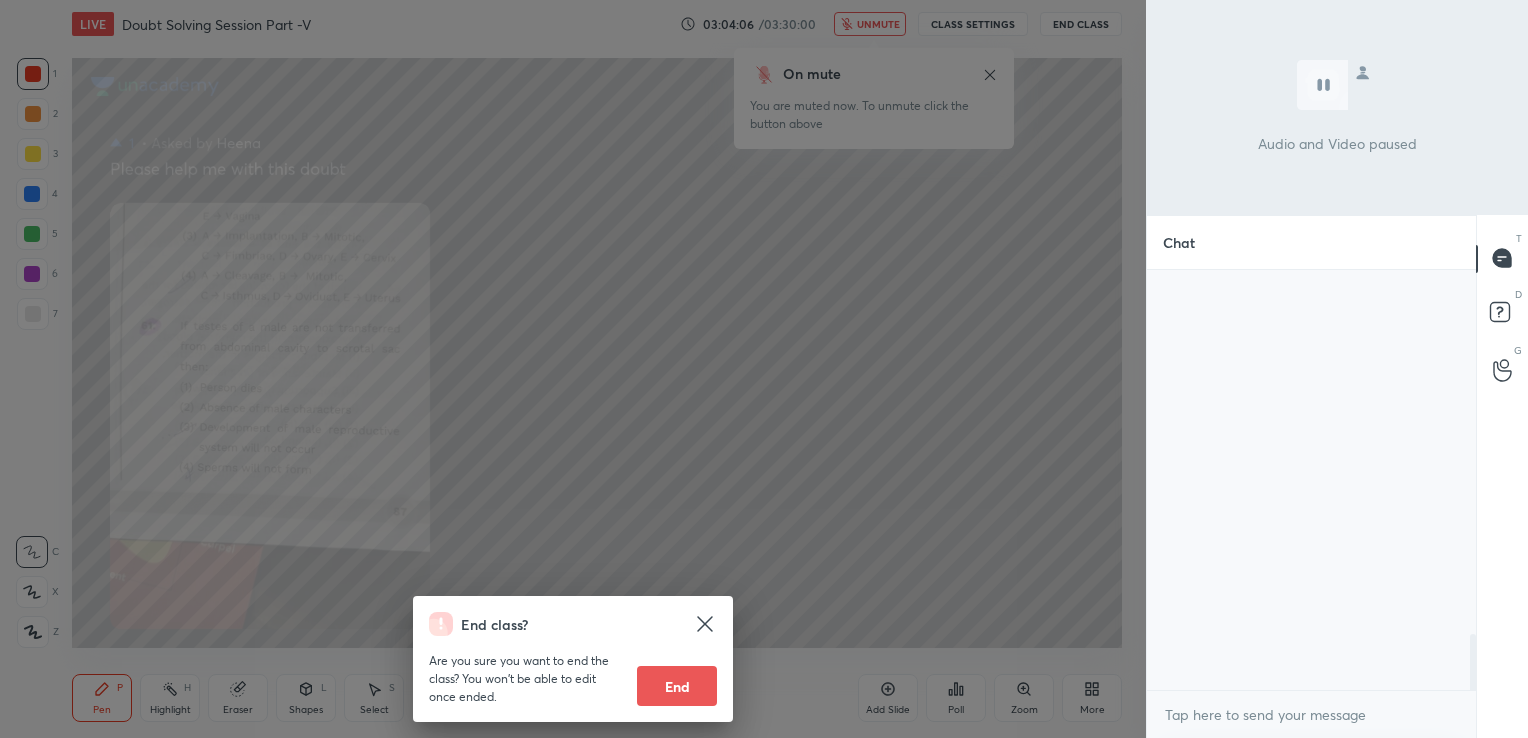scroll, scrollTop: 2759, scrollLeft: 0, axis: vertical 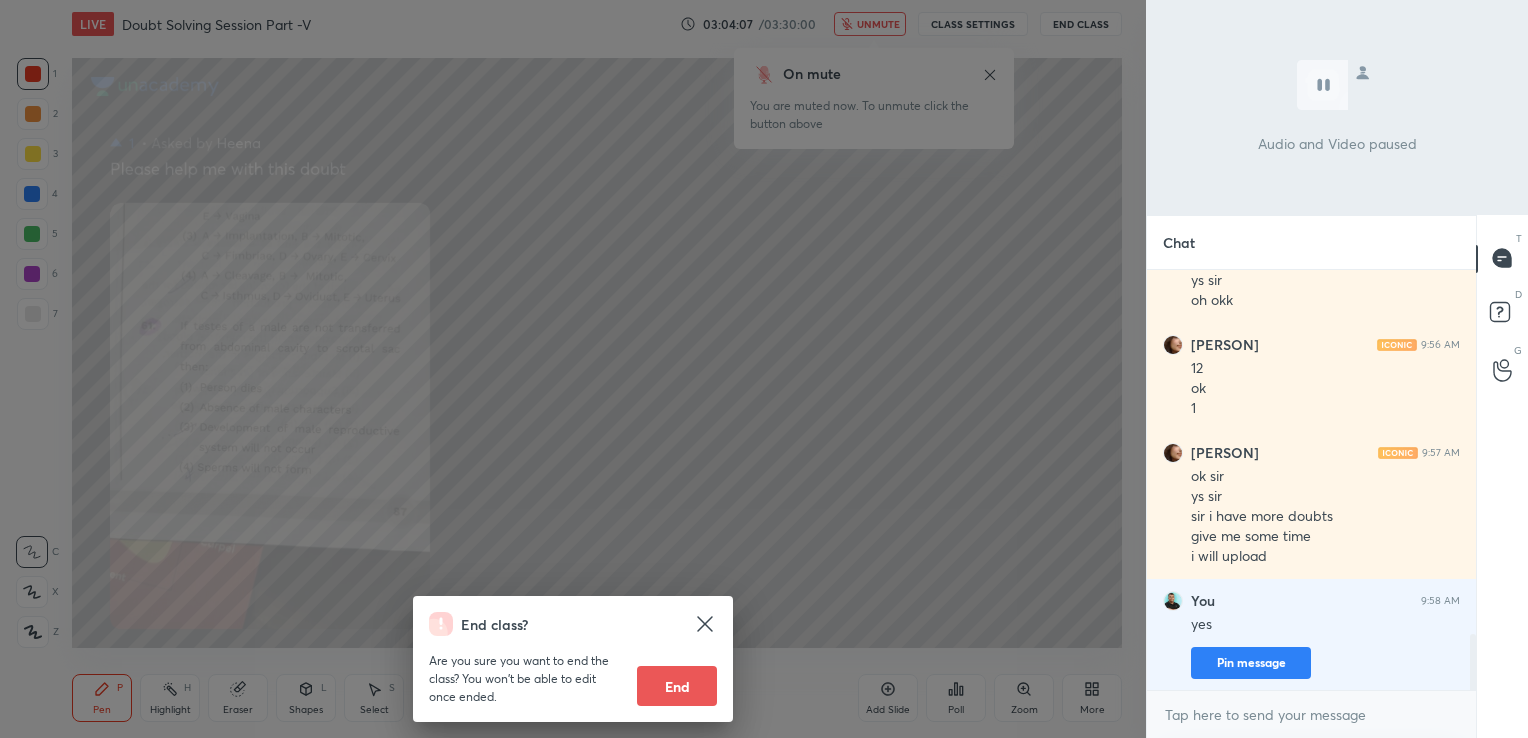 click on "x" at bounding box center [1311, 714] 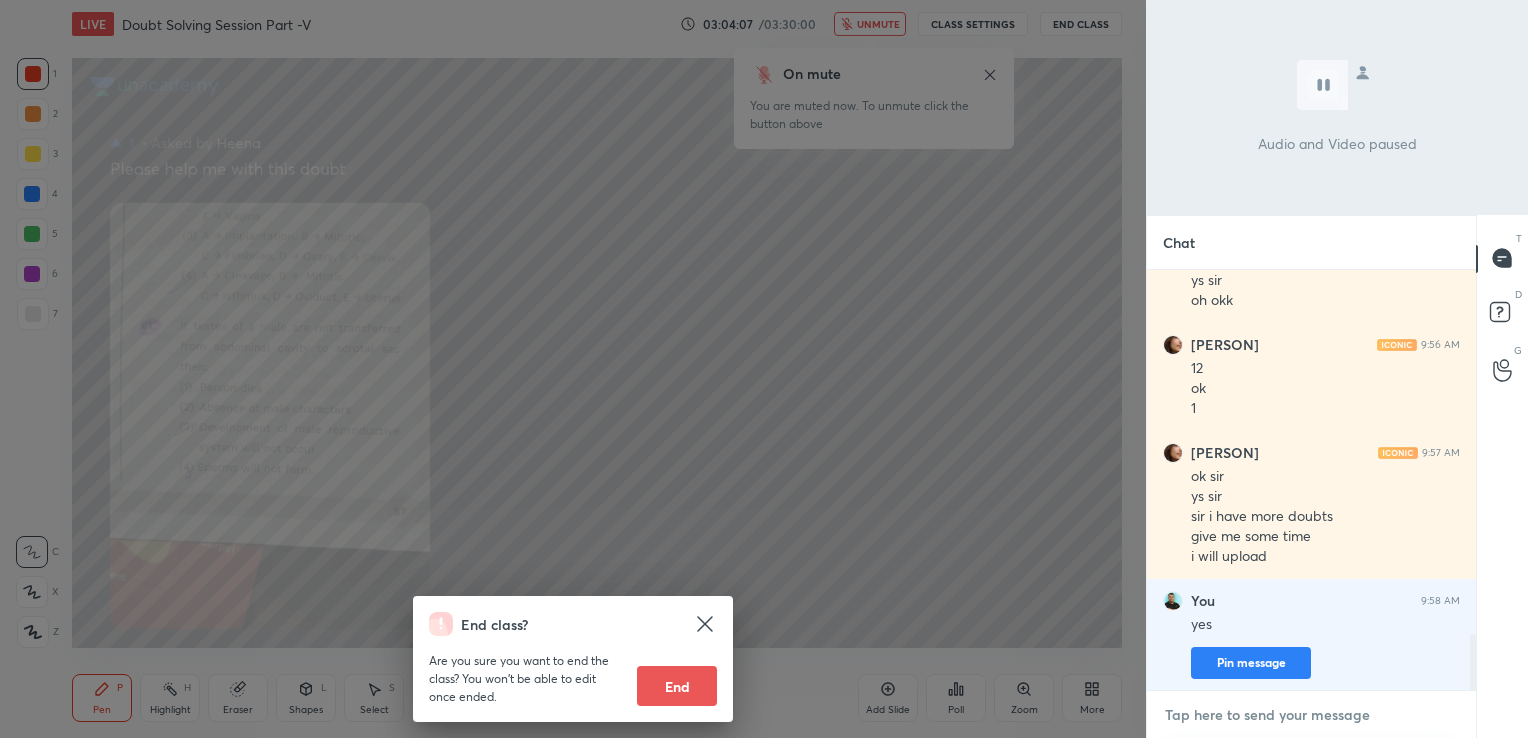 type on "x" 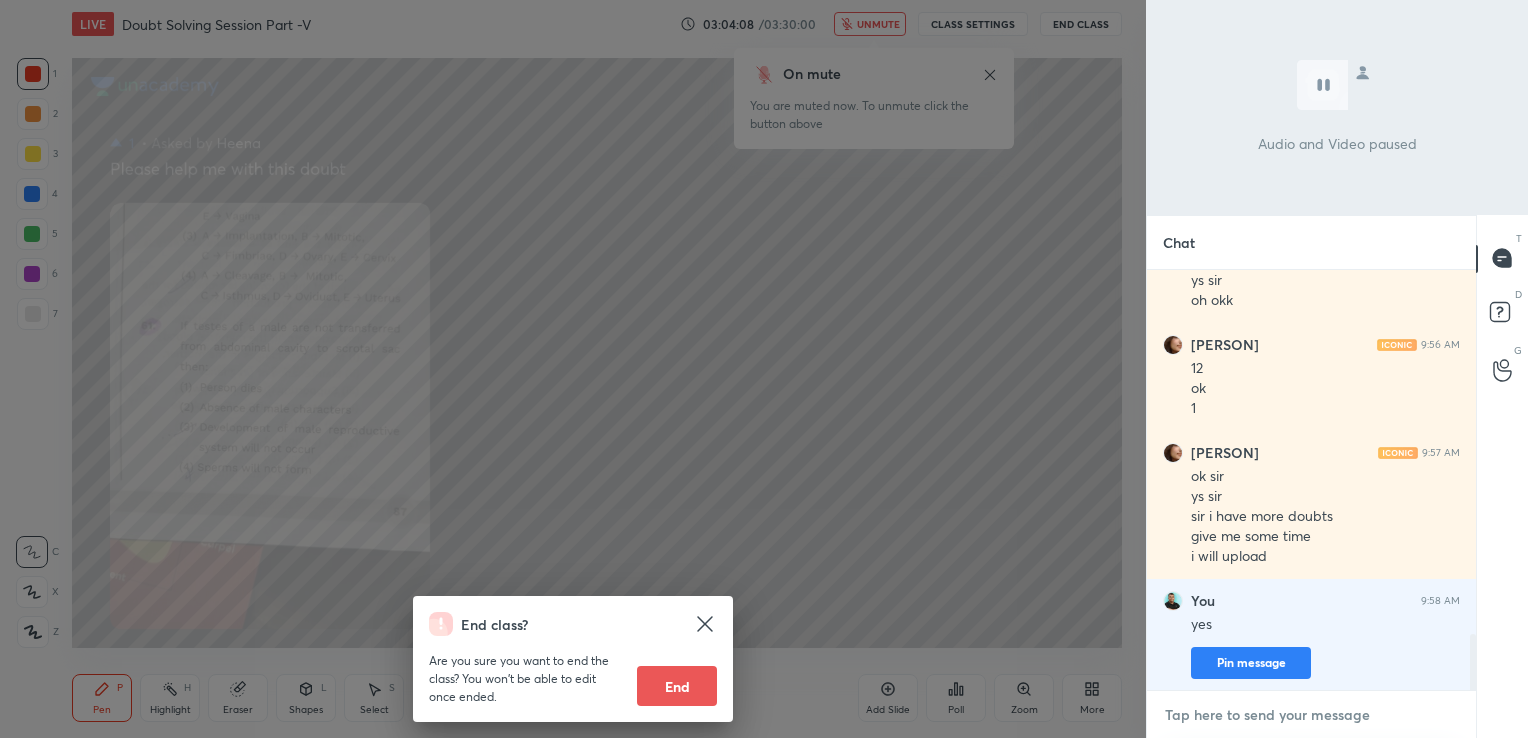 type on "a" 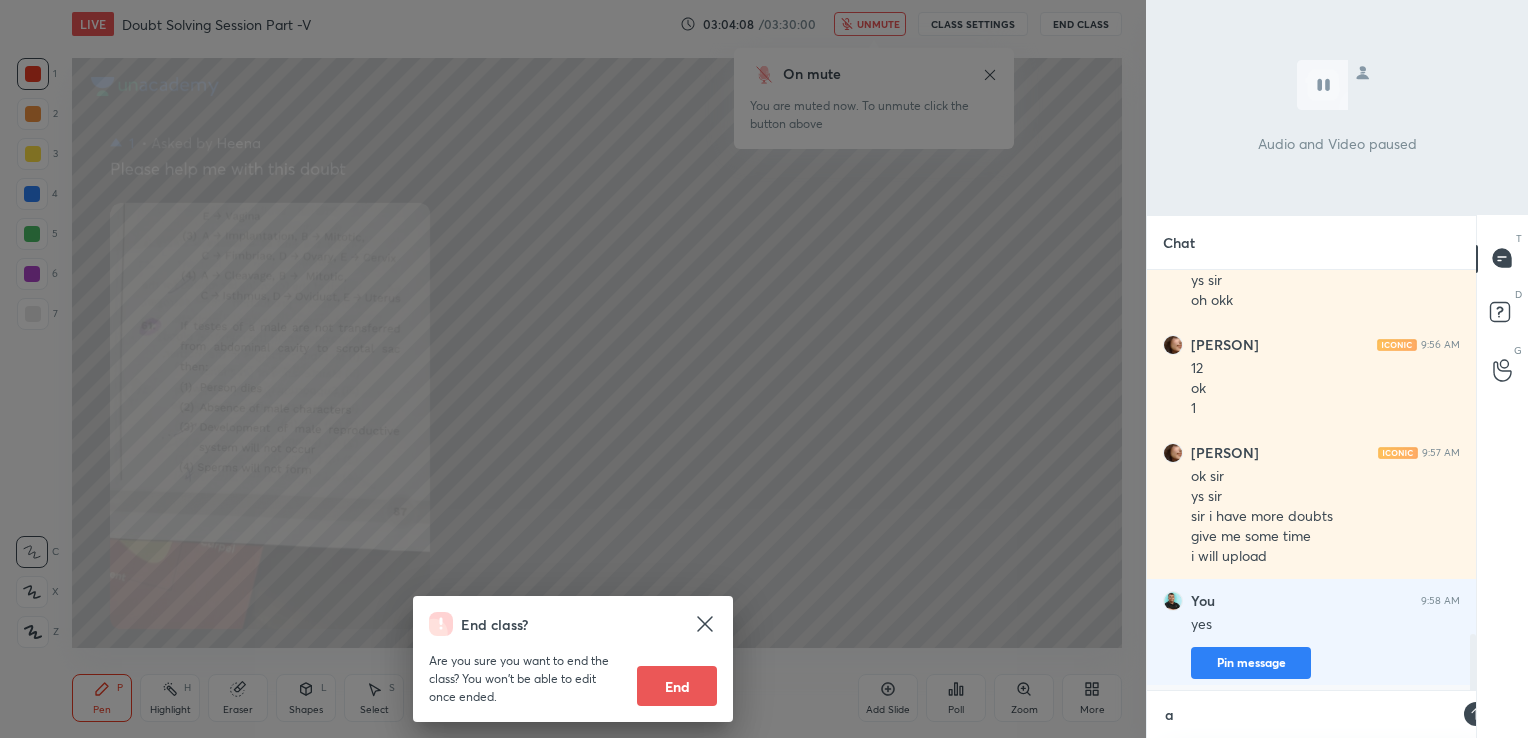 scroll, scrollTop: 409, scrollLeft: 323, axis: both 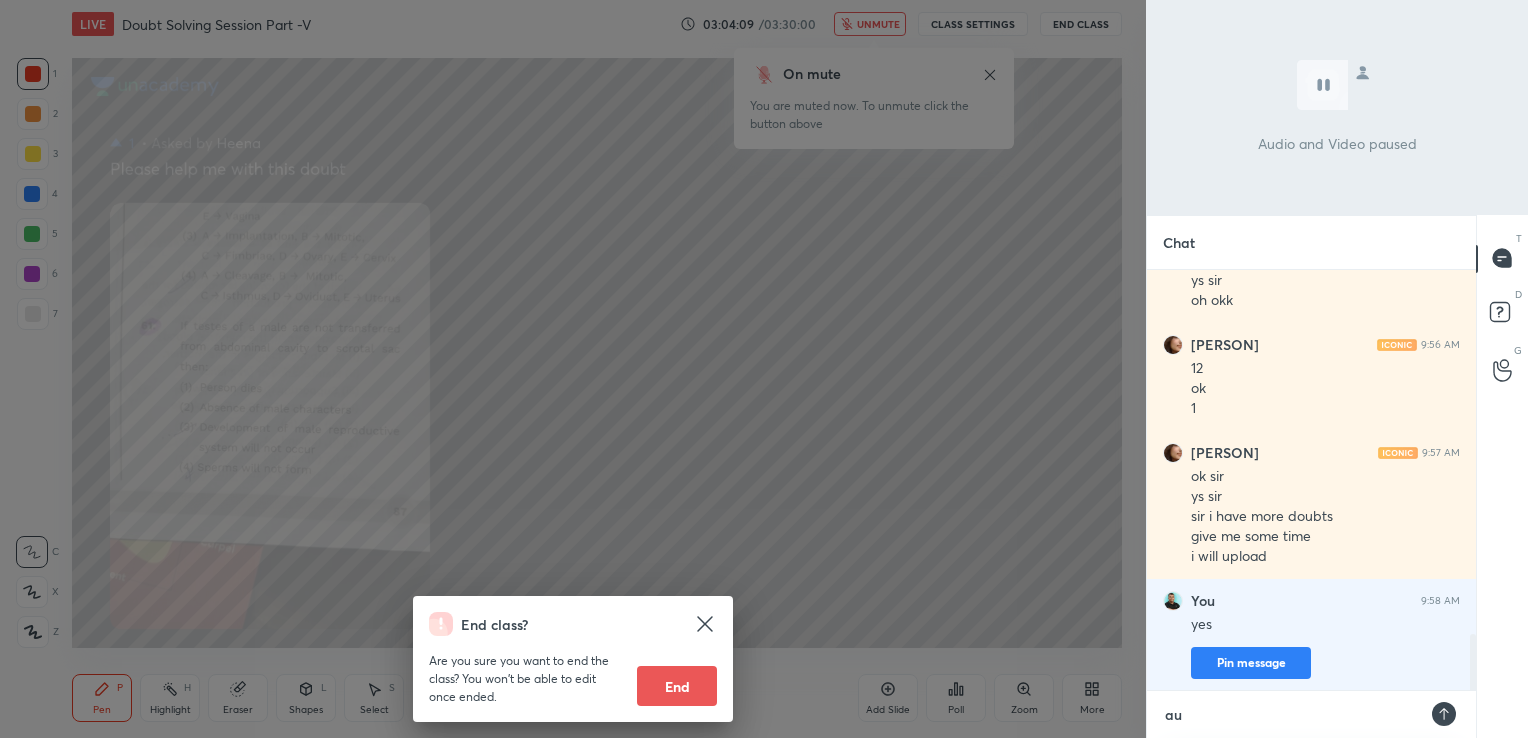 type on "aur" 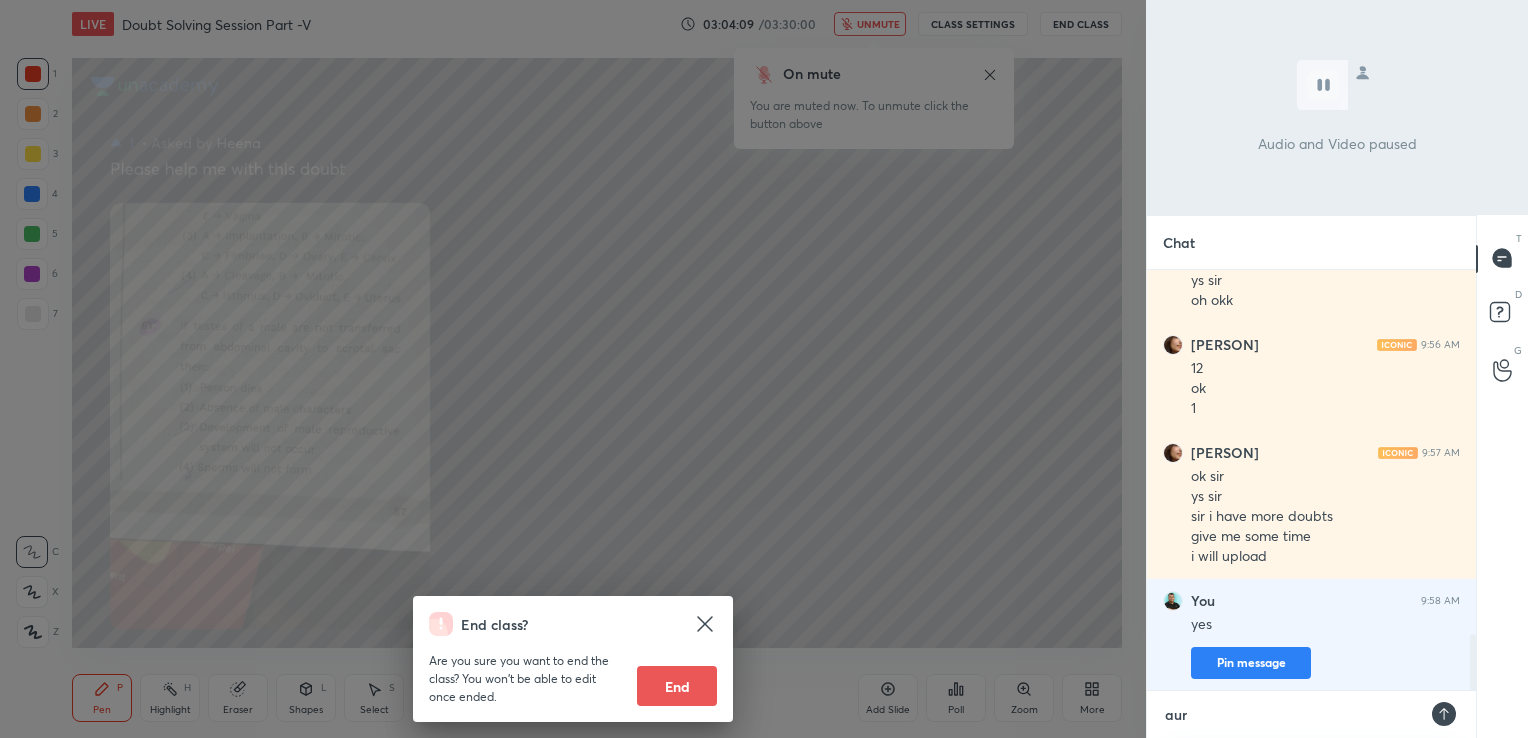 type on "aur" 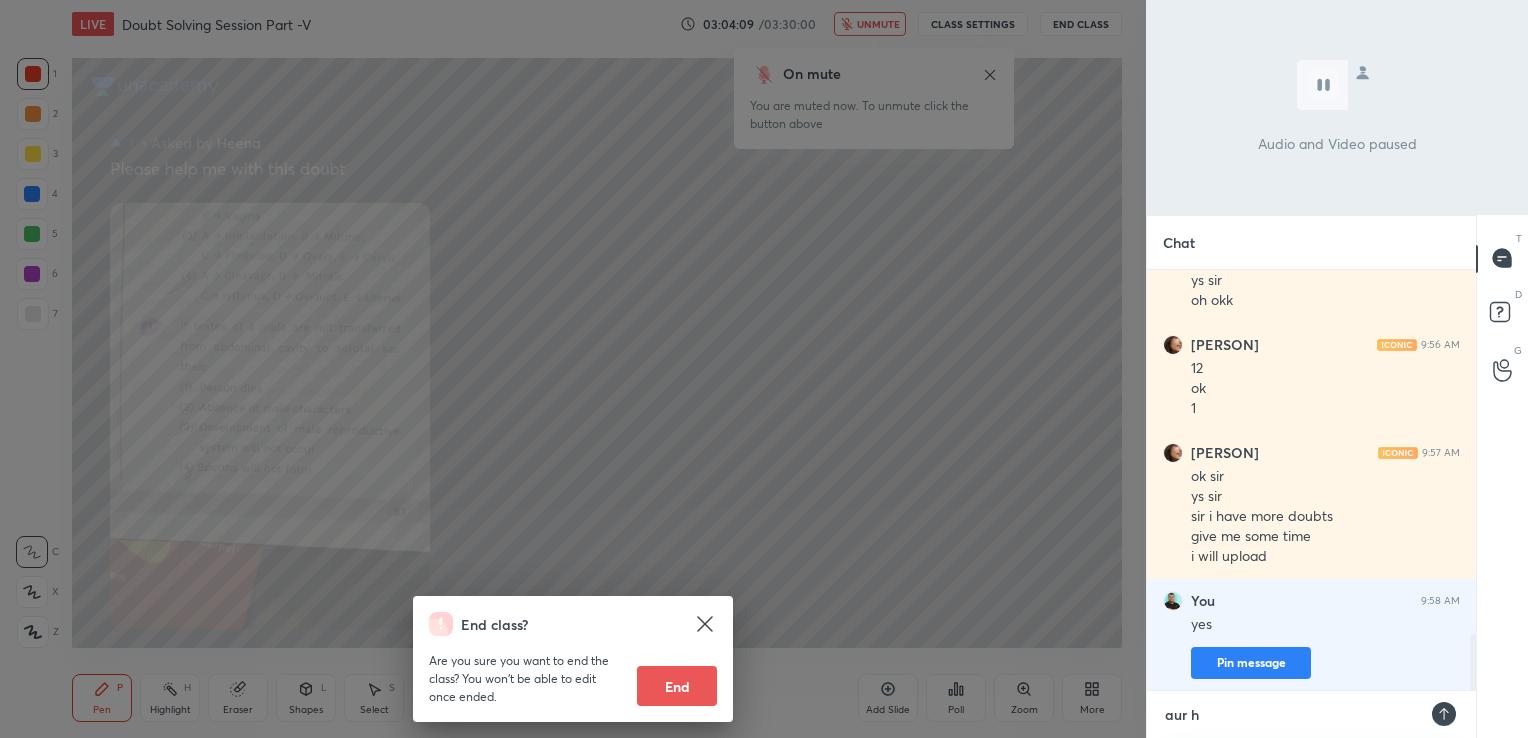 type on "aur ha" 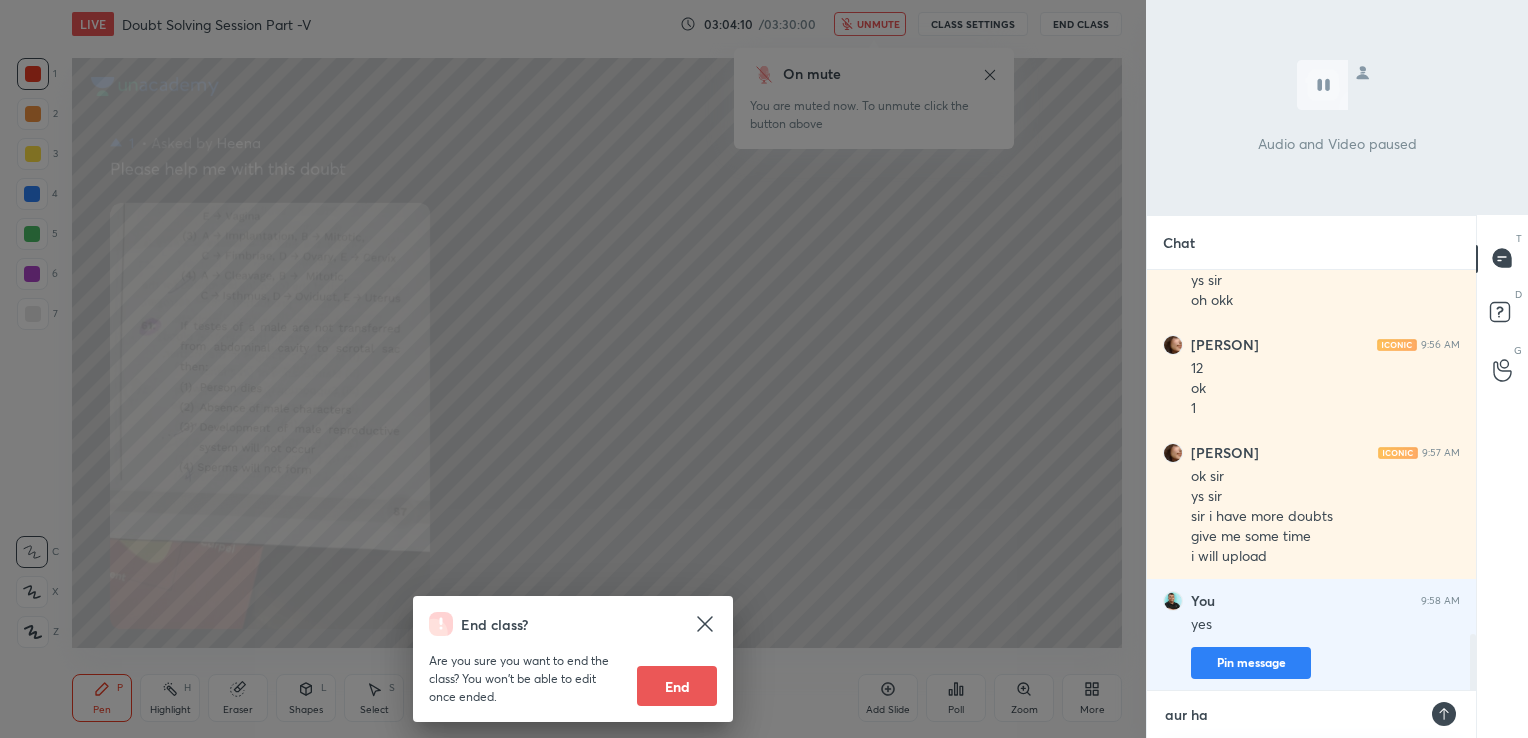 type on "aur hai" 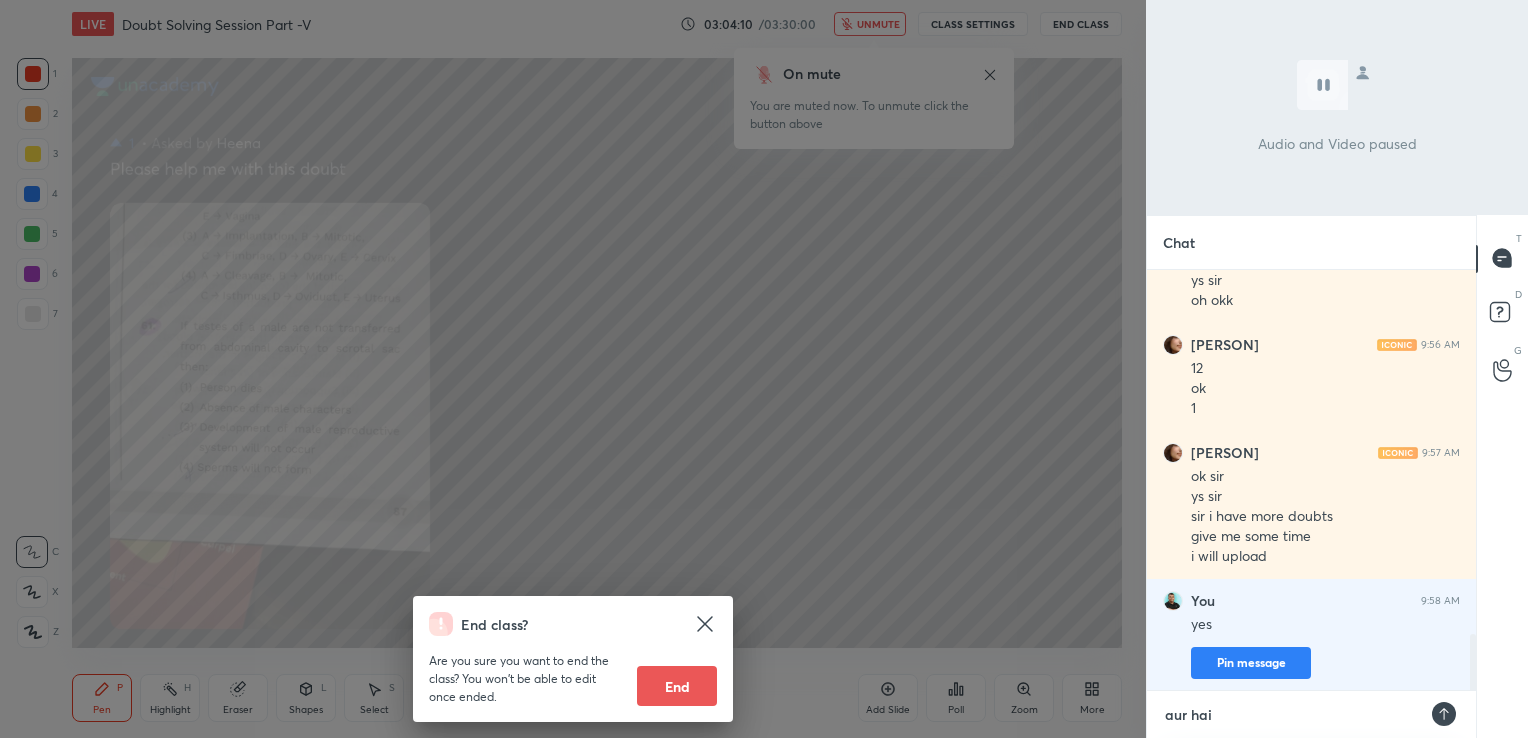 type on "aur hai?" 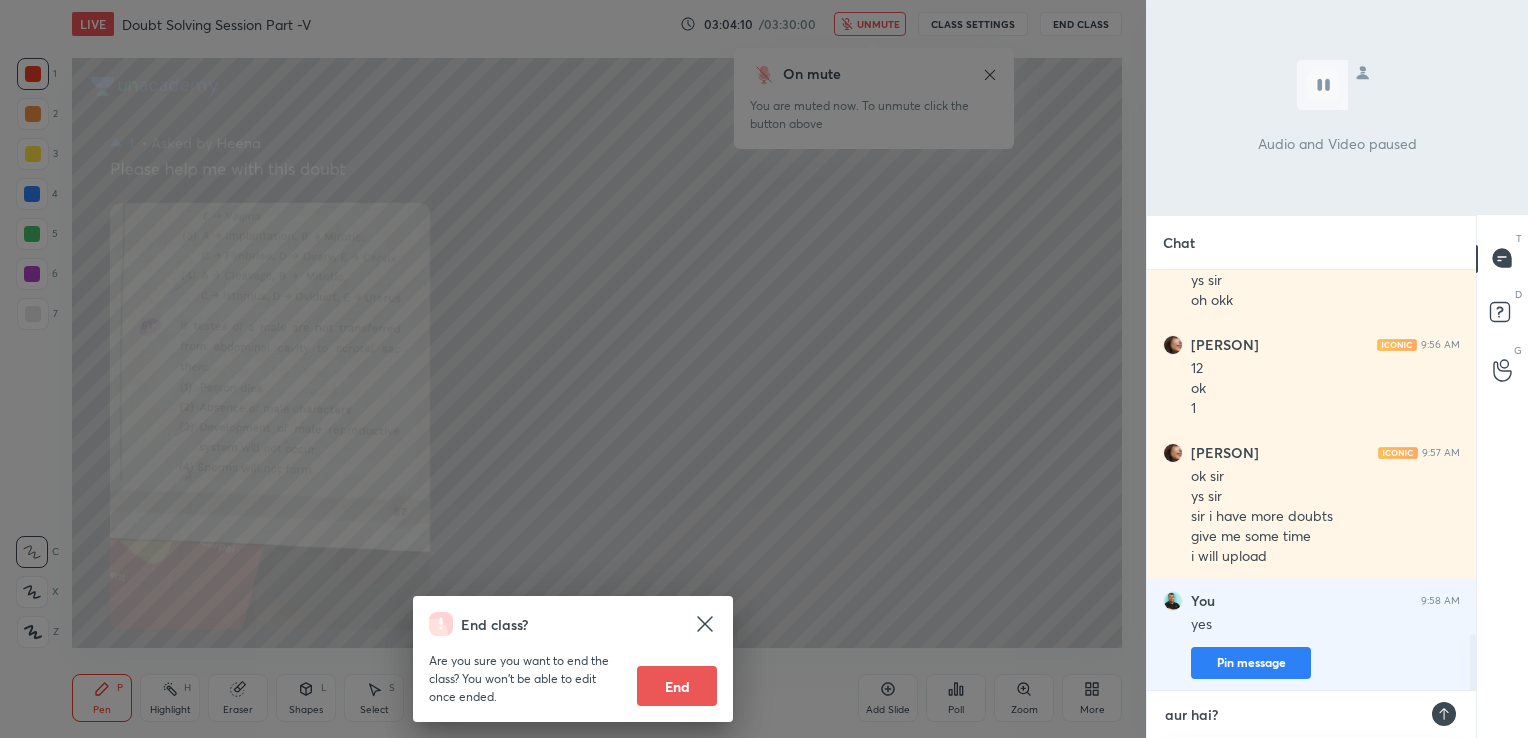 type on "x" 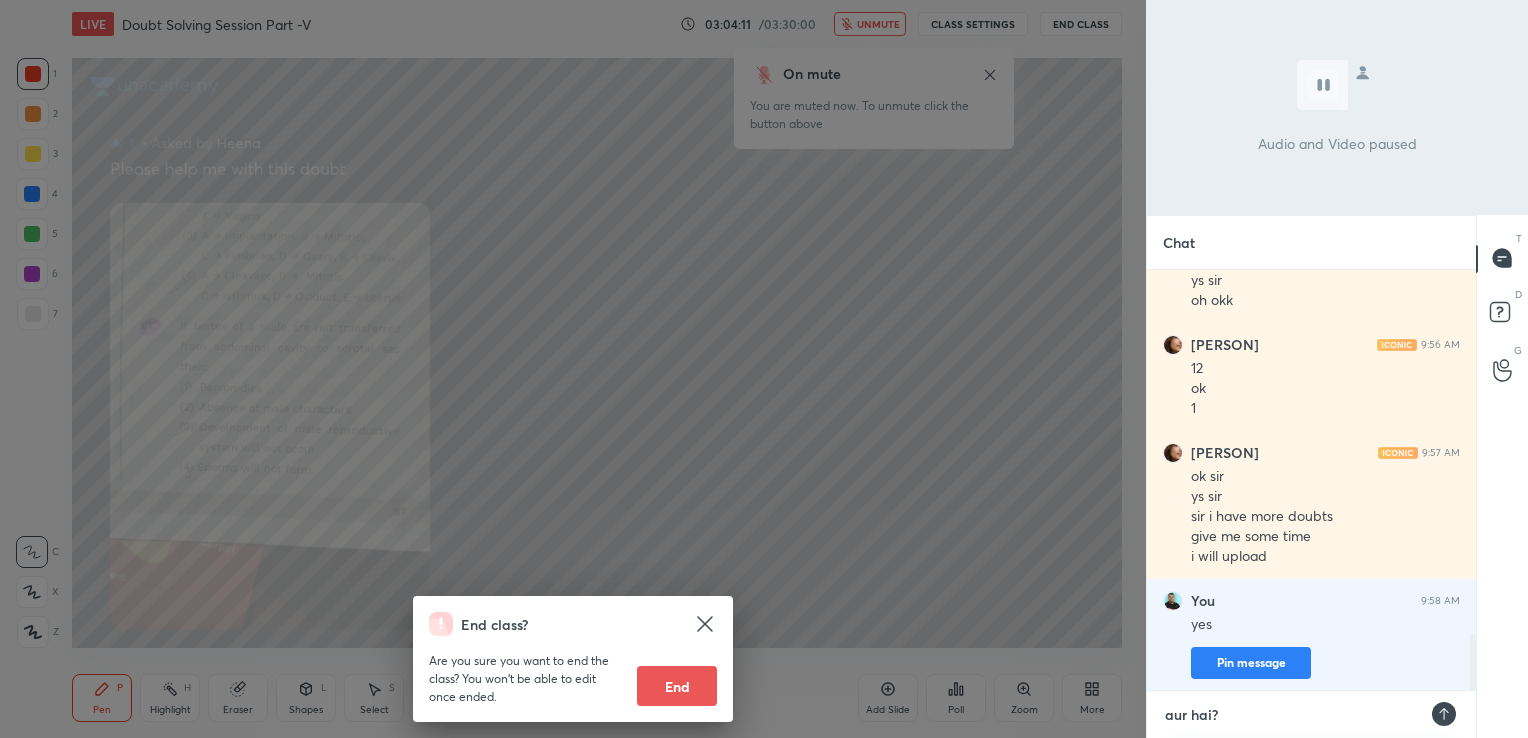 type 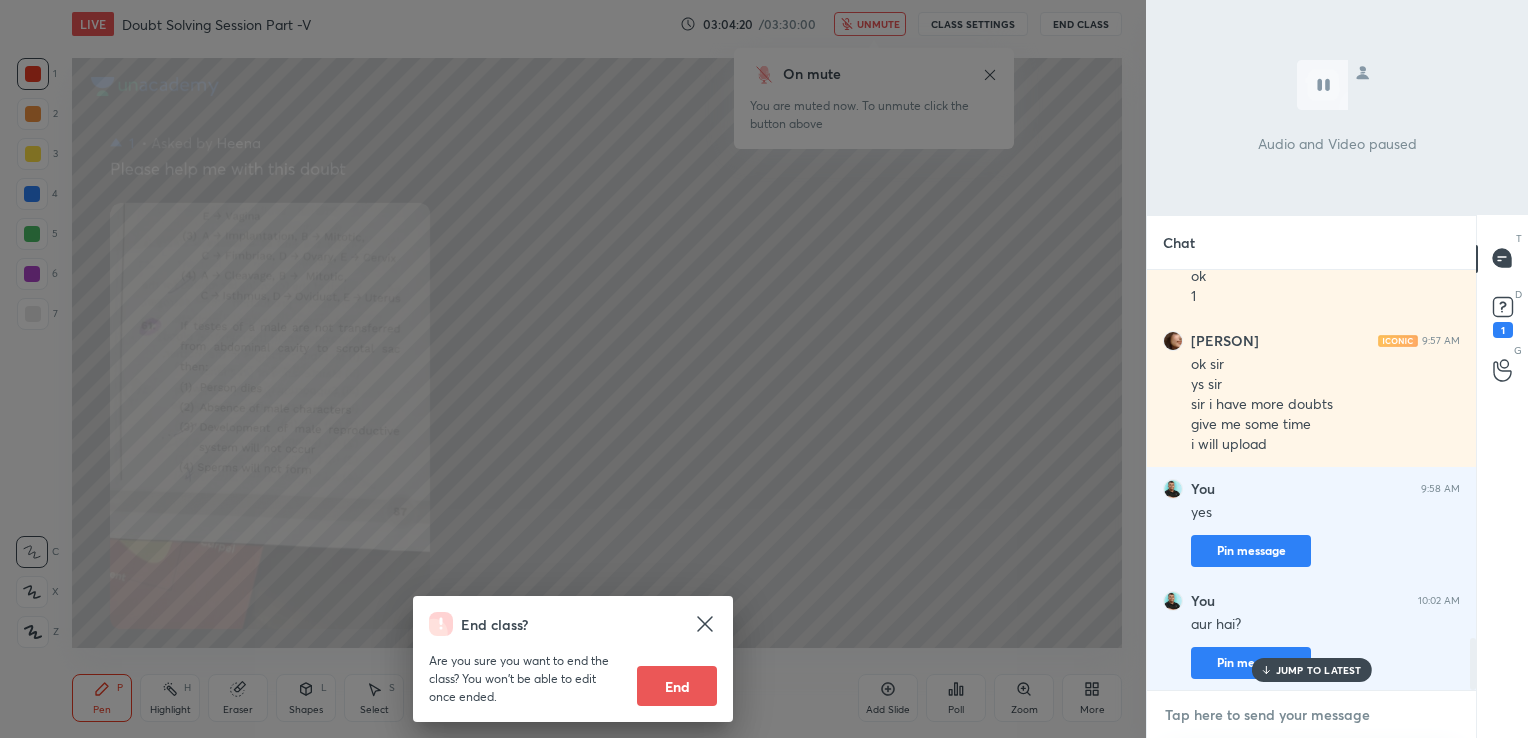 scroll, scrollTop: 2956, scrollLeft: 0, axis: vertical 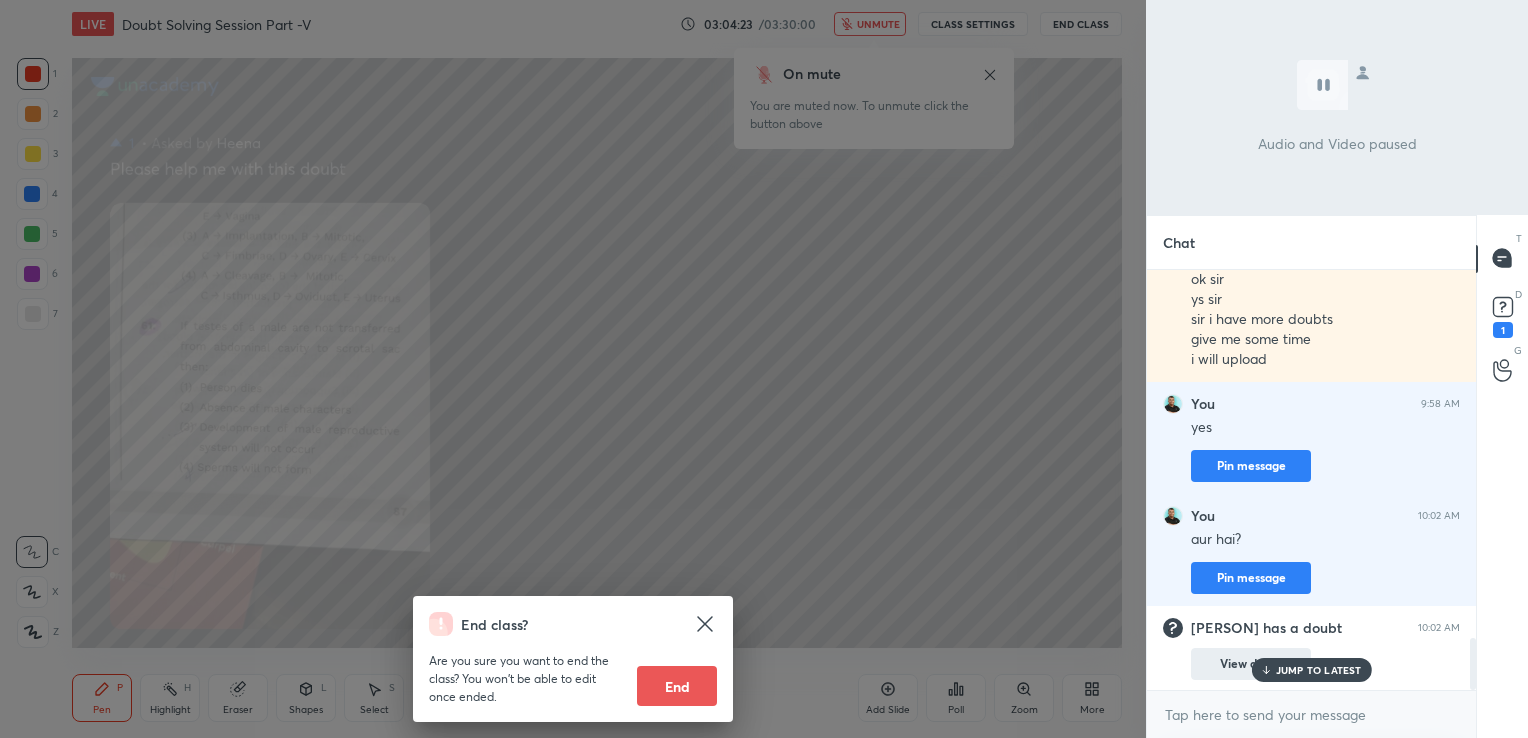 click on "View doubt" at bounding box center [1251, 664] 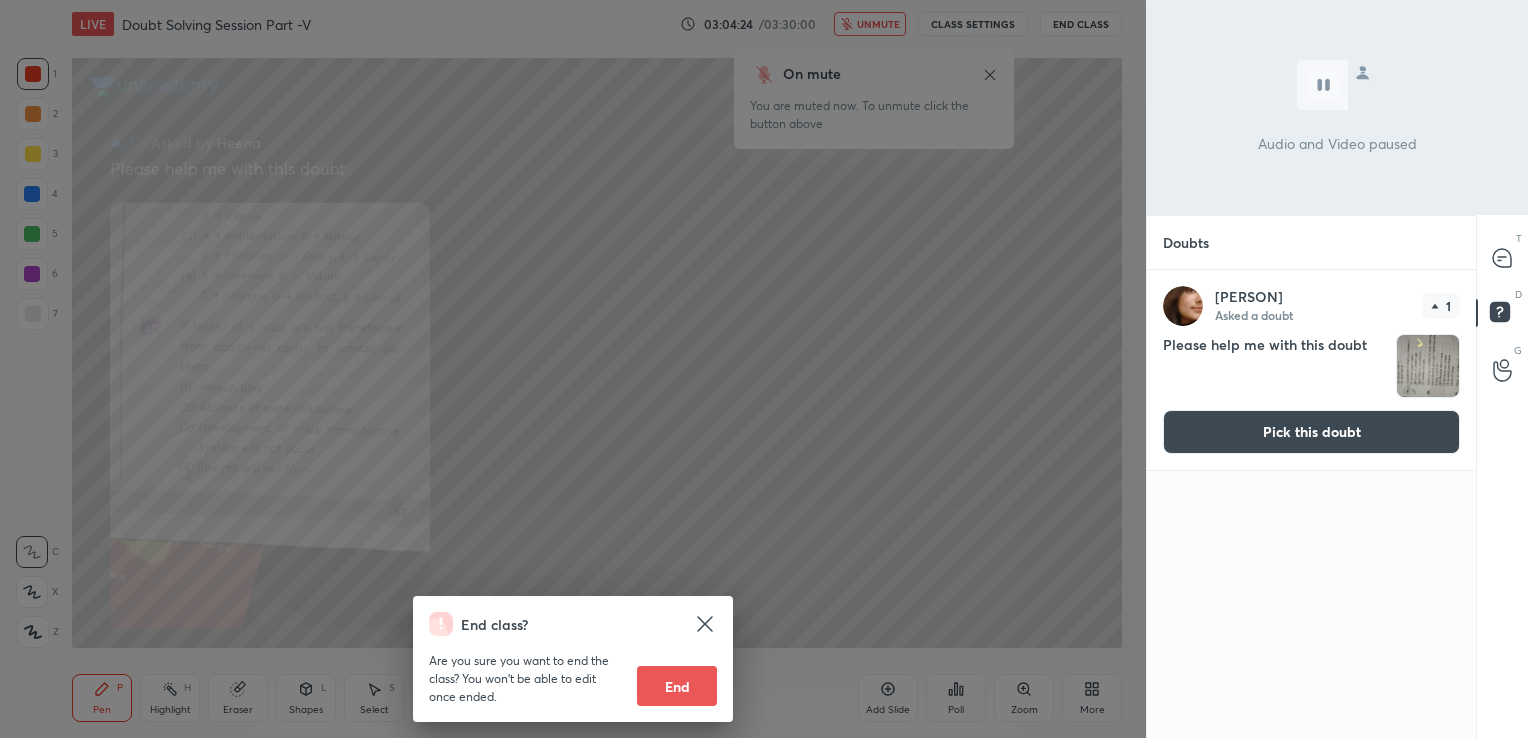 click on "Pick this doubt" at bounding box center [1311, 432] 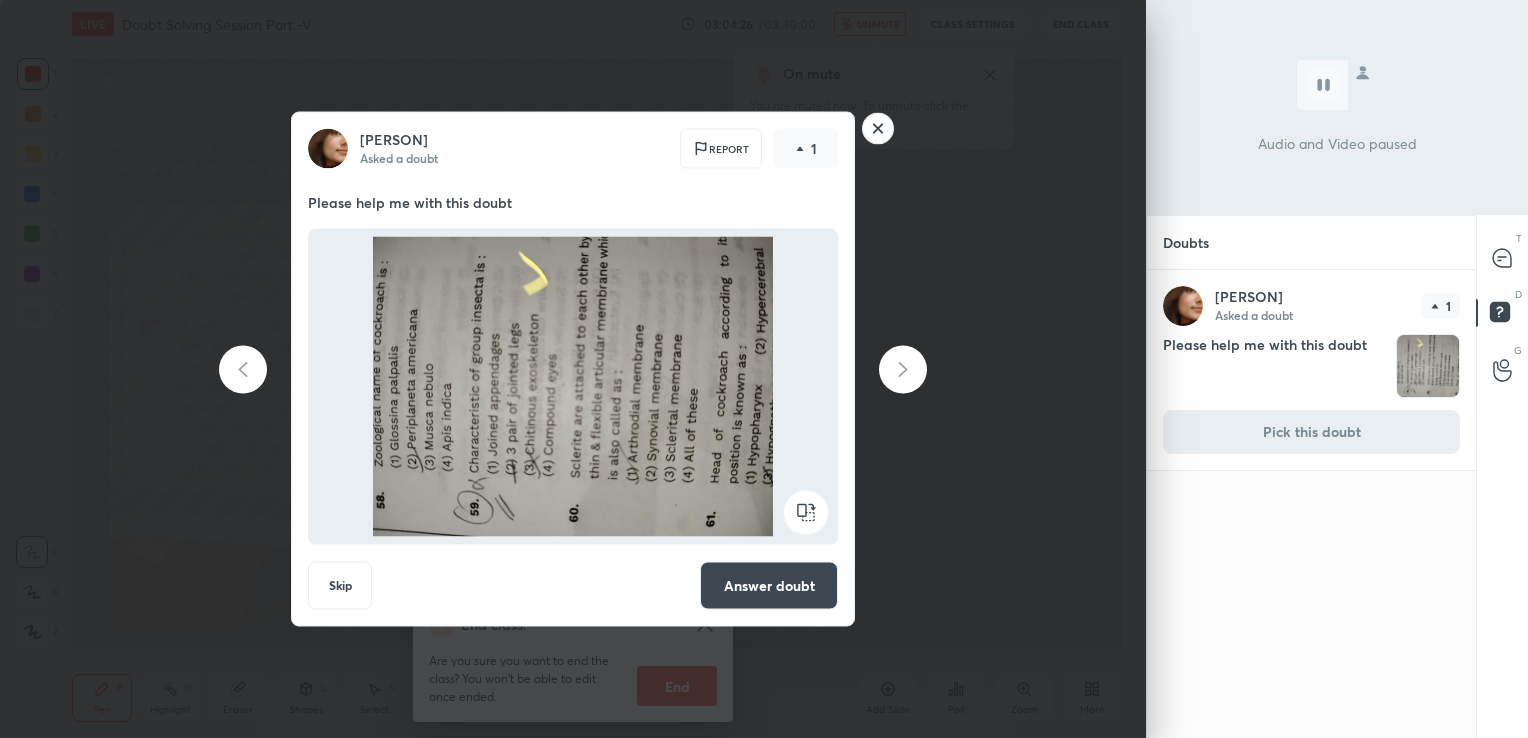 click 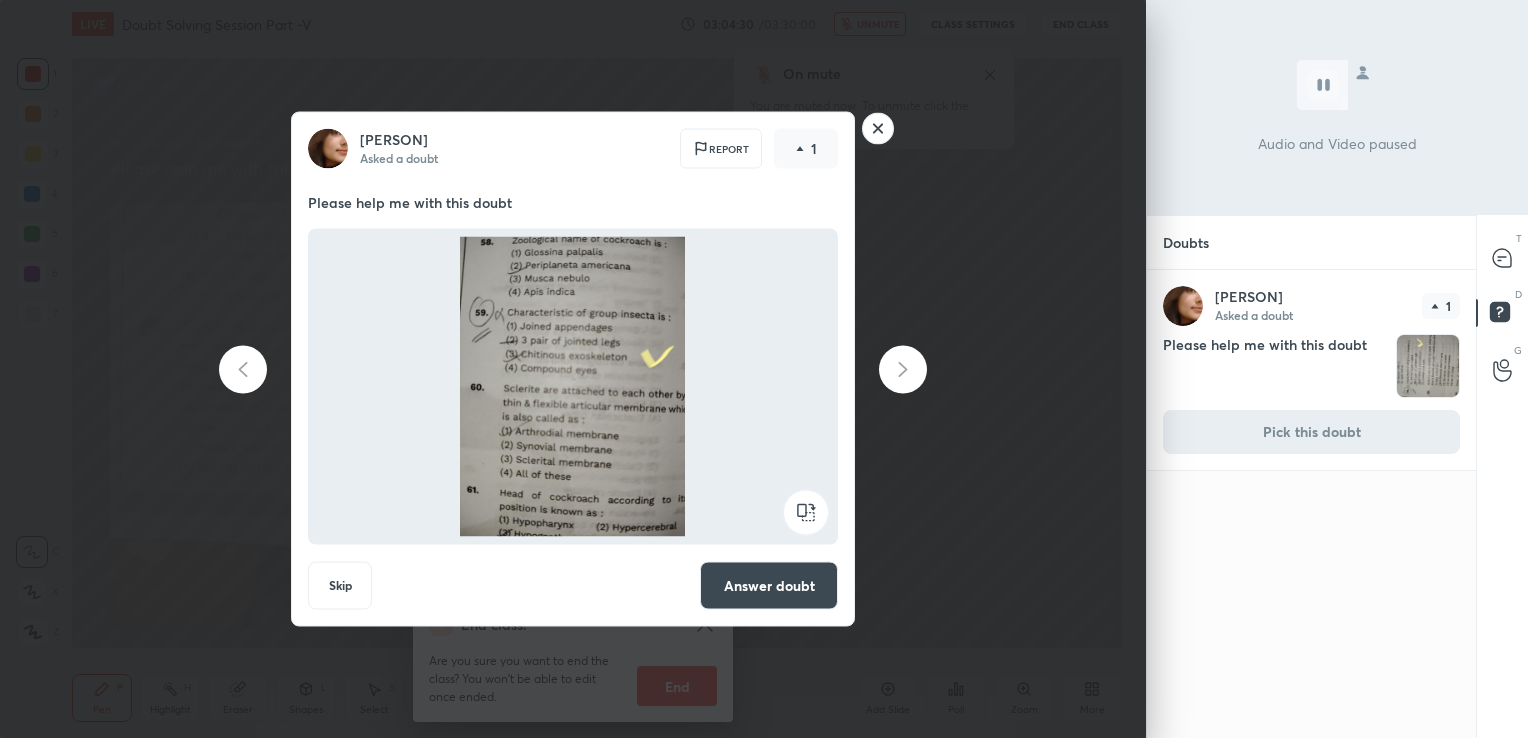 click on "Answer doubt" at bounding box center [769, 586] 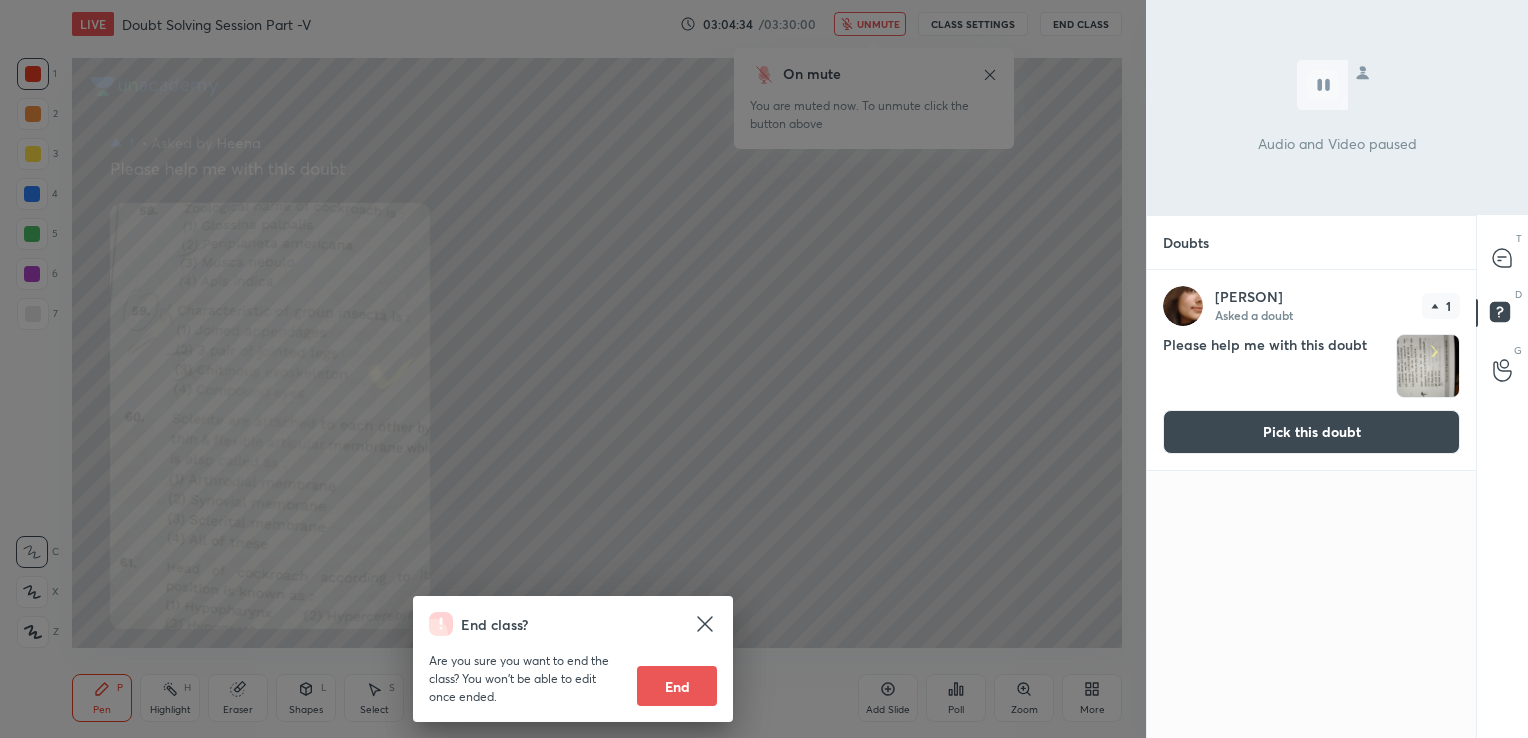 click on "Pick this doubt" at bounding box center [1311, 432] 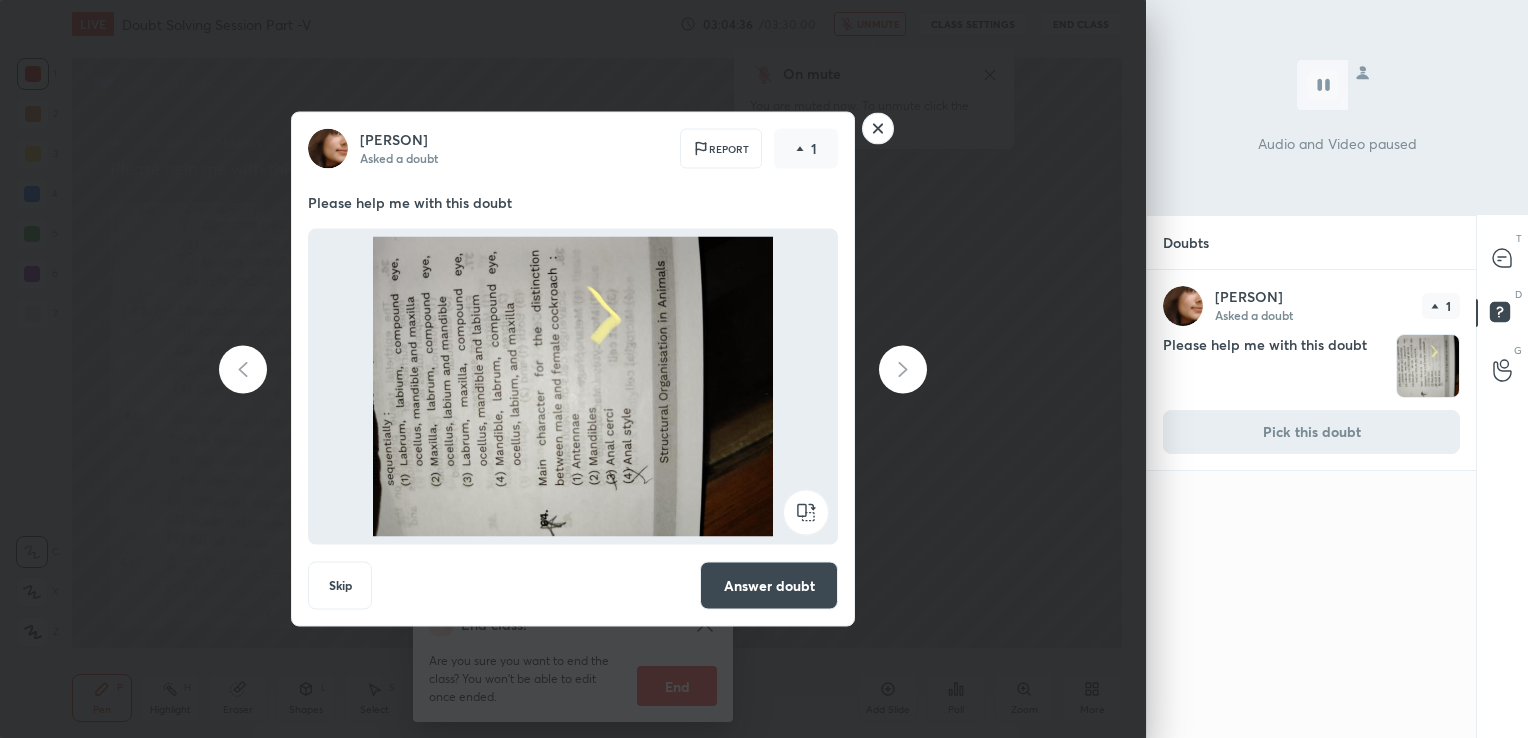 click 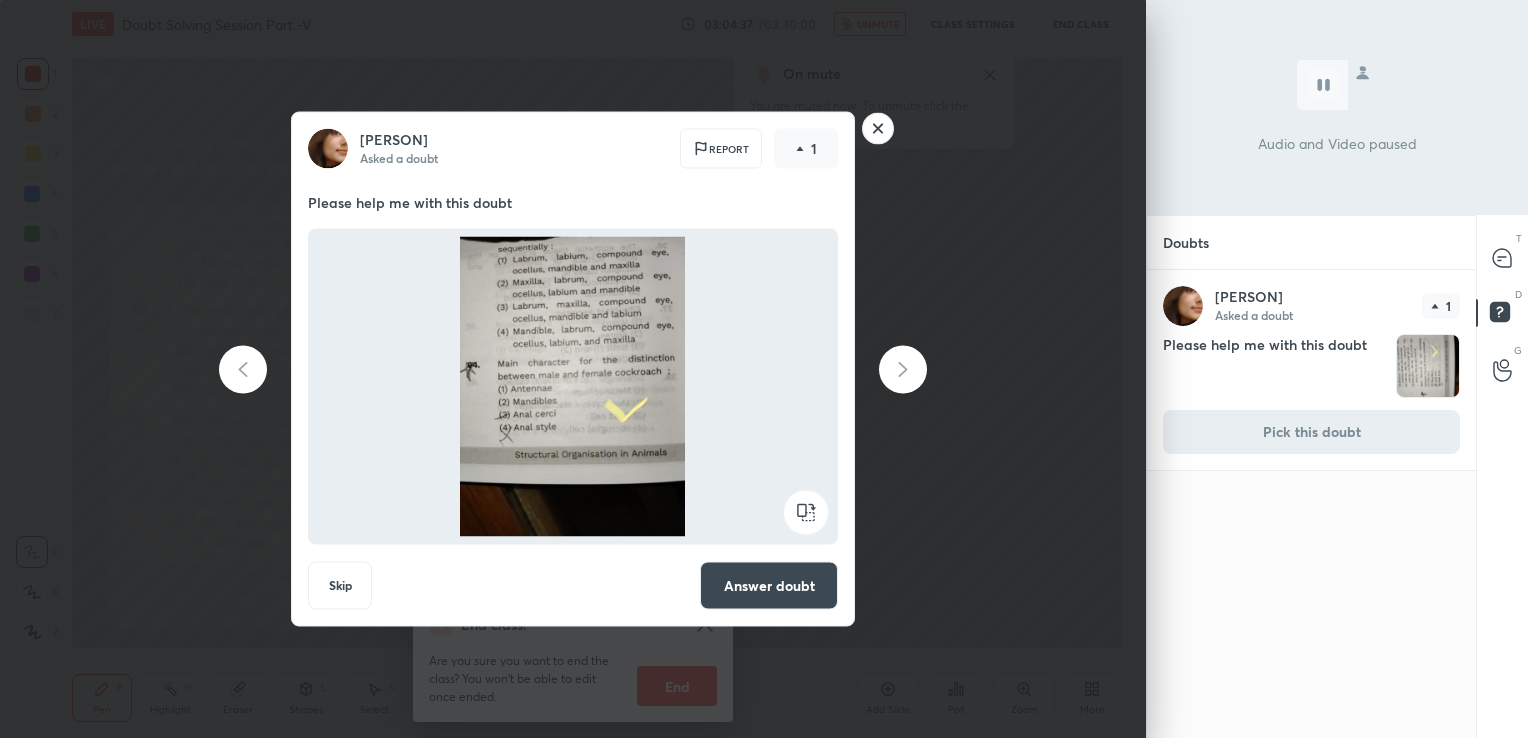 click on "Answer doubt" at bounding box center (769, 586) 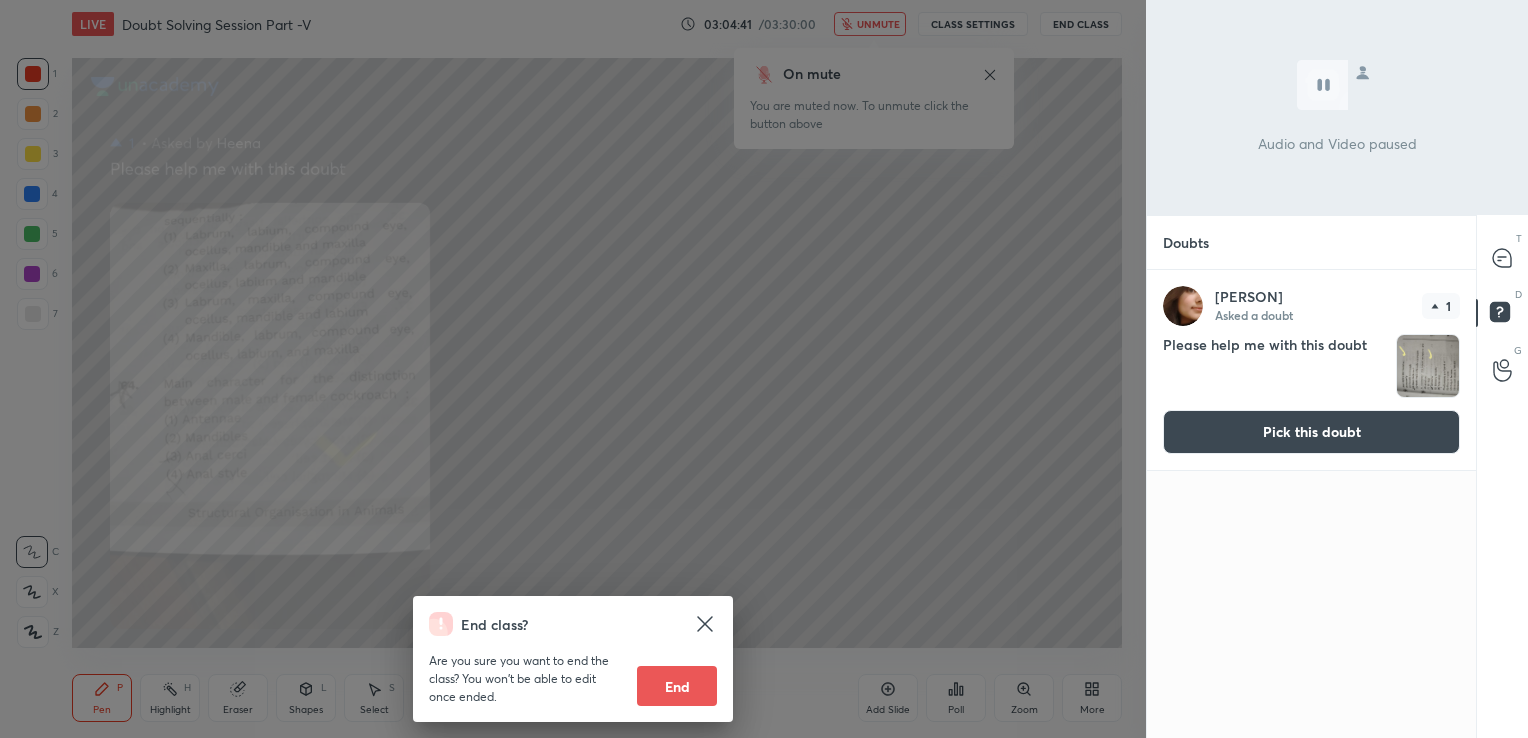 click on "Pick this doubt" at bounding box center (1311, 432) 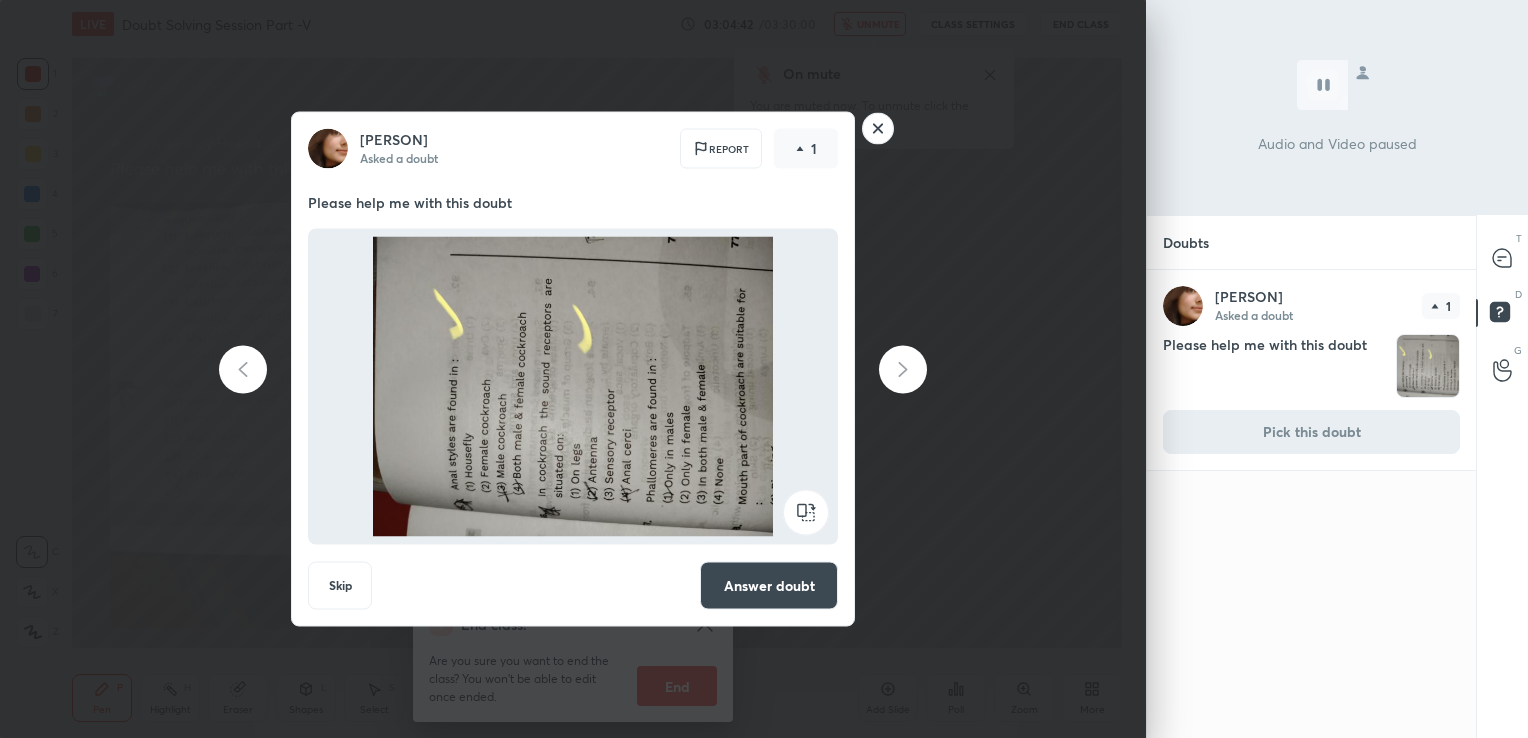 click 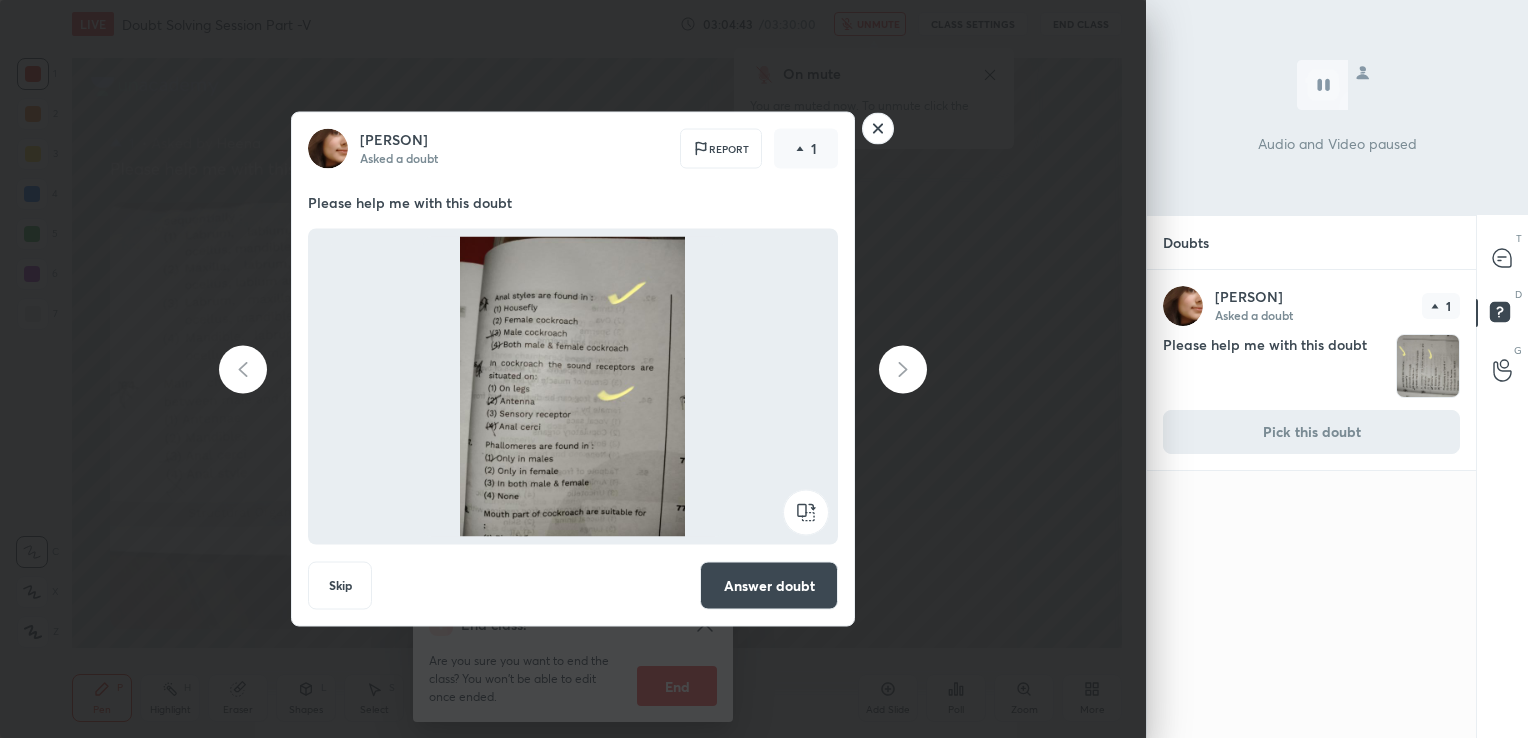 click on "Answer doubt" at bounding box center (769, 586) 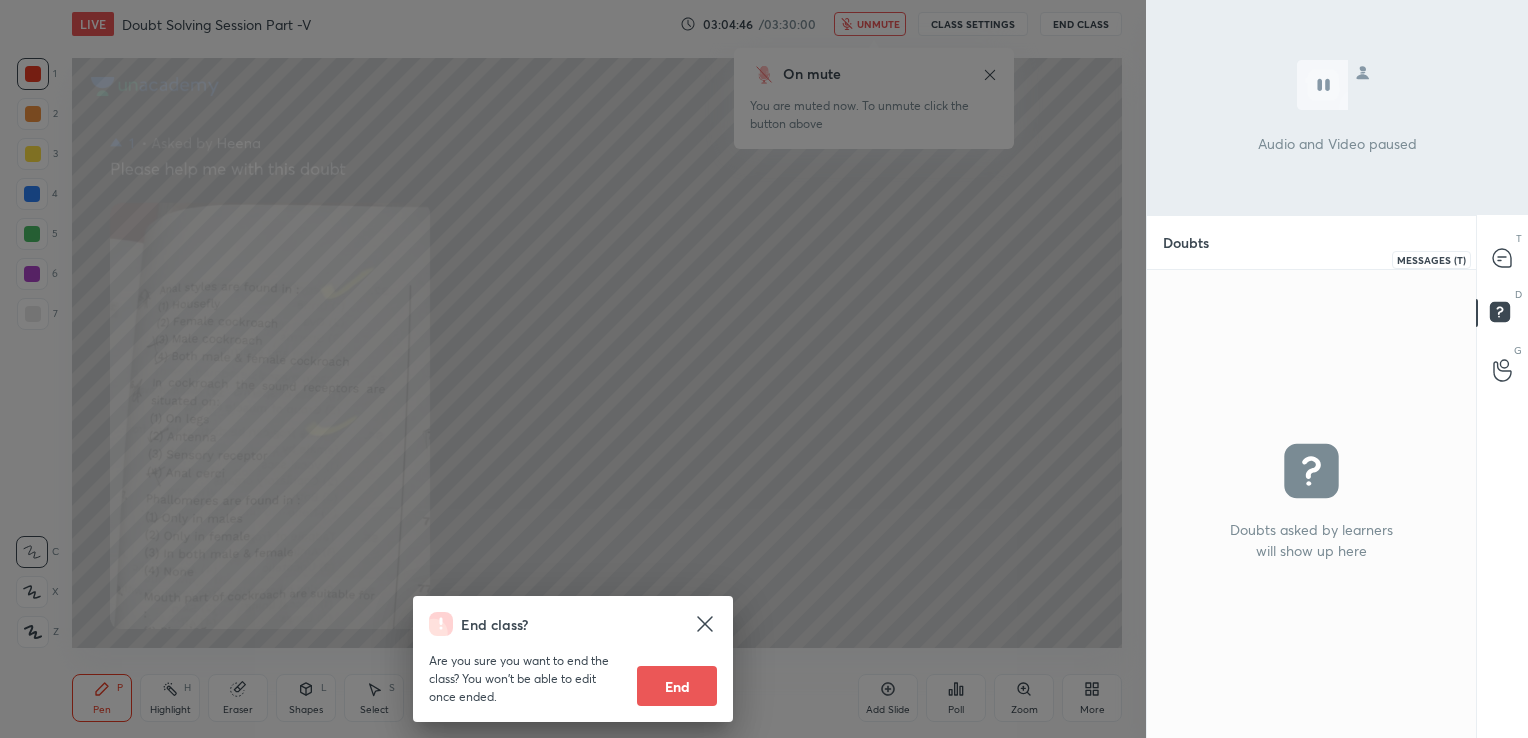click 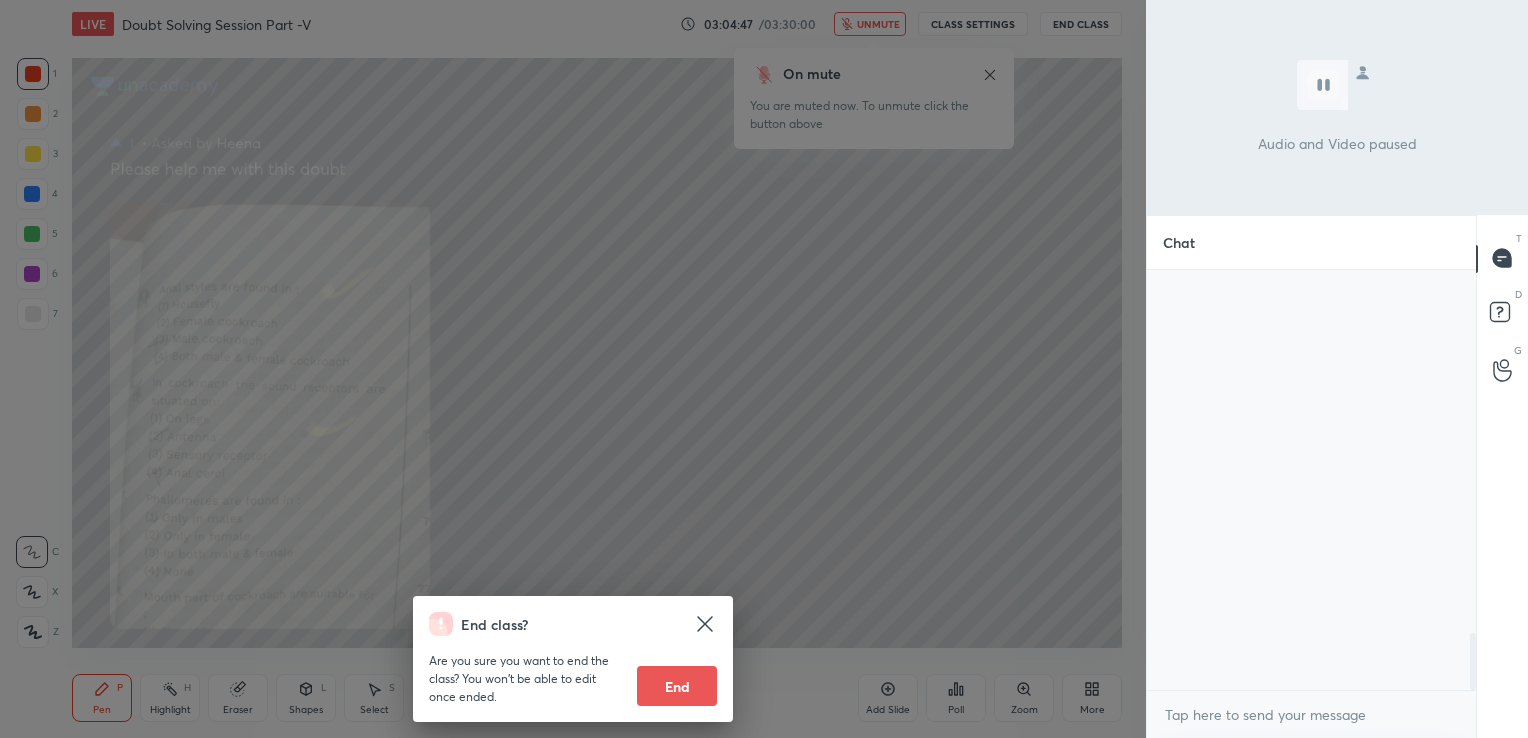 scroll, scrollTop: 2707, scrollLeft: 0, axis: vertical 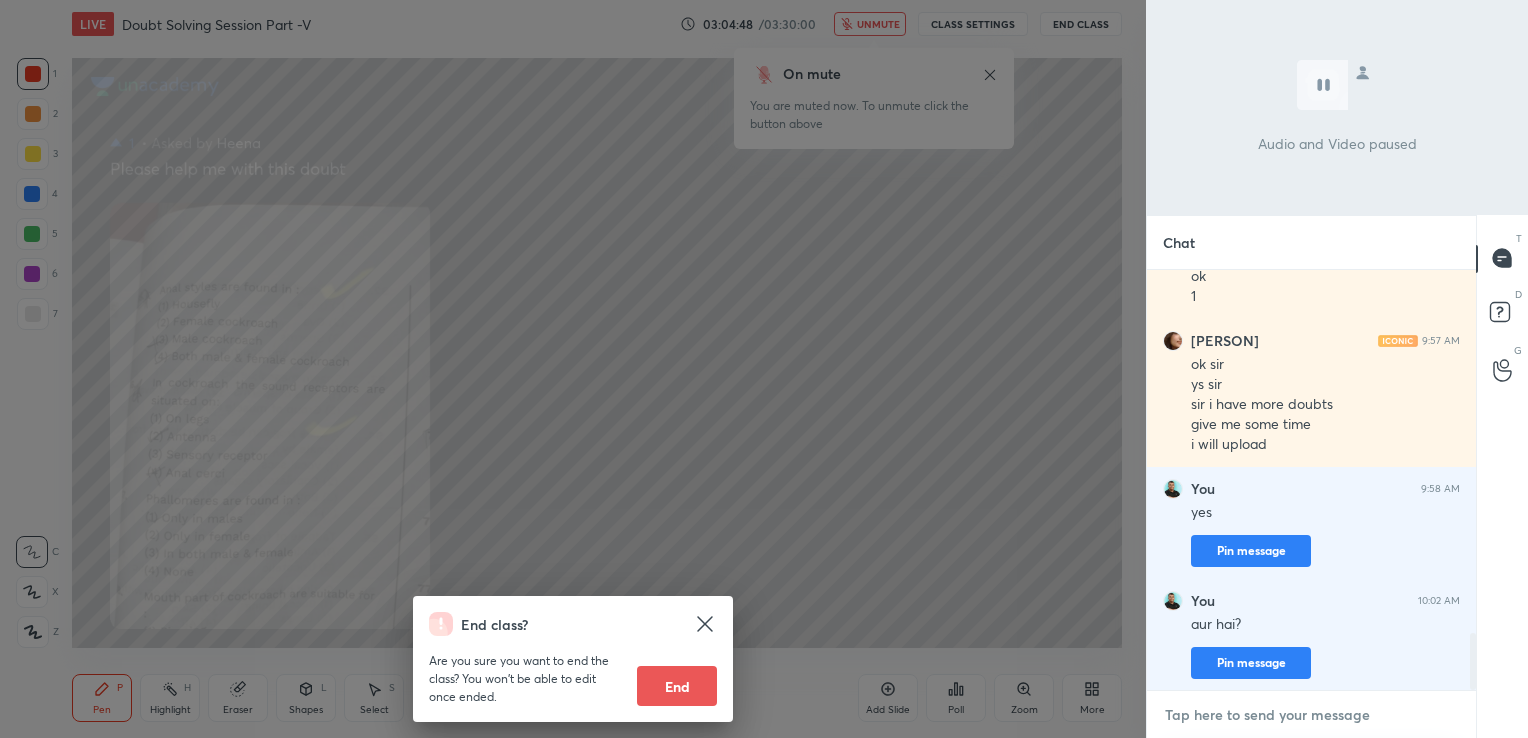 type on "x" 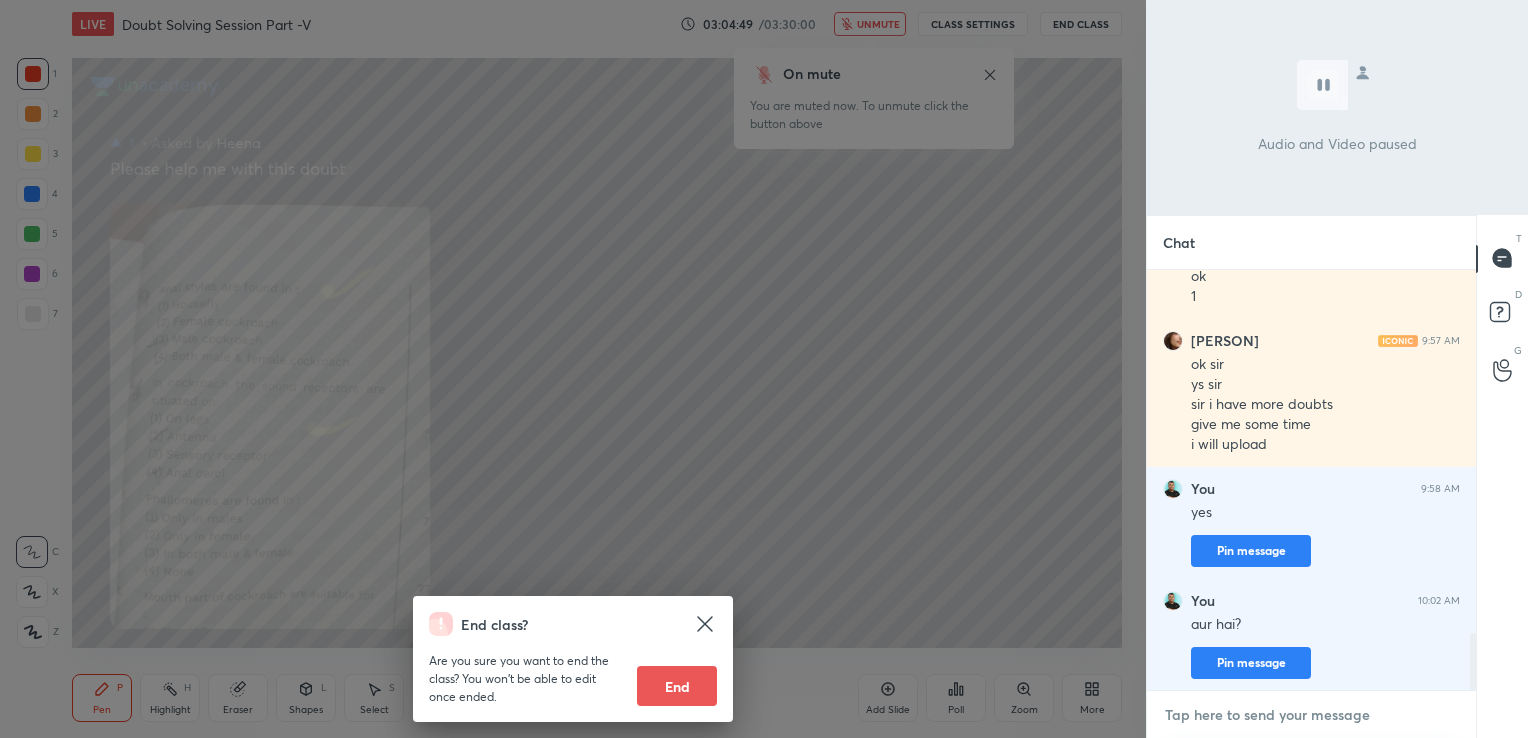 type on "p" 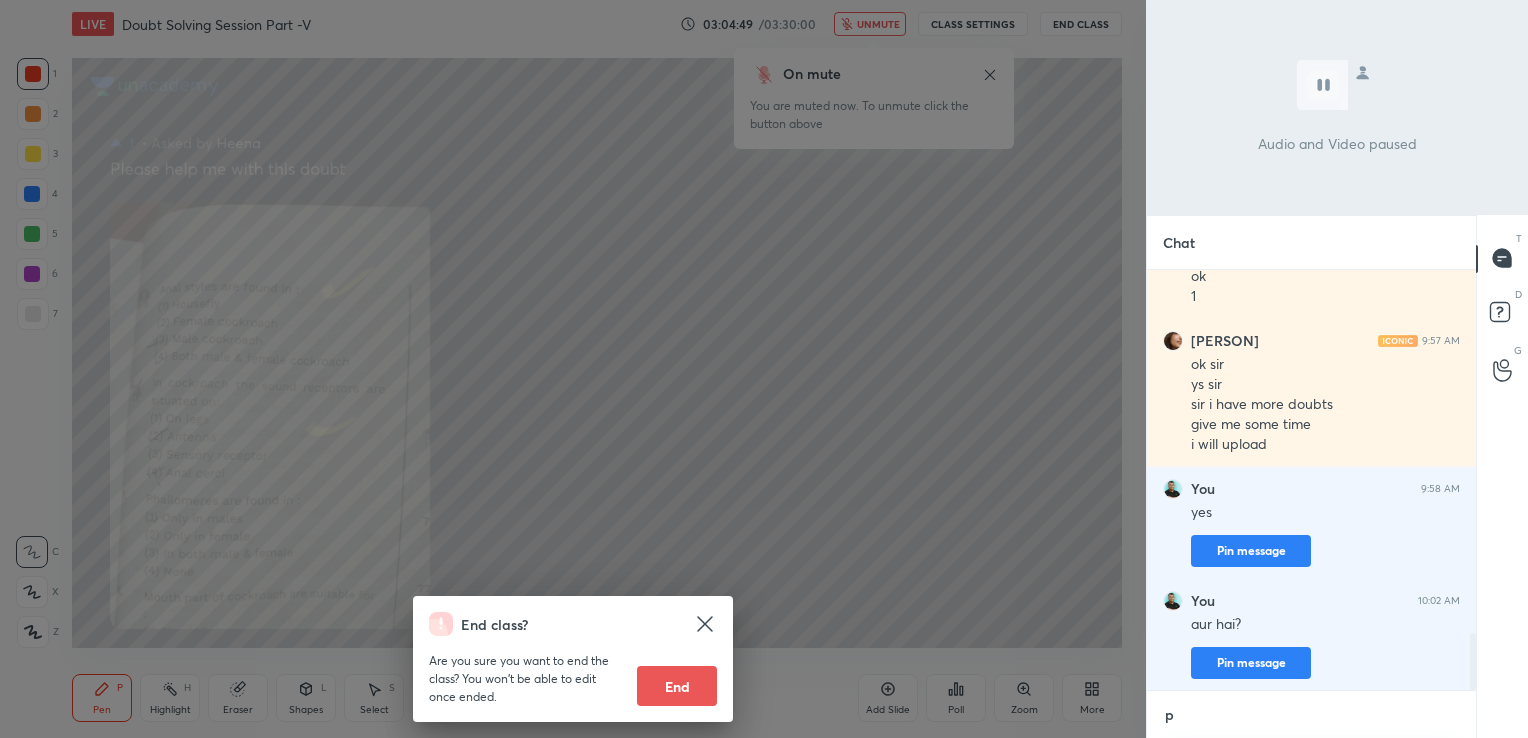 scroll, scrollTop: 409, scrollLeft: 323, axis: both 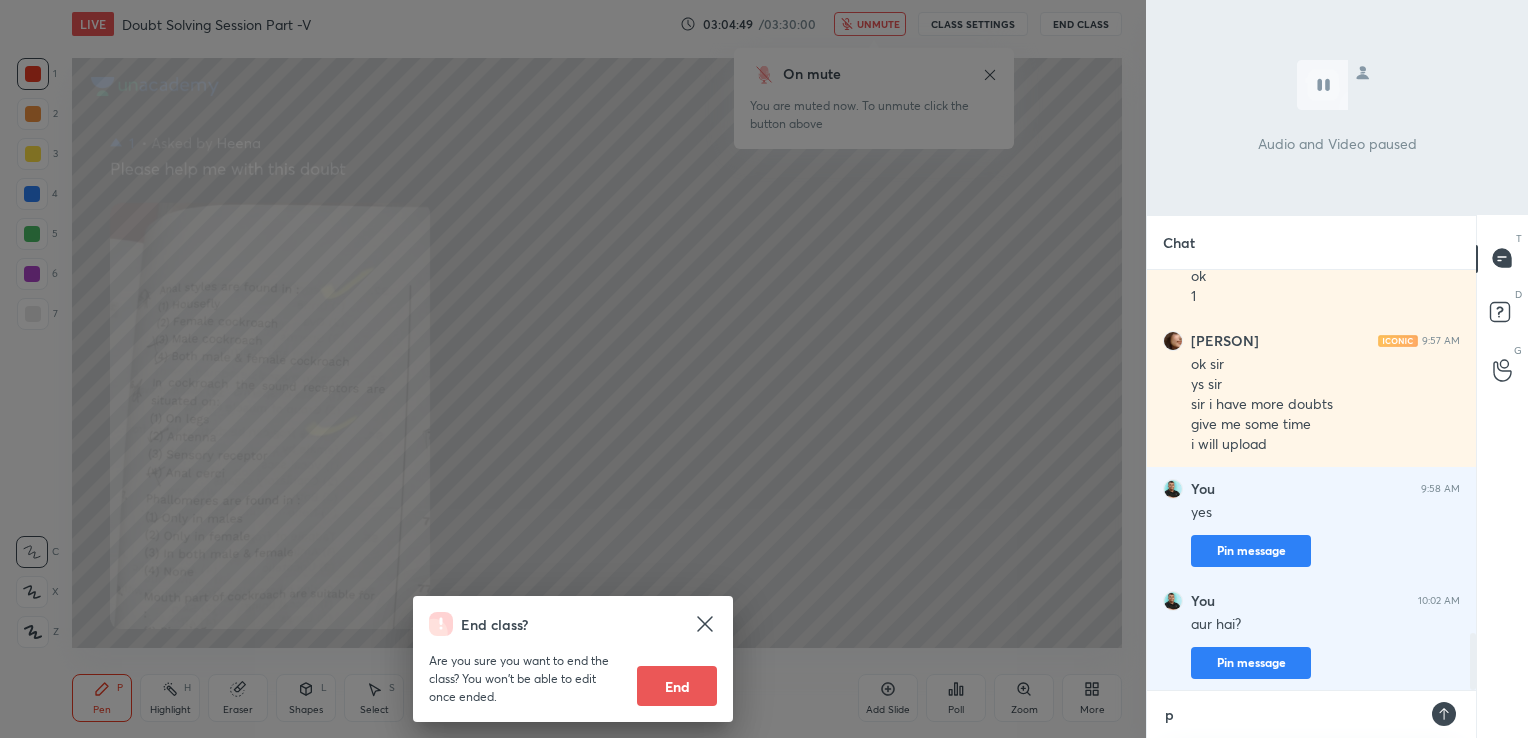 type on "pe" 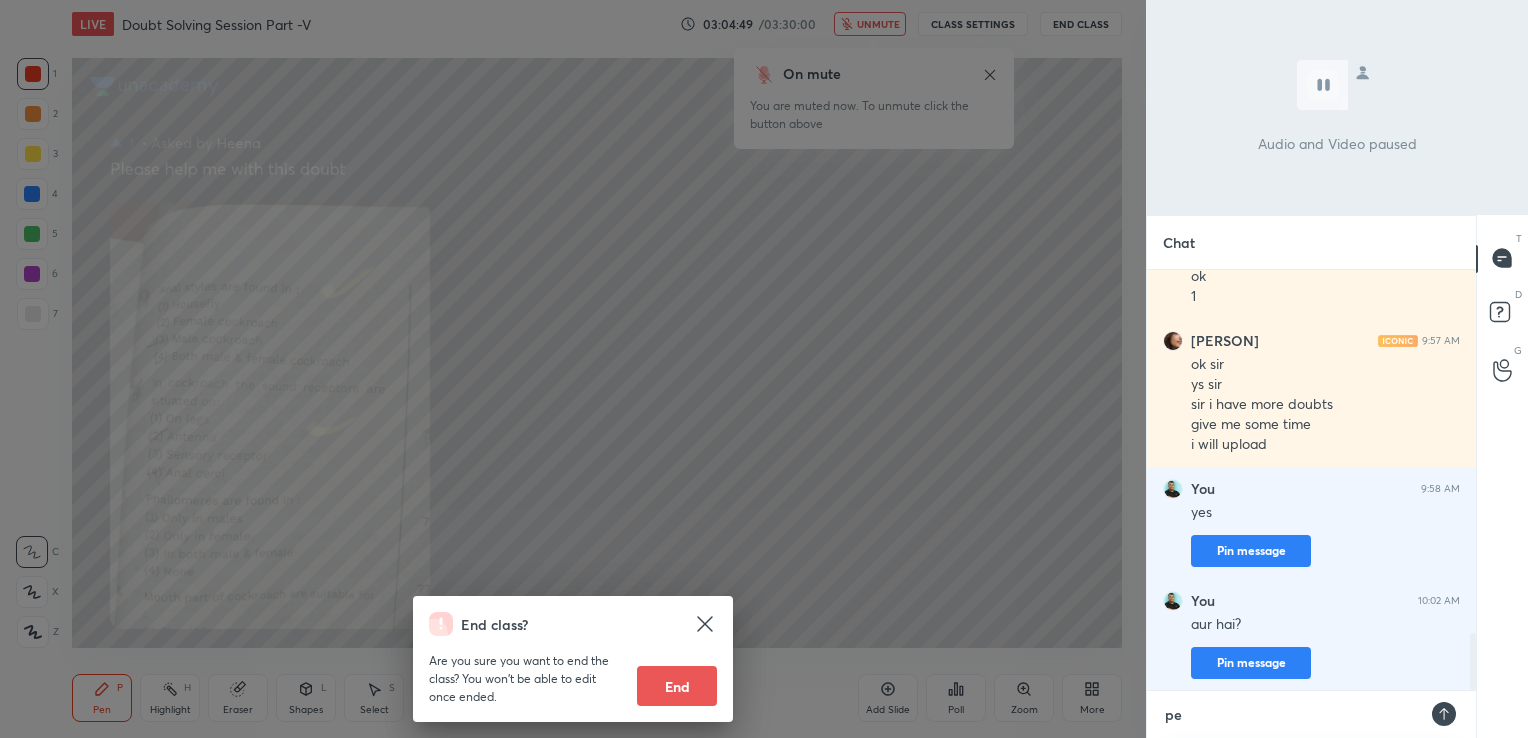scroll, scrollTop: 7, scrollLeft: 6, axis: both 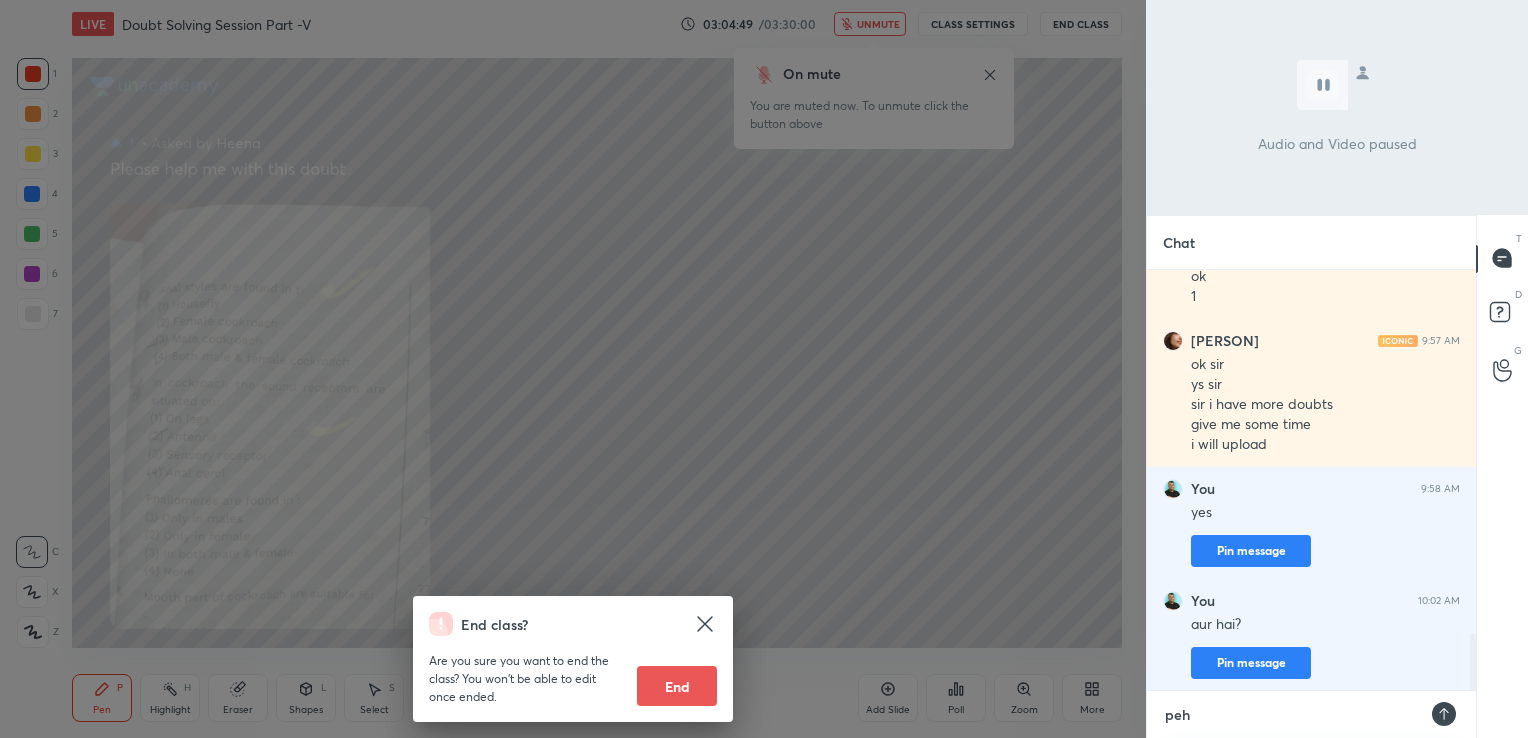 type on "pehl" 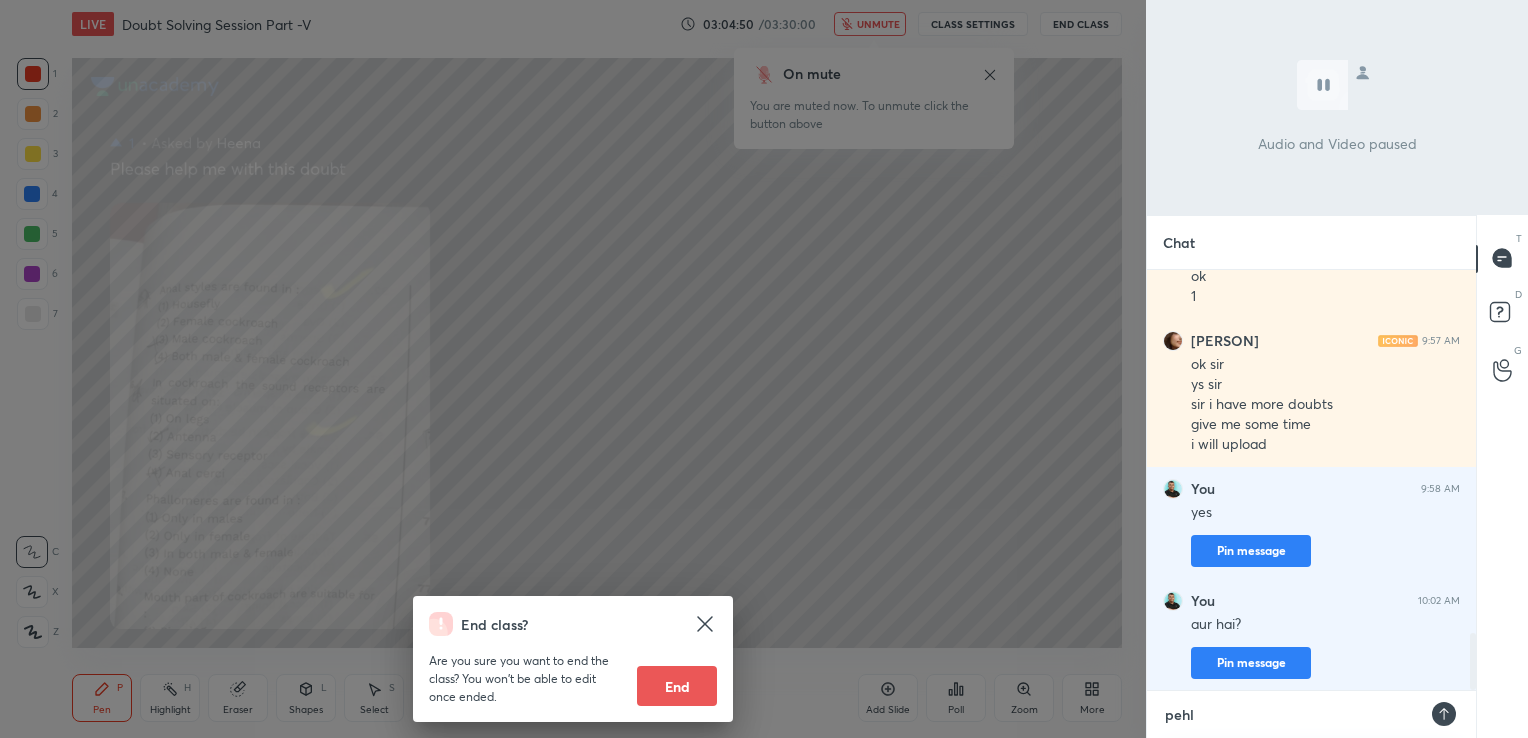 type on "pehle" 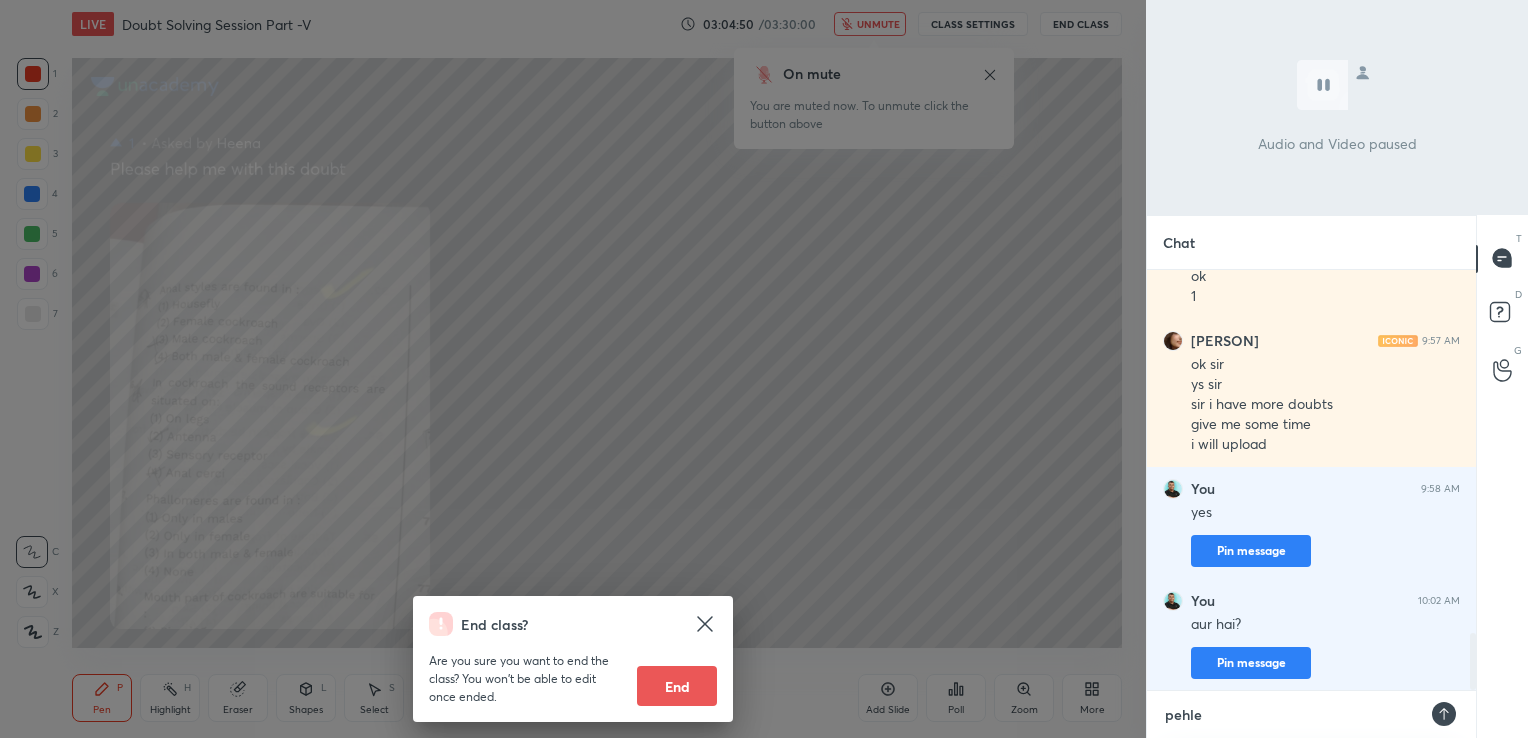 type on "x" 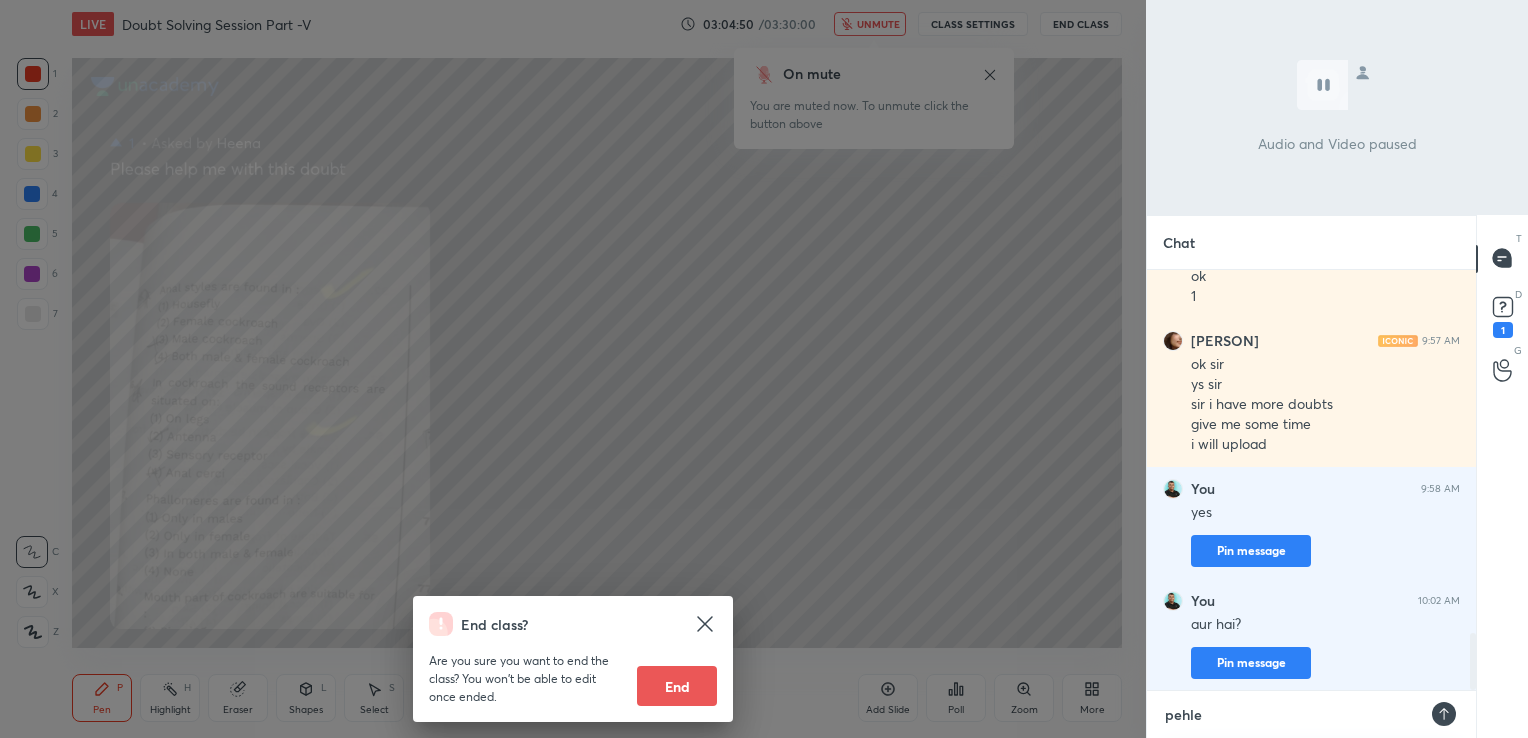 type on "pehle i" 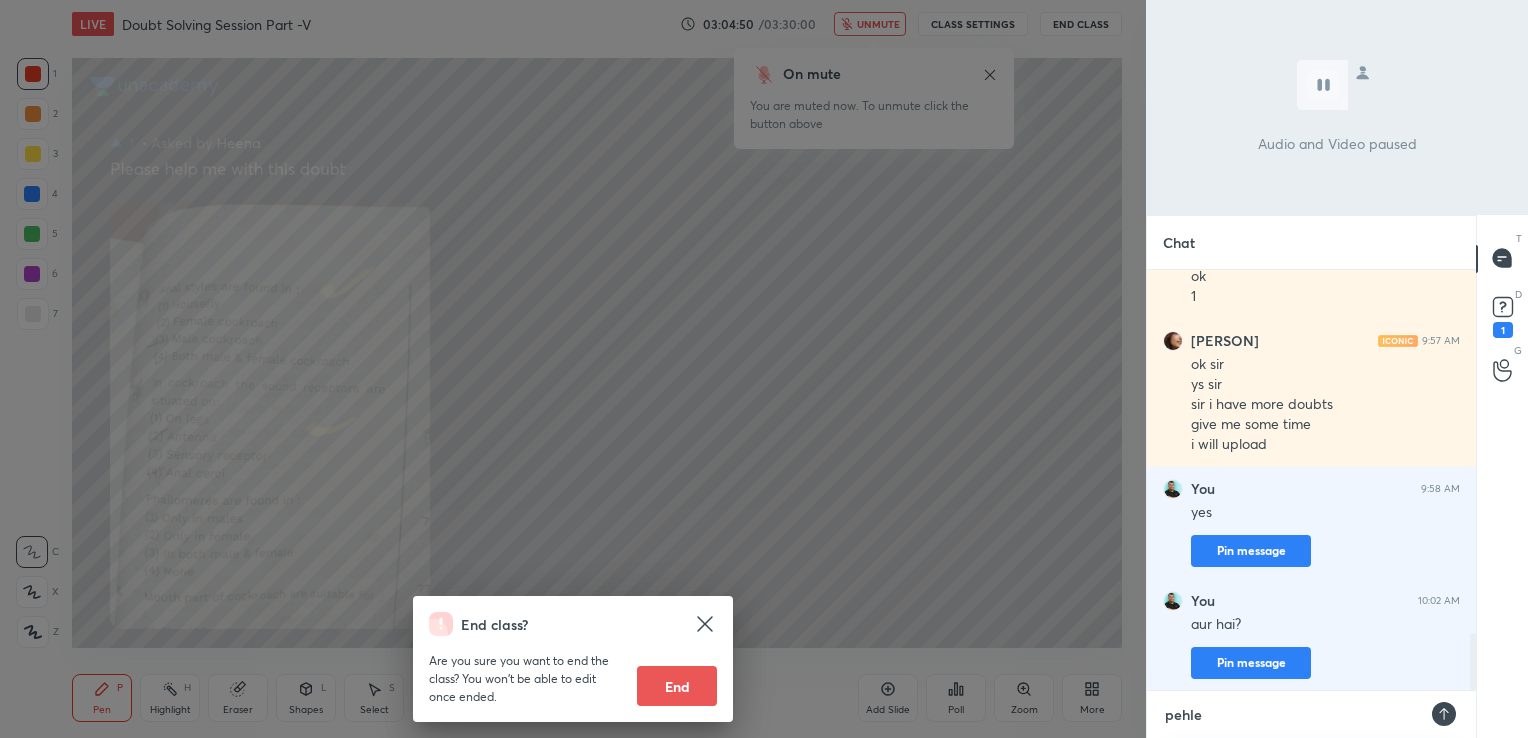 type on "x" 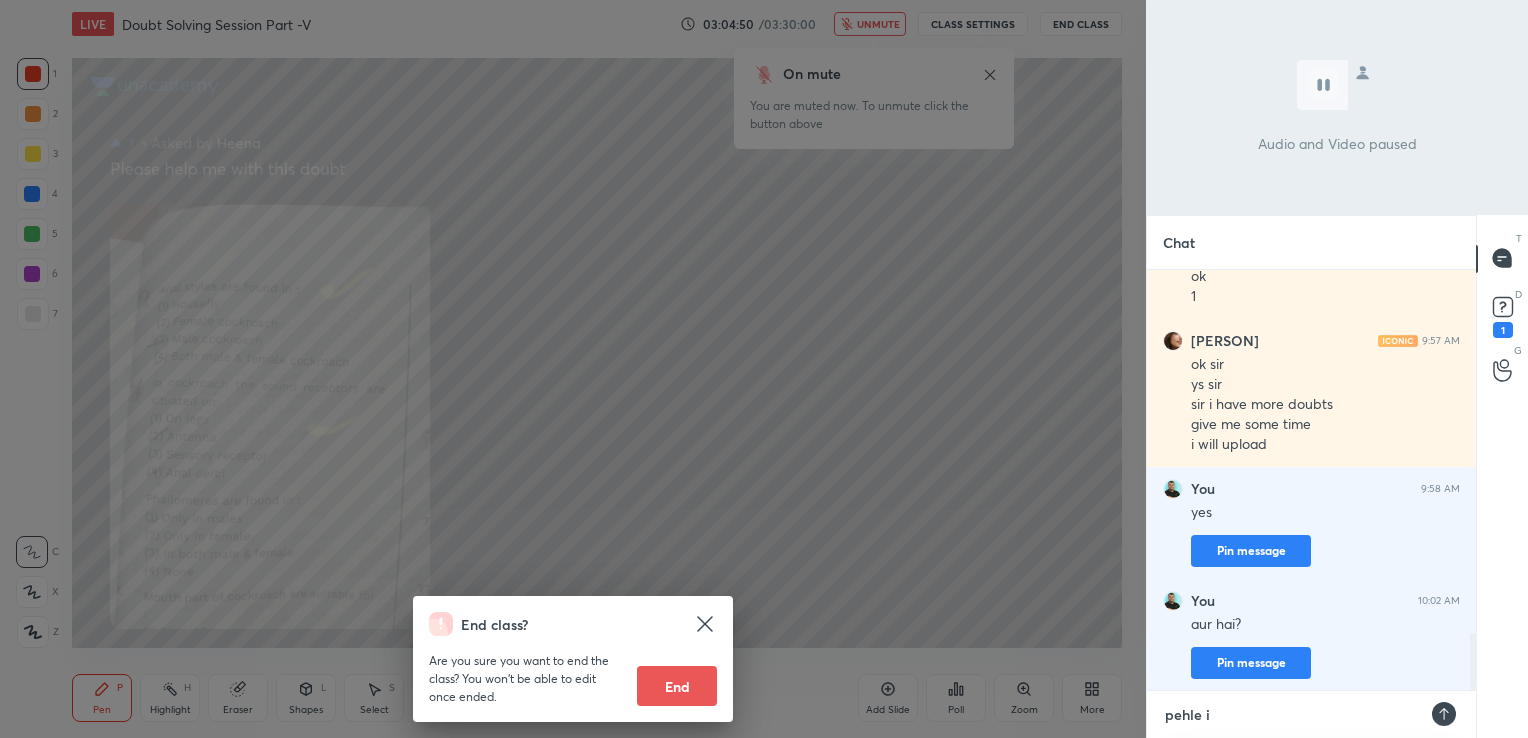scroll, scrollTop: 2792, scrollLeft: 0, axis: vertical 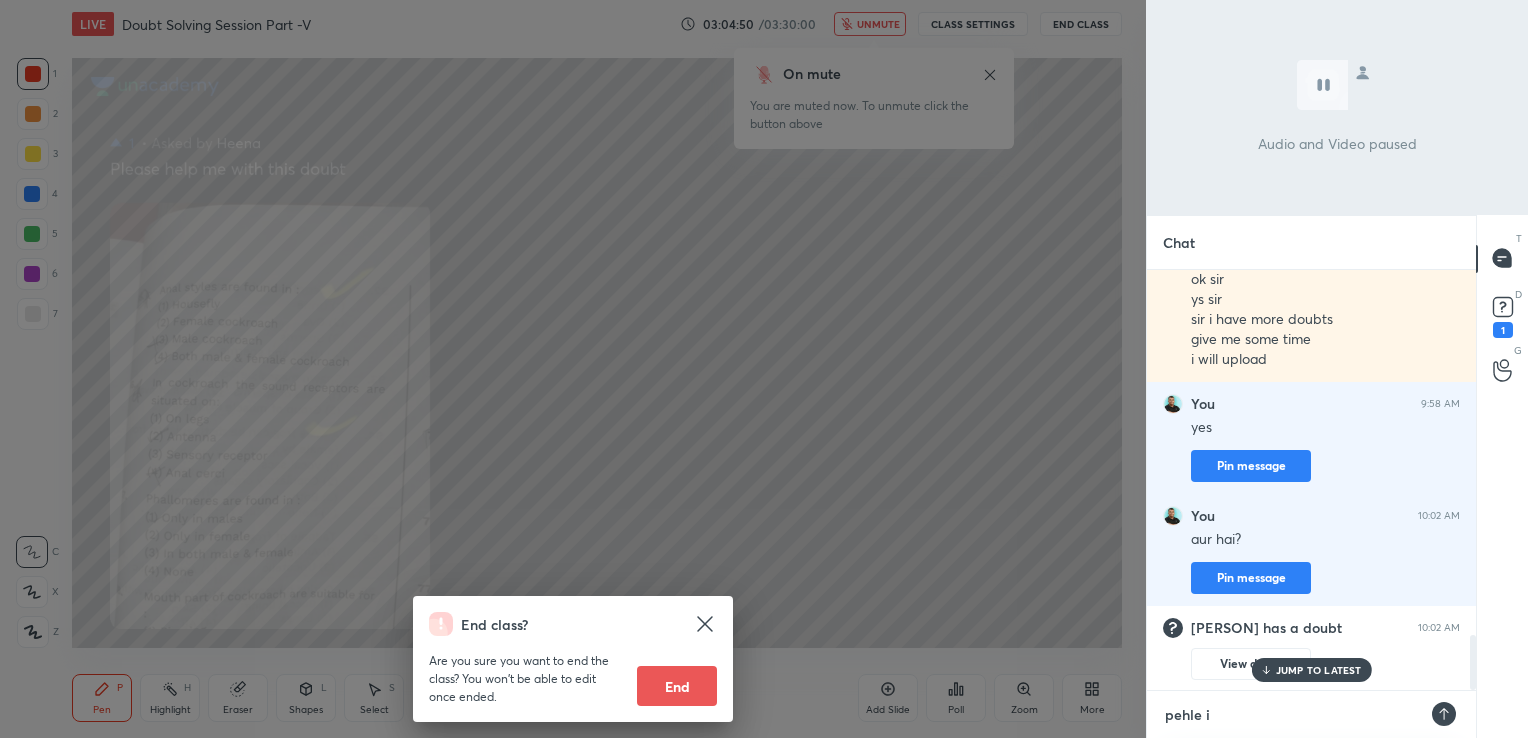 type on "pehle it" 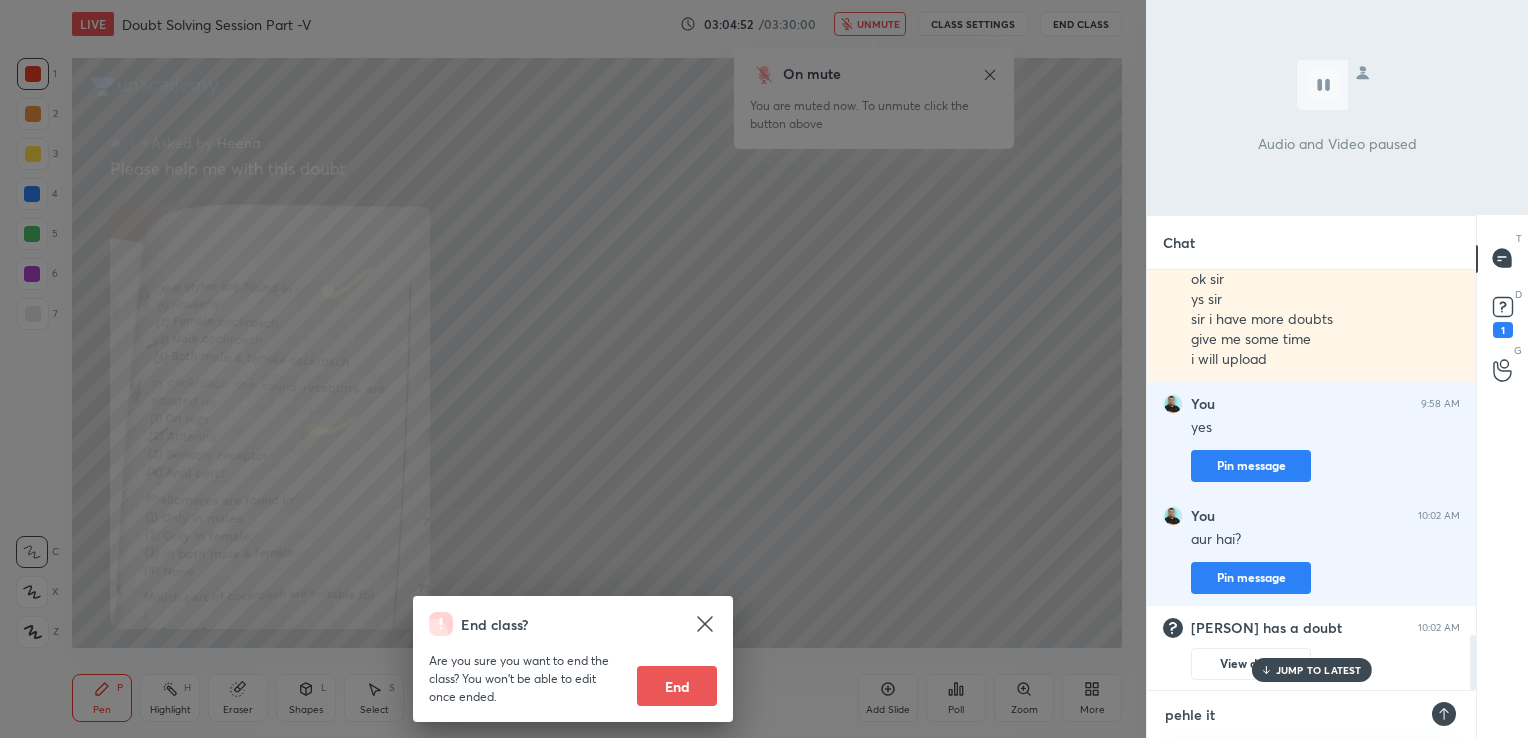 type on "pehle it" 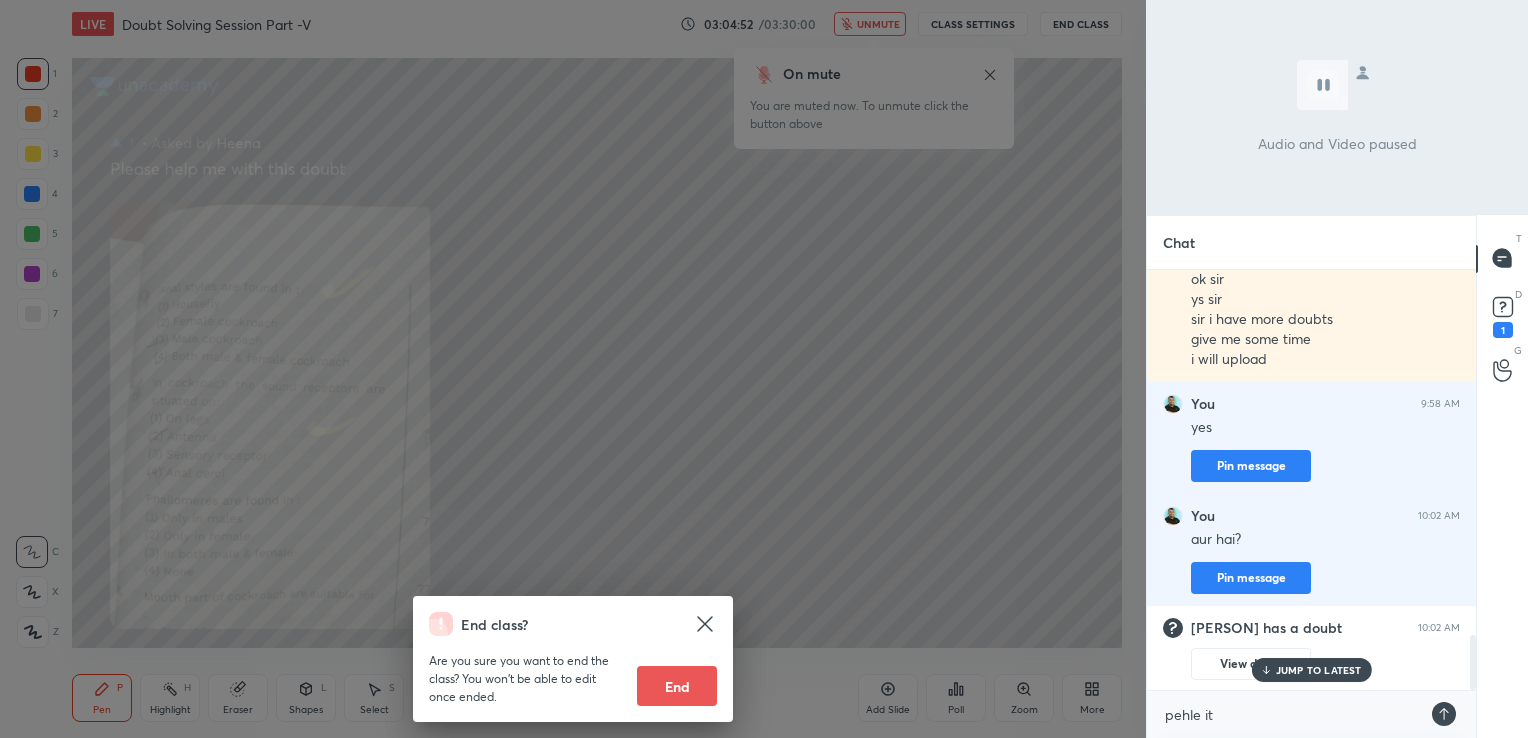 click 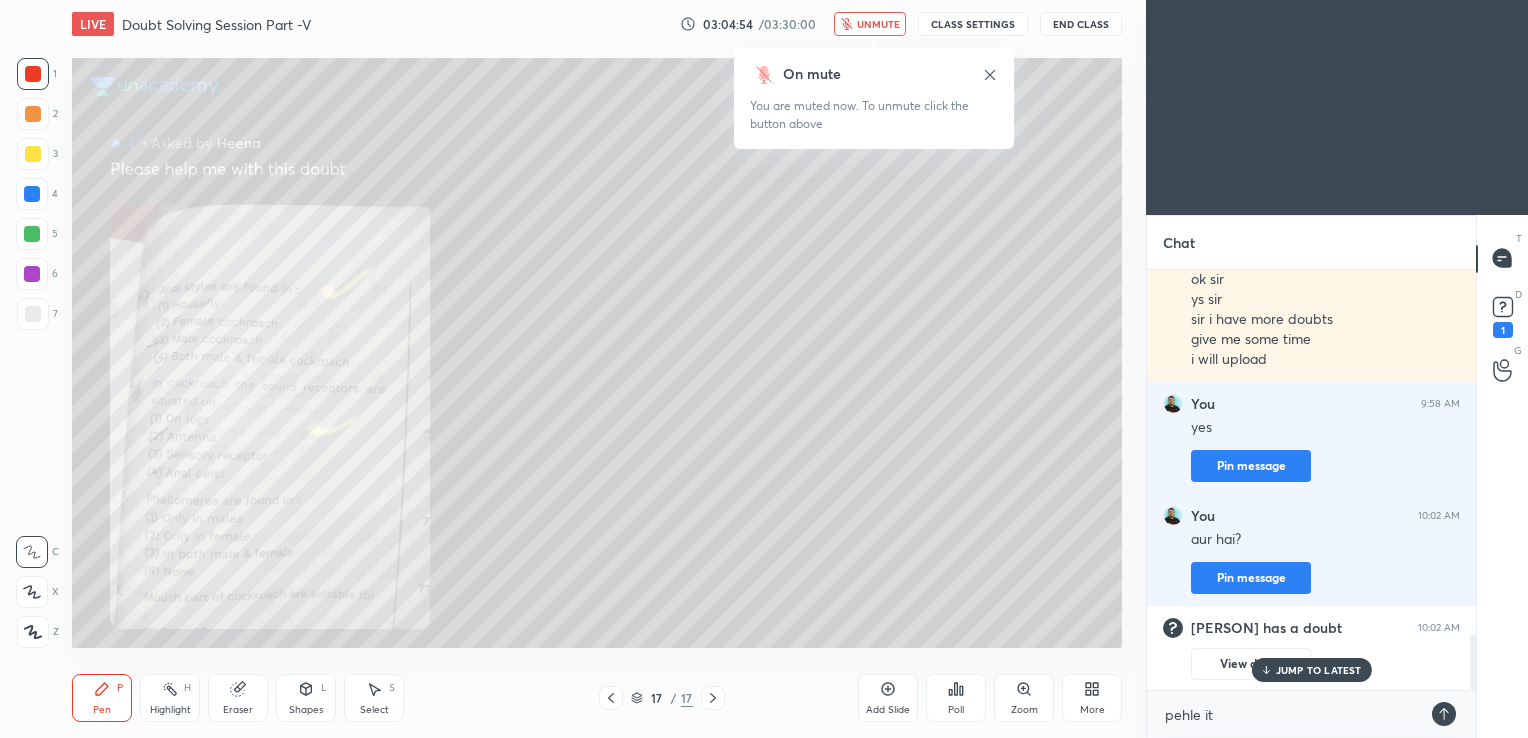 click on "unmute" at bounding box center [878, 24] 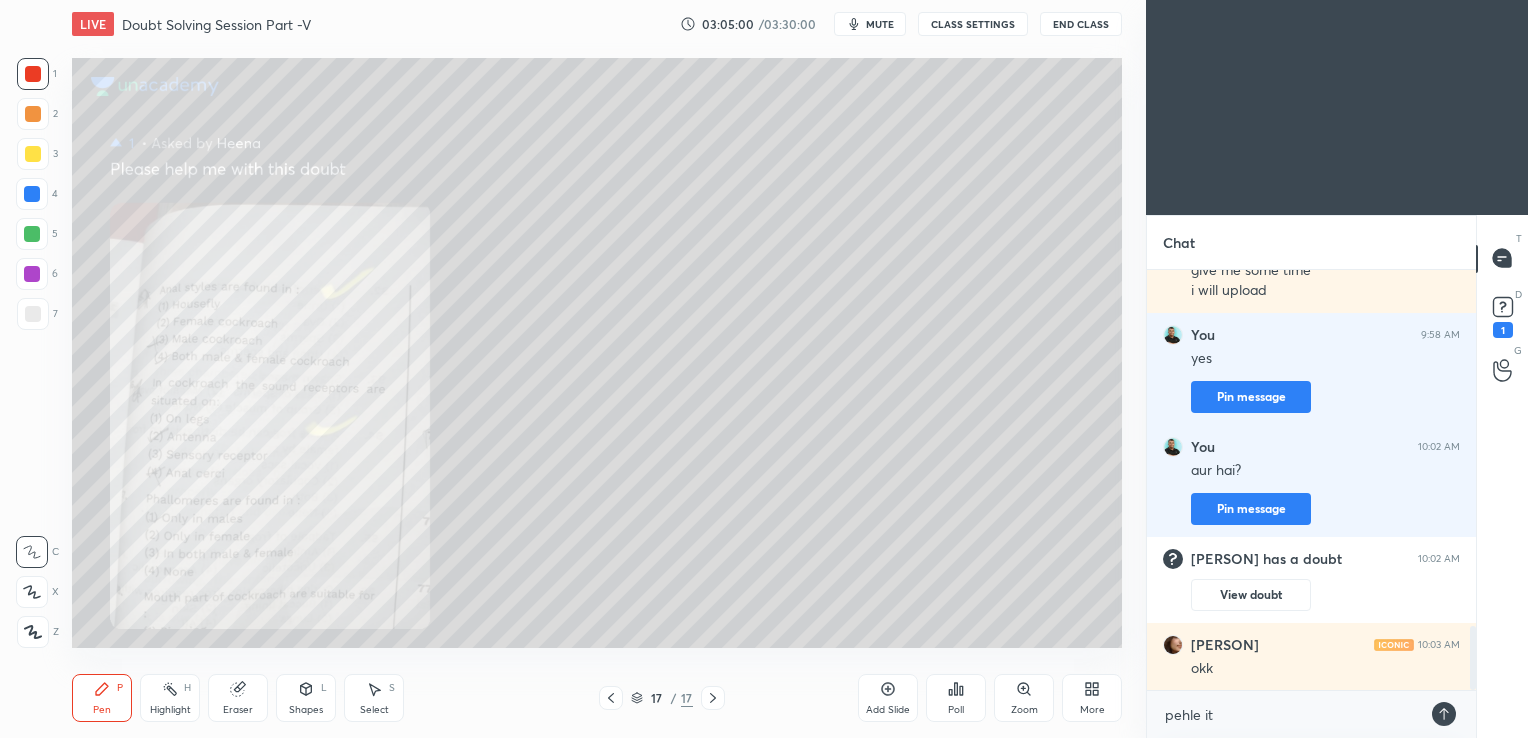 scroll, scrollTop: 2332, scrollLeft: 0, axis: vertical 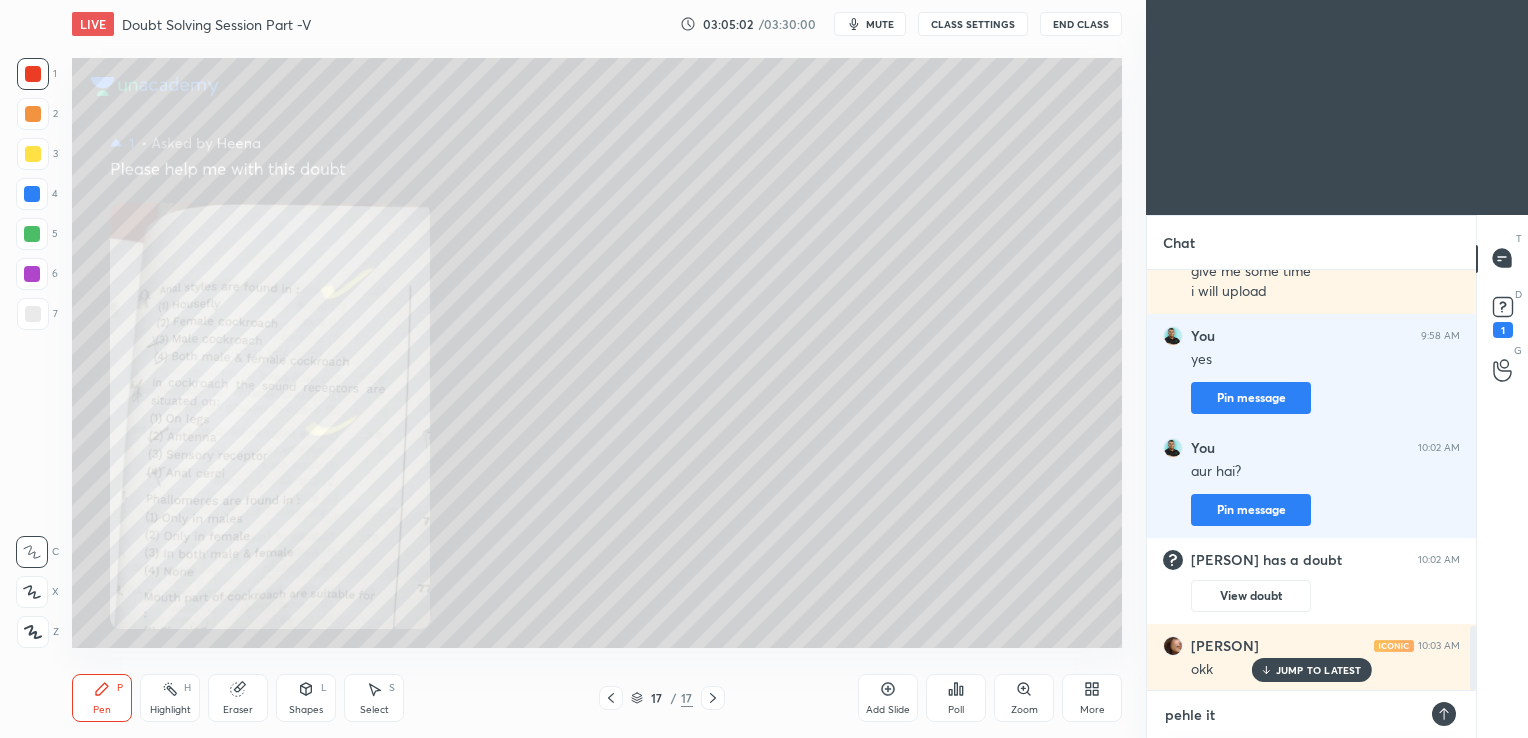type on "x" 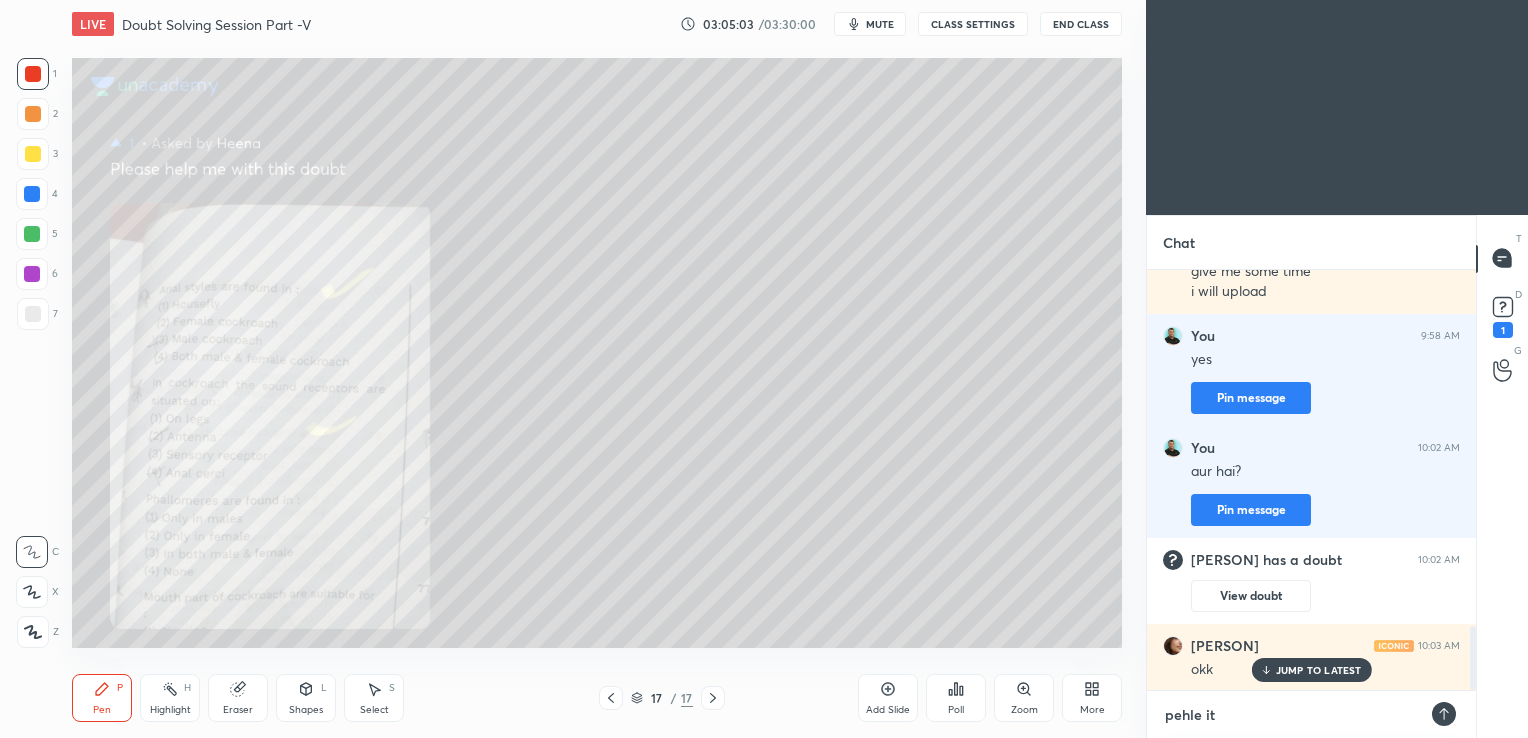 type on "pehle i" 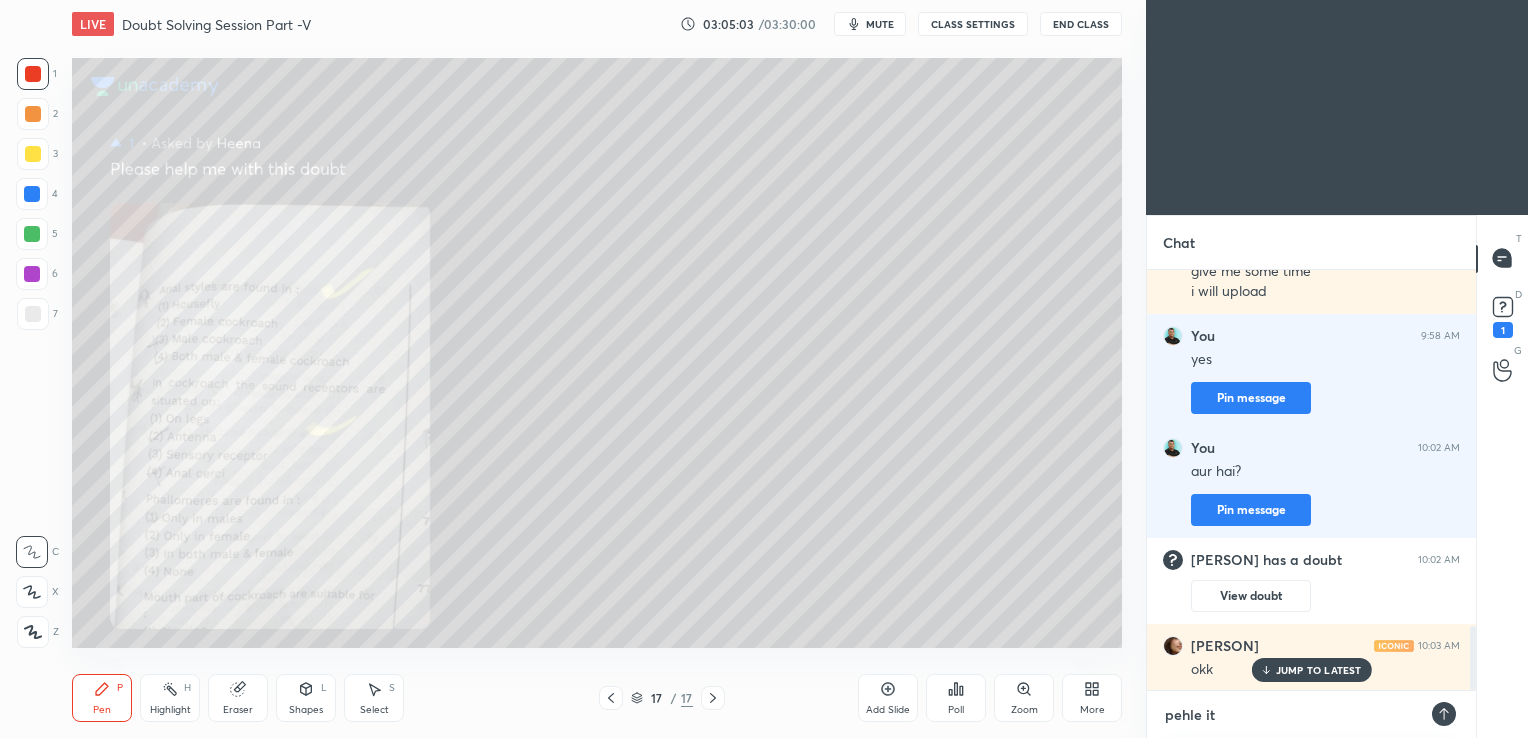 type on "x" 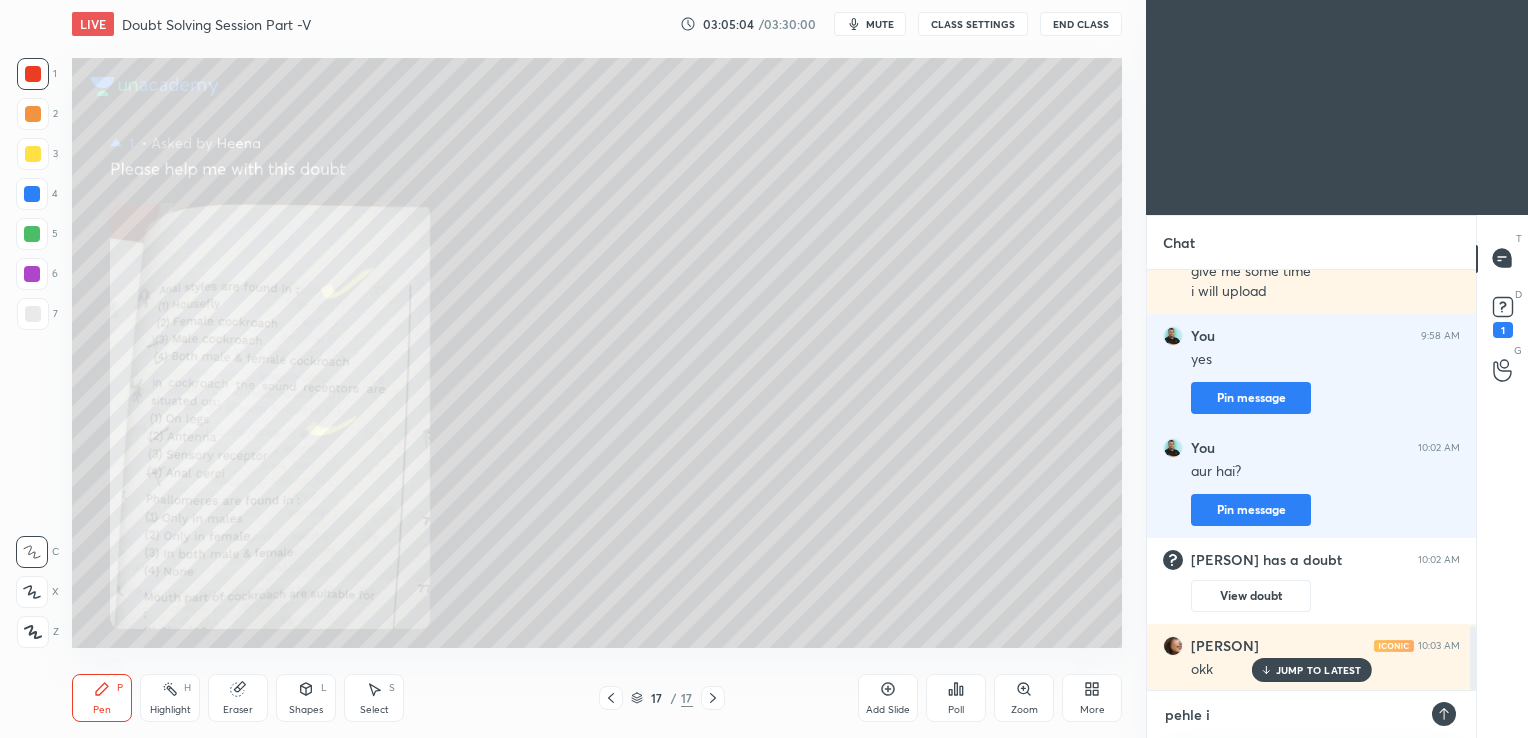 type on "pehle" 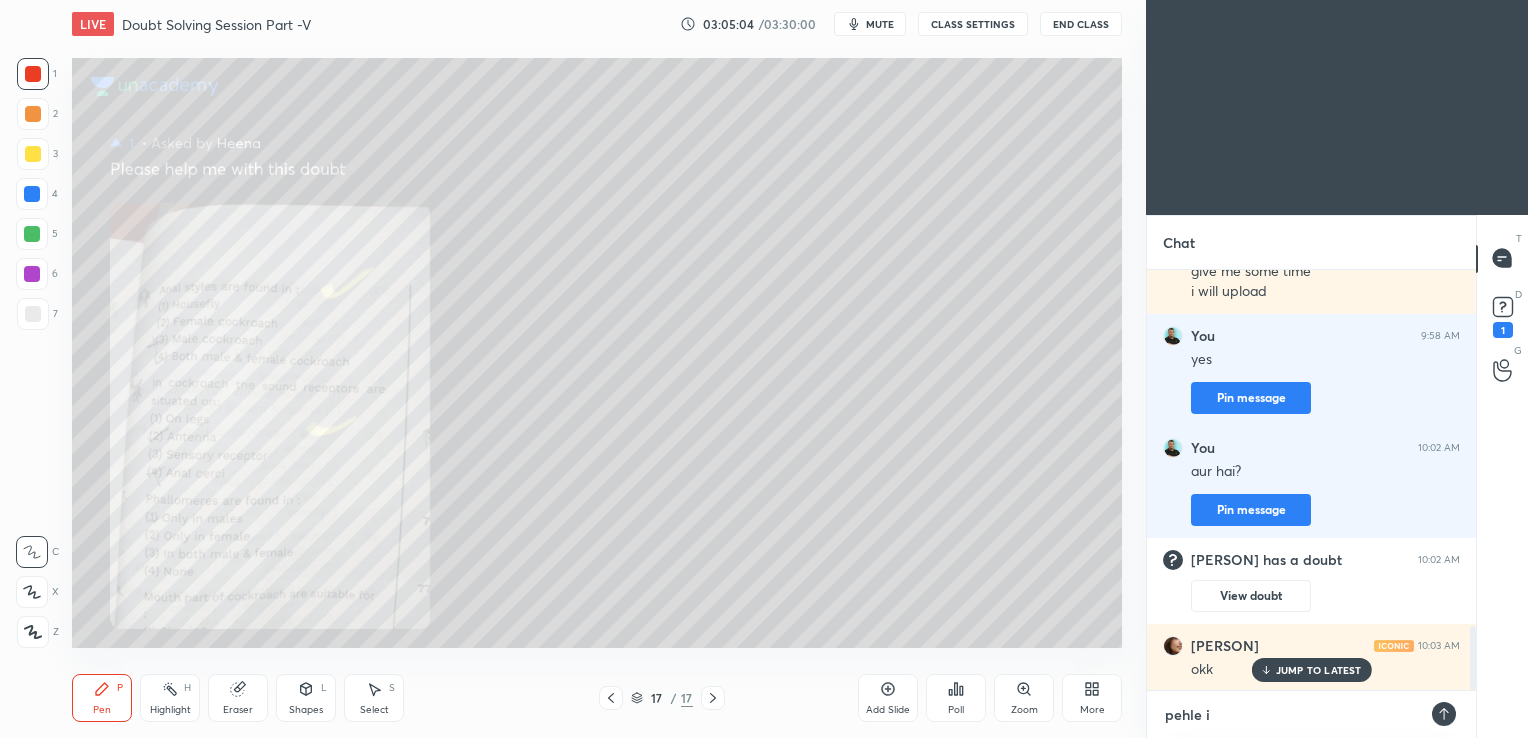 type on "x" 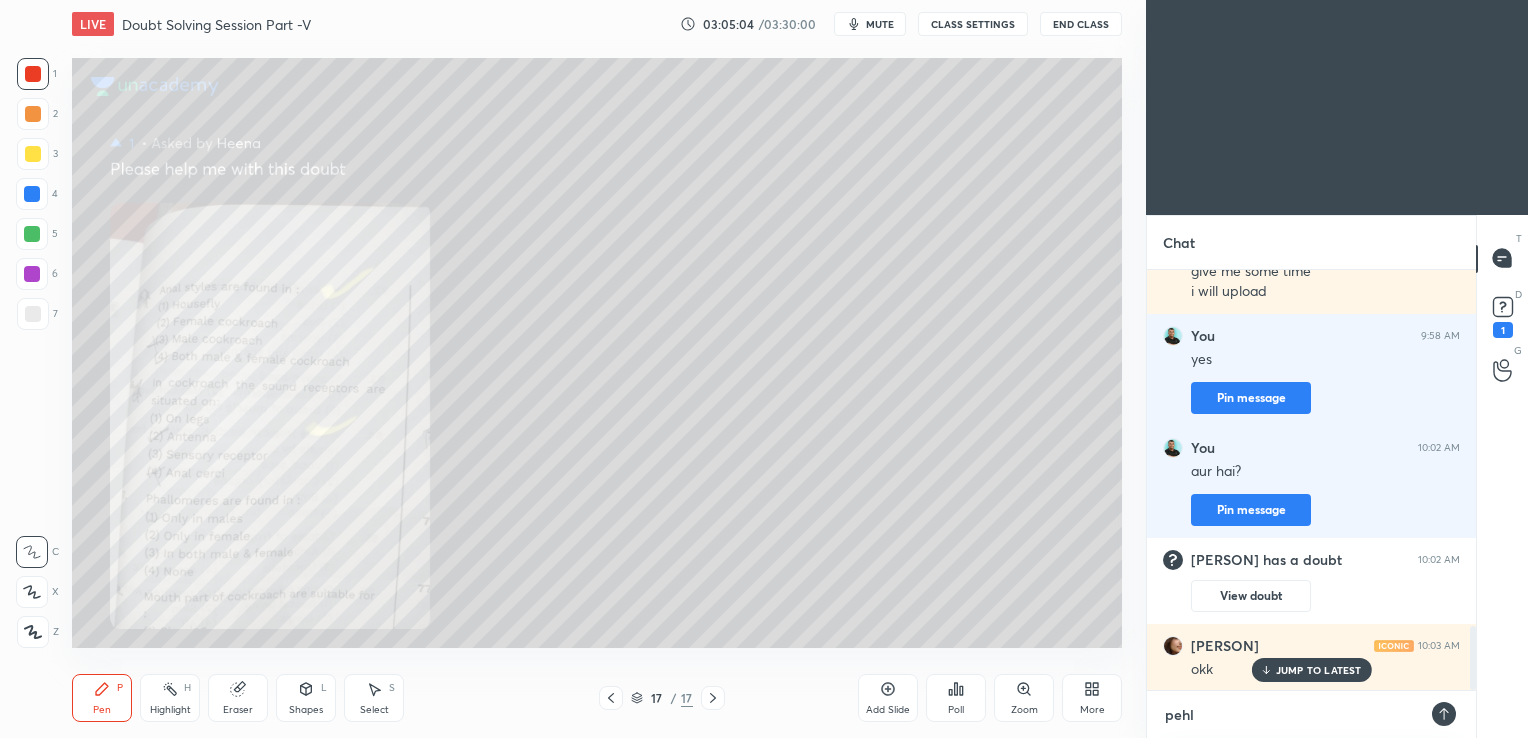 type on "peh" 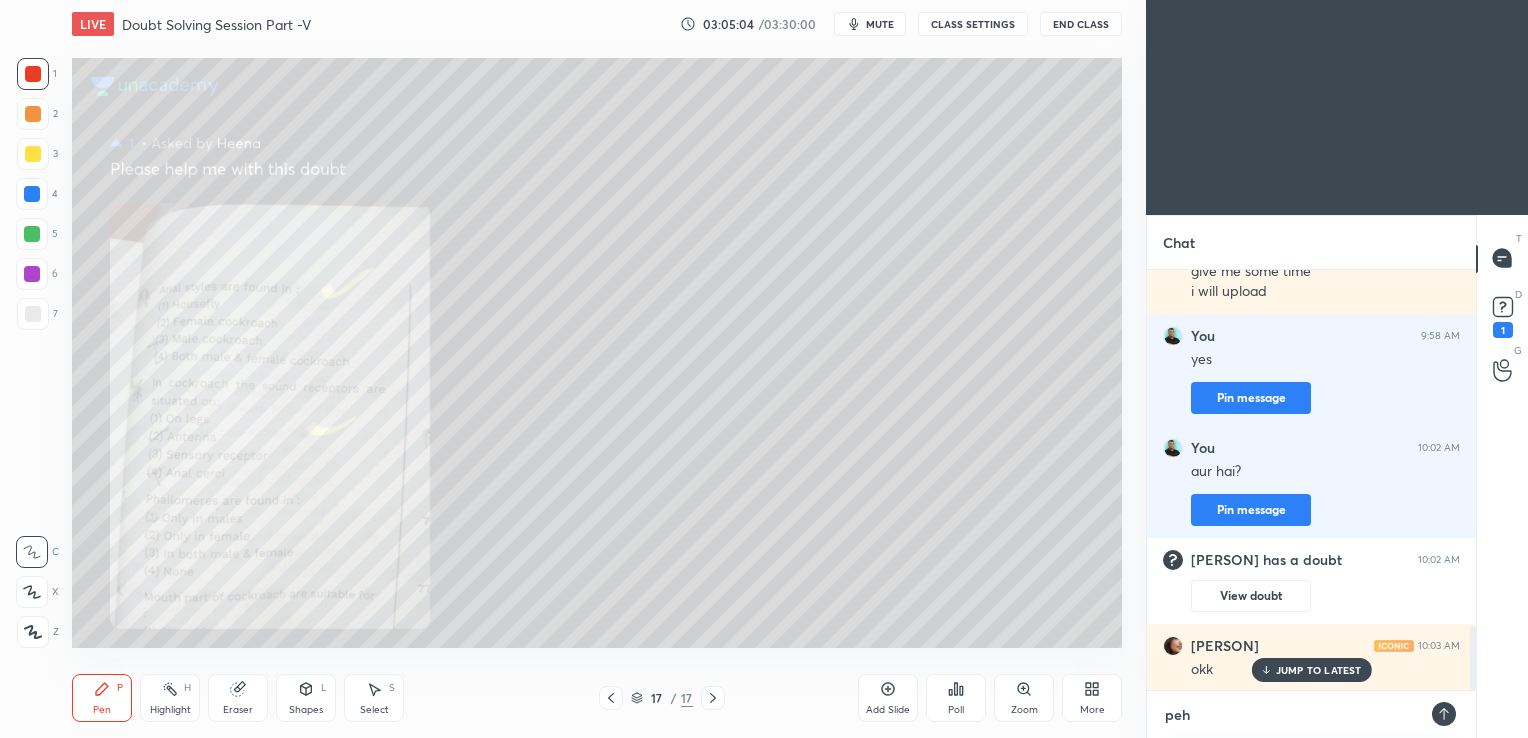 type on "x" 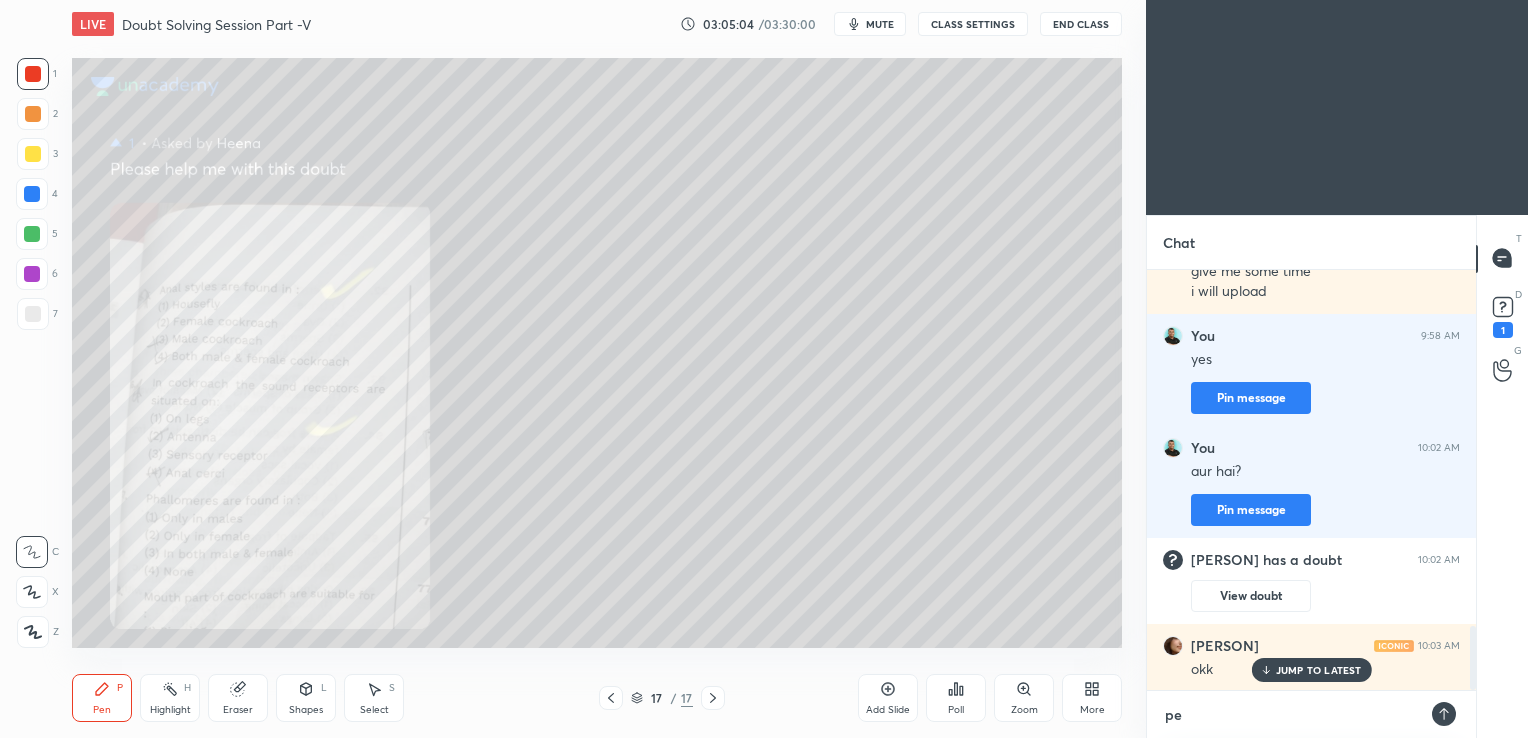 type on "p" 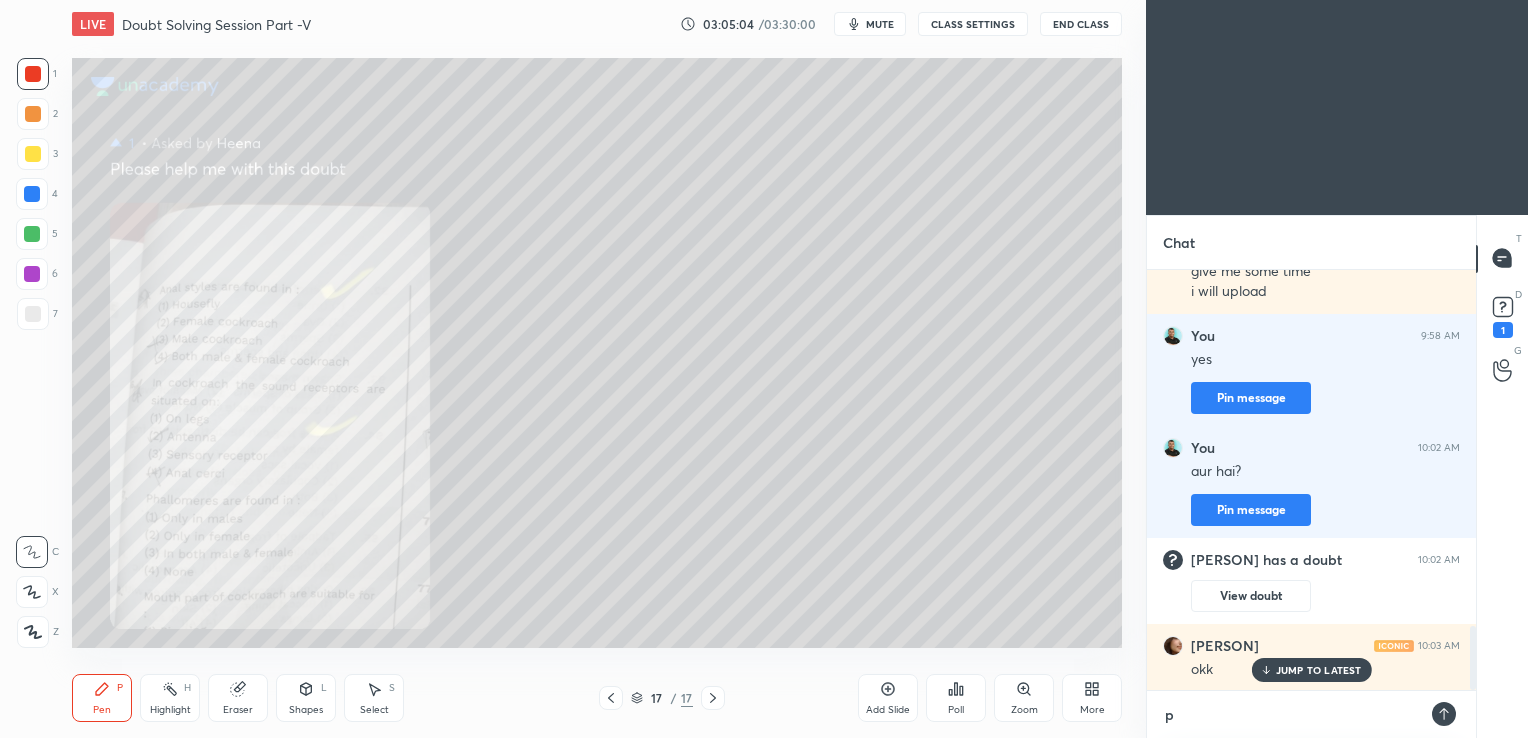 type 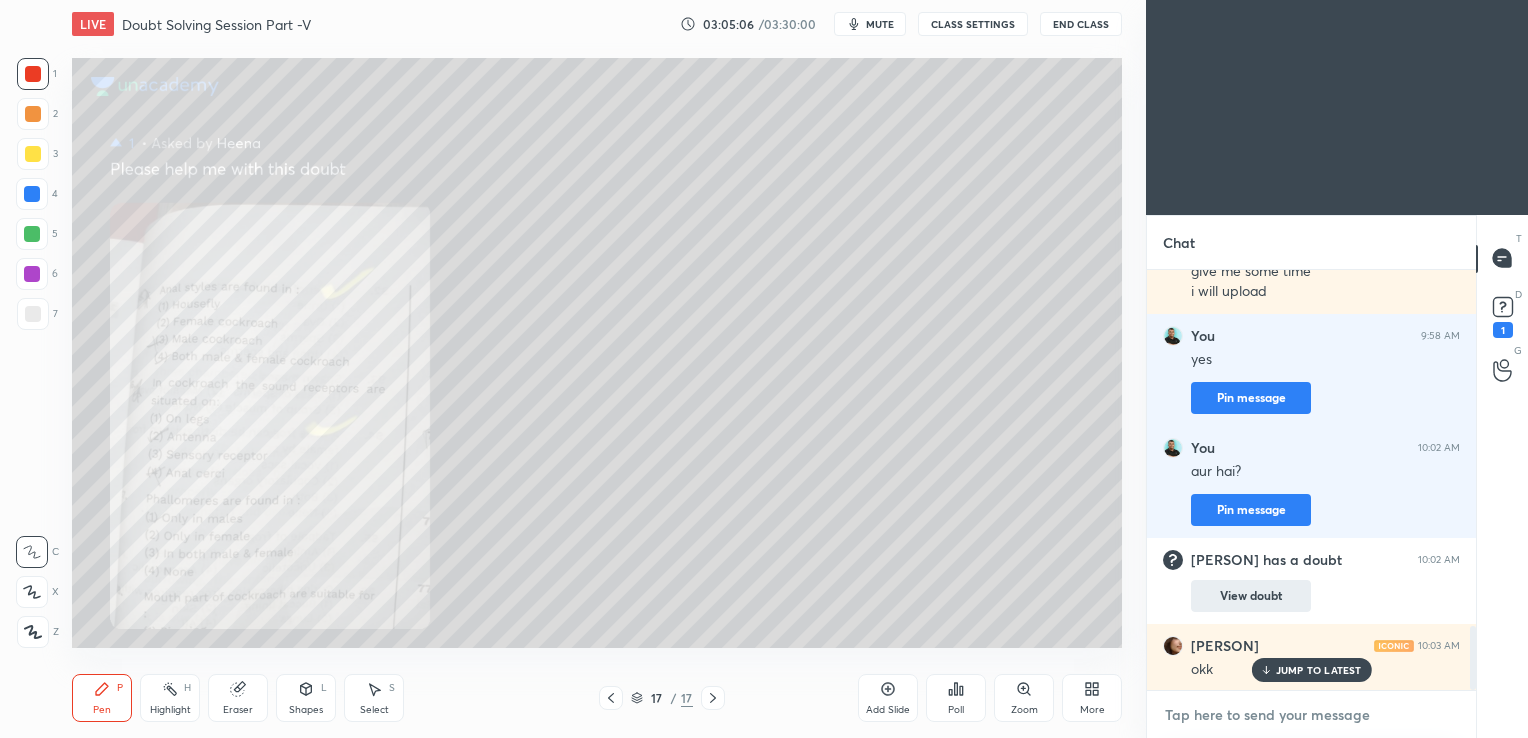 type 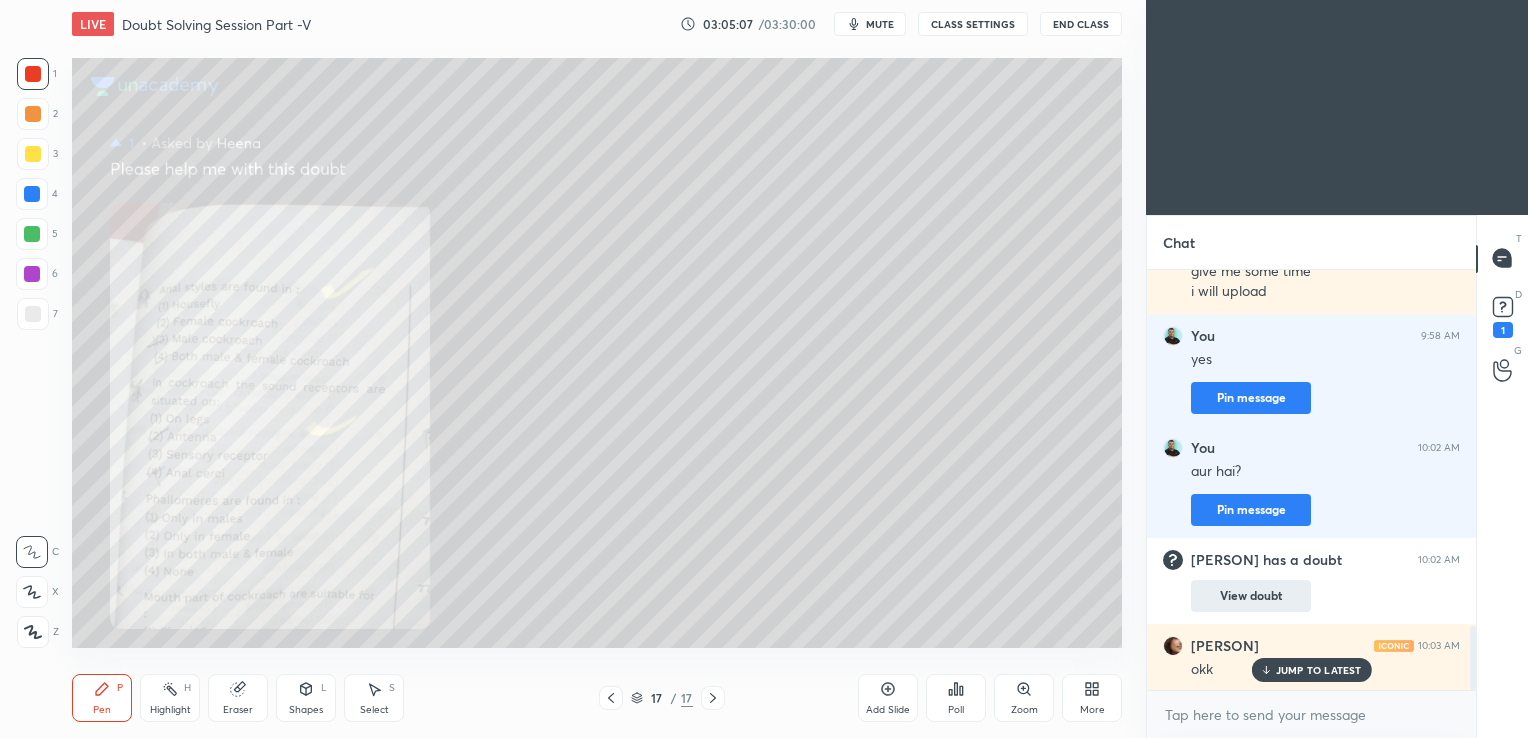 click on "View doubt" at bounding box center [1251, 596] 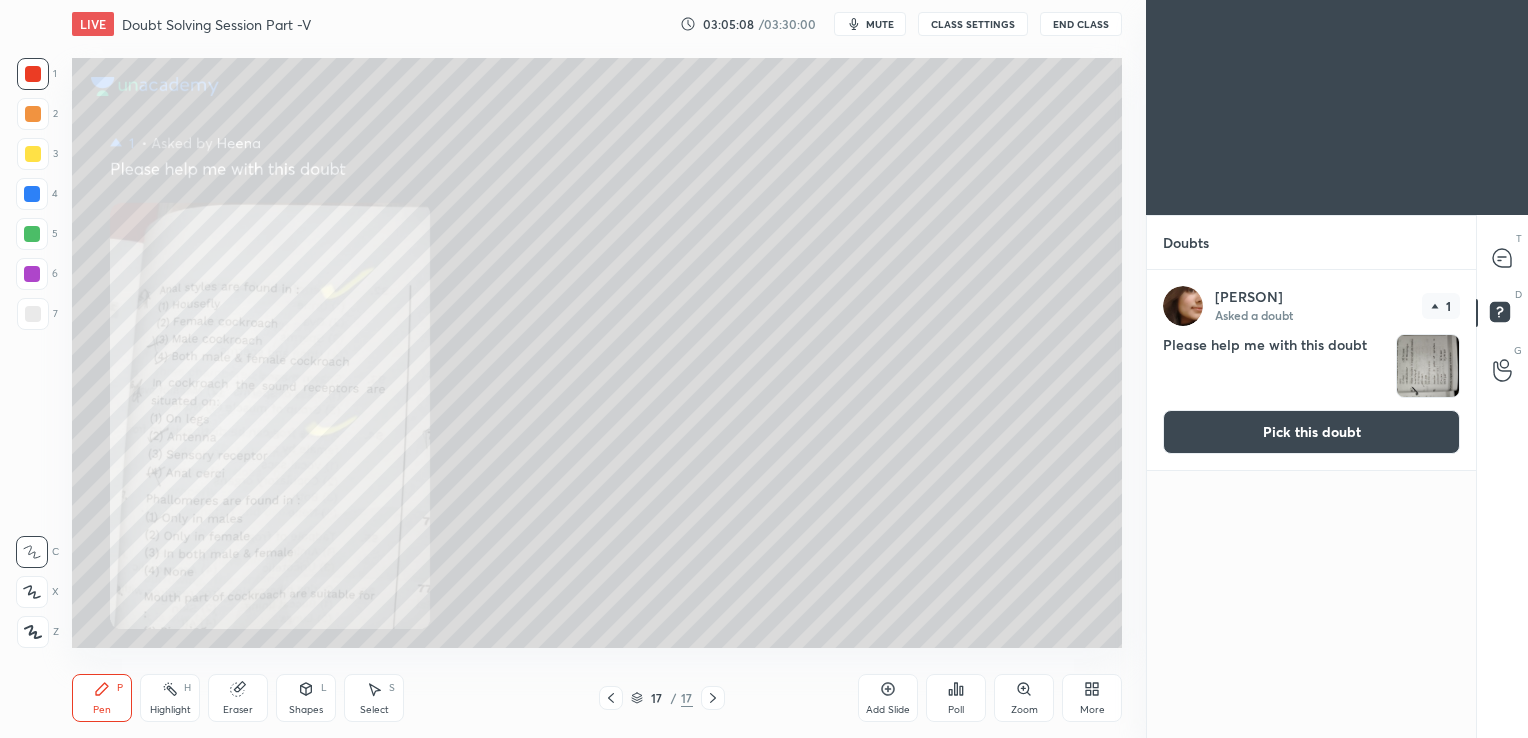 click on "Pick this doubt" at bounding box center [1311, 432] 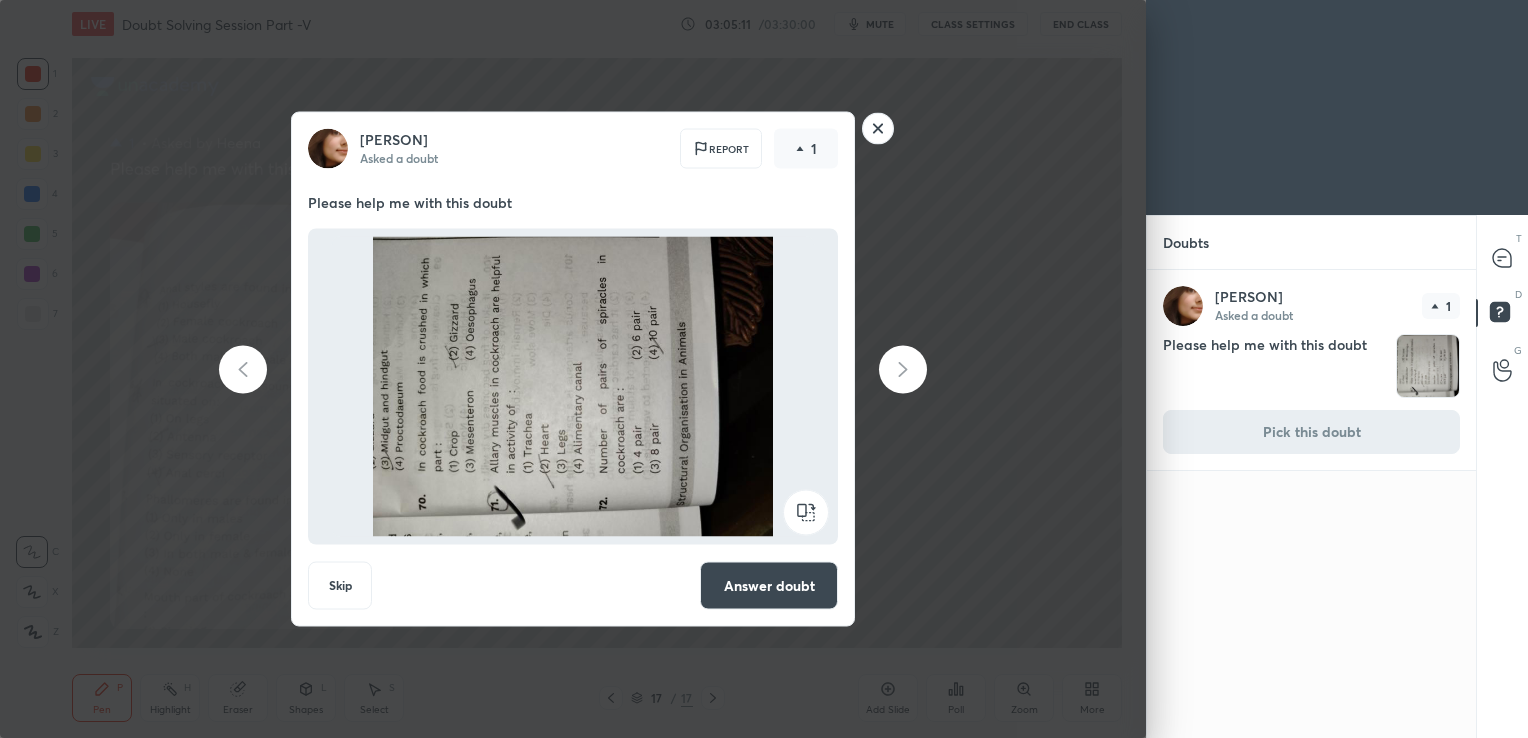click 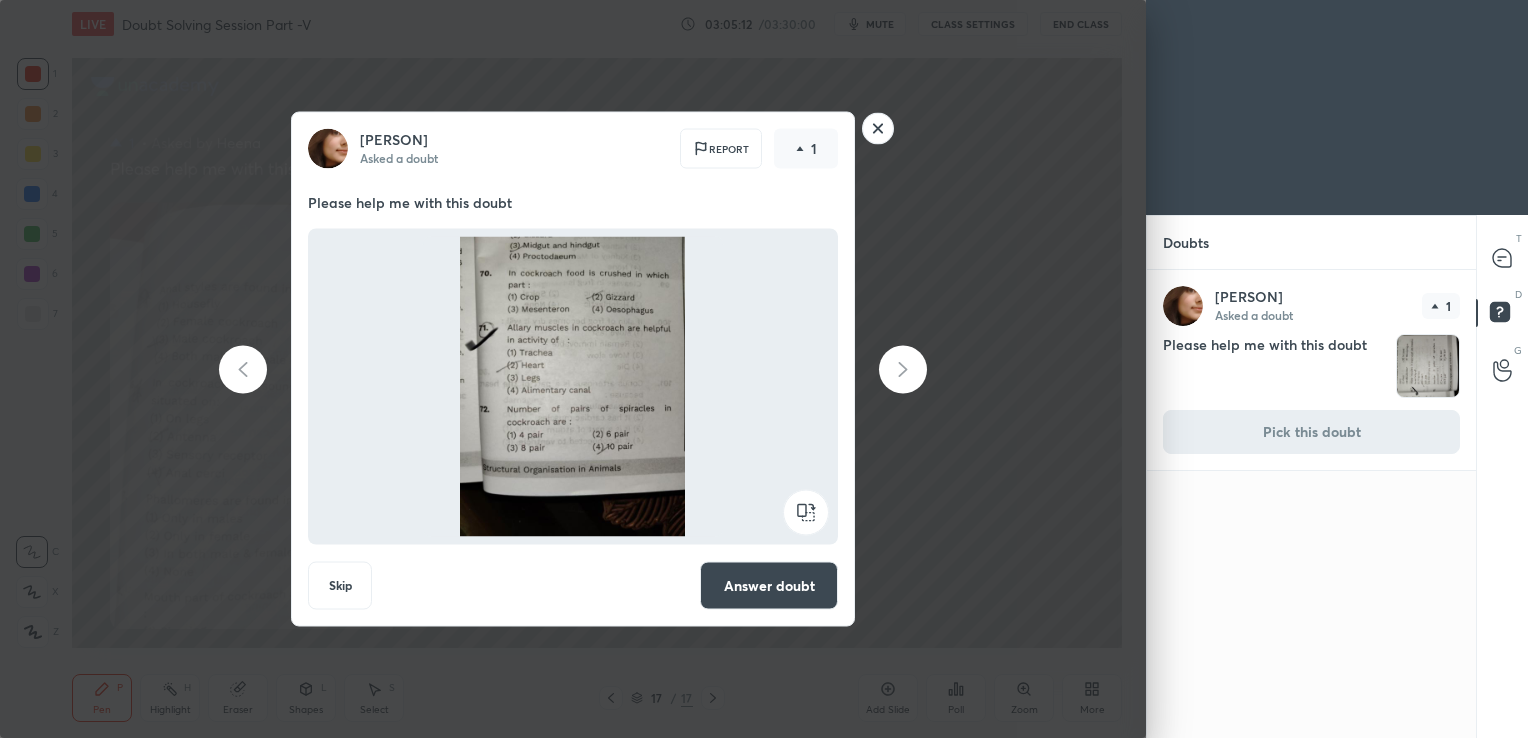 click on "Answer doubt" at bounding box center [769, 586] 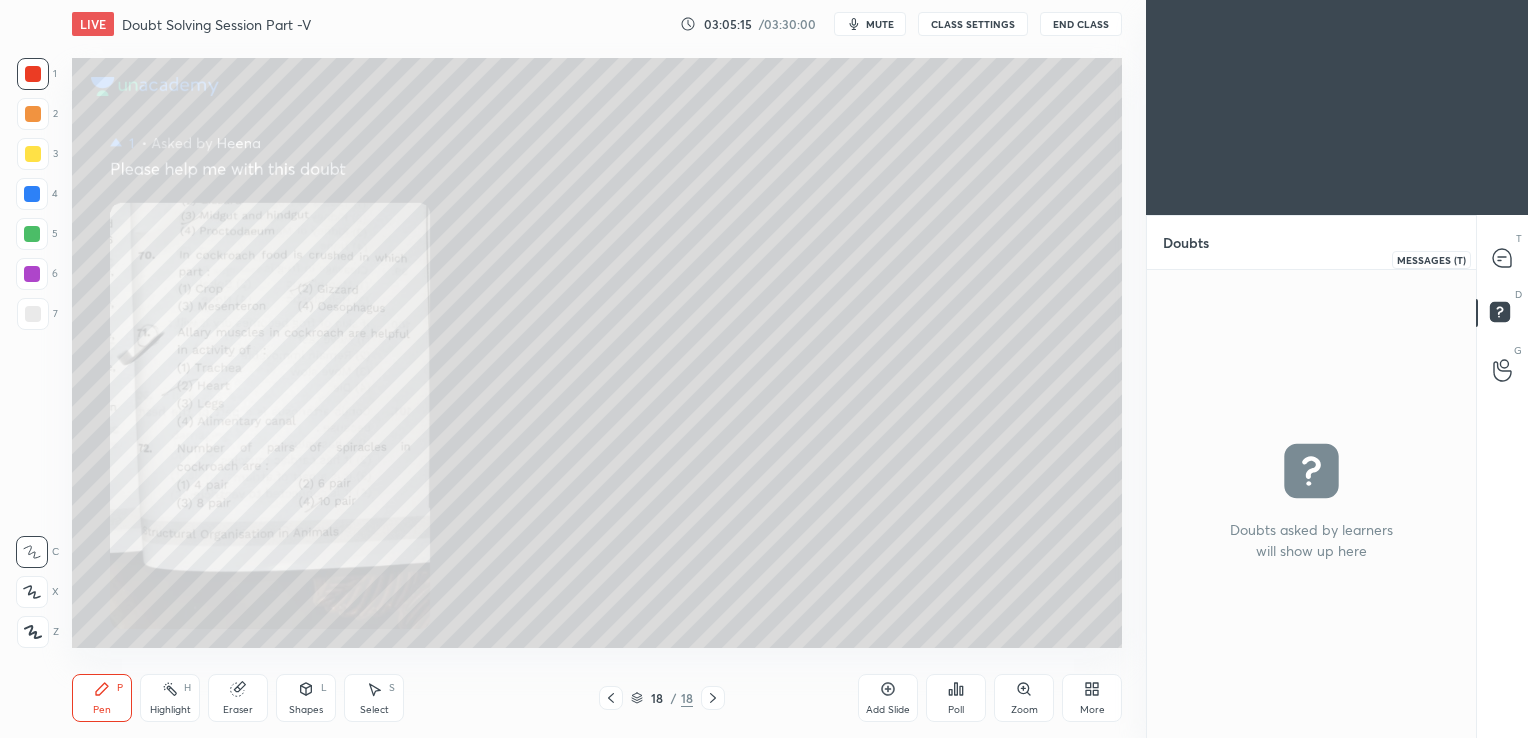 click 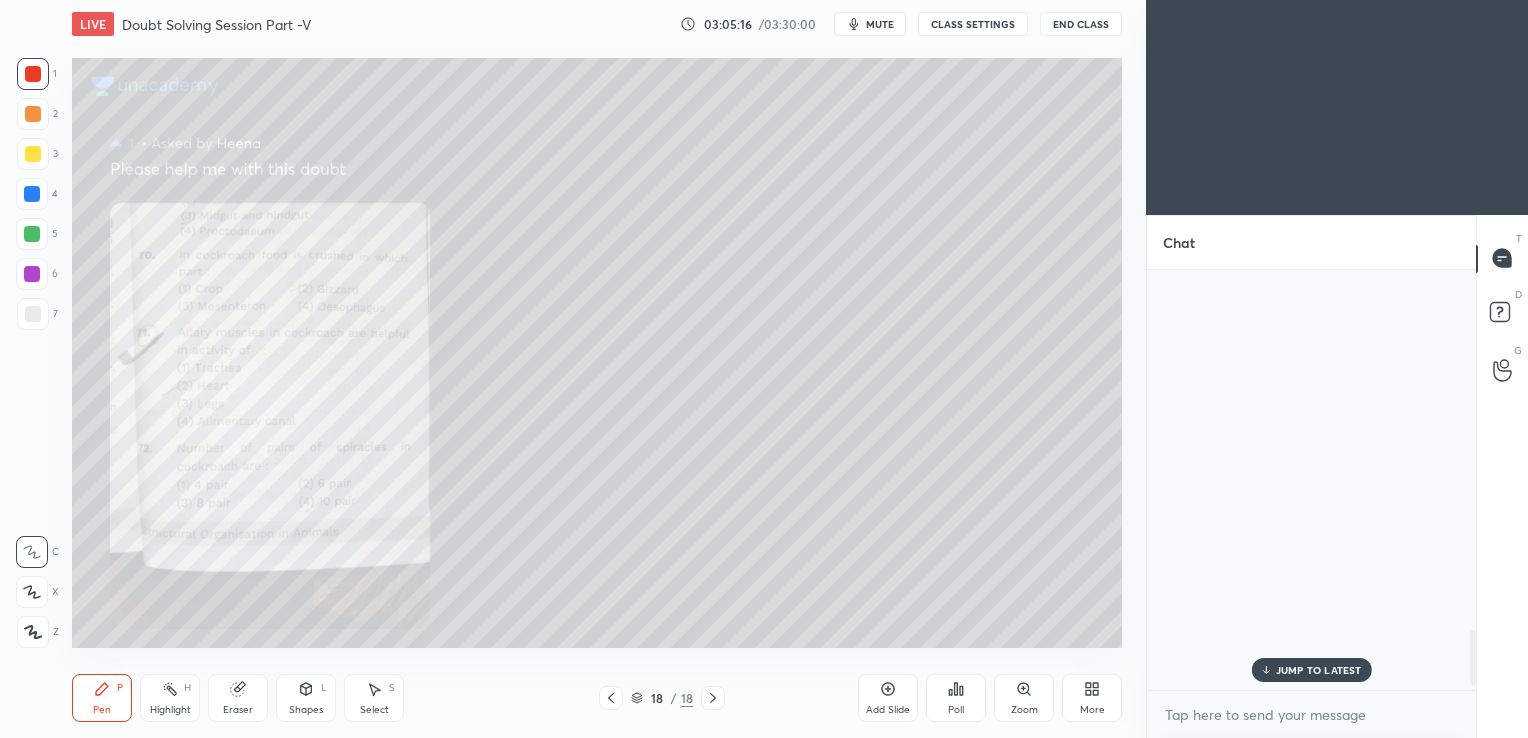 scroll, scrollTop: 2756, scrollLeft: 0, axis: vertical 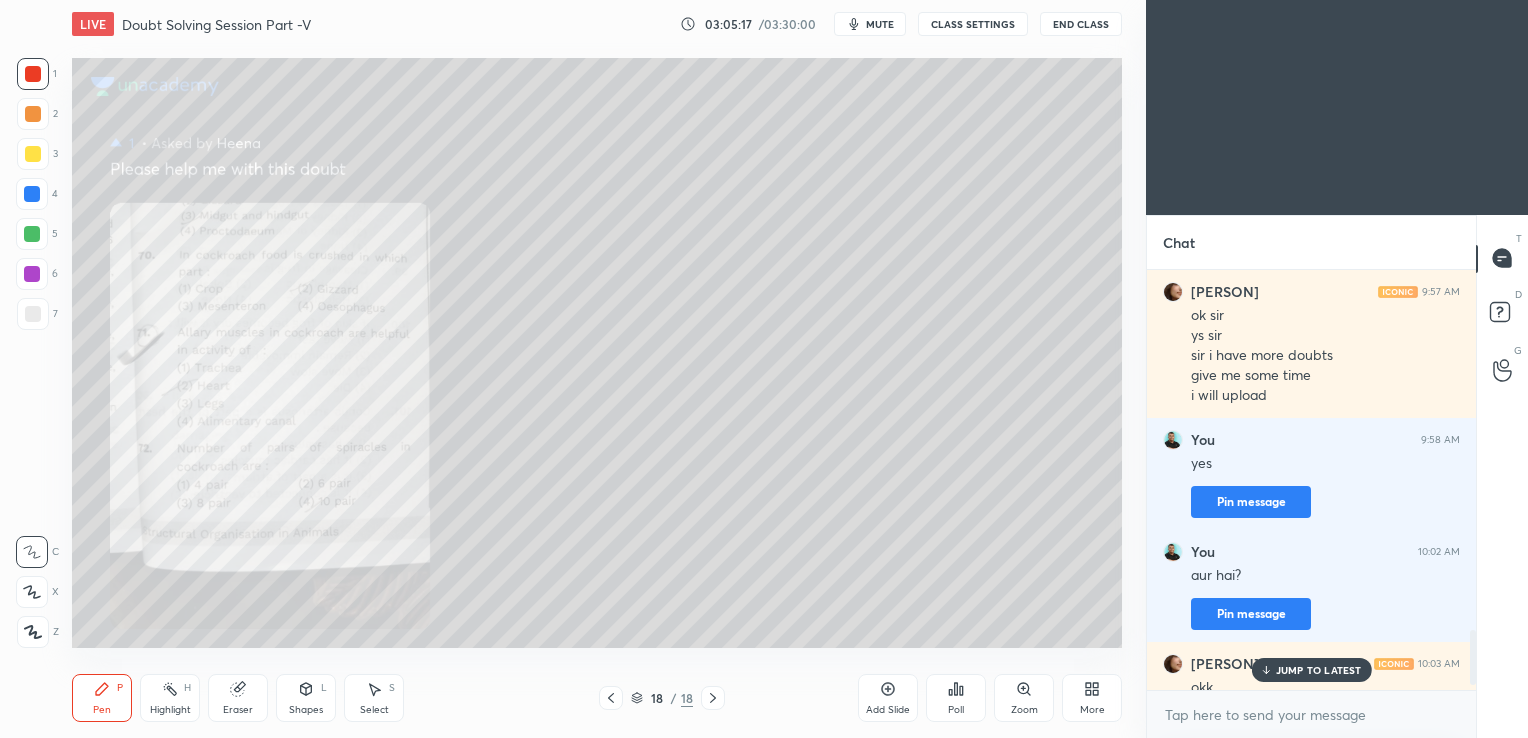 click on "JUMP TO LATEST" at bounding box center [1319, 670] 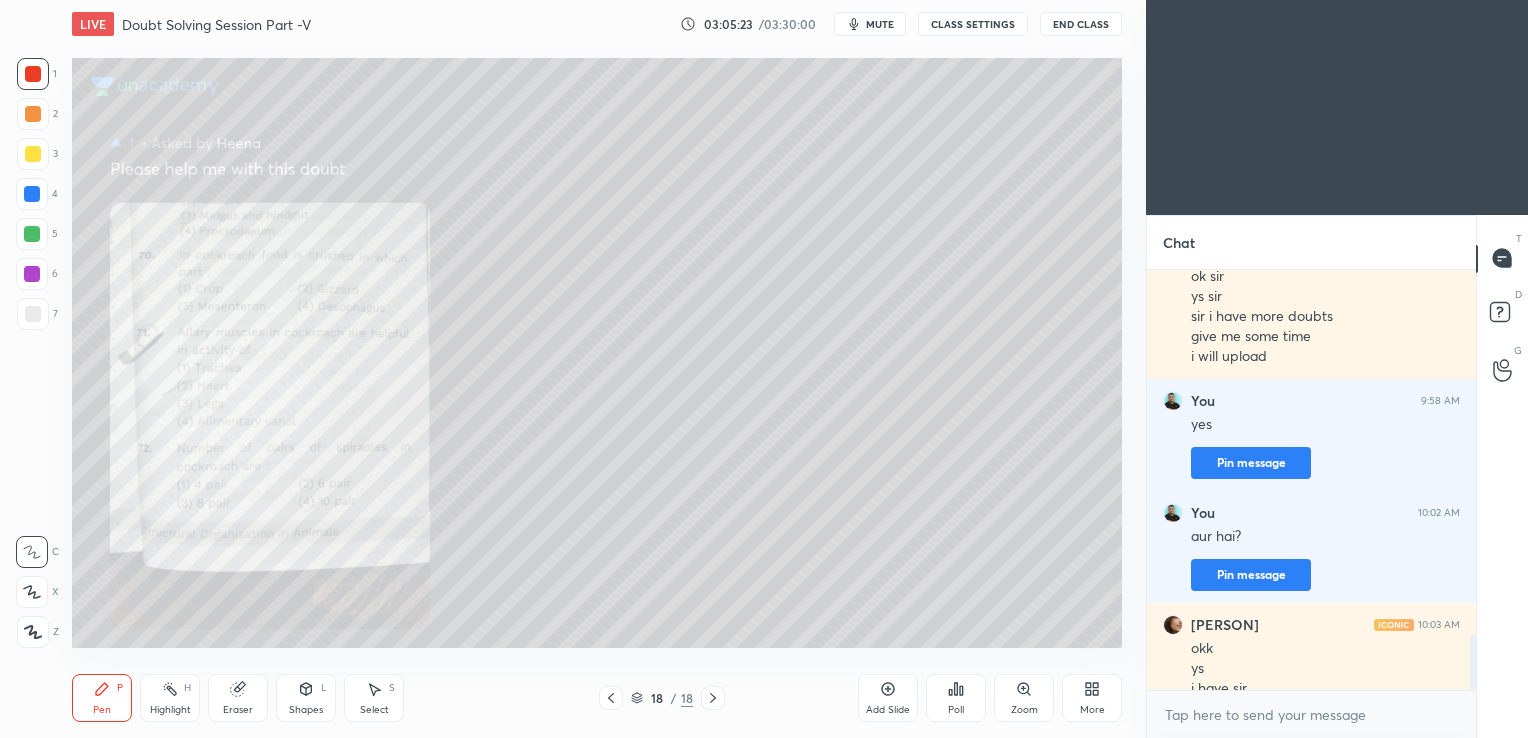 scroll, scrollTop: 2815, scrollLeft: 0, axis: vertical 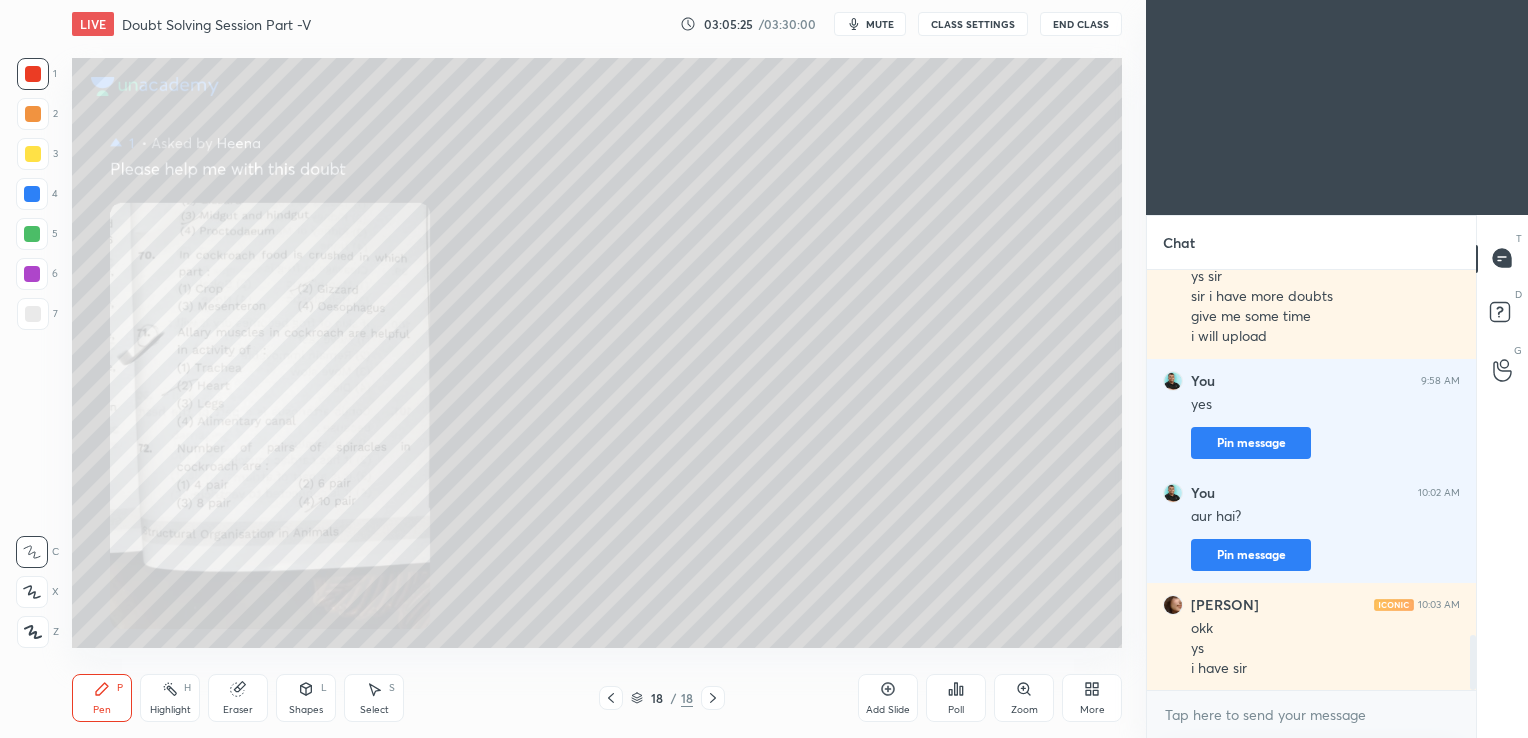 click 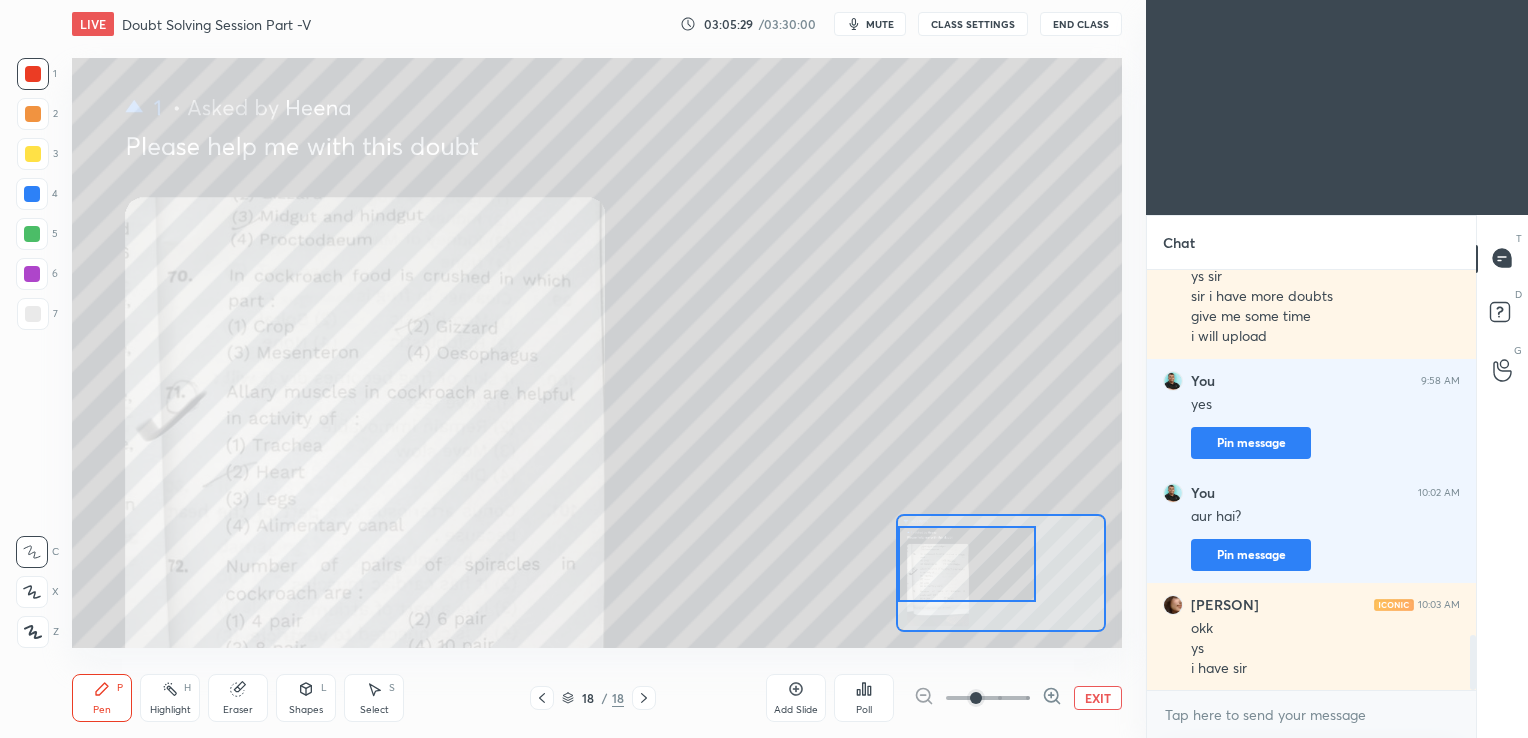 click on "Setting up your live class Congratulations on completing 6 years with Unacademy Thank you for guiding thousands of learners towards their dreams Poll for   secs No correct answer Start poll" at bounding box center (597, 353) 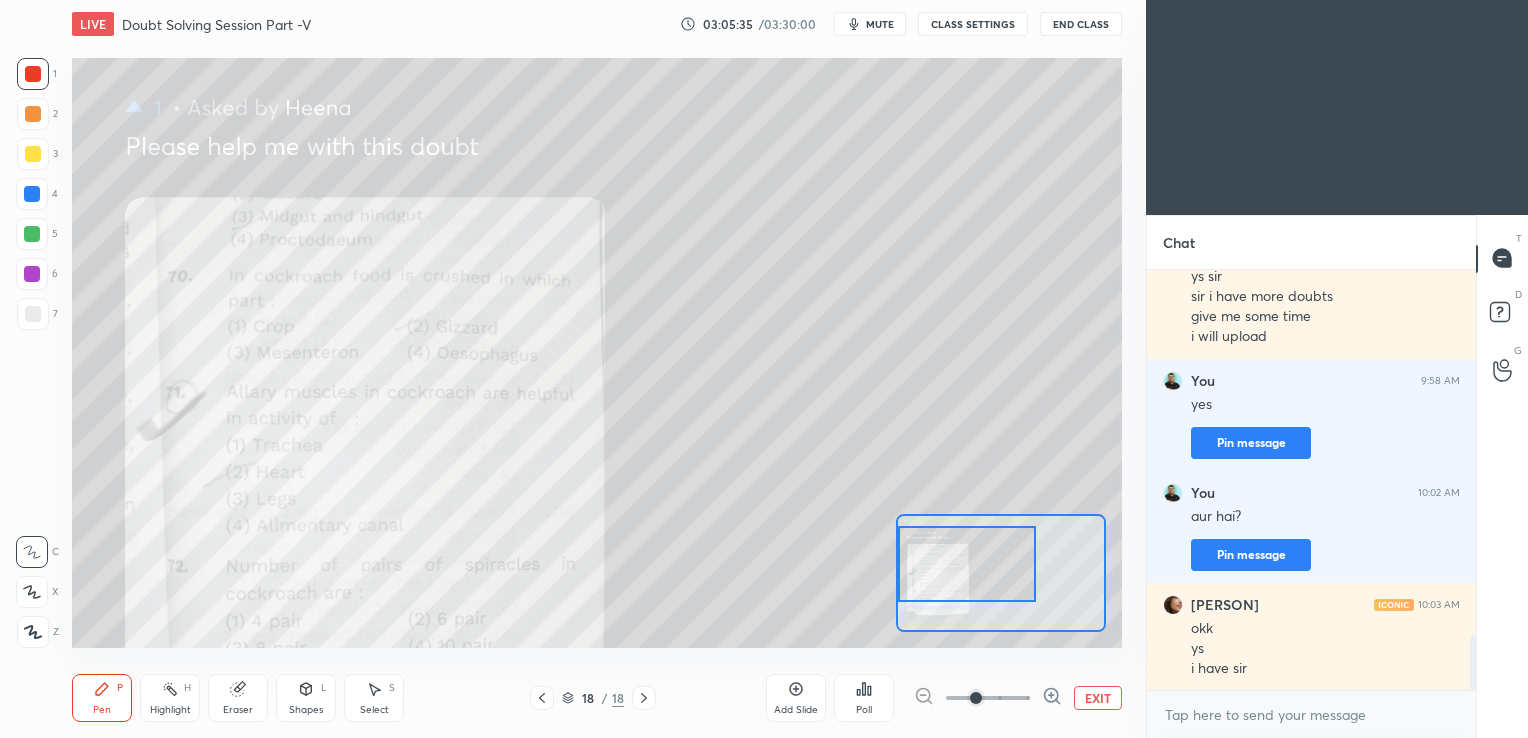 click 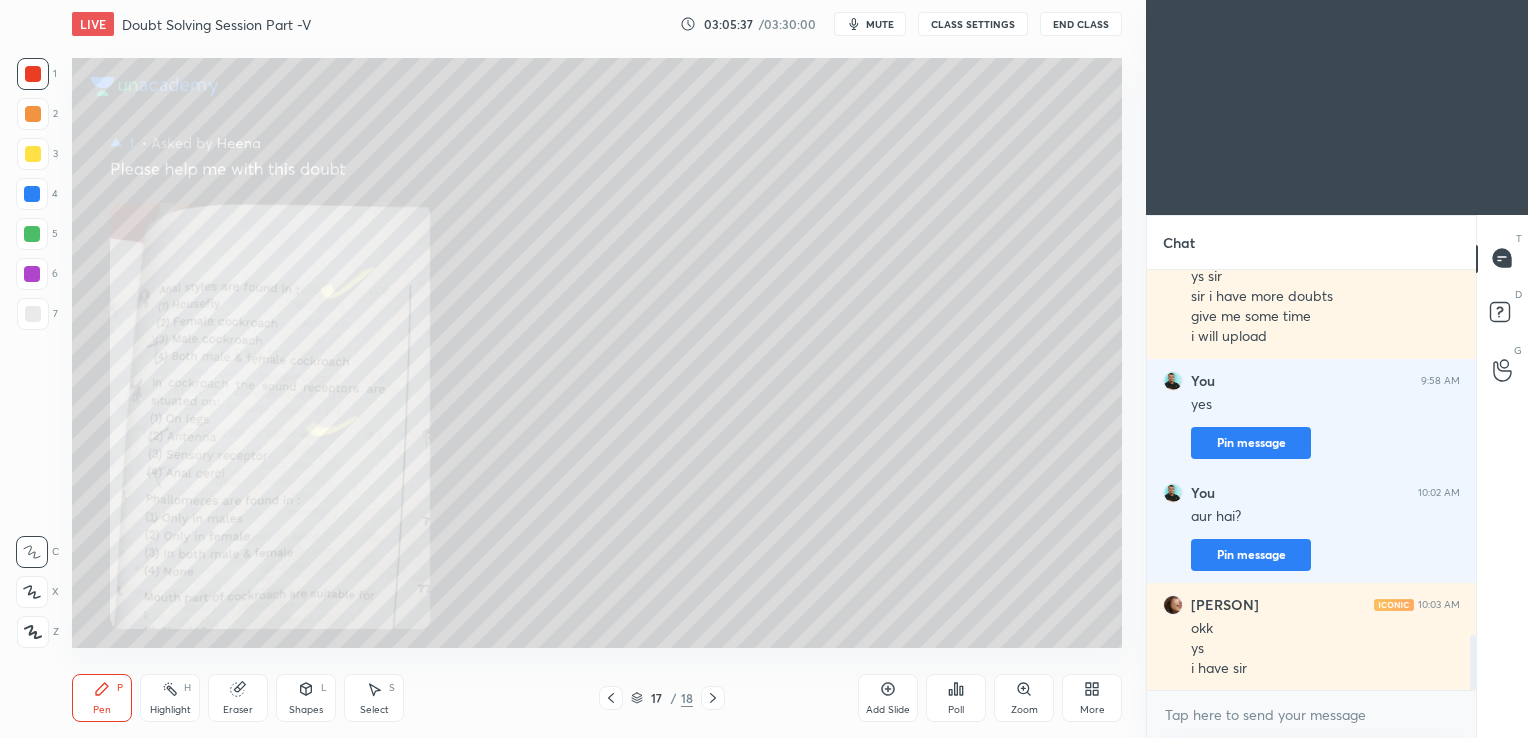 click on "Zoom" at bounding box center [1024, 698] 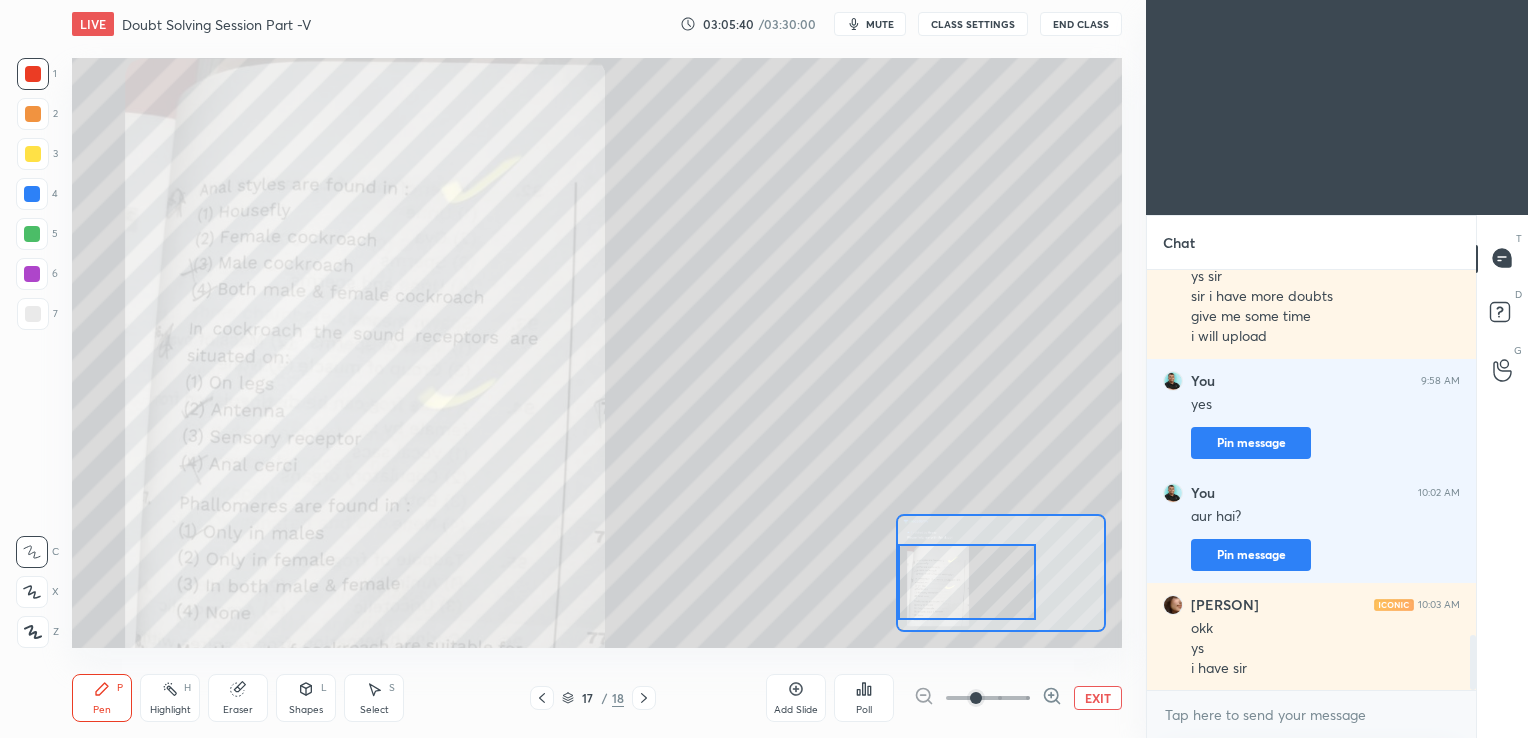 drag, startPoint x: 992, startPoint y: 567, endPoint x: 917, endPoint y: 576, distance: 75.53807 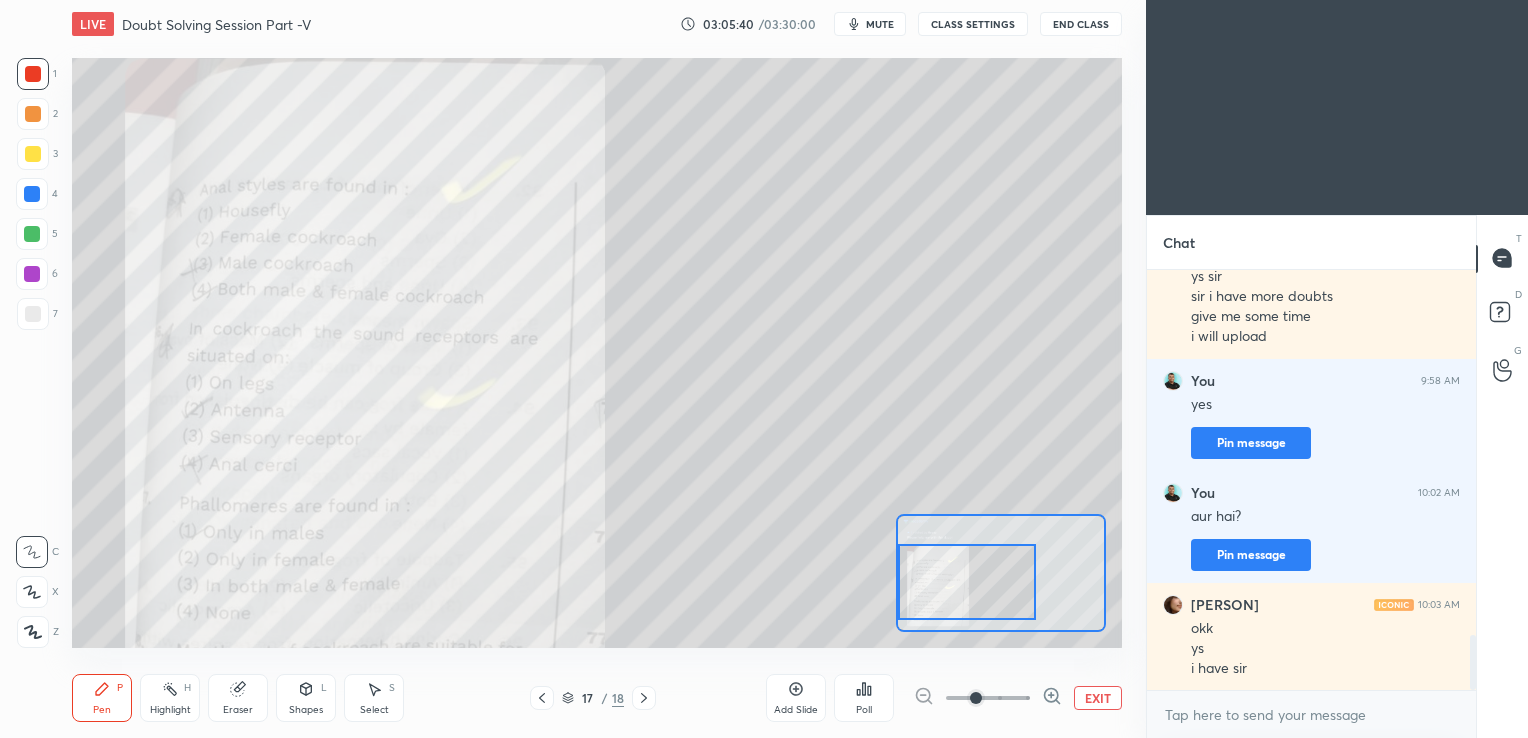 click at bounding box center [966, 582] 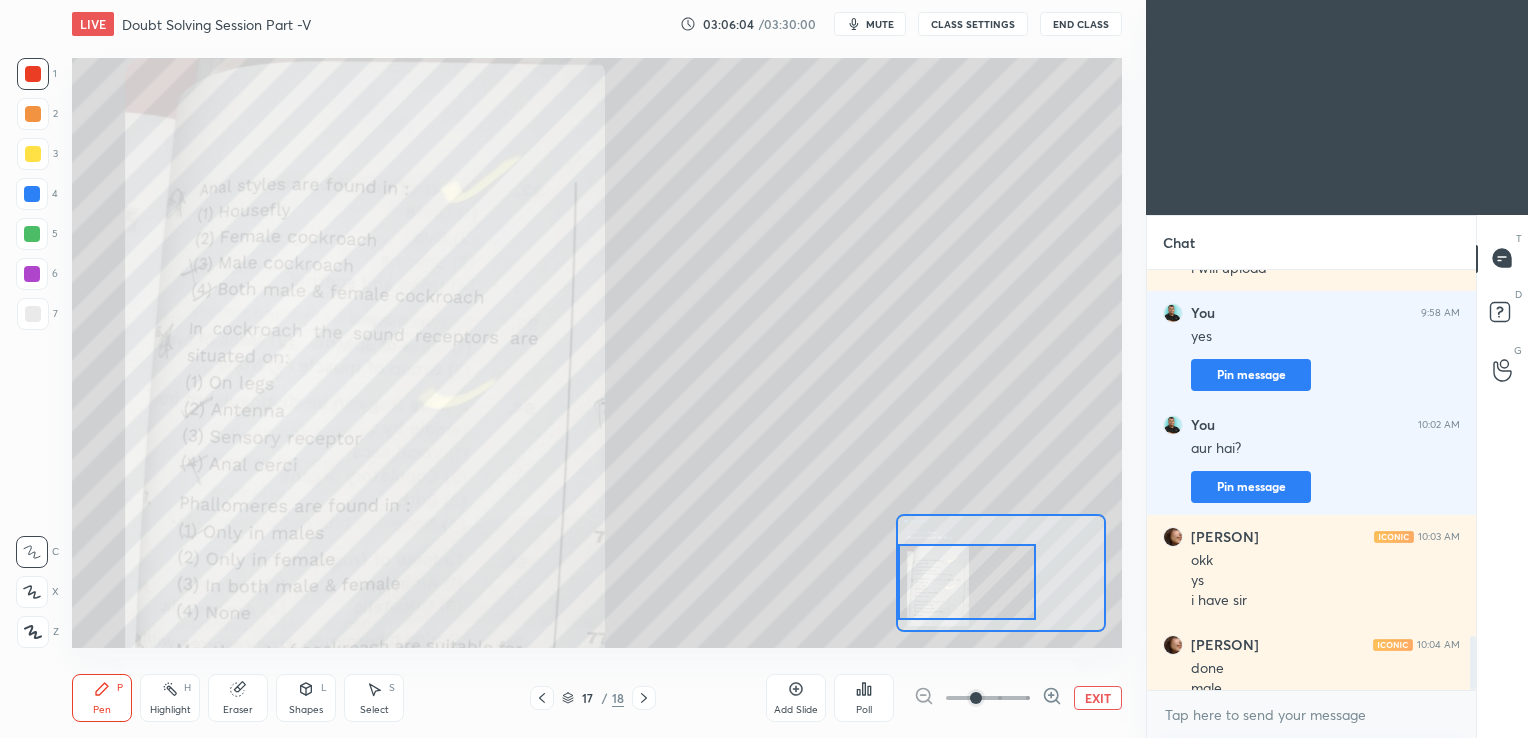 scroll, scrollTop: 2903, scrollLeft: 0, axis: vertical 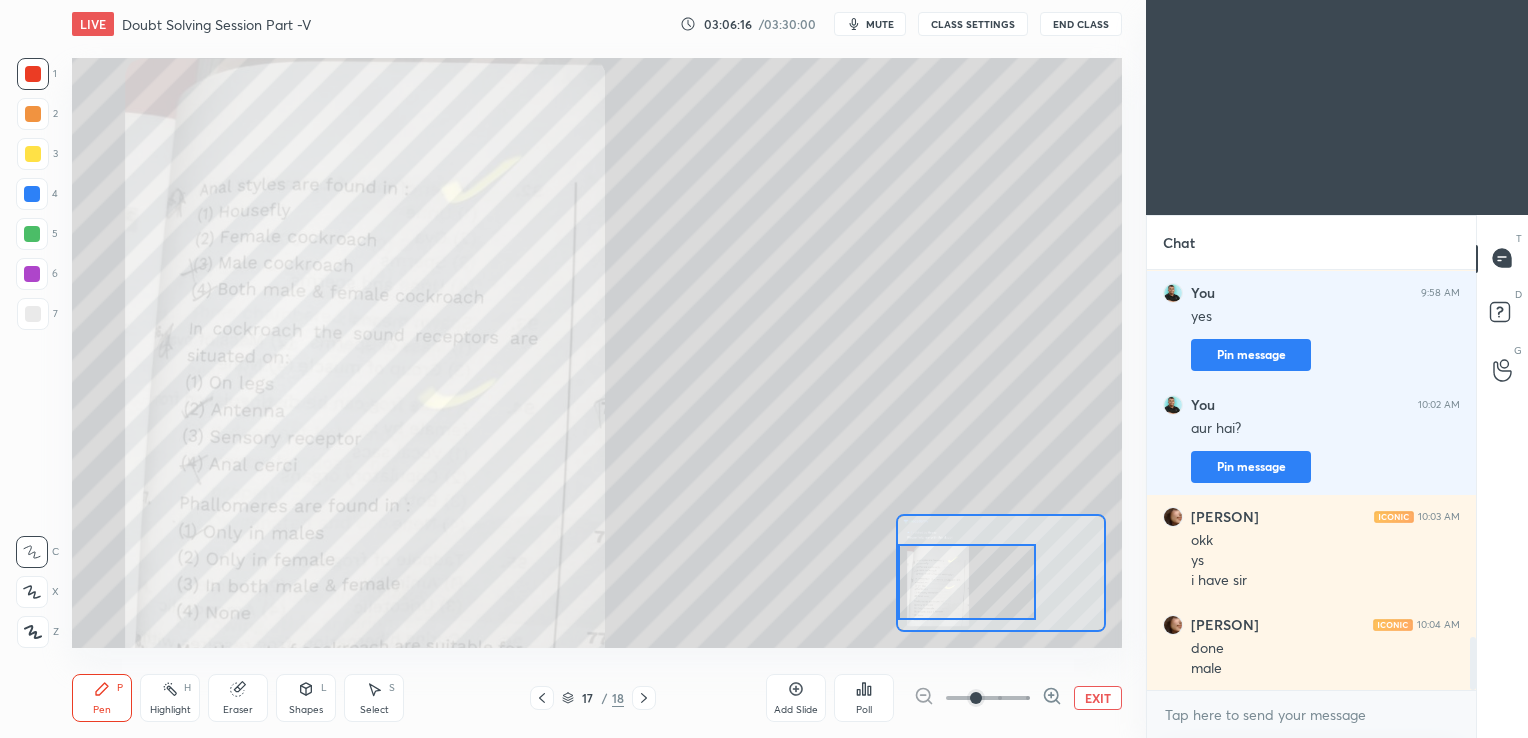 click 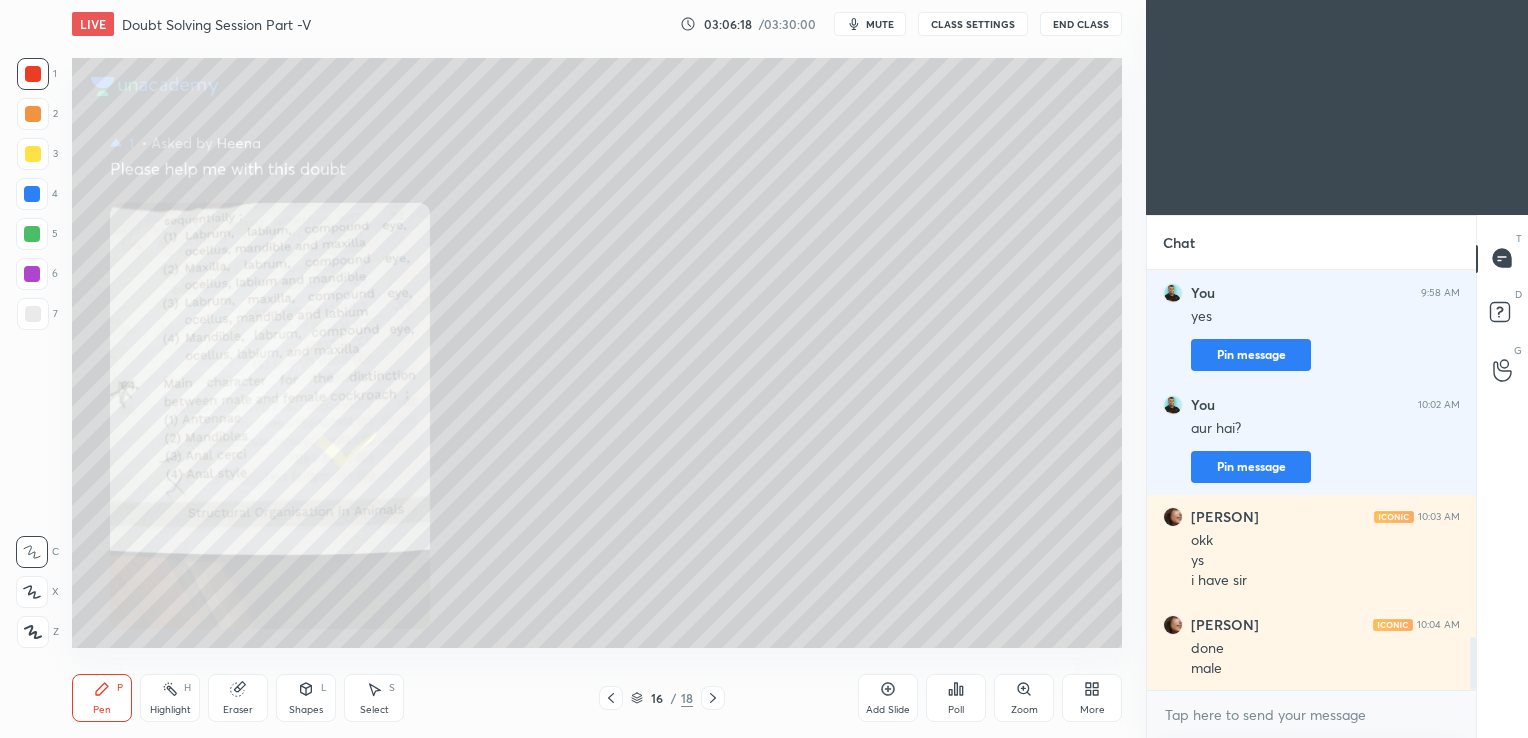 click on "Zoom" at bounding box center [1024, 698] 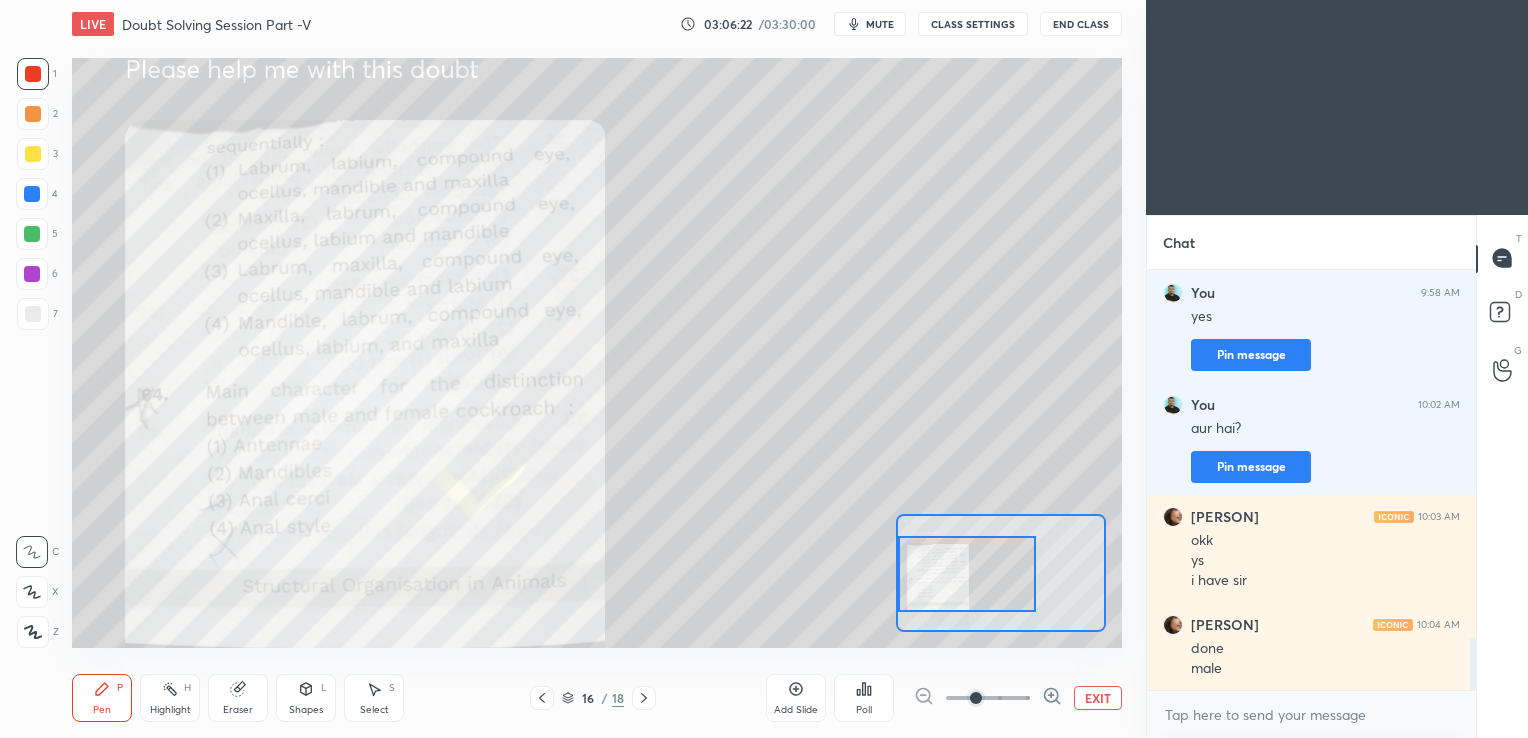 drag, startPoint x: 976, startPoint y: 579, endPoint x: 912, endPoint y: 578, distance: 64.00781 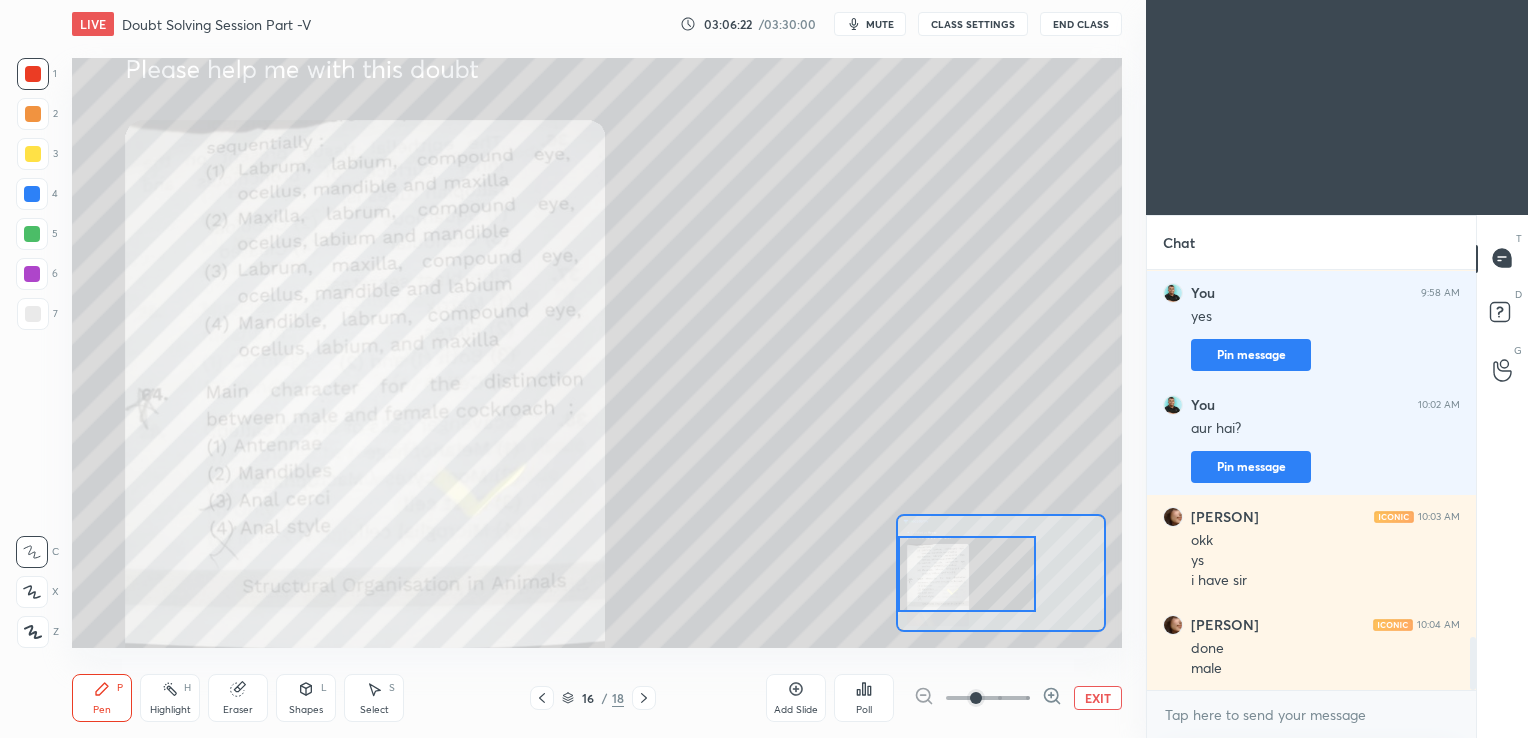 click at bounding box center [966, 574] 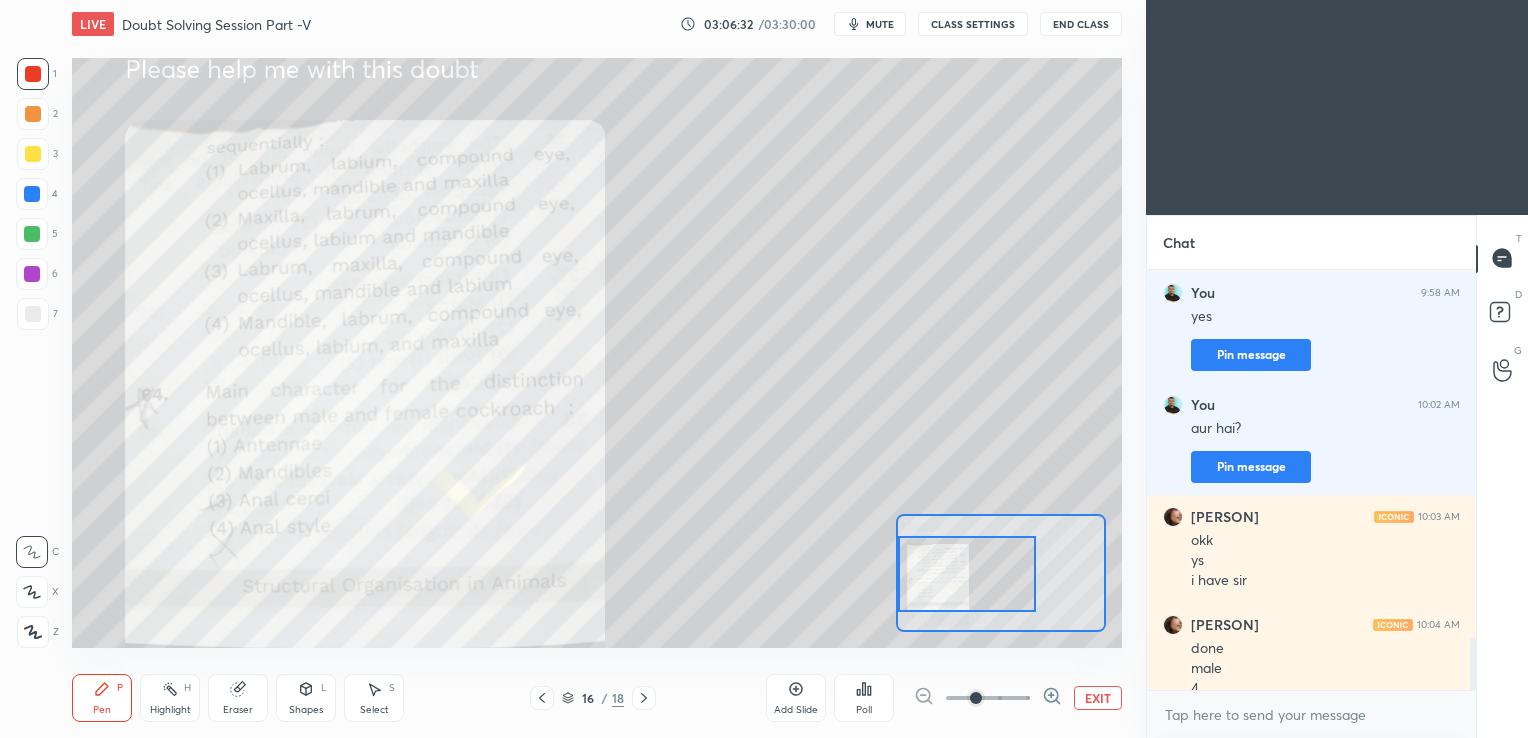 scroll, scrollTop: 2923, scrollLeft: 0, axis: vertical 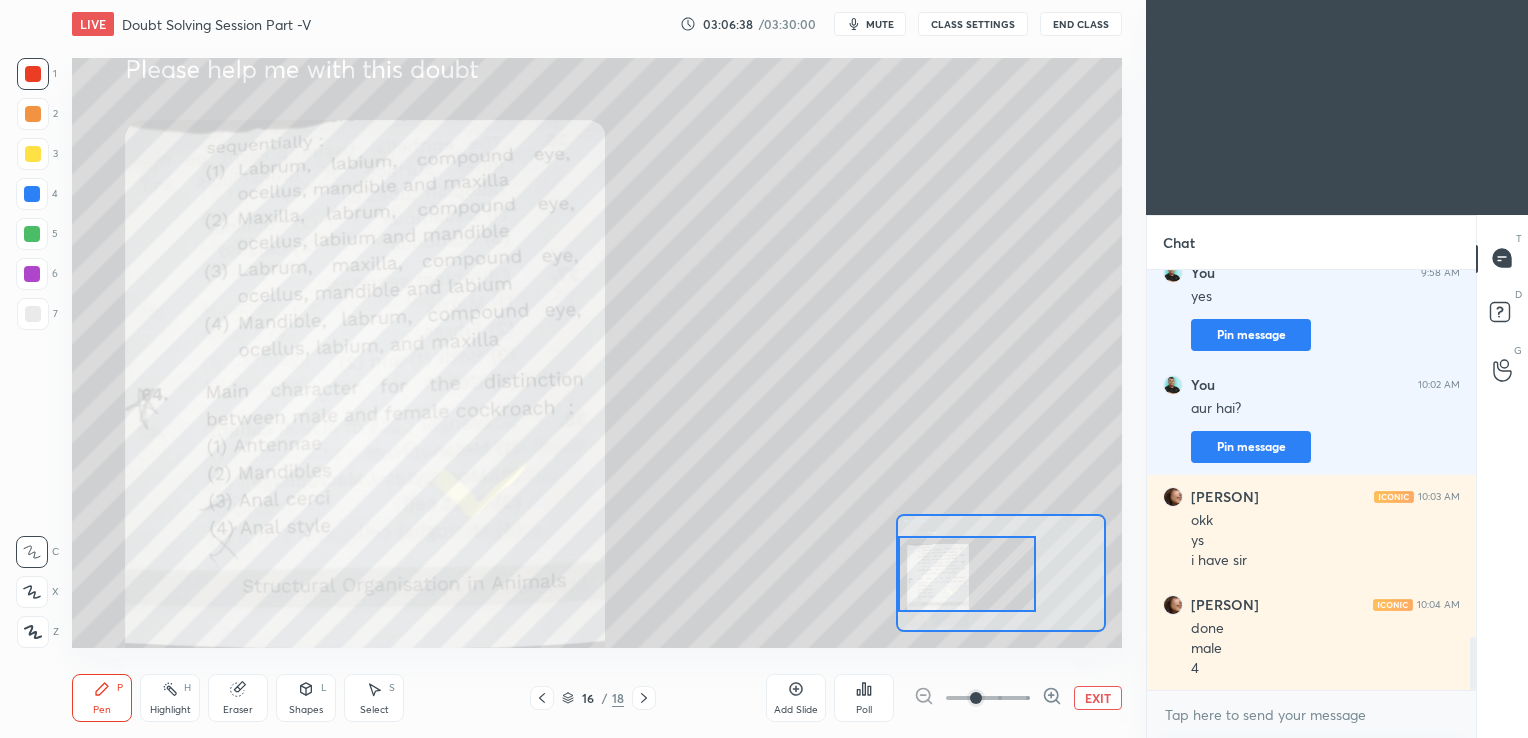 click 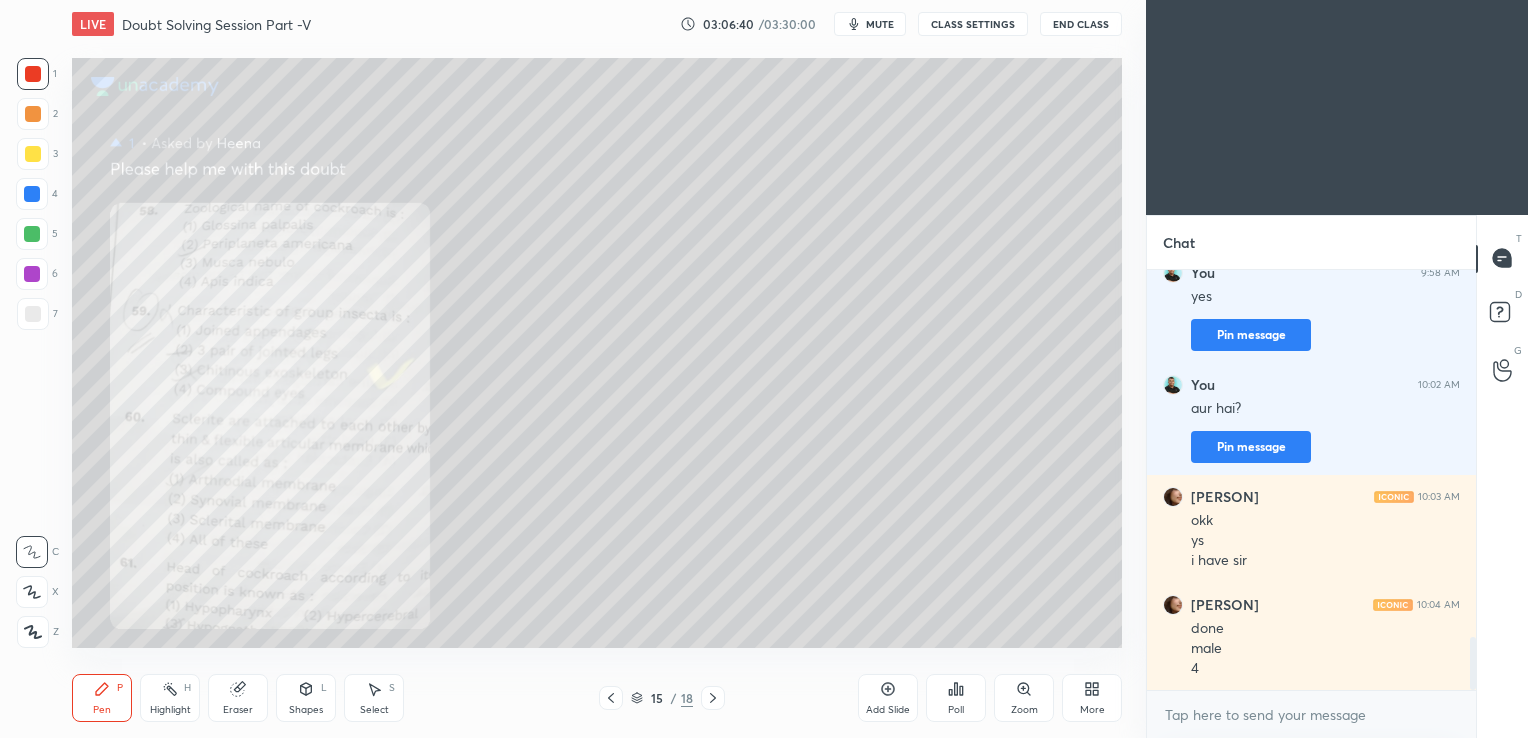 click on "Zoom" at bounding box center [1024, 698] 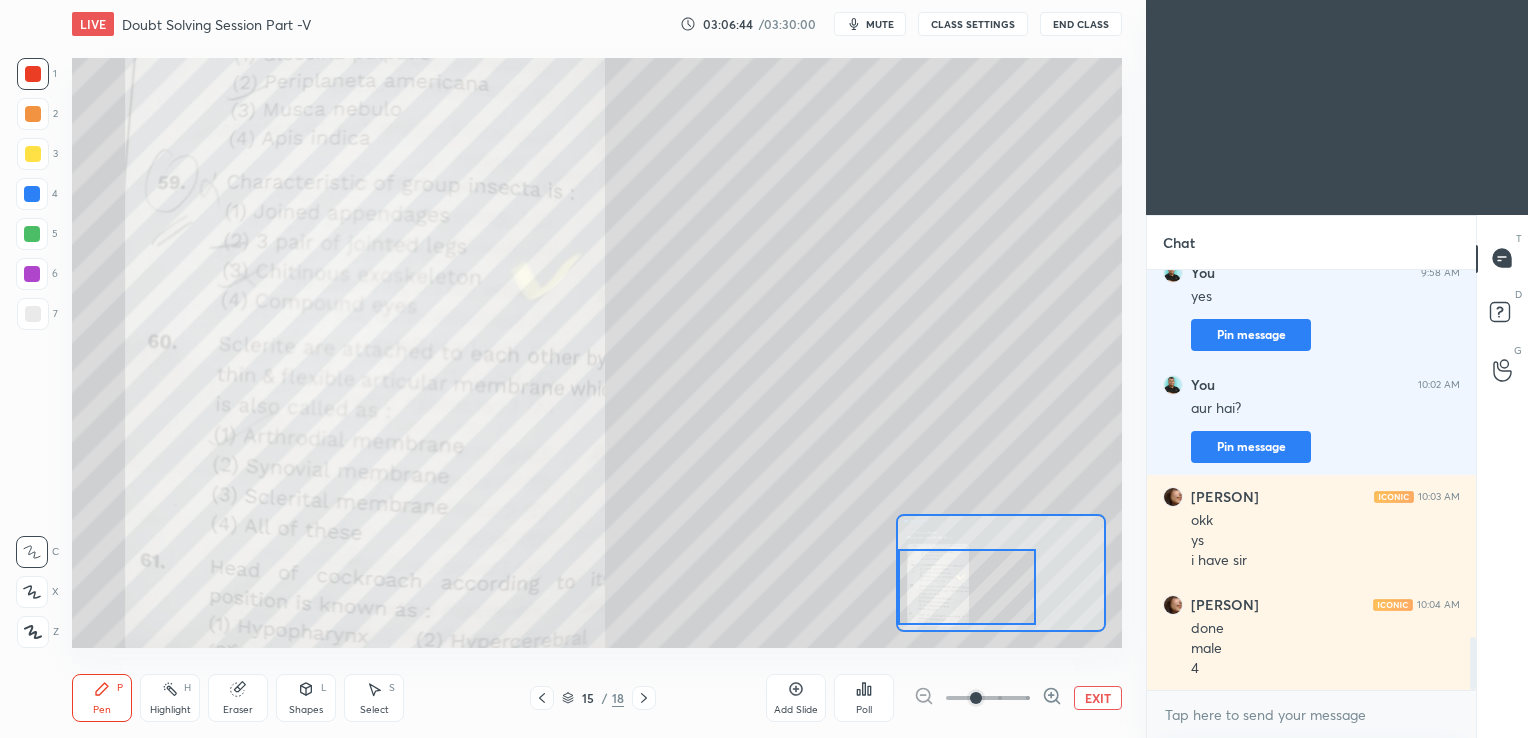 drag, startPoint x: 977, startPoint y: 580, endPoint x: 905, endPoint y: 594, distance: 73.34848 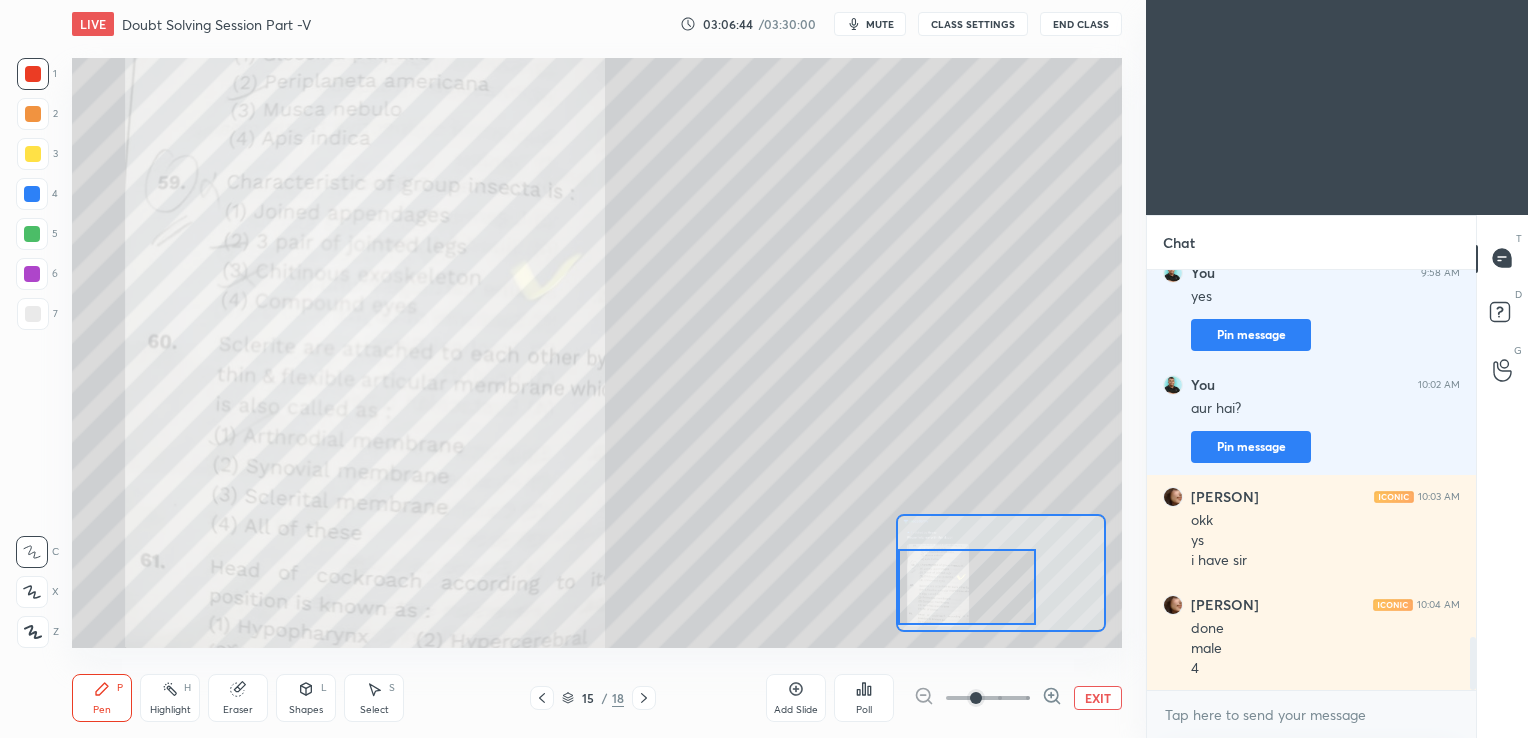 click at bounding box center (966, 587) 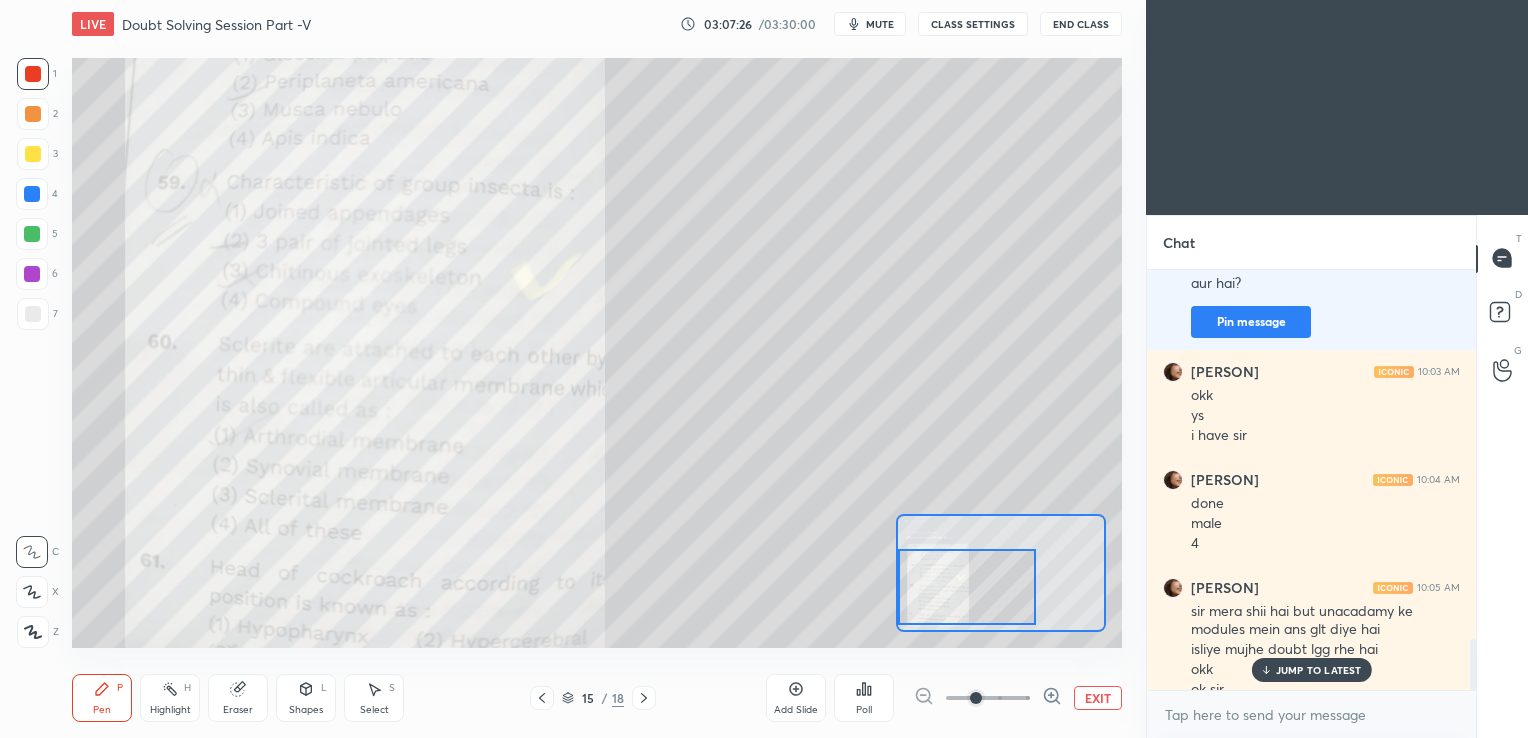 scroll, scrollTop: 3068, scrollLeft: 0, axis: vertical 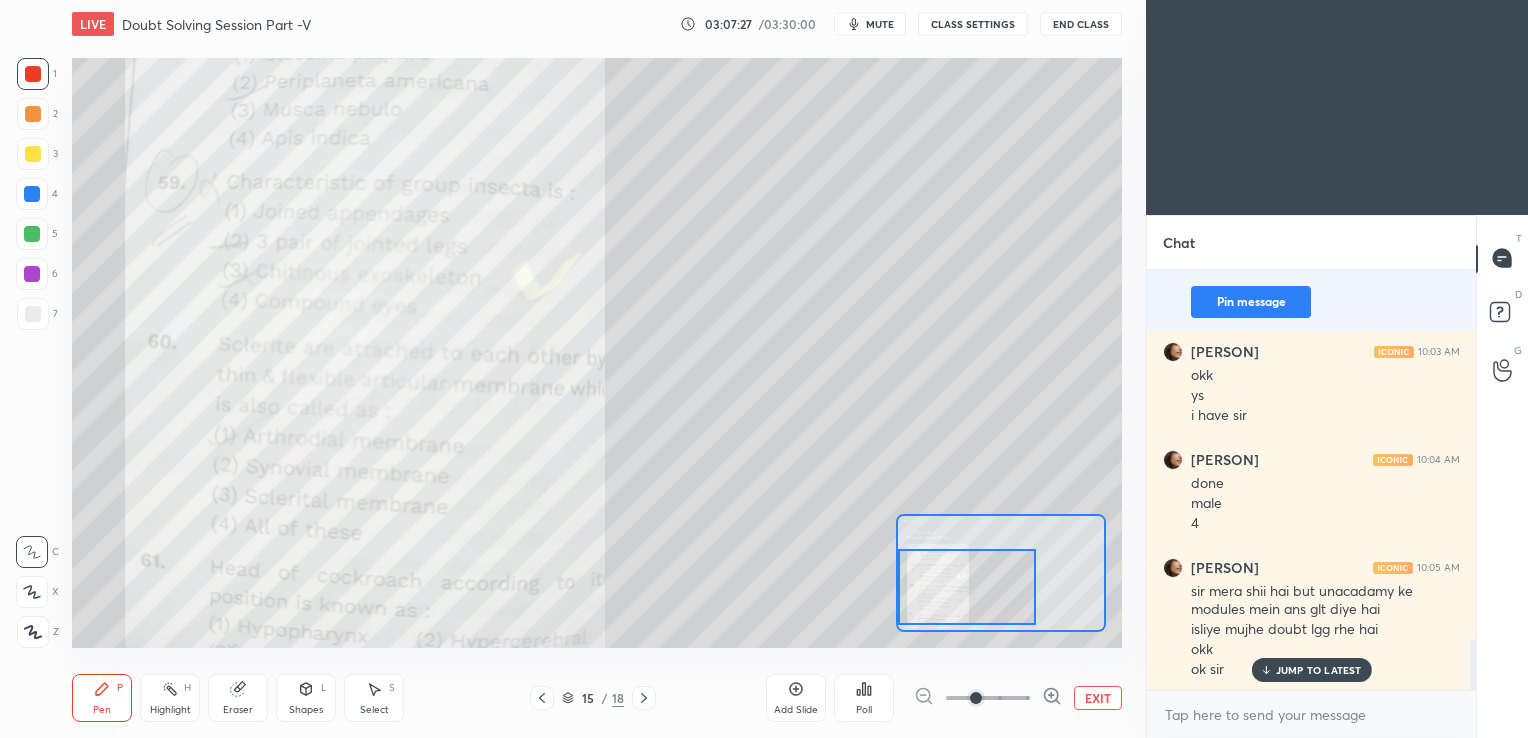 click 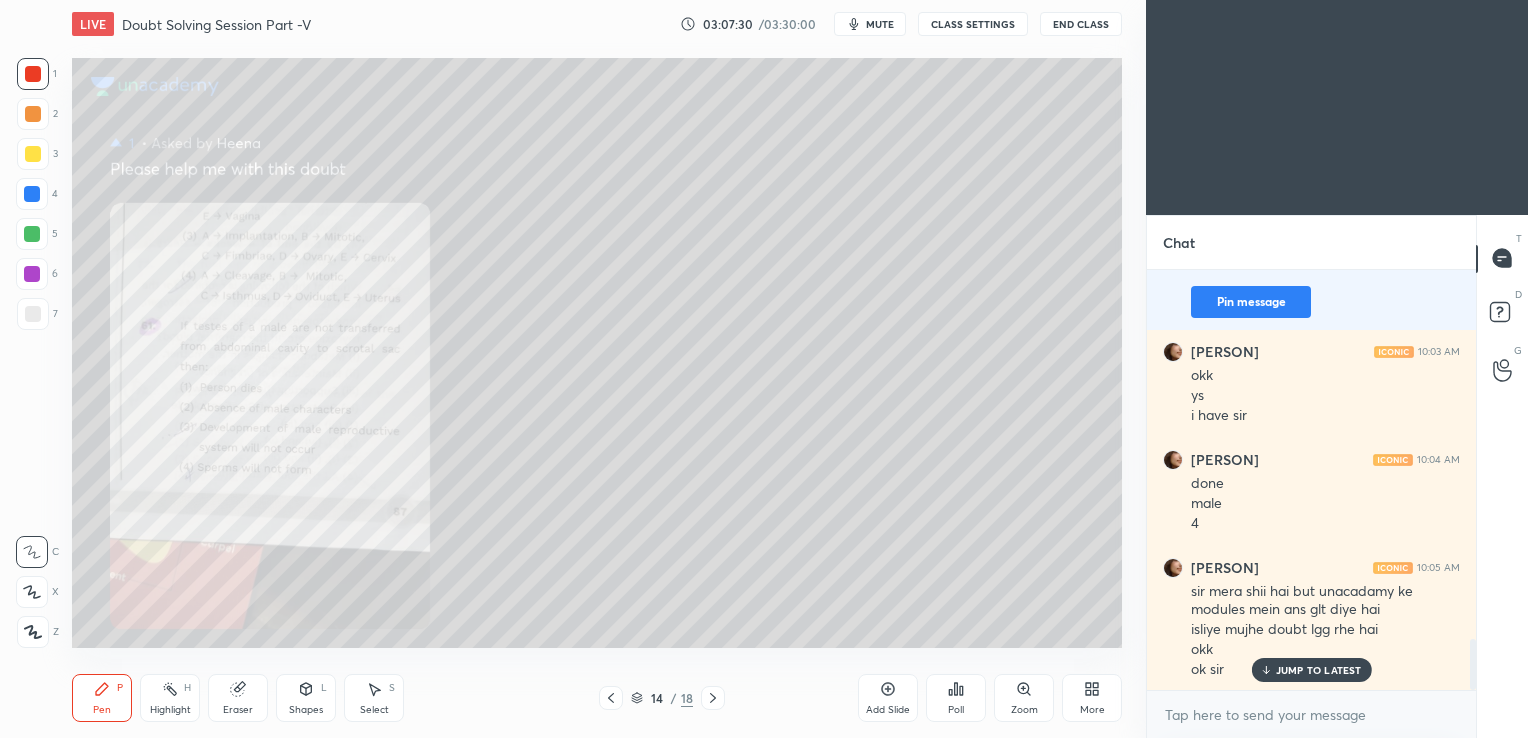 click on "Zoom" at bounding box center (1024, 698) 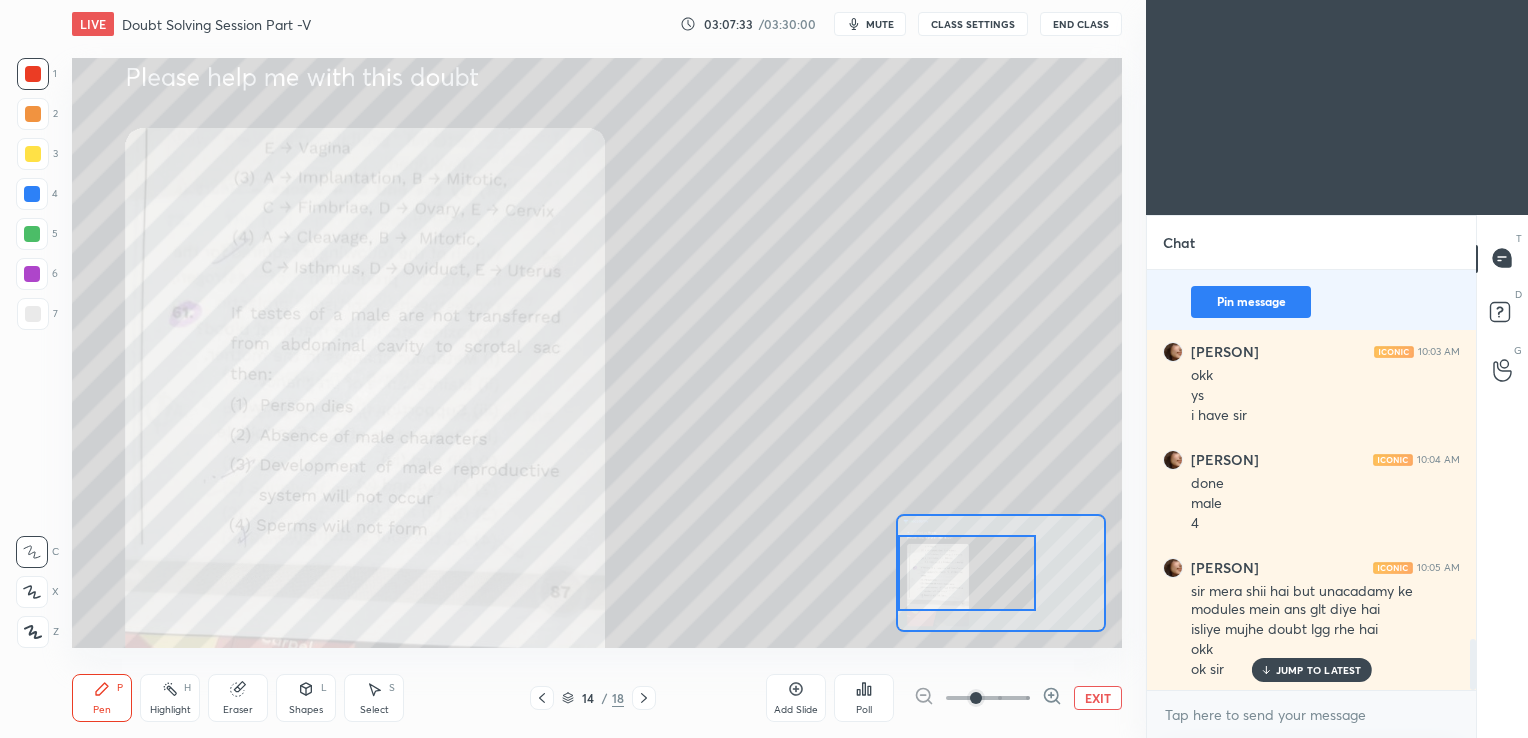 drag, startPoint x: 998, startPoint y: 565, endPoint x: 923, endPoint y: 566, distance: 75.00667 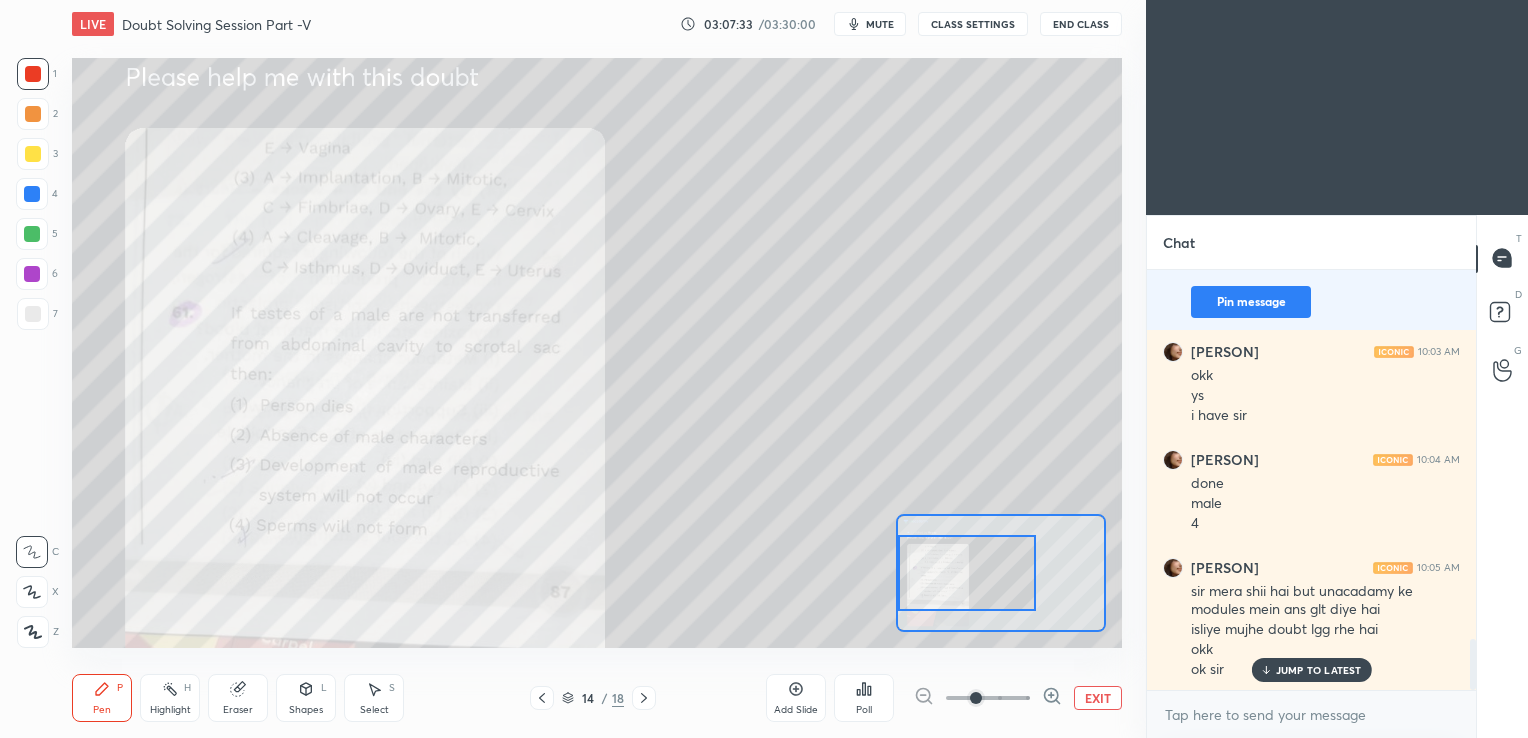 click at bounding box center [966, 573] 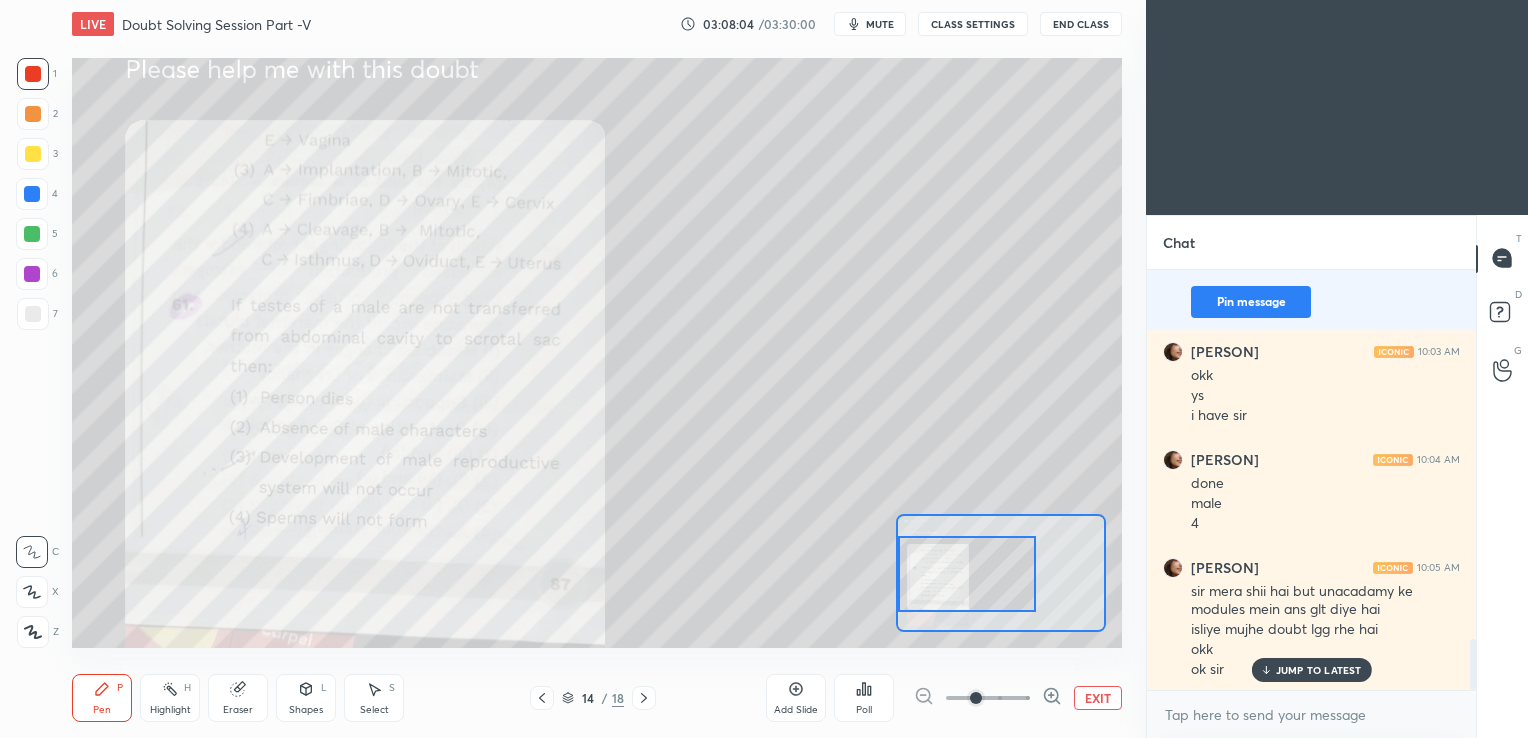 click 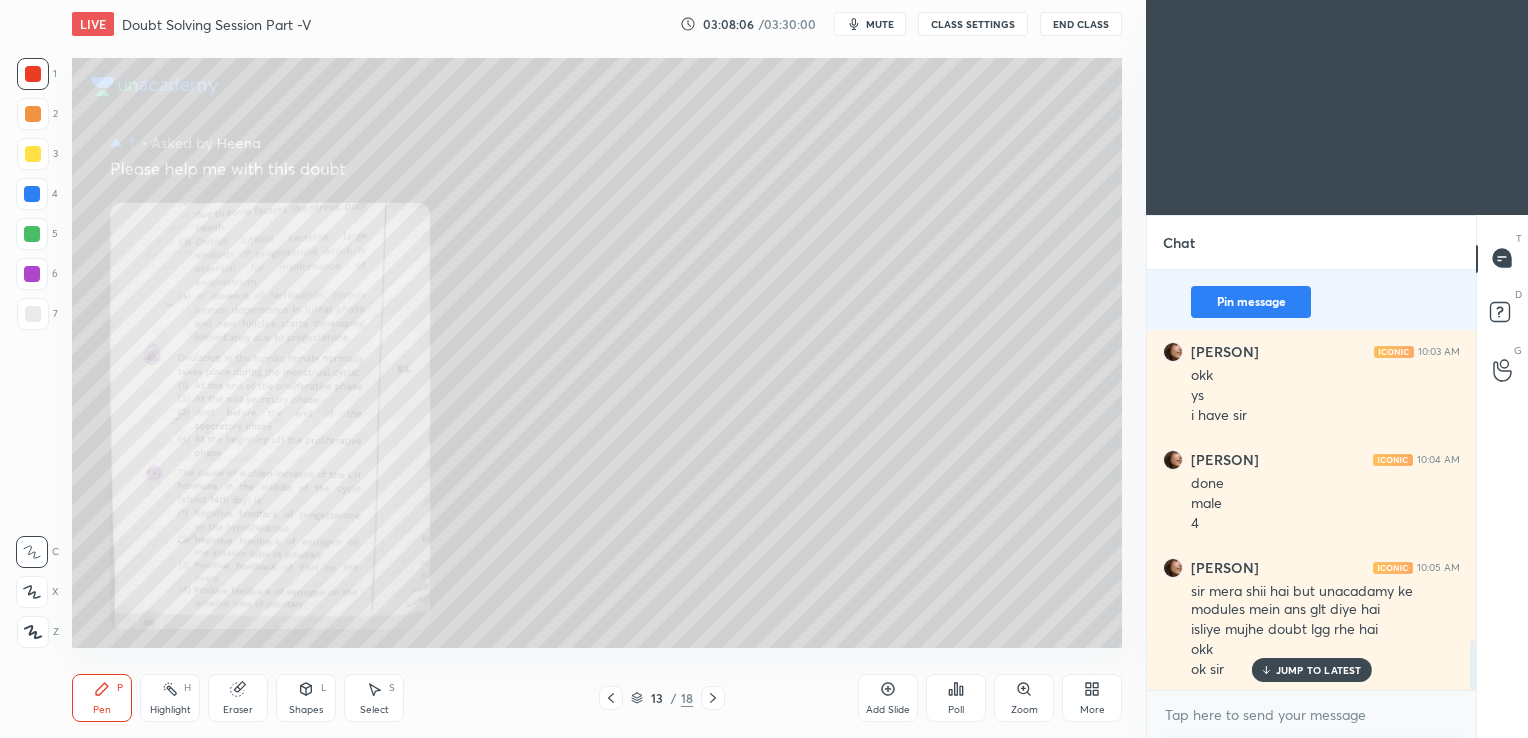scroll, scrollTop: 3136, scrollLeft: 0, axis: vertical 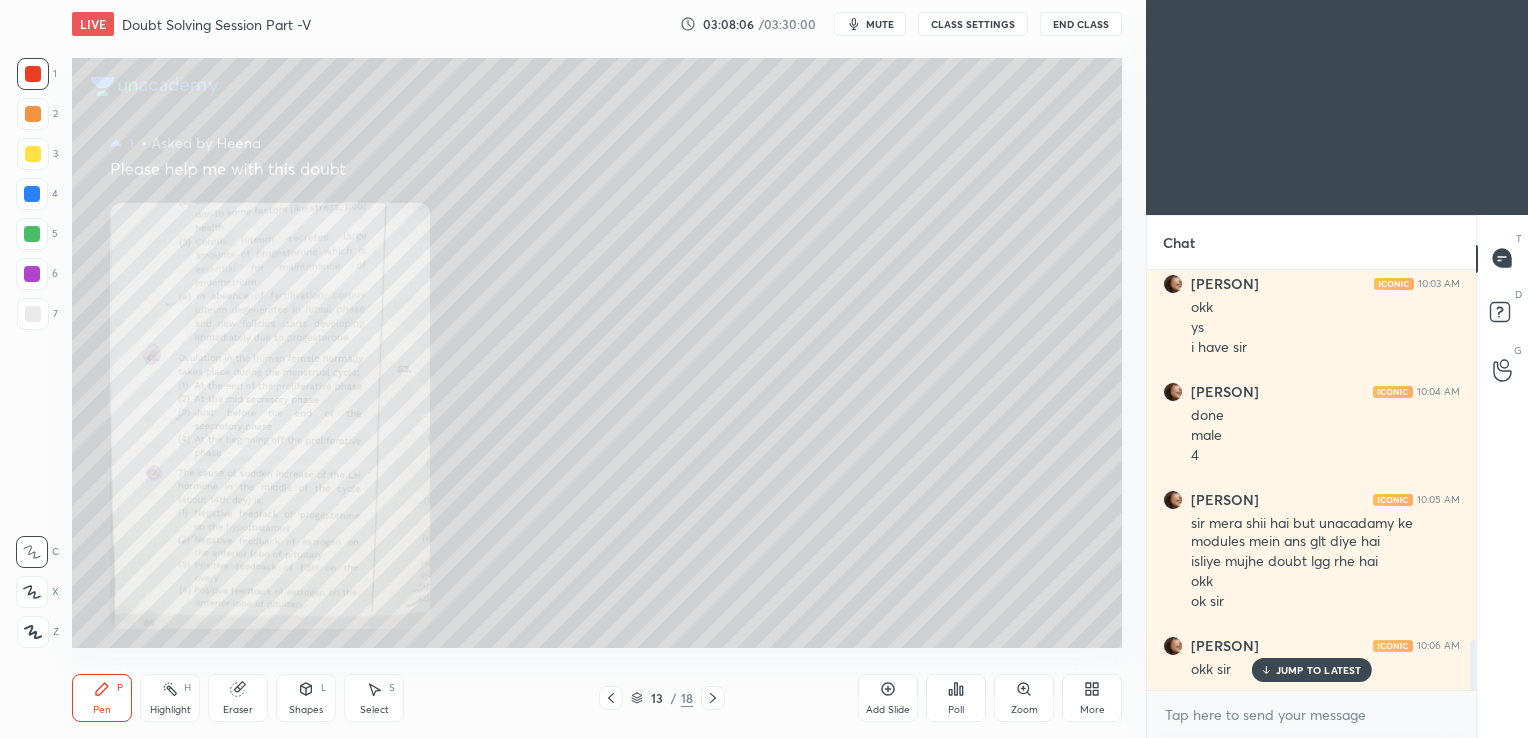 click on "Zoom" at bounding box center (1024, 698) 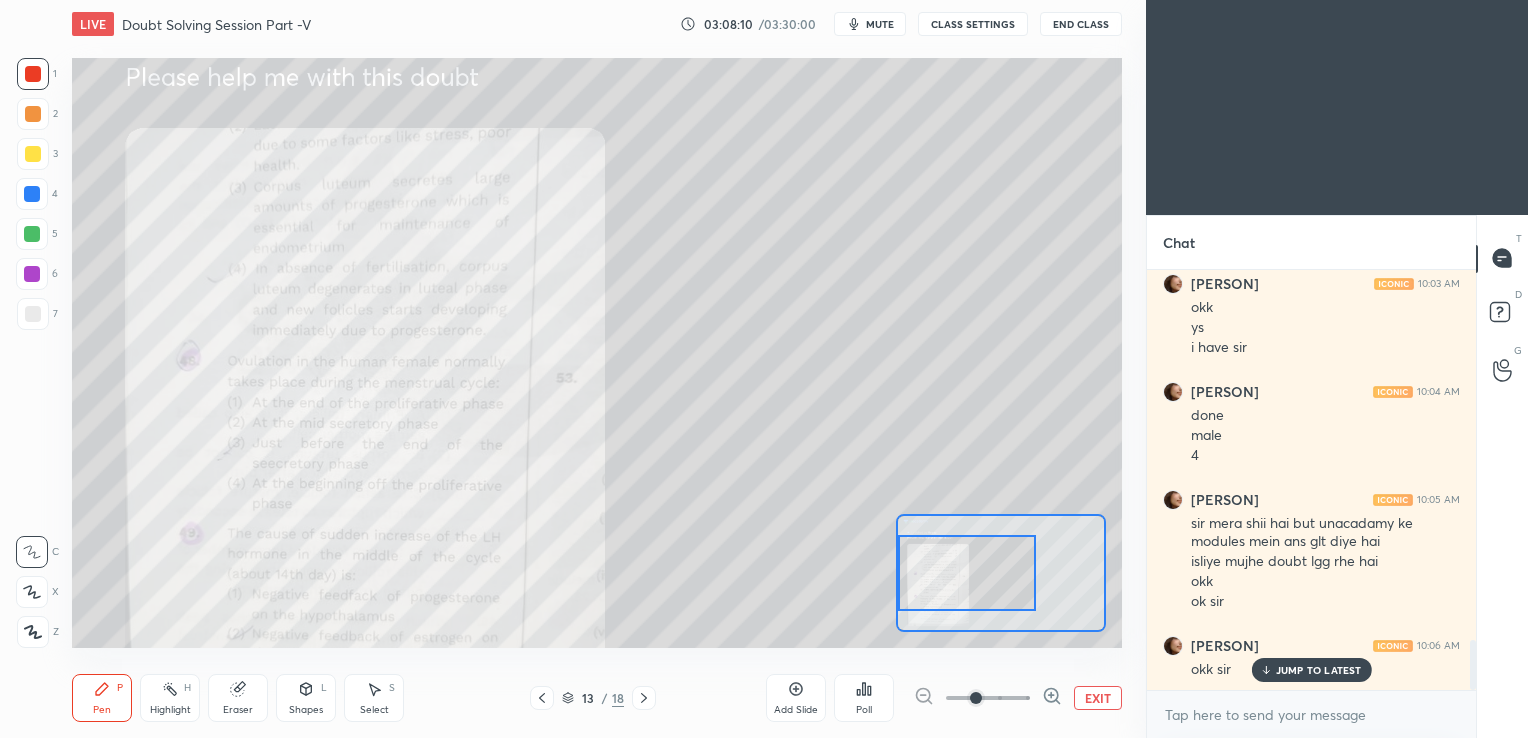 click on "Setting up your live class Congratulations on completing 6 years with Unacademy Thank you for guiding thousands of learners towards their dreams Poll for   secs No correct answer Start poll" at bounding box center (597, 353) 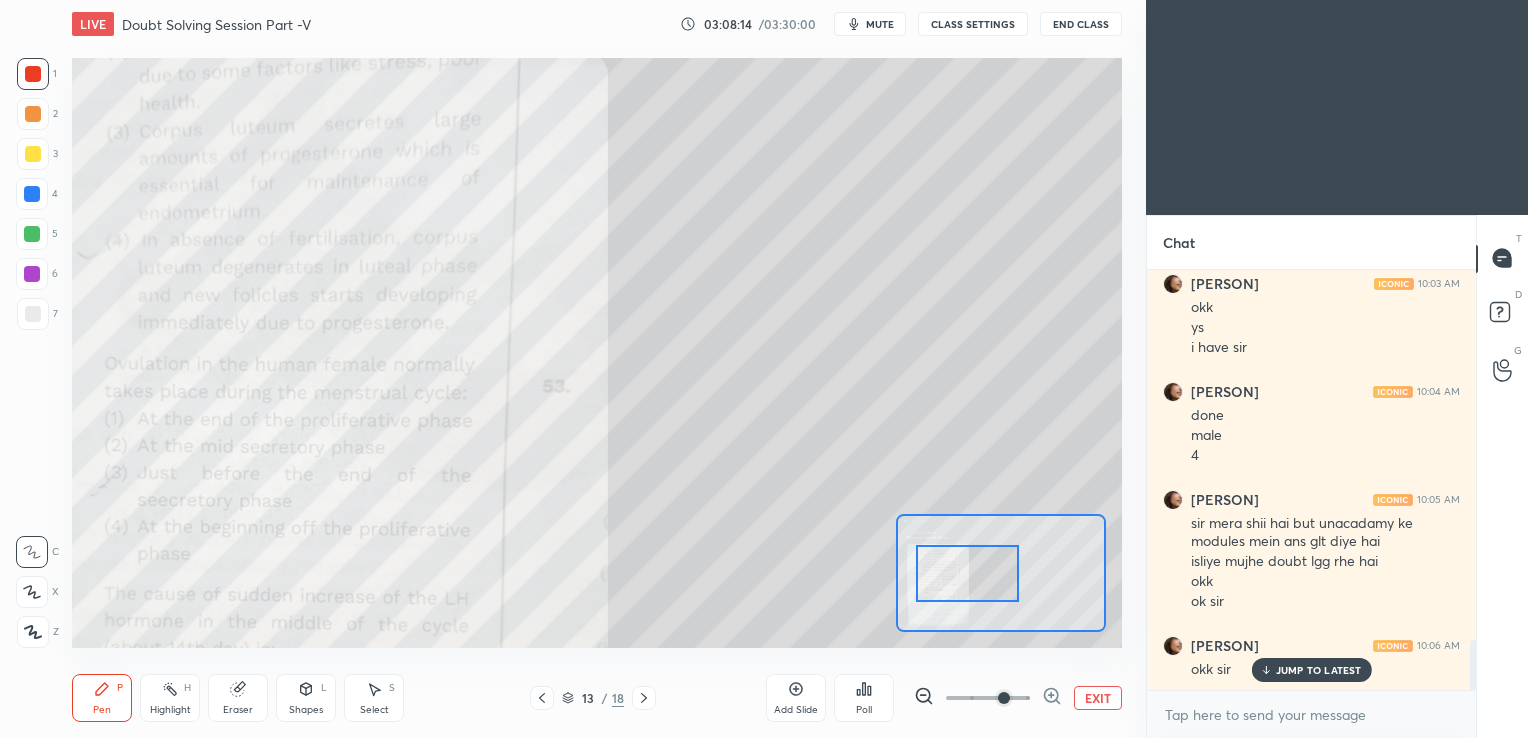 click at bounding box center (1004, 698) 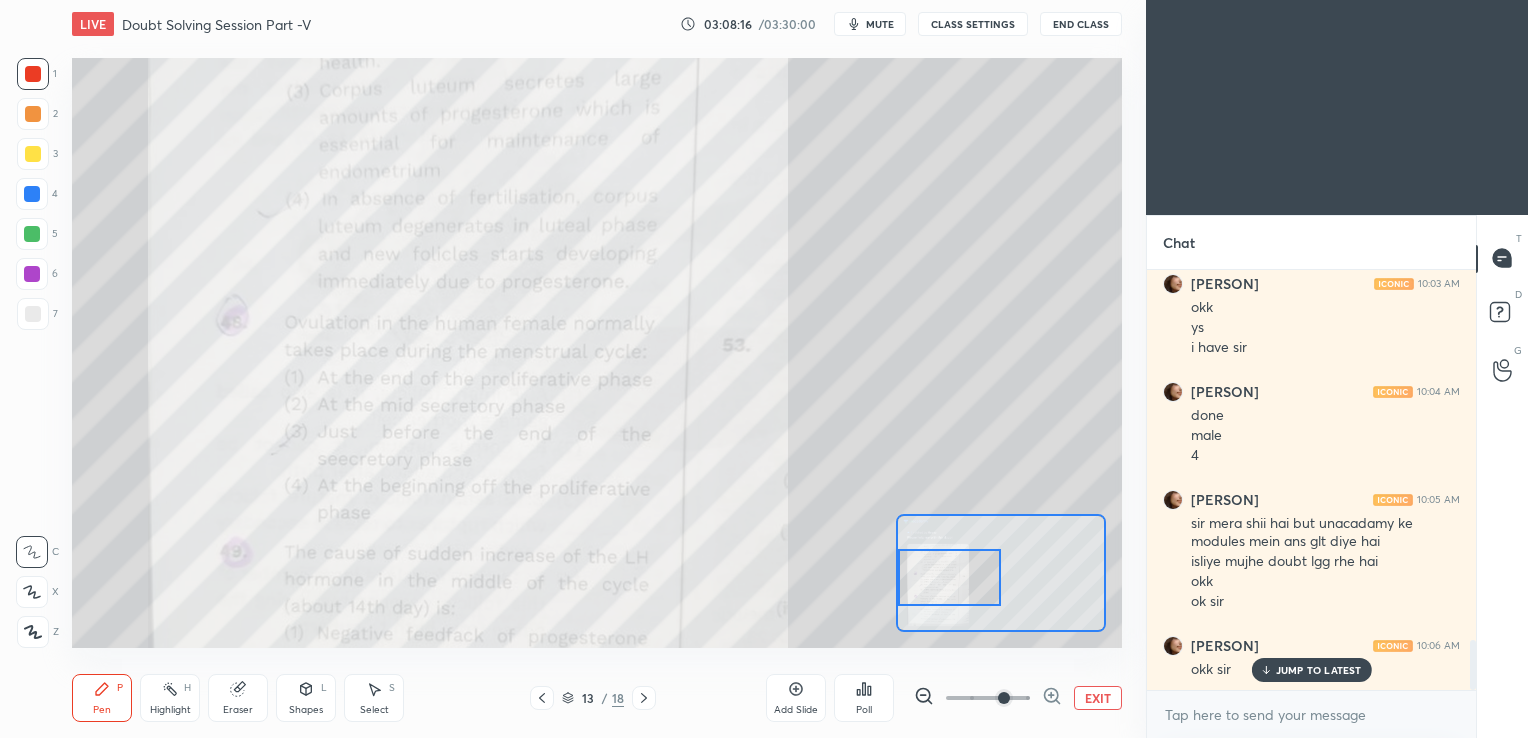 drag, startPoint x: 966, startPoint y: 580, endPoint x: 919, endPoint y: 584, distance: 47.169907 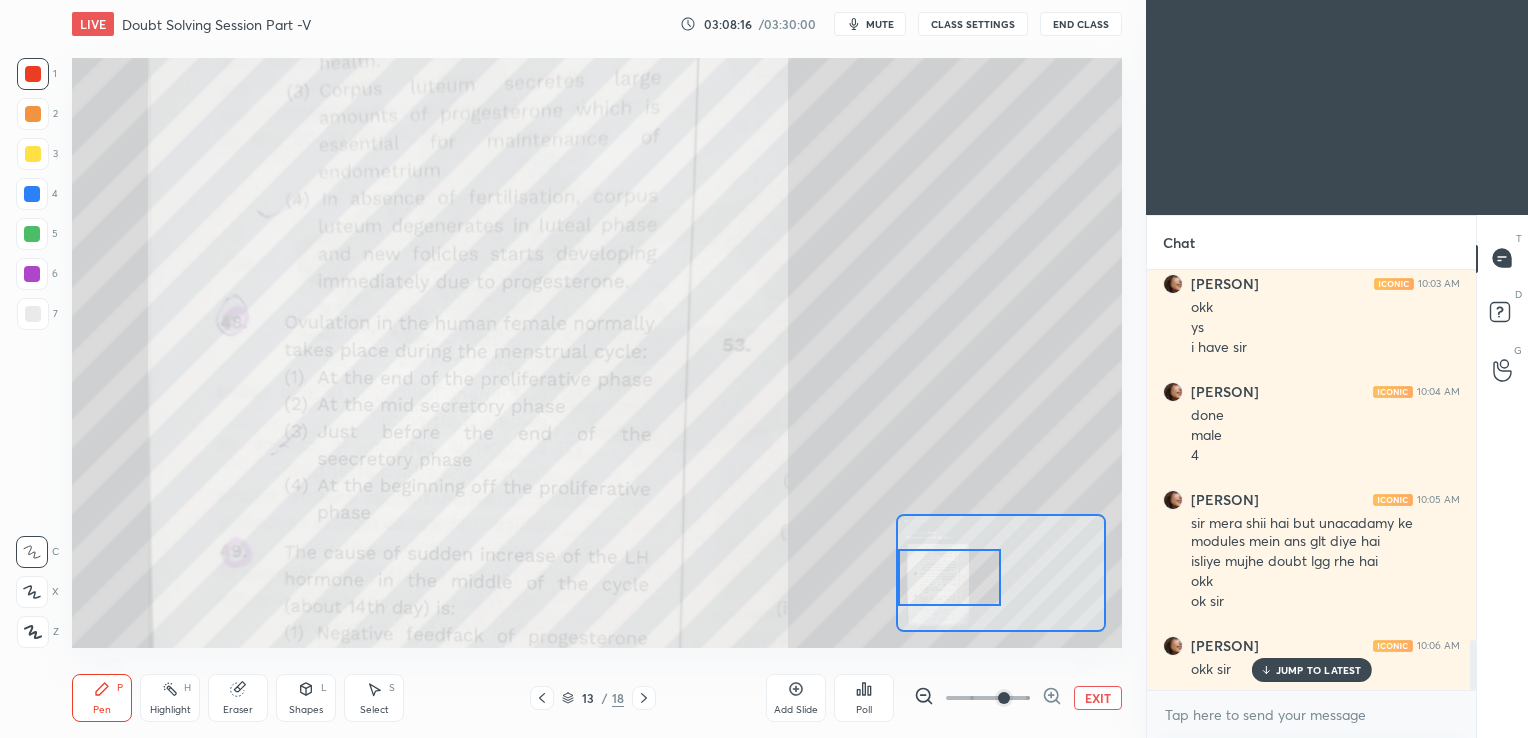 click at bounding box center [949, 577] 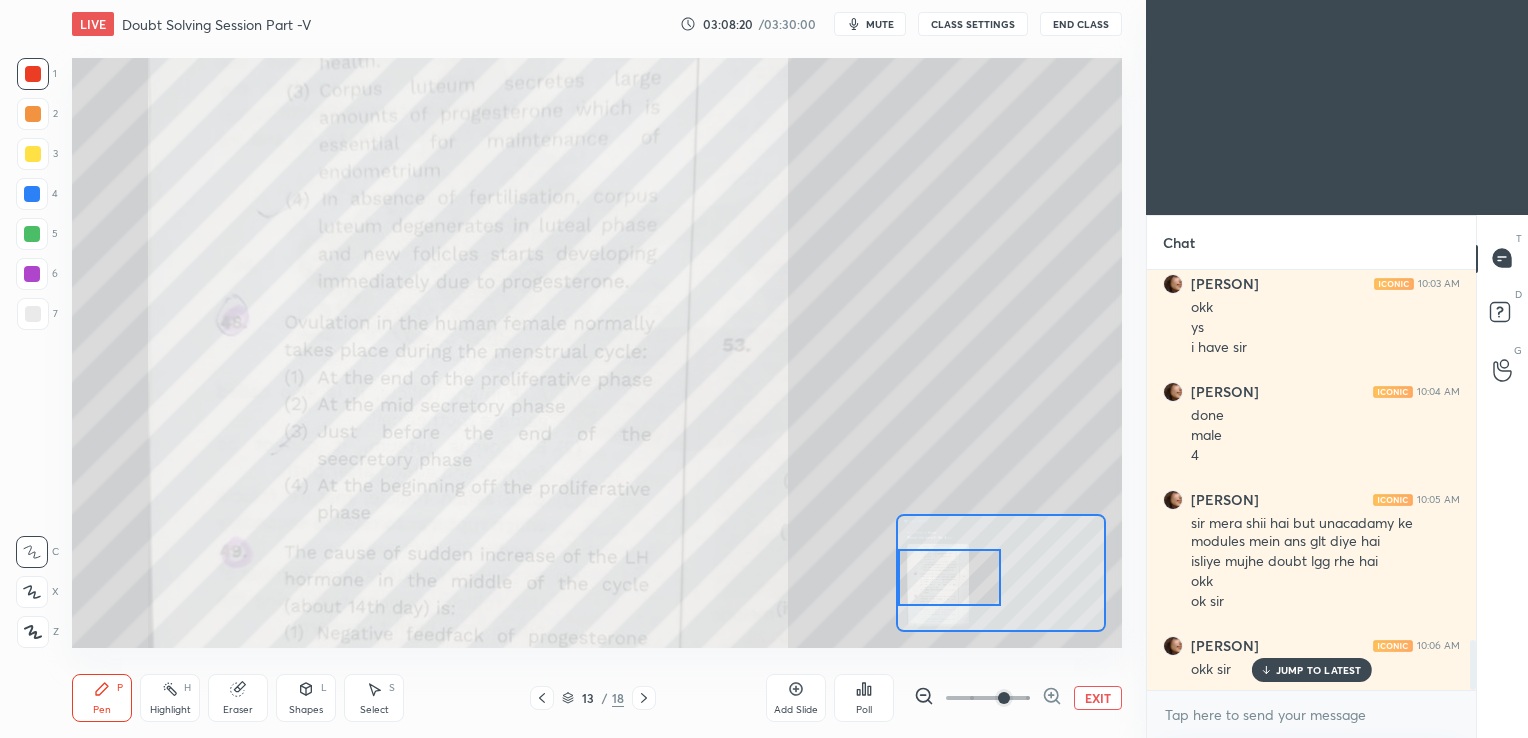 scroll, scrollTop: 3156, scrollLeft: 0, axis: vertical 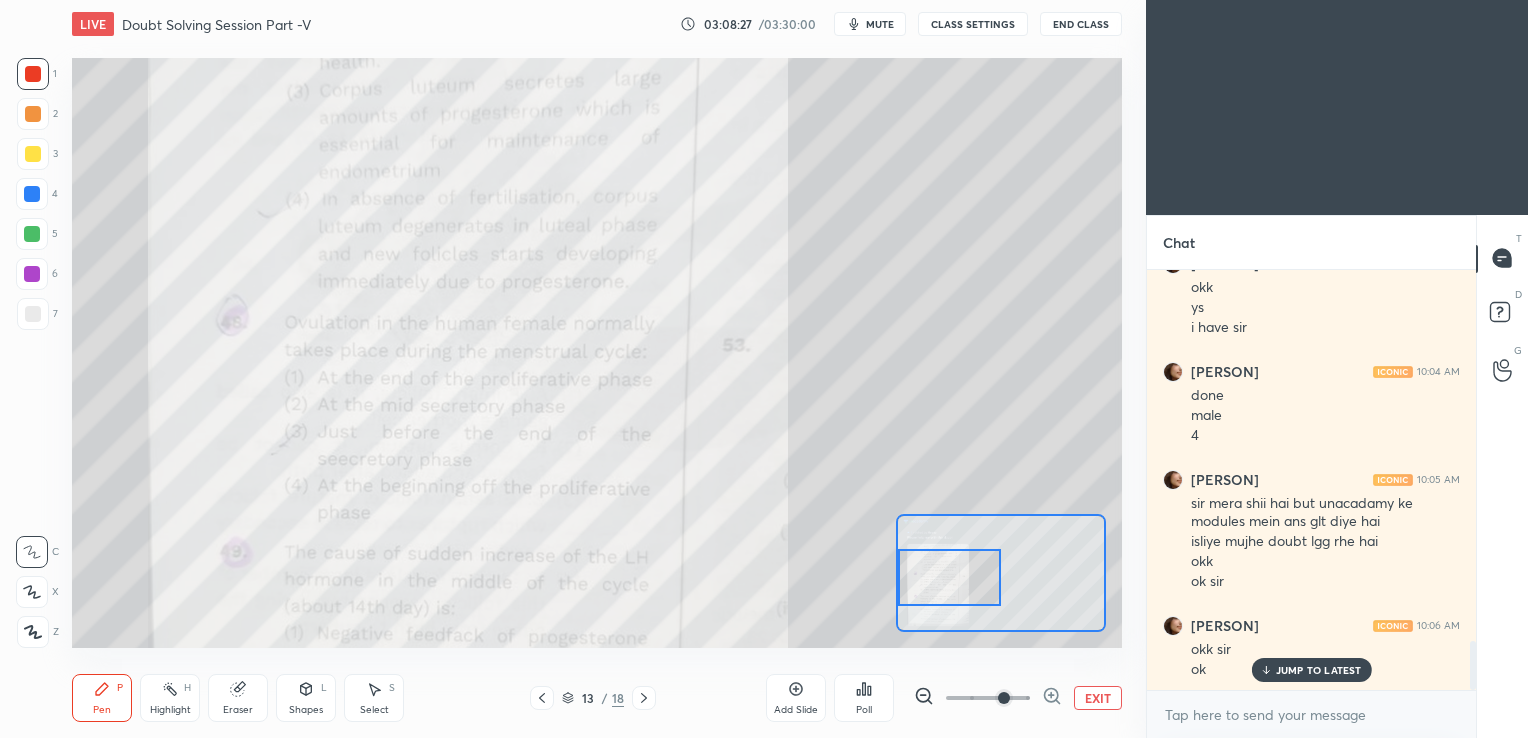 click 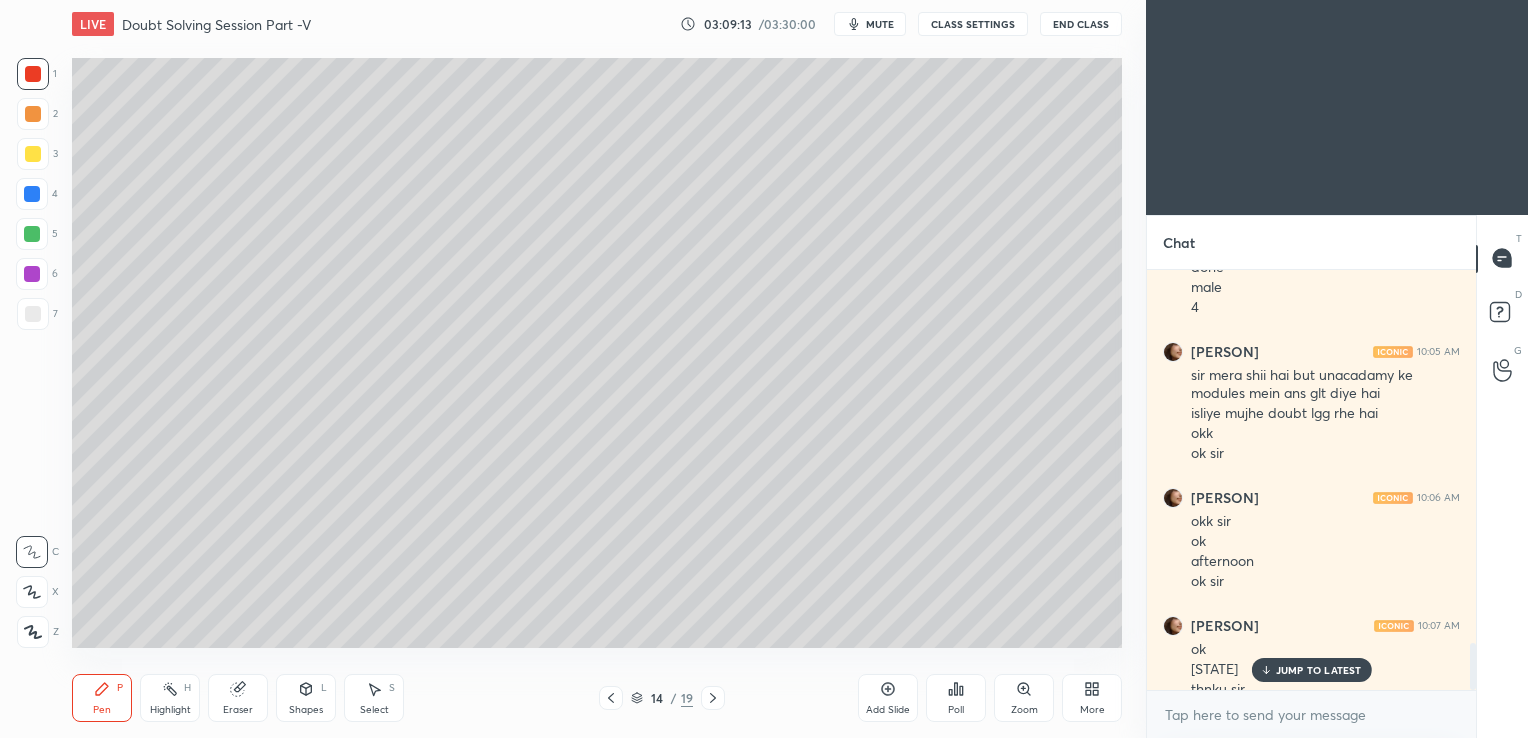 scroll, scrollTop: 3304, scrollLeft: 0, axis: vertical 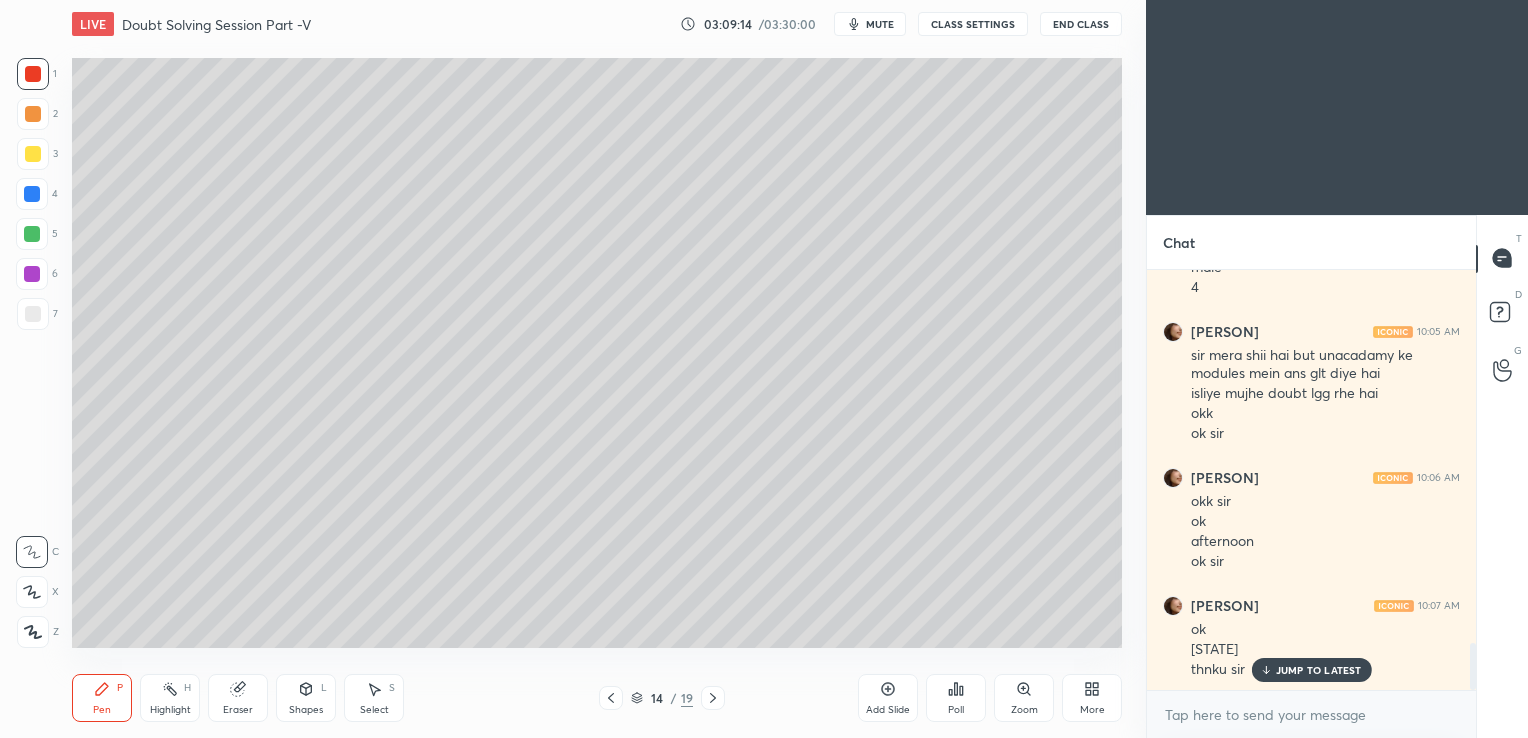 click on "mute" at bounding box center [880, 24] 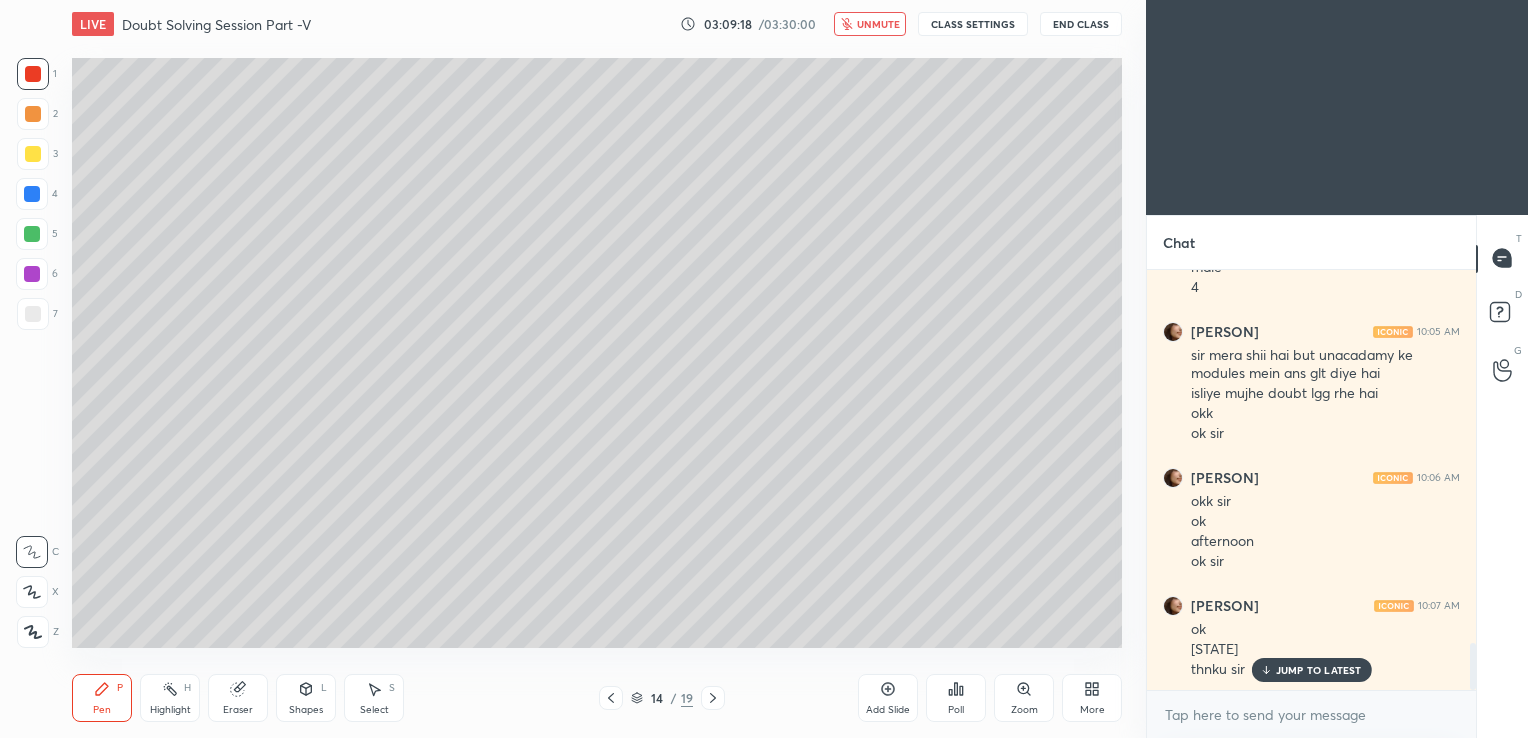 click on "End Class" at bounding box center [1081, 24] 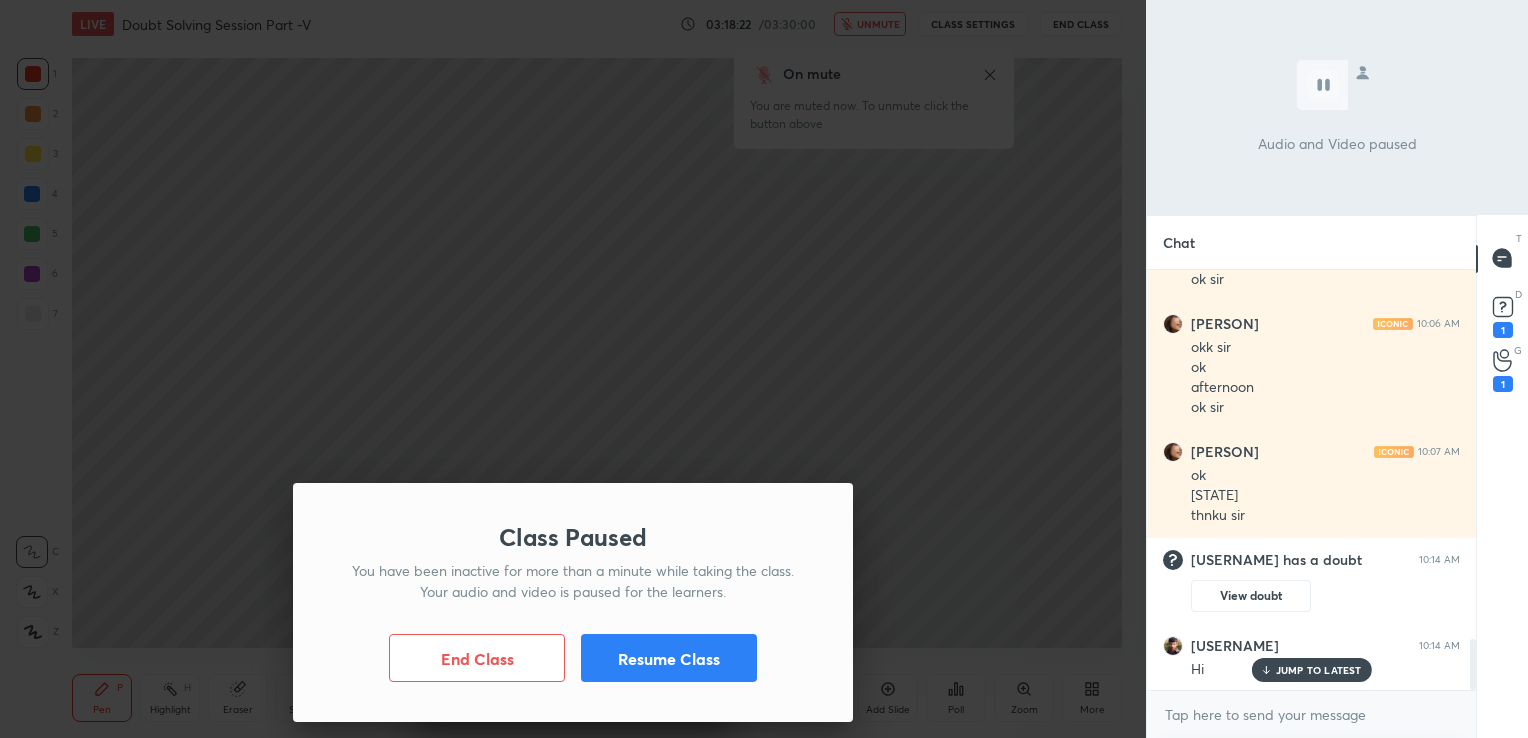 scroll, scrollTop: 3048, scrollLeft: 0, axis: vertical 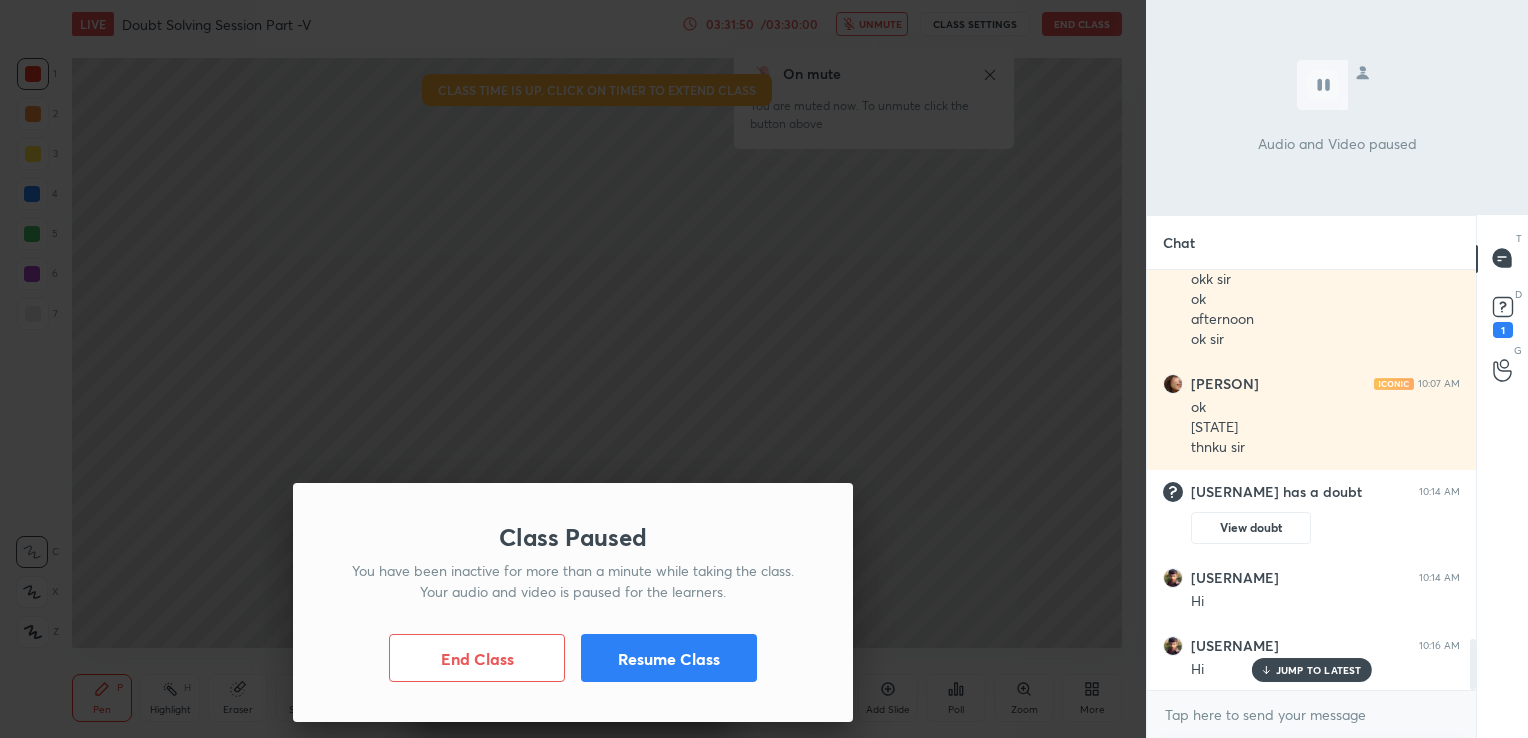 click on "Resume Class" at bounding box center [669, 658] 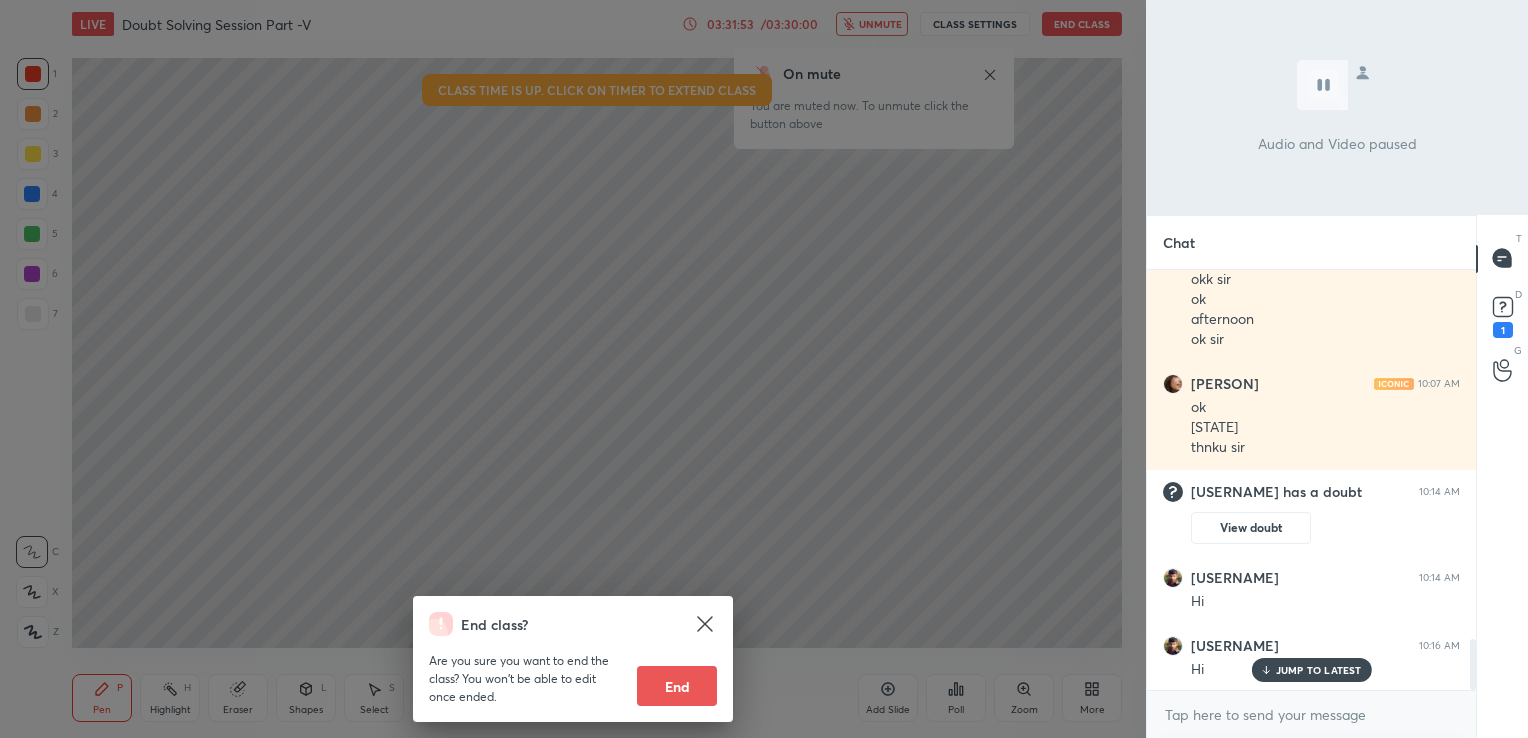 click 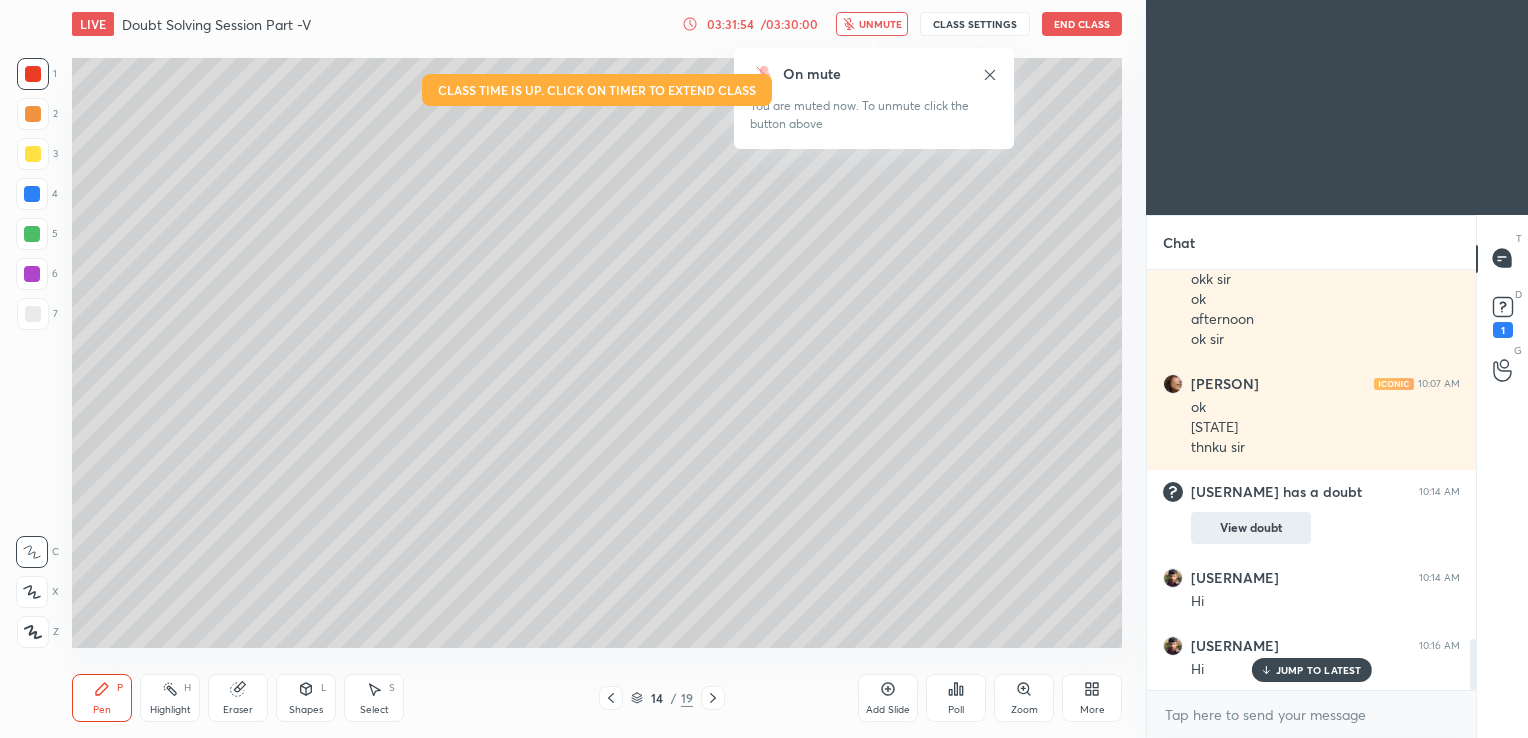 click on "View doubt" at bounding box center [1251, 528] 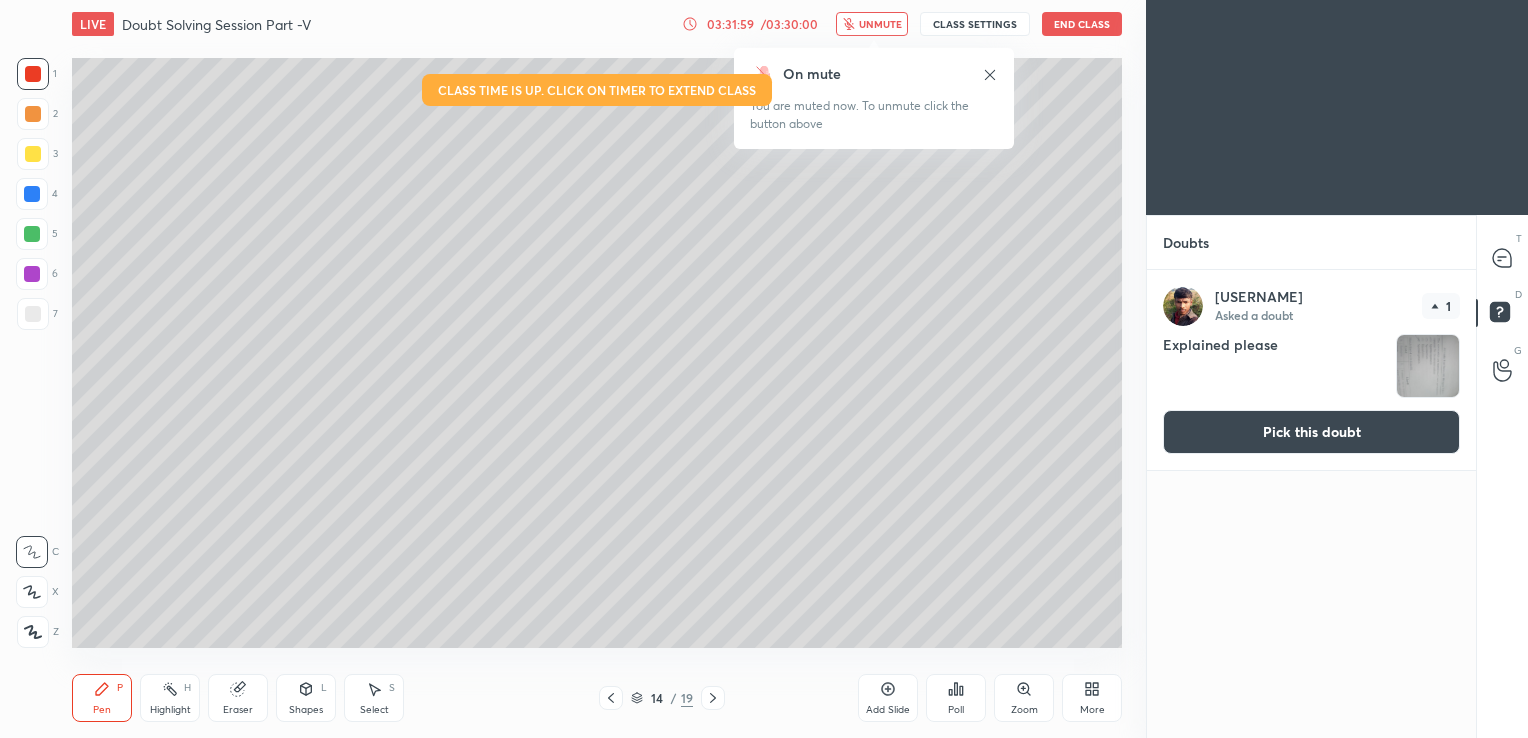click on "03:31:59 /  03:30:00 unmute CLASS SETTINGS End Class" at bounding box center [902, 24] 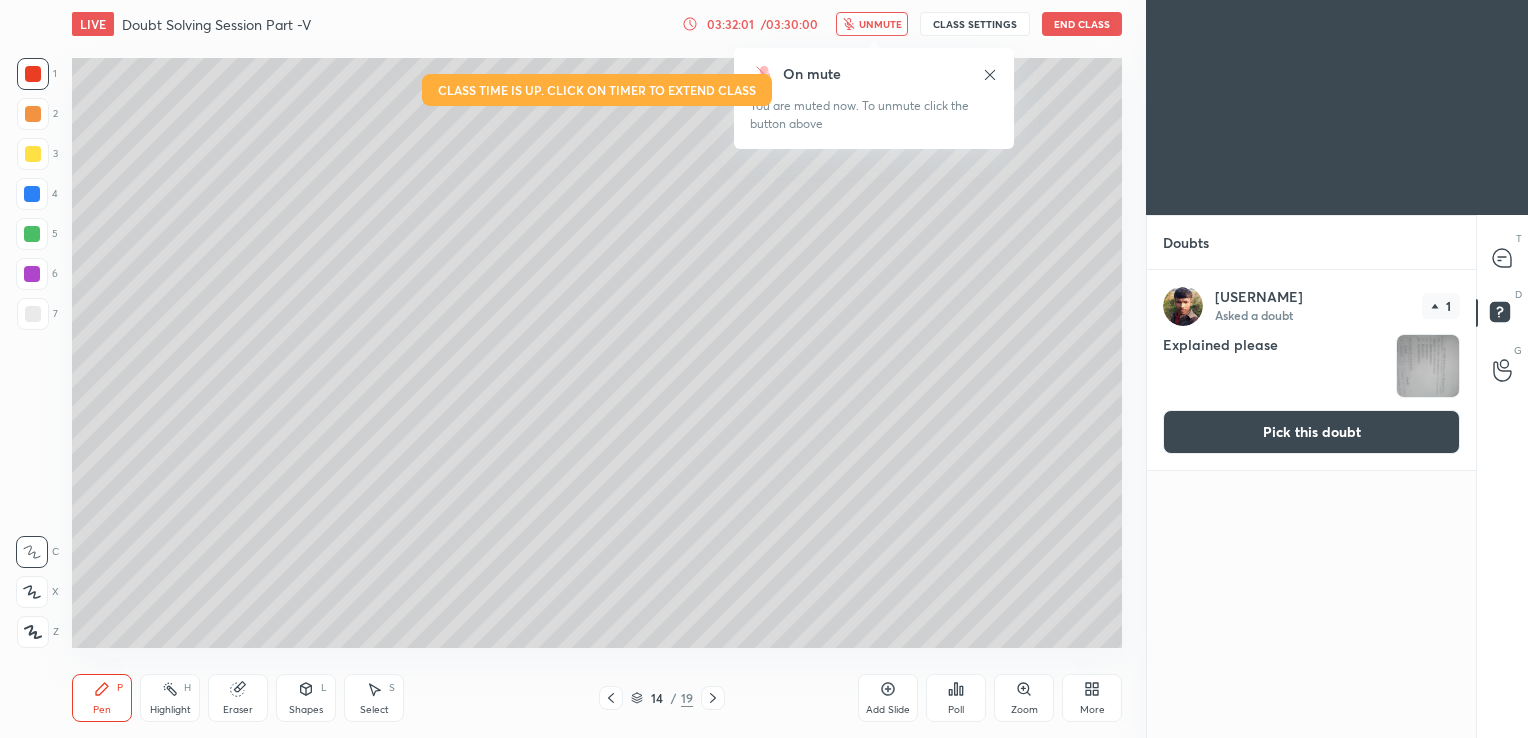 click on "03:32:01" at bounding box center [730, 24] 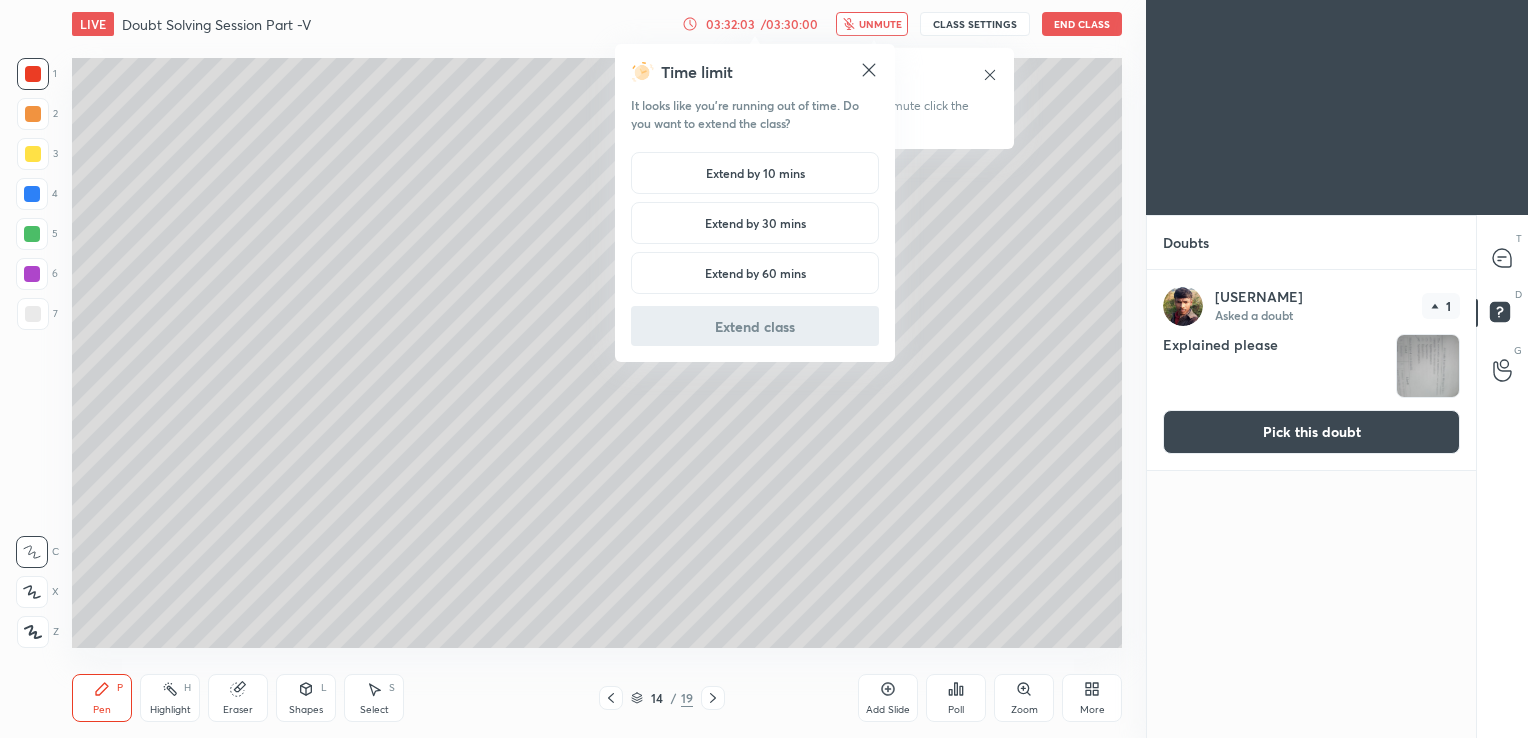 click on "Extend by 10 mins" at bounding box center [755, 173] 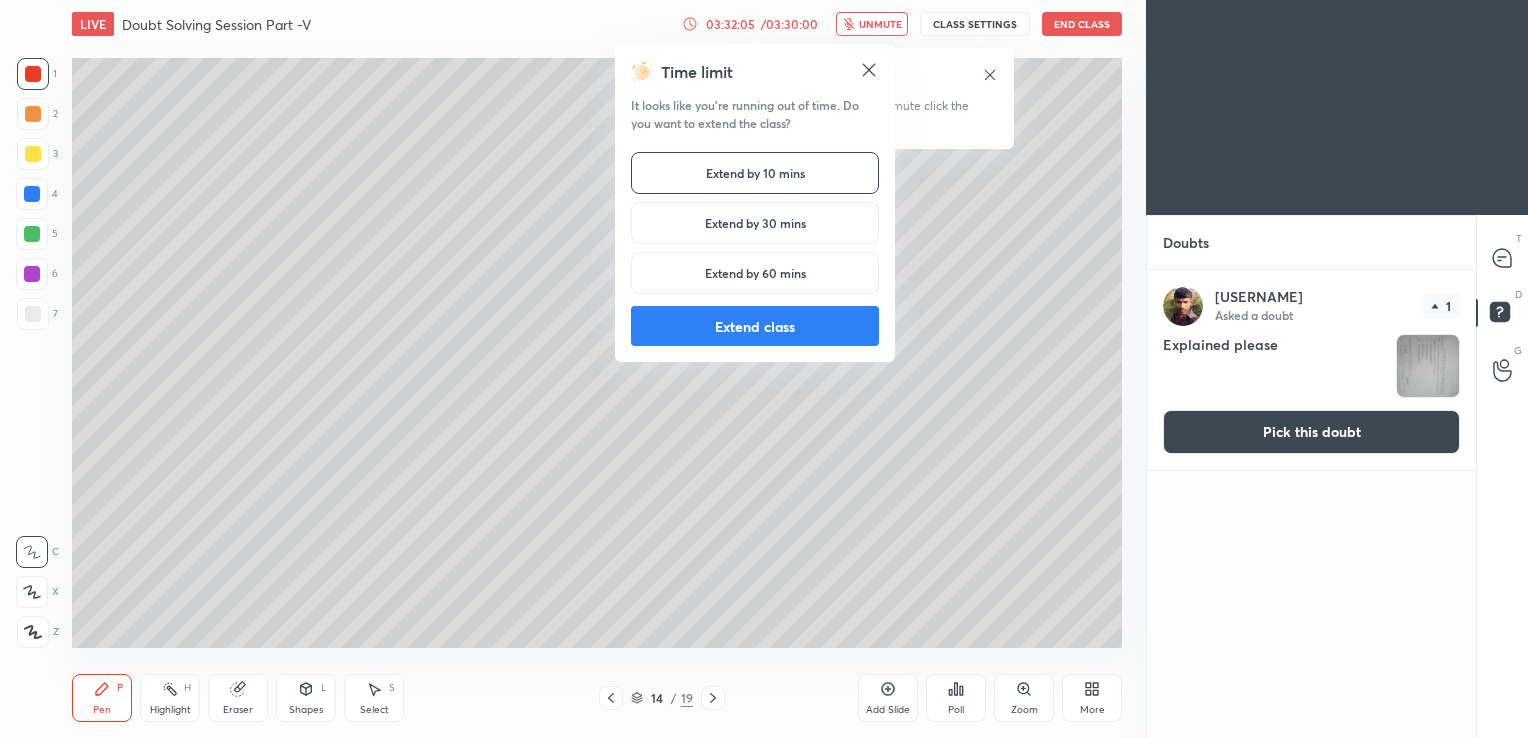 click on "Extend class" at bounding box center [755, 326] 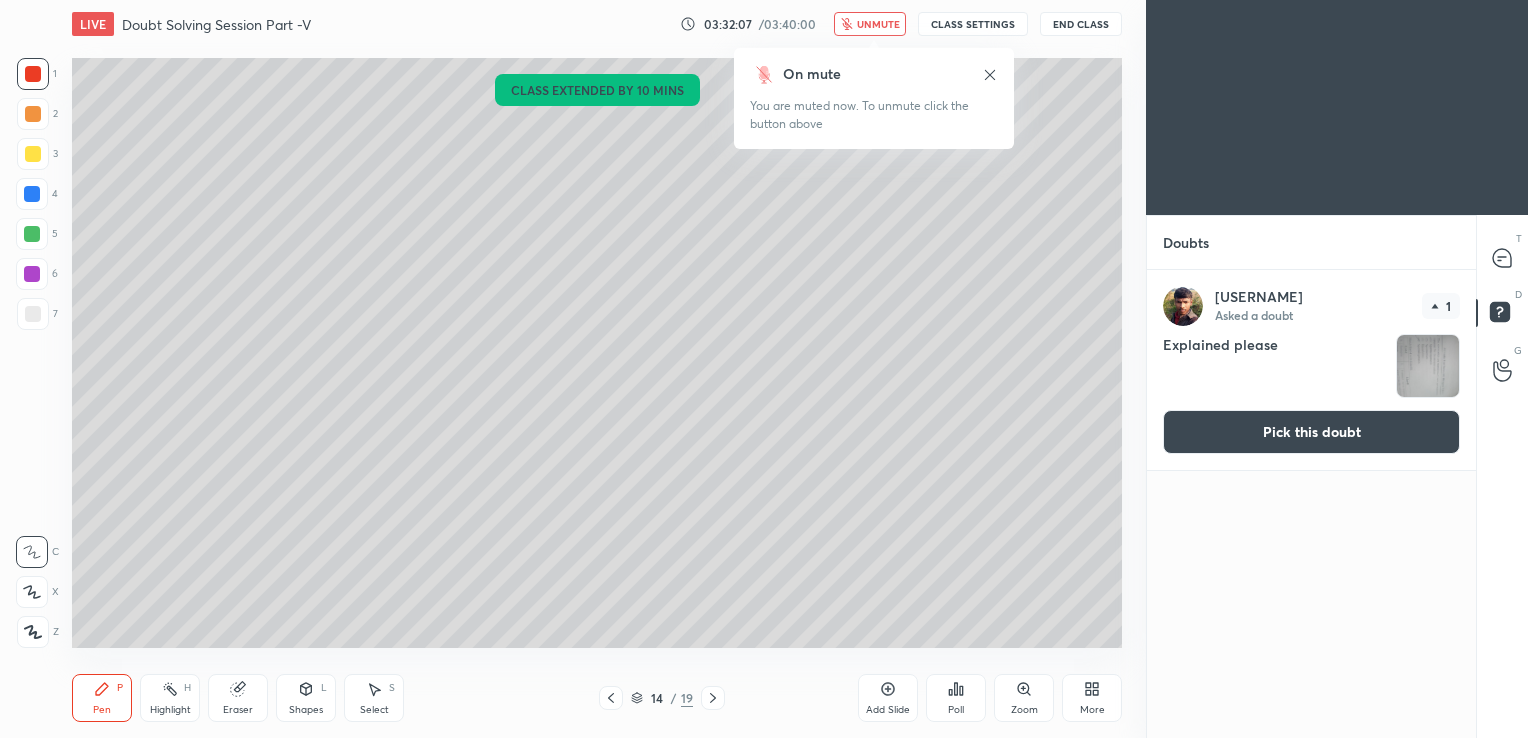 click on "Pick this doubt" at bounding box center [1311, 432] 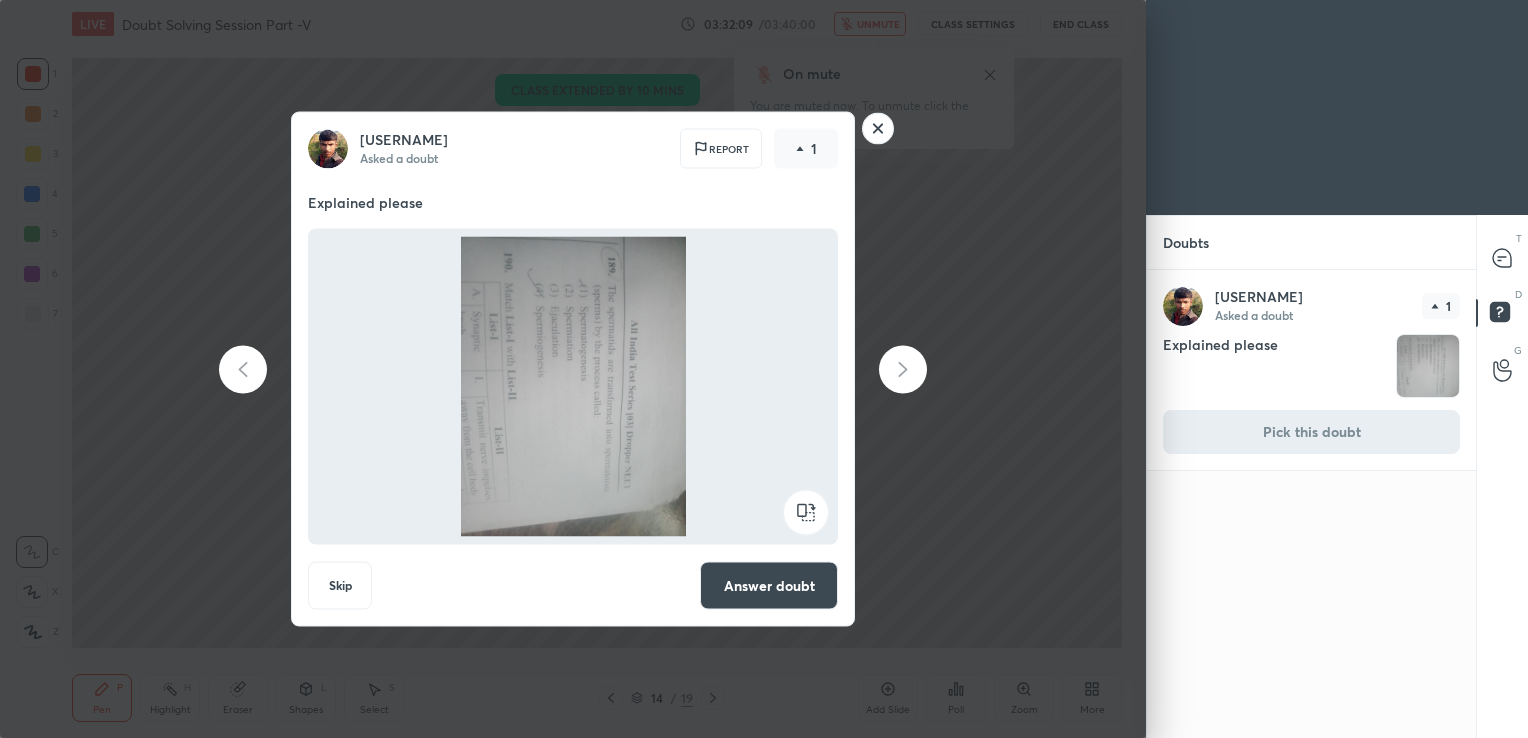 click 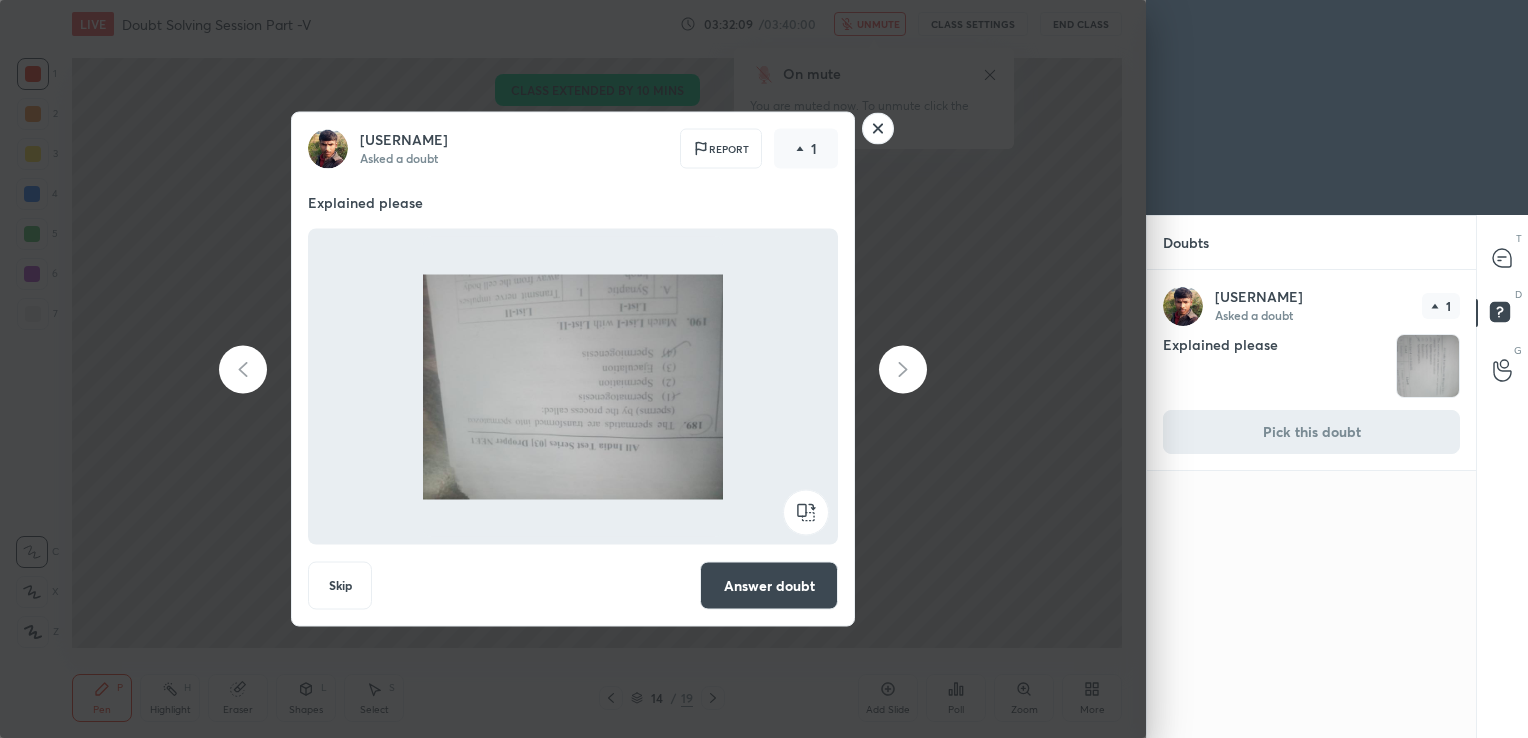 click 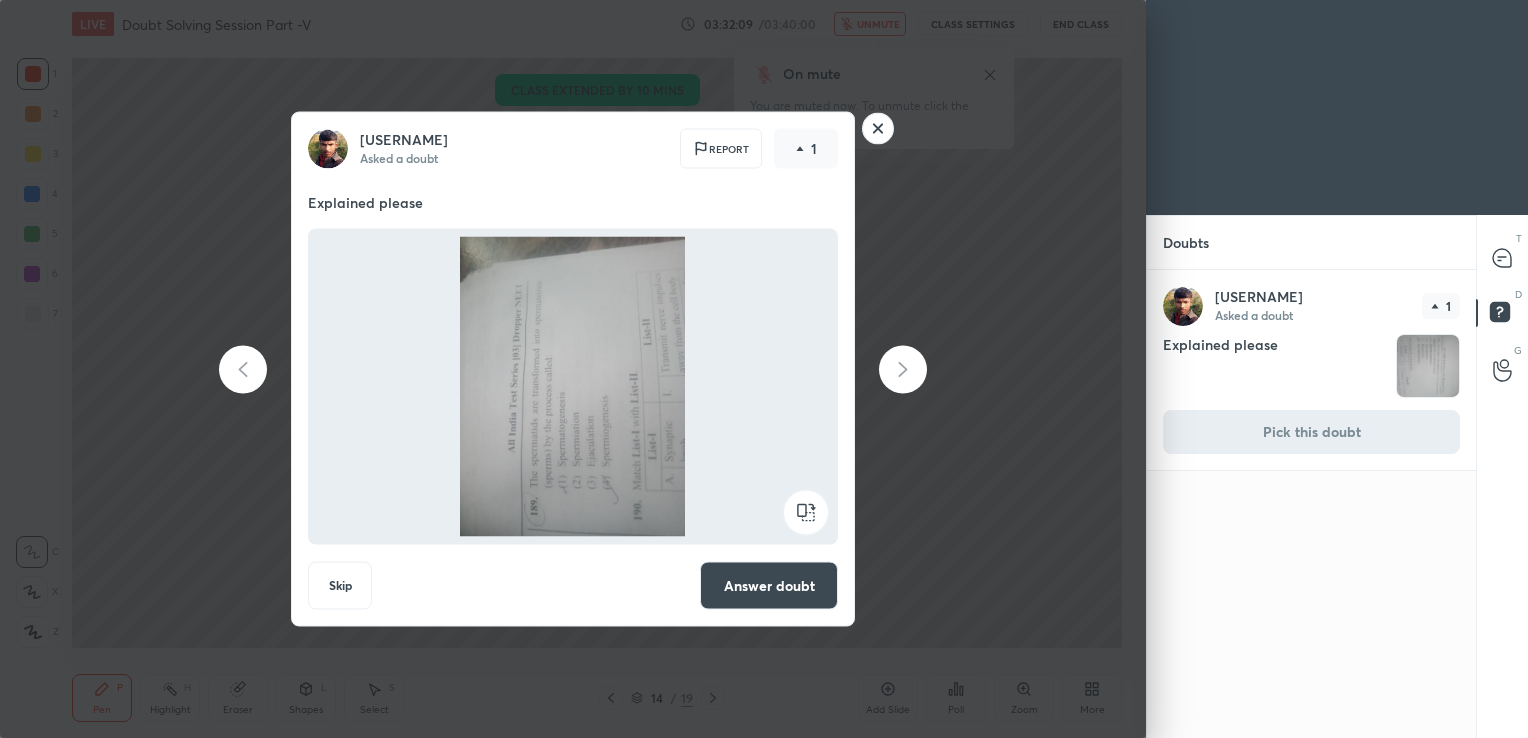 click 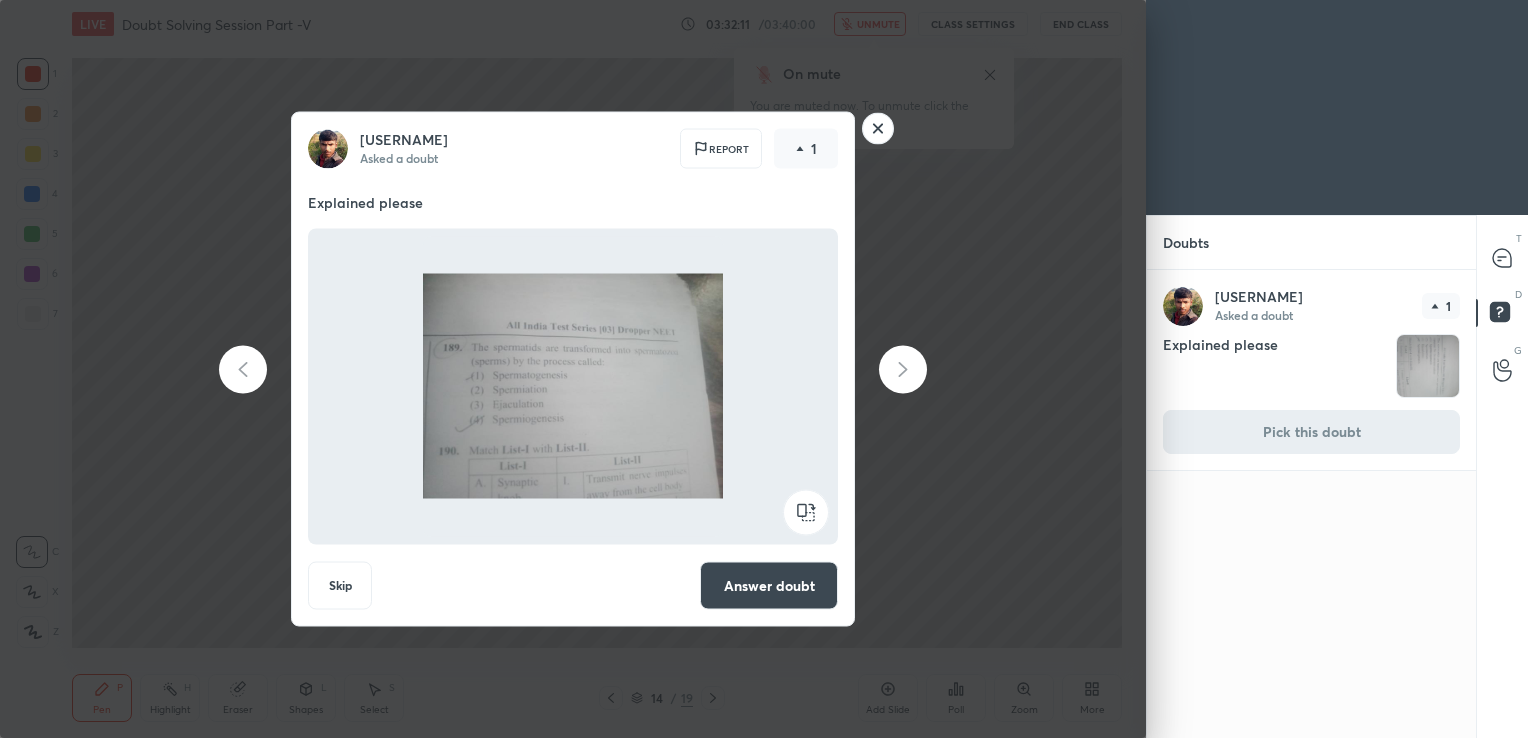 click on "Answer doubt" at bounding box center (769, 586) 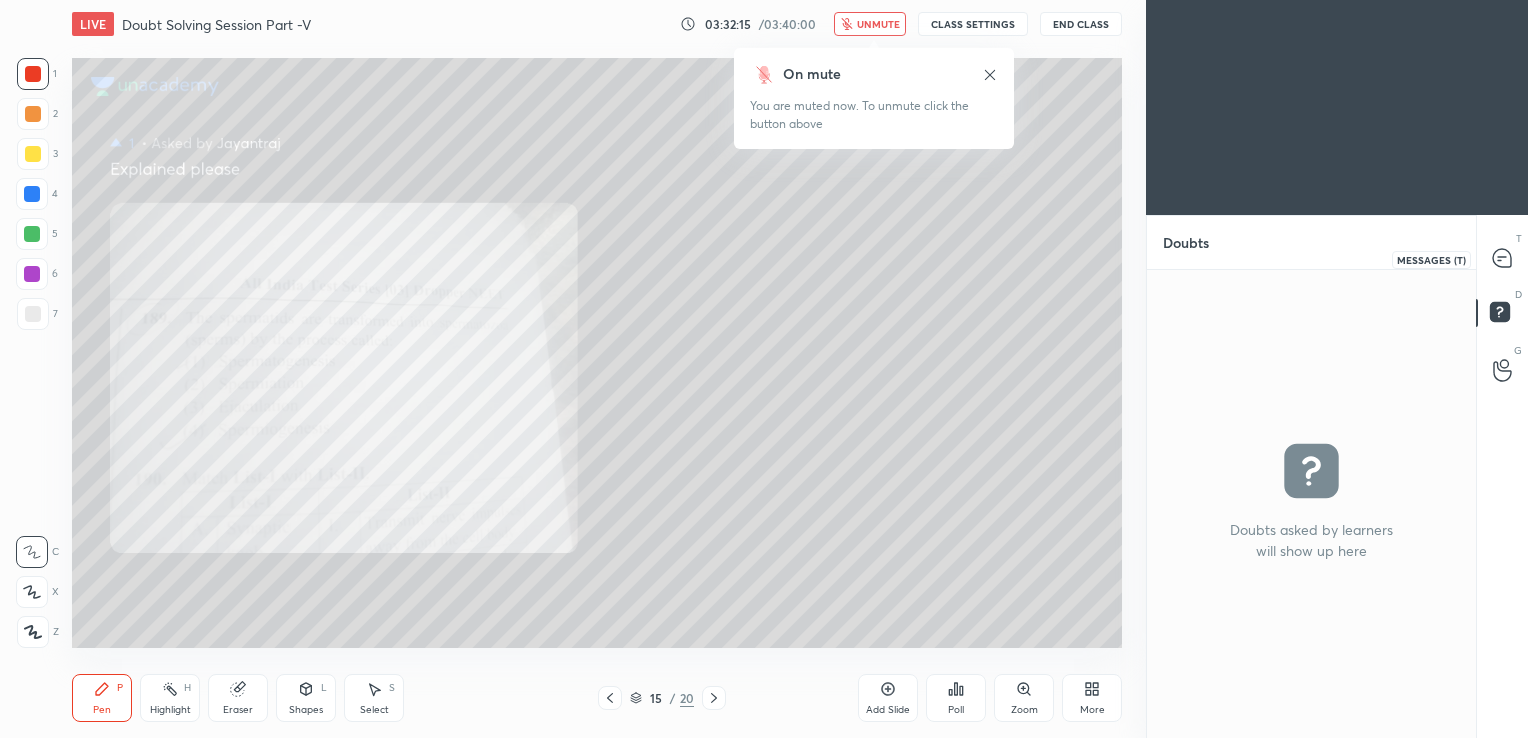 click 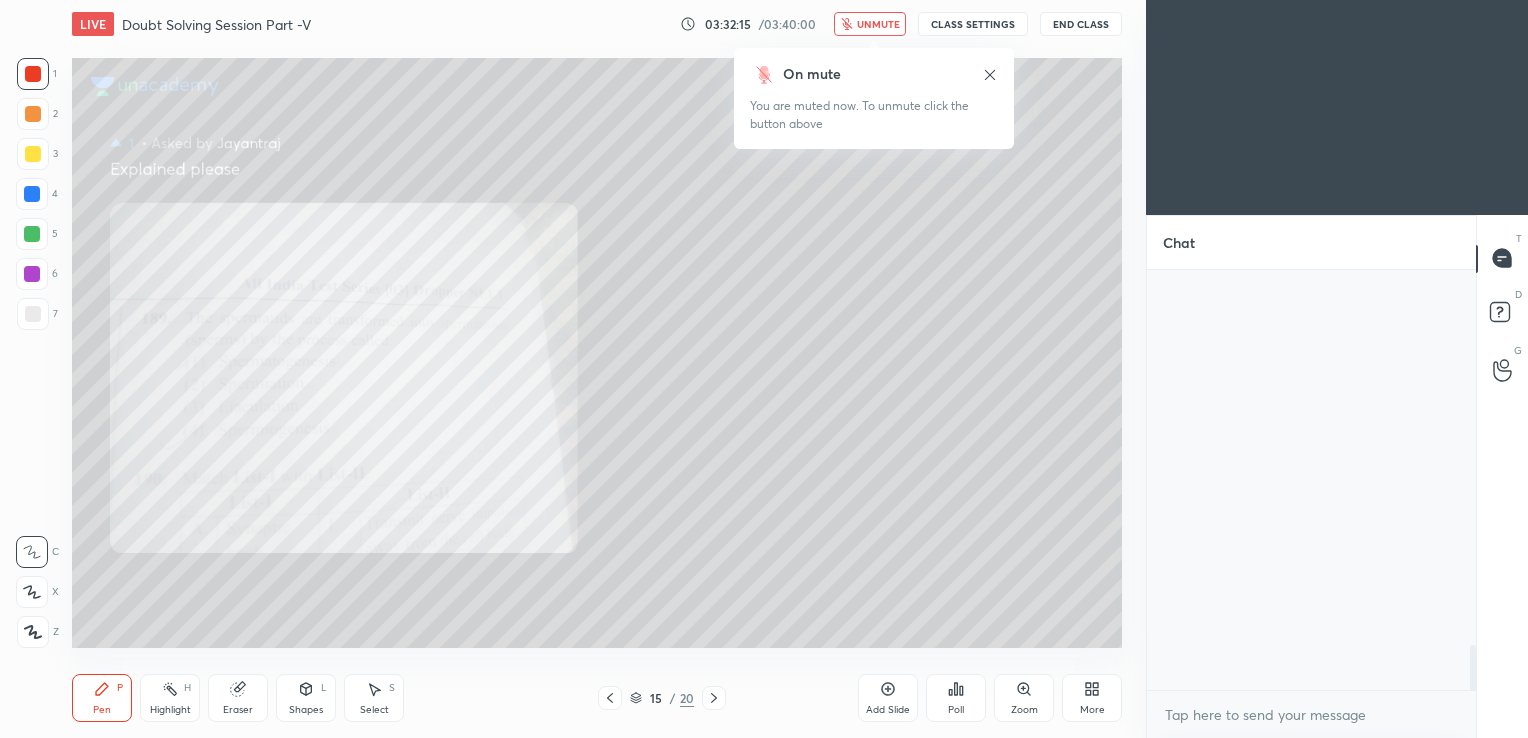 scroll, scrollTop: 3491, scrollLeft: 0, axis: vertical 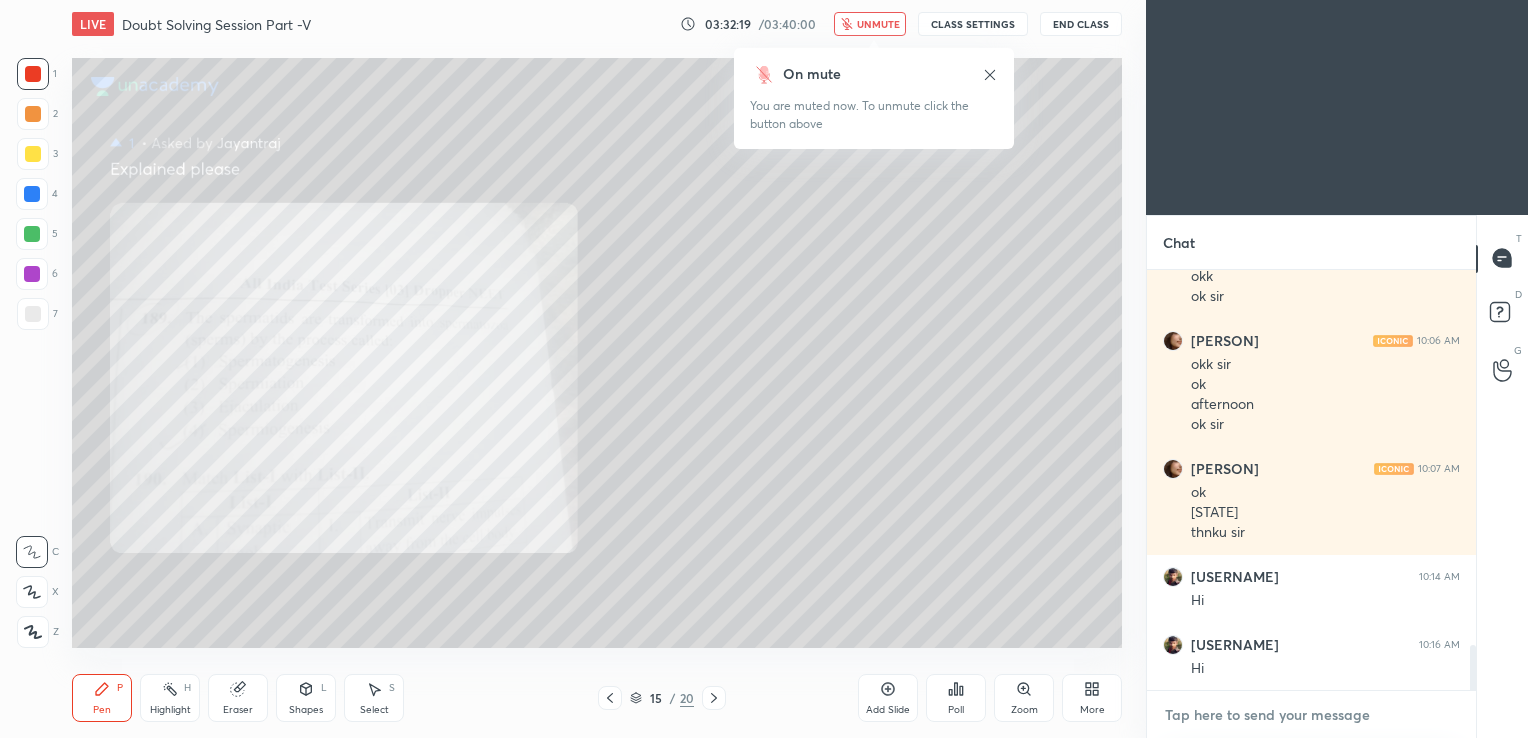 type on "x" 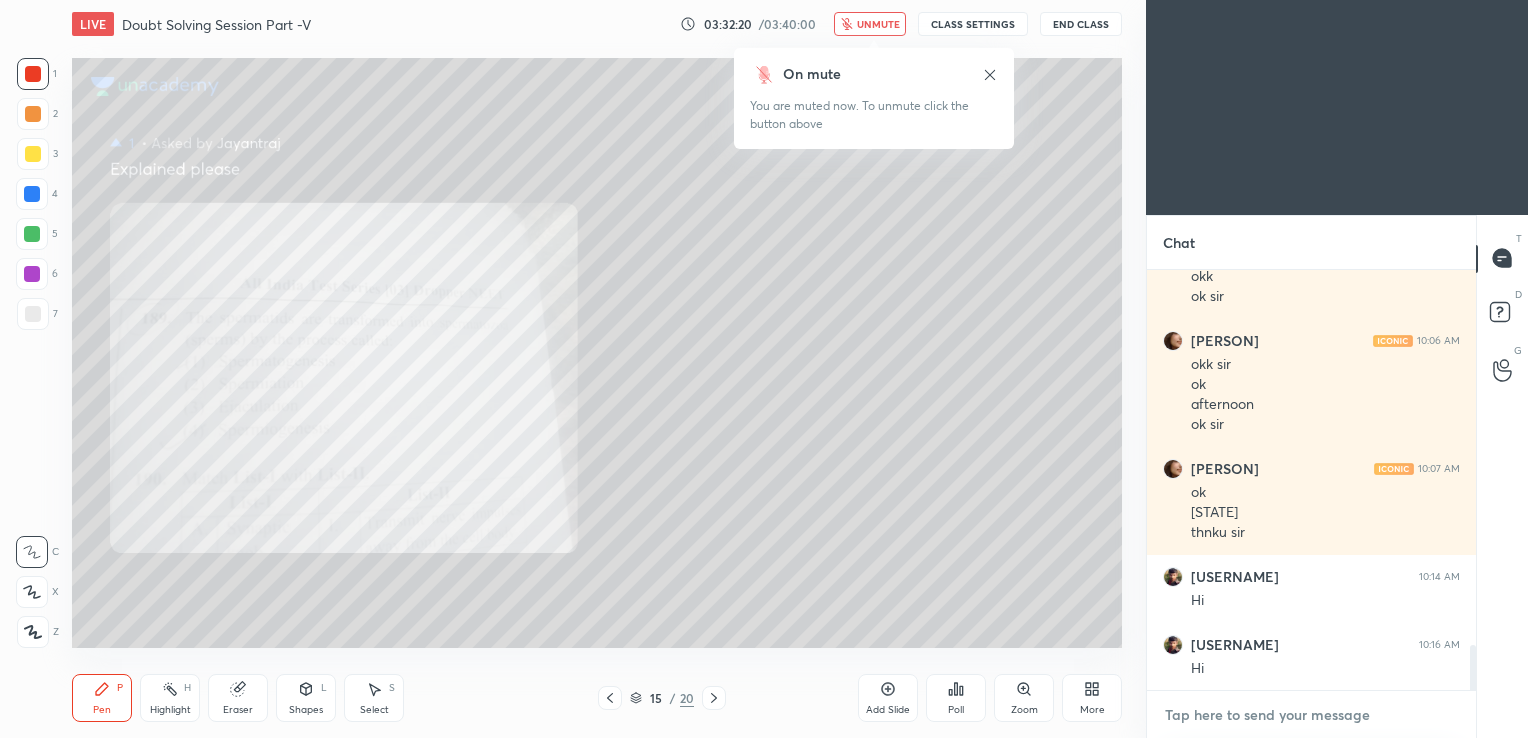 type on "h" 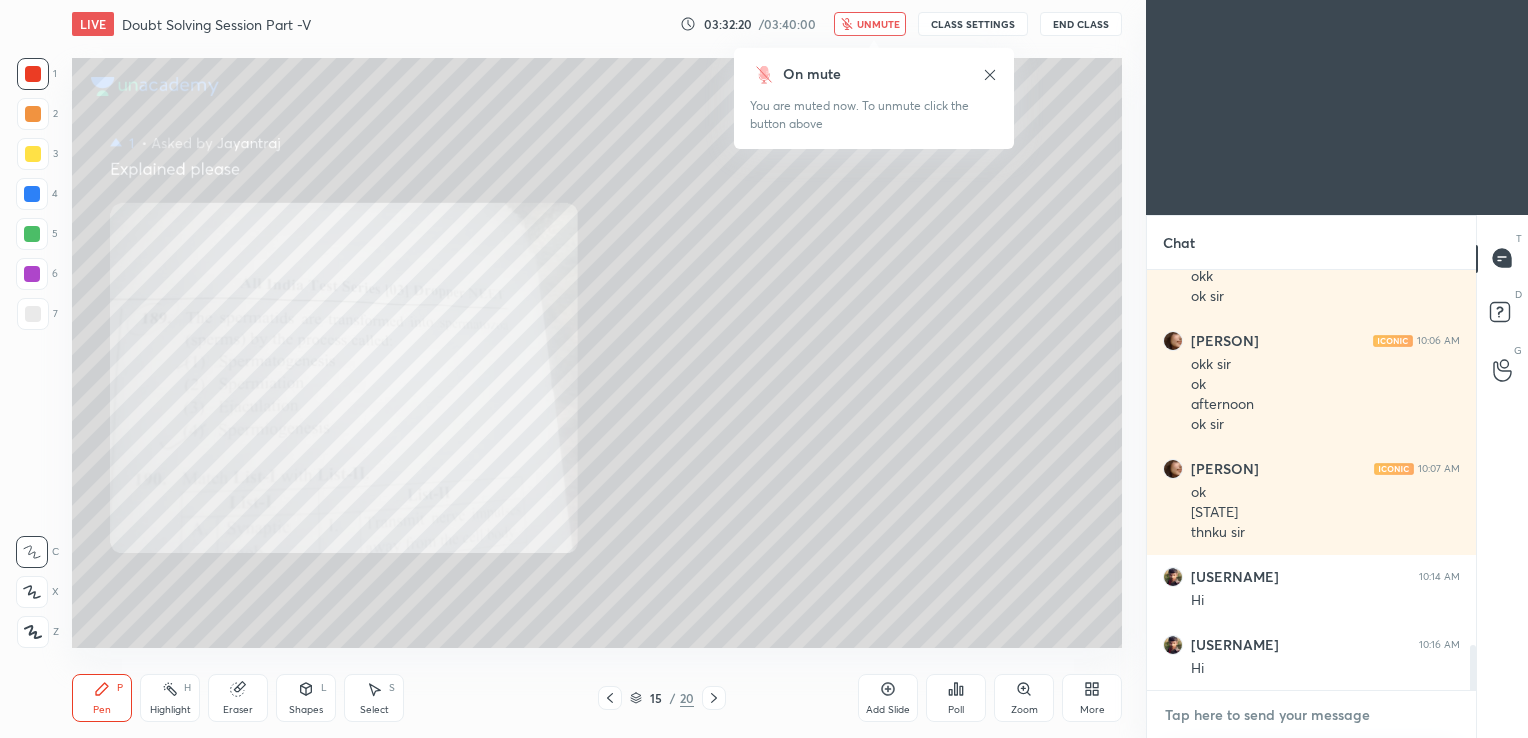 type on "x" 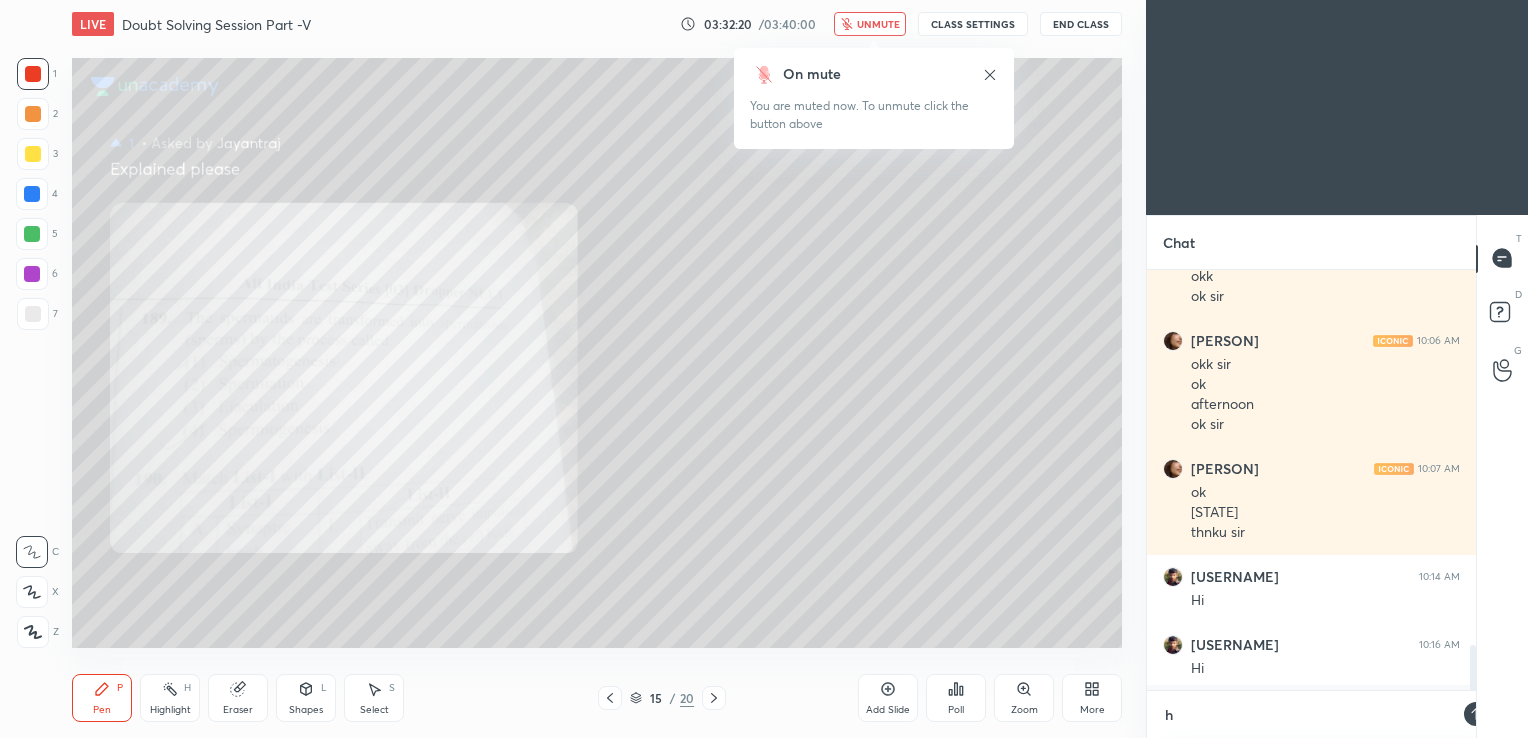 scroll, scrollTop: 409, scrollLeft: 323, axis: both 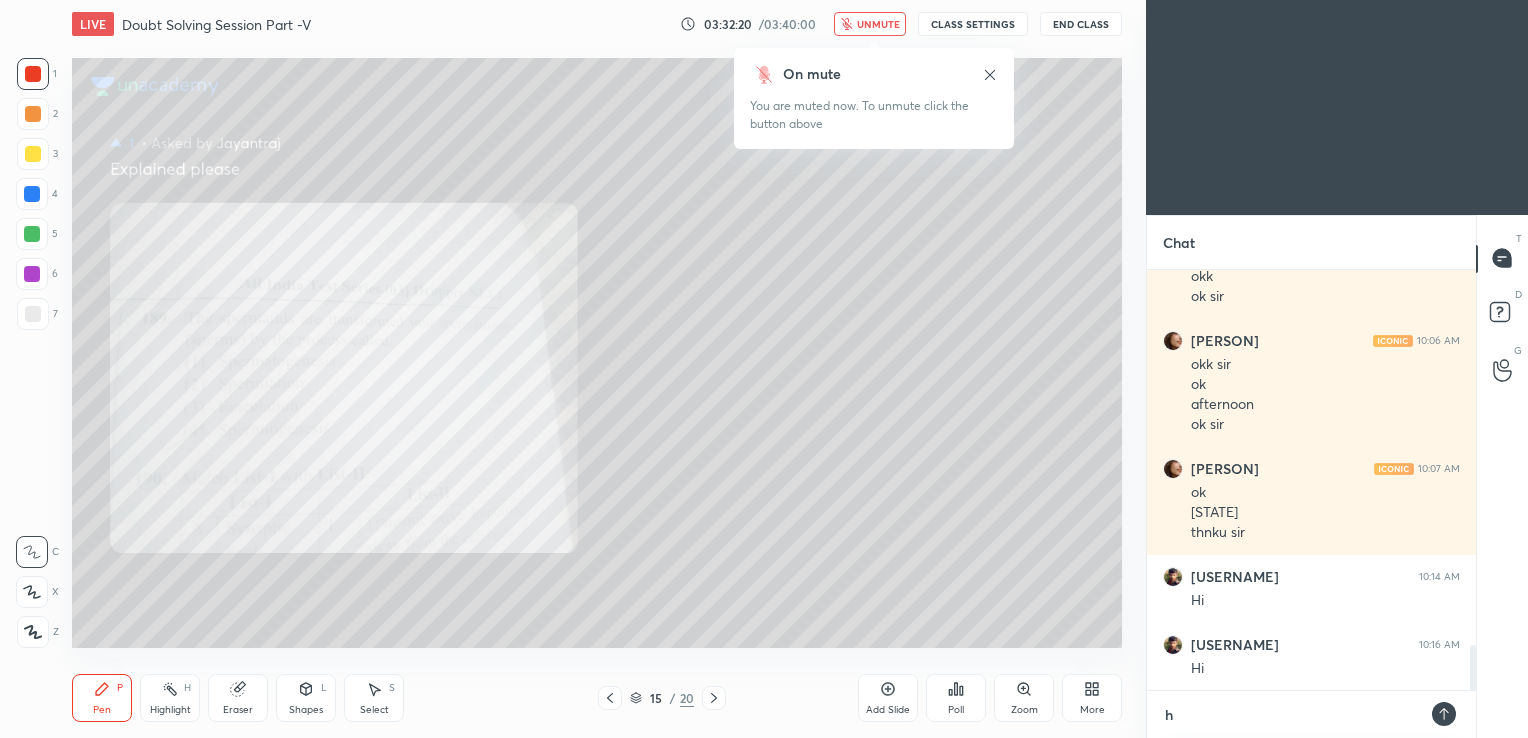 type on "hi" 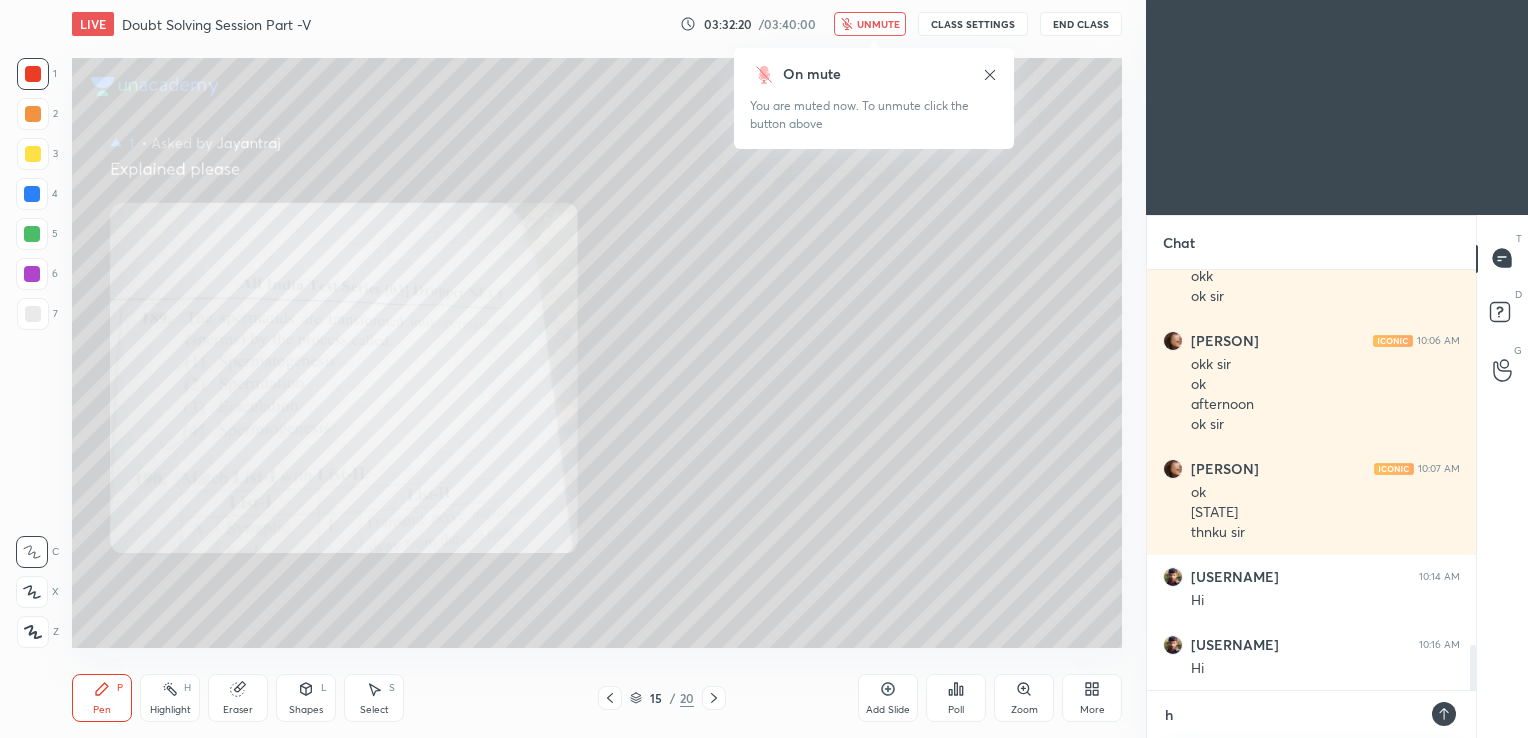 type on "x" 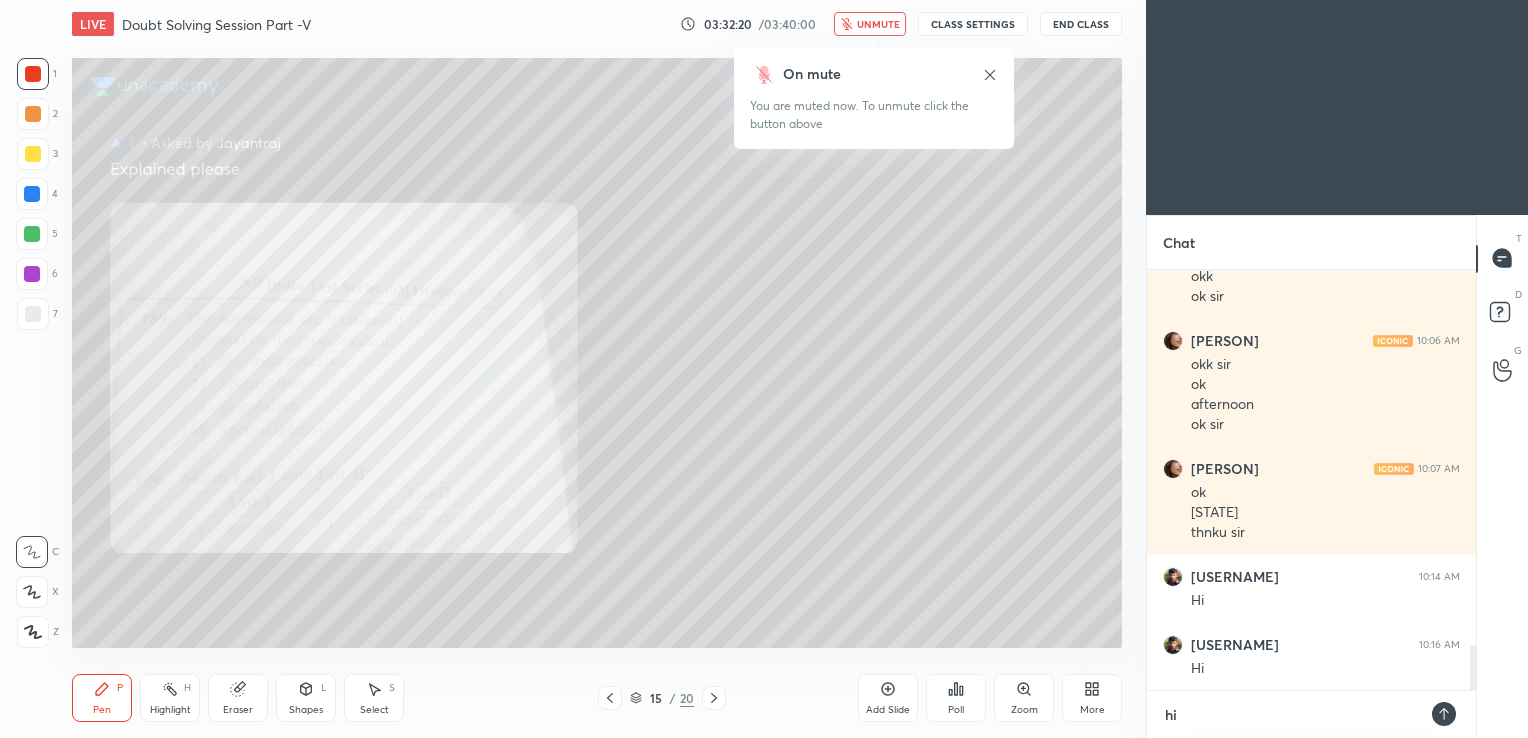 scroll, scrollTop: 7, scrollLeft: 6, axis: both 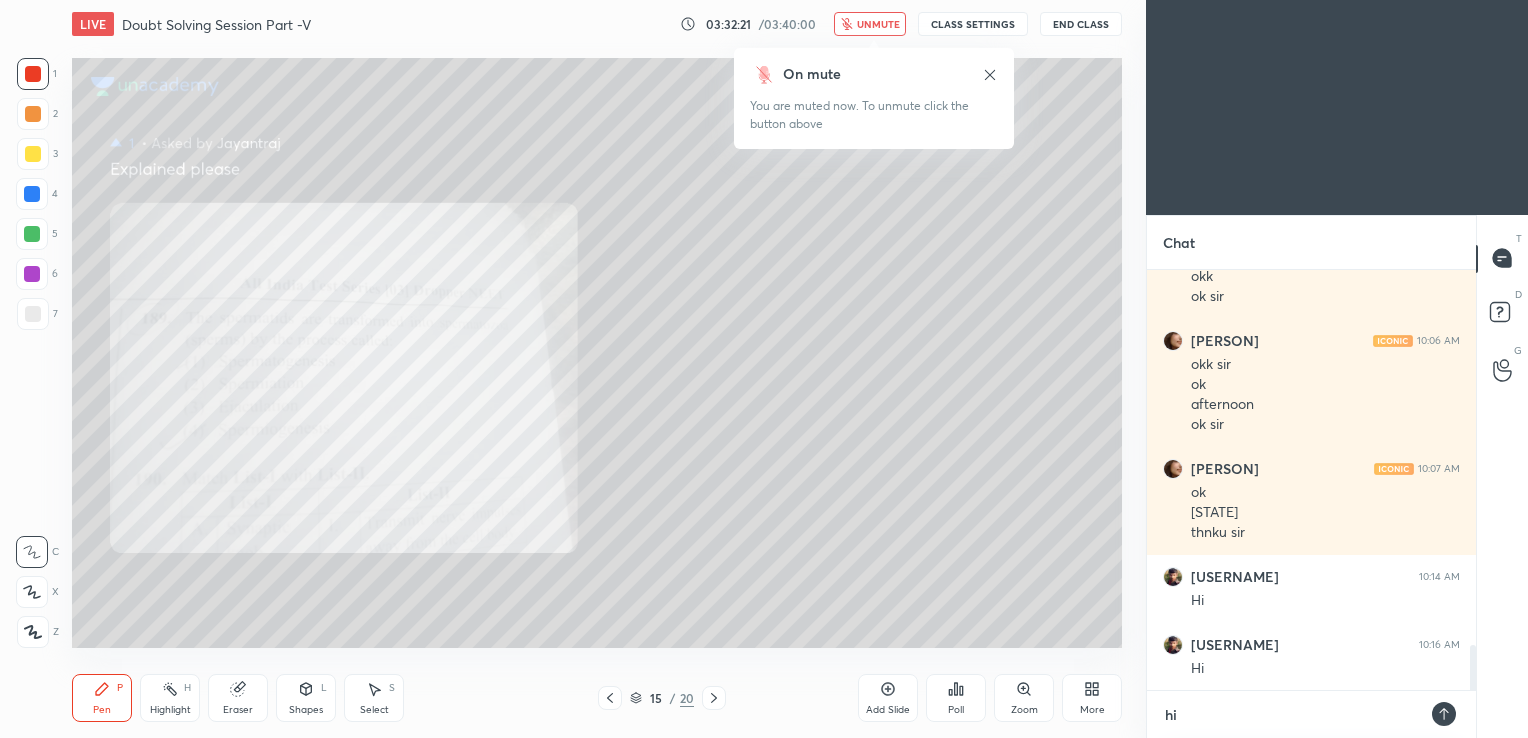 type 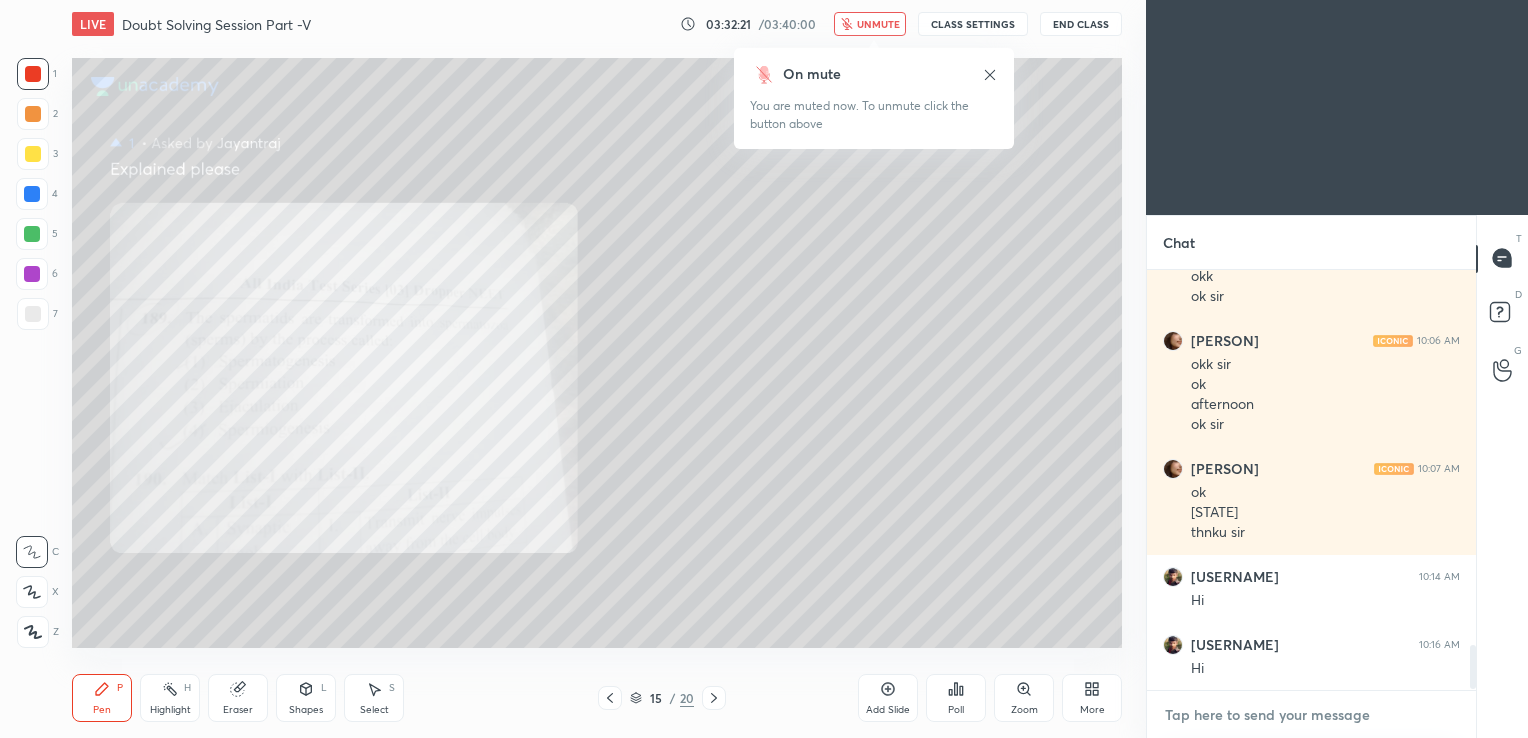 scroll, scrollTop: 3603, scrollLeft: 0, axis: vertical 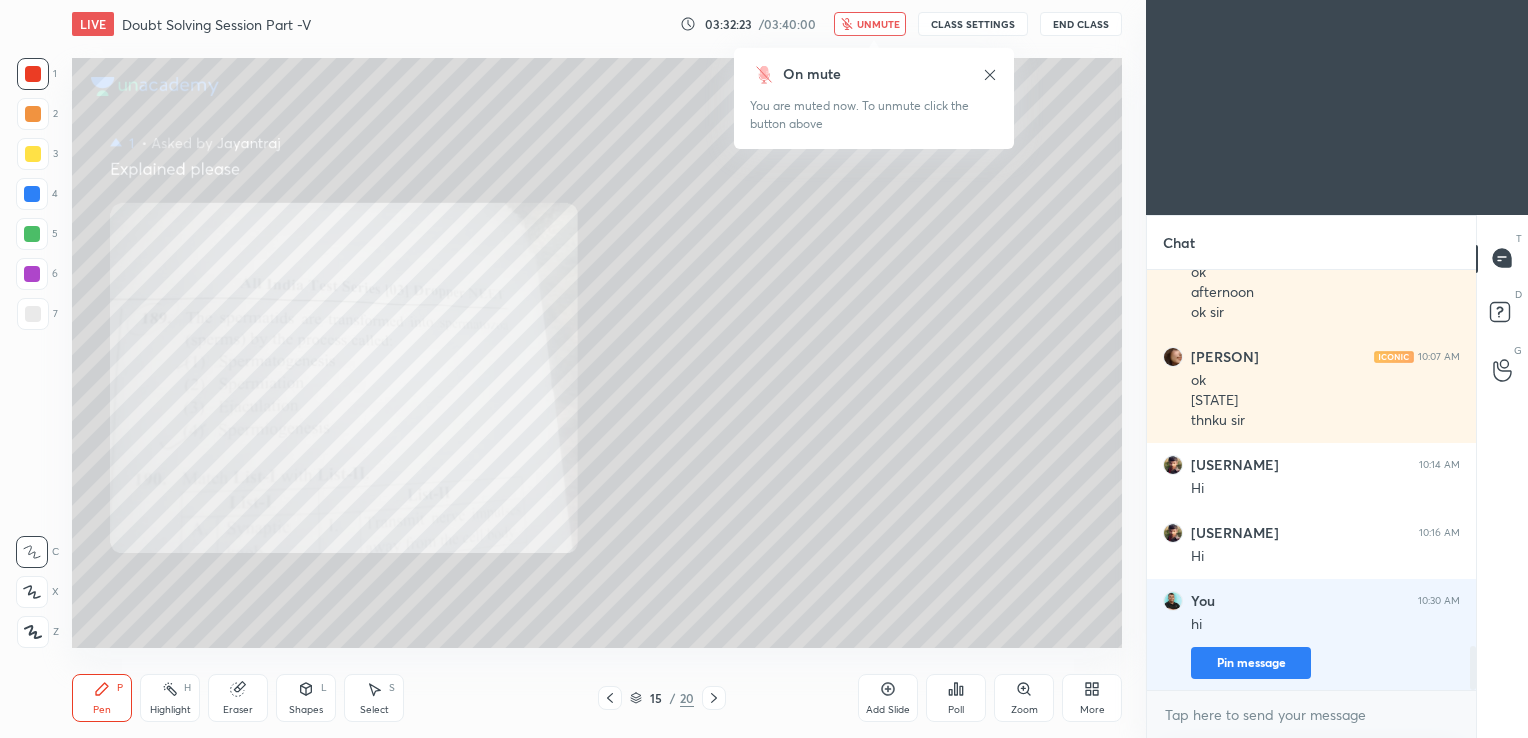 type on "x" 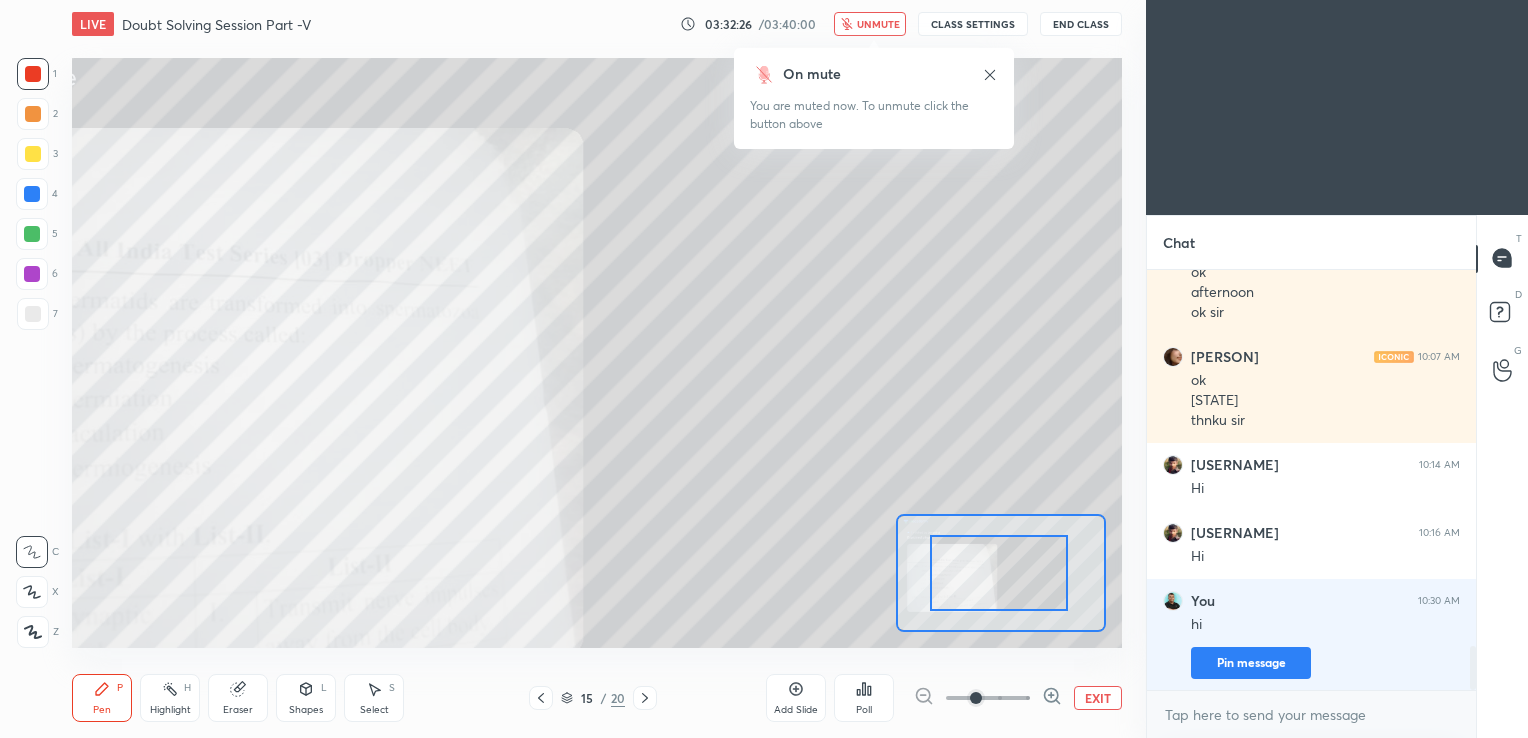 click at bounding box center (998, 573) 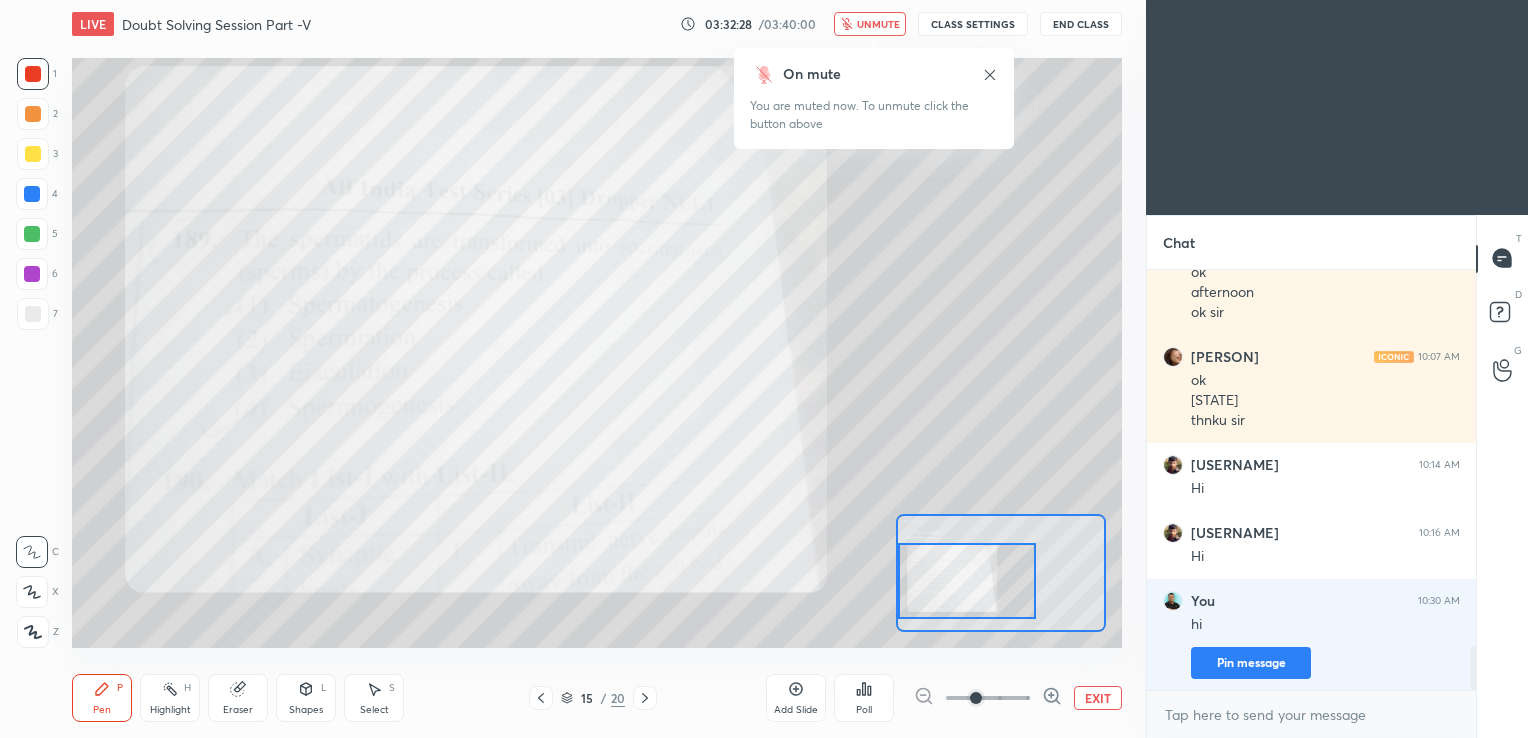 drag, startPoint x: 1004, startPoint y: 563, endPoint x: 899, endPoint y: 571, distance: 105.30432 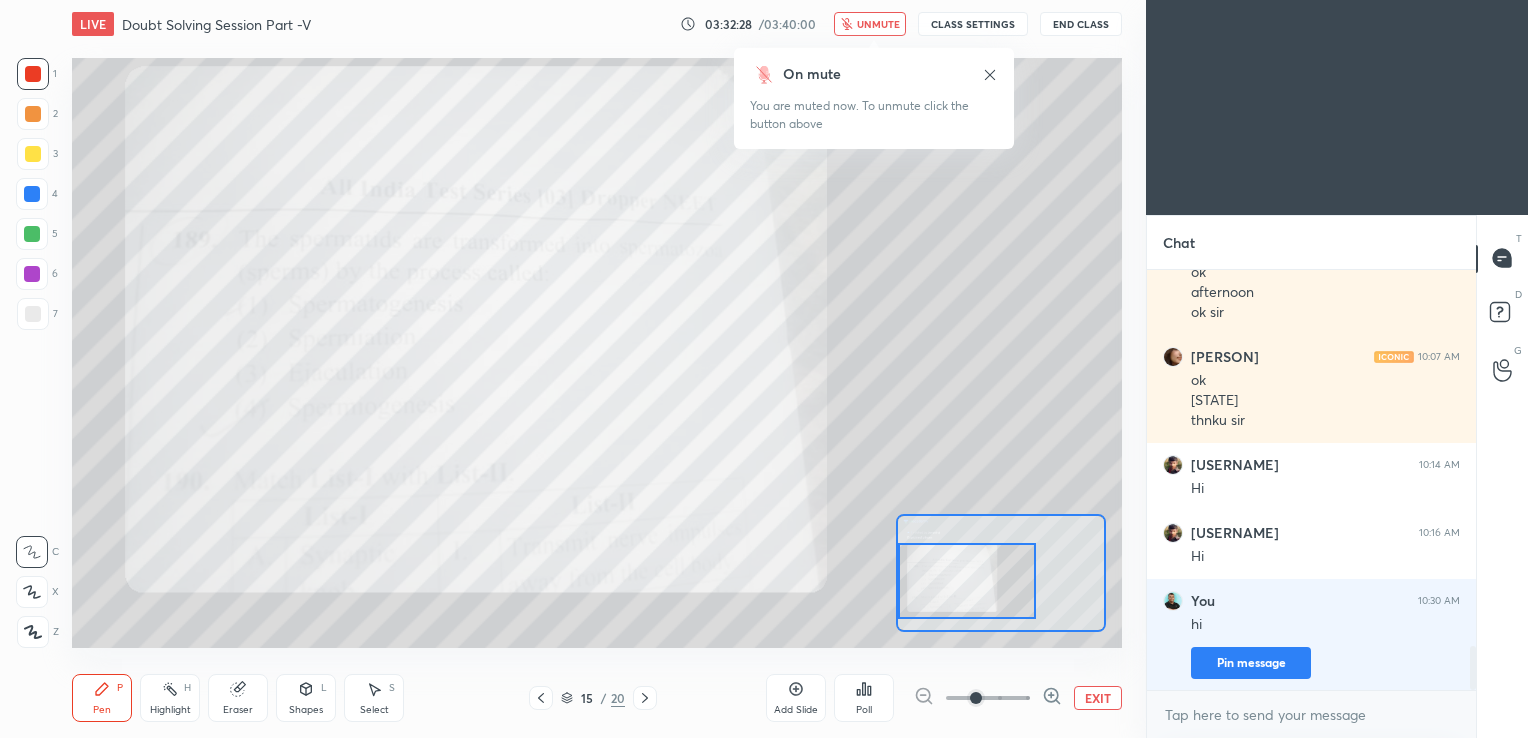 click at bounding box center [966, 581] 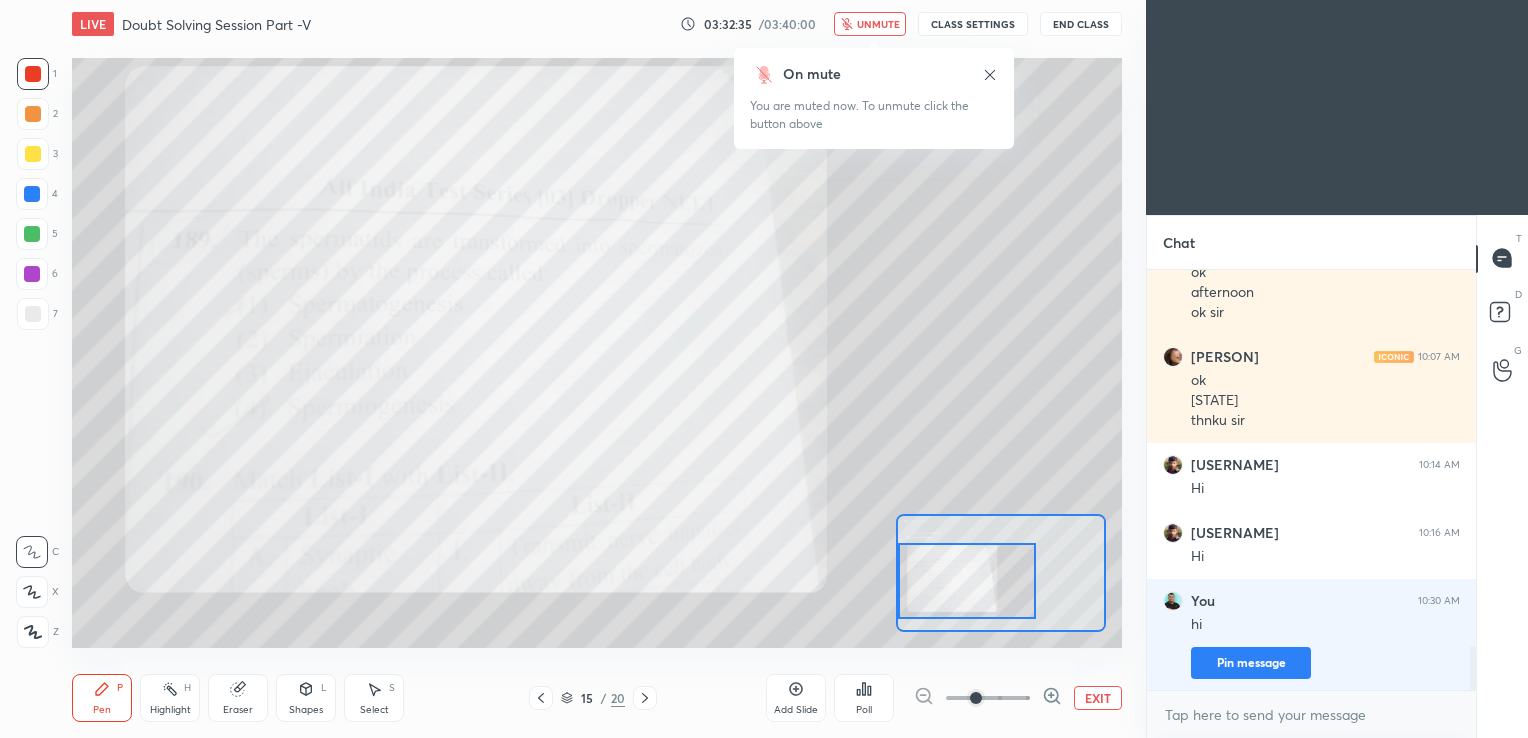 click 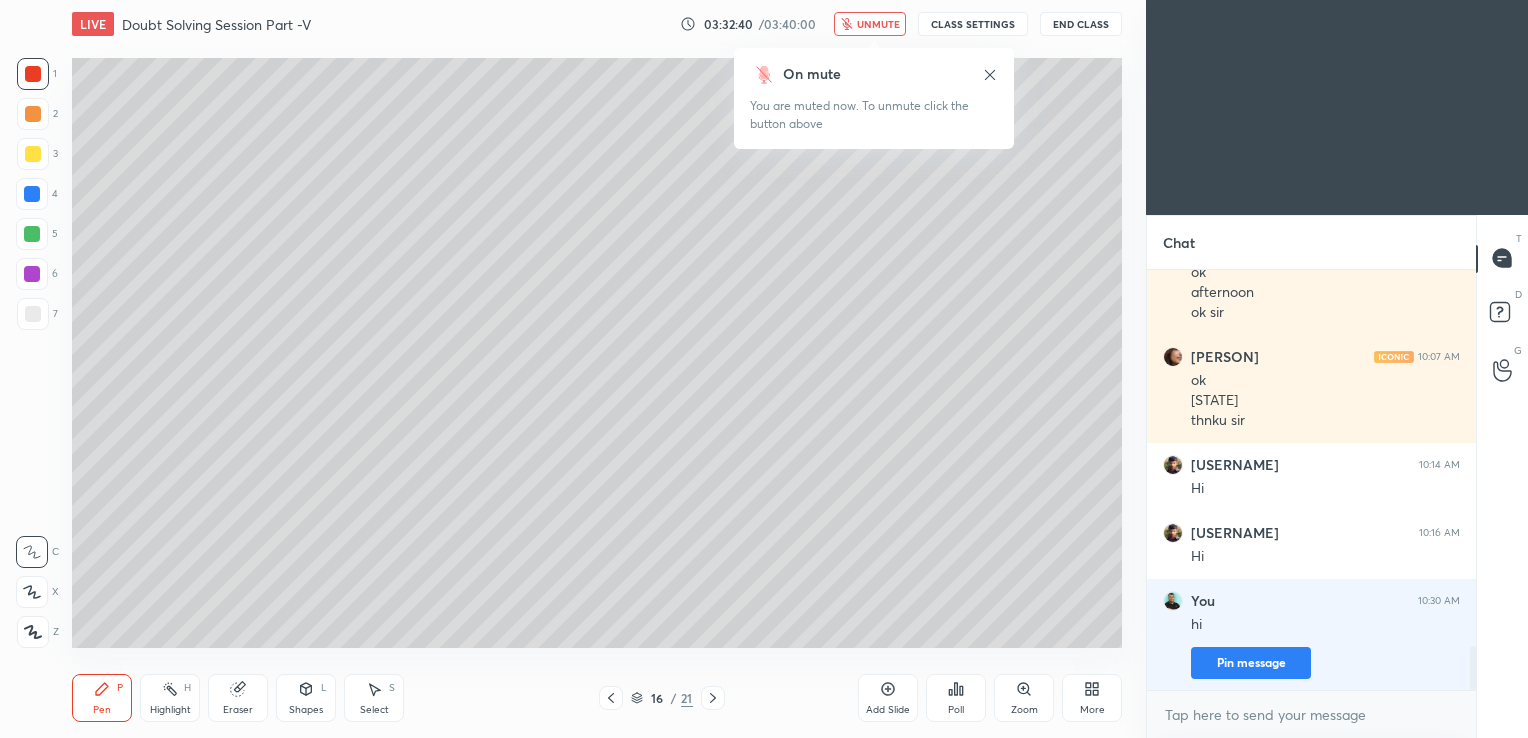 click on "End Class" at bounding box center (1081, 24) 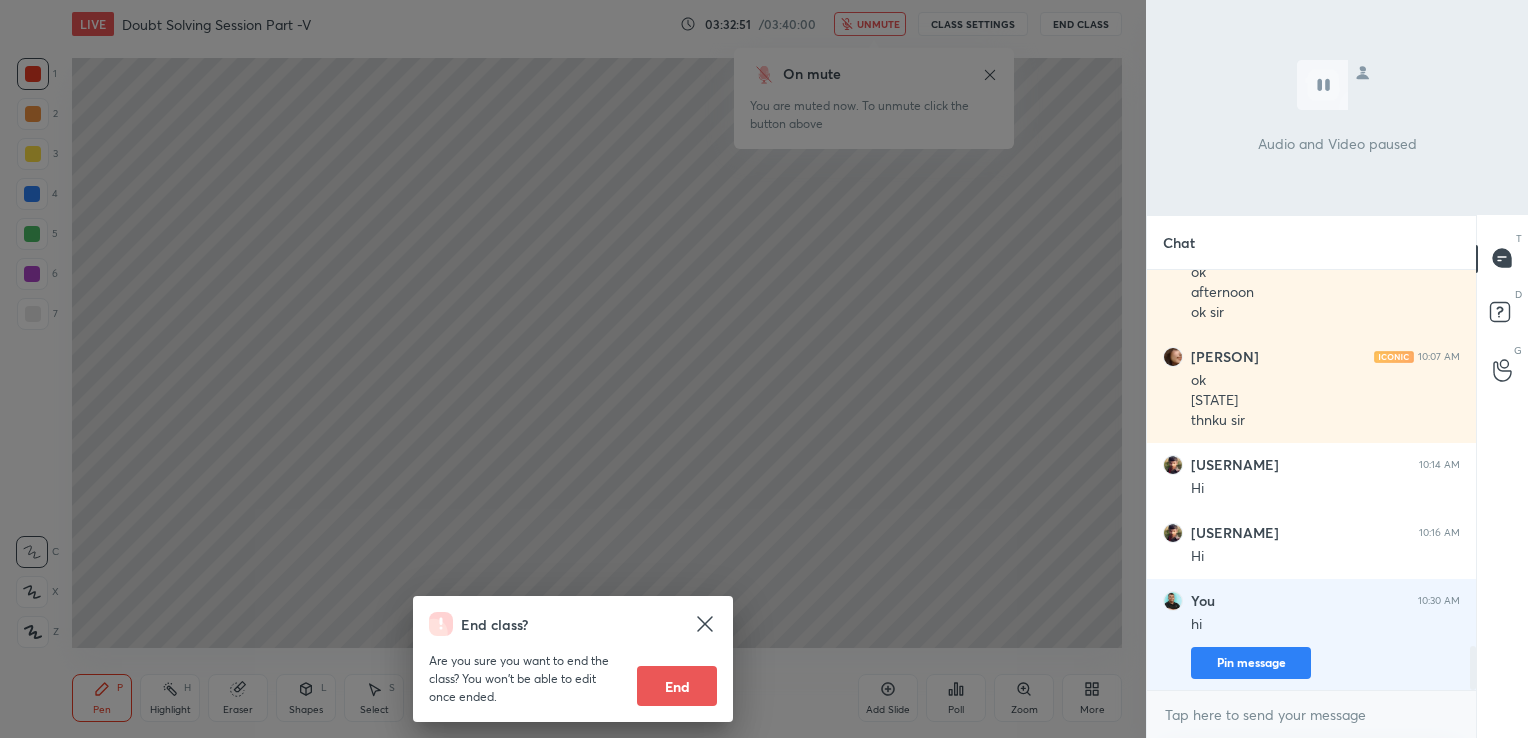 click 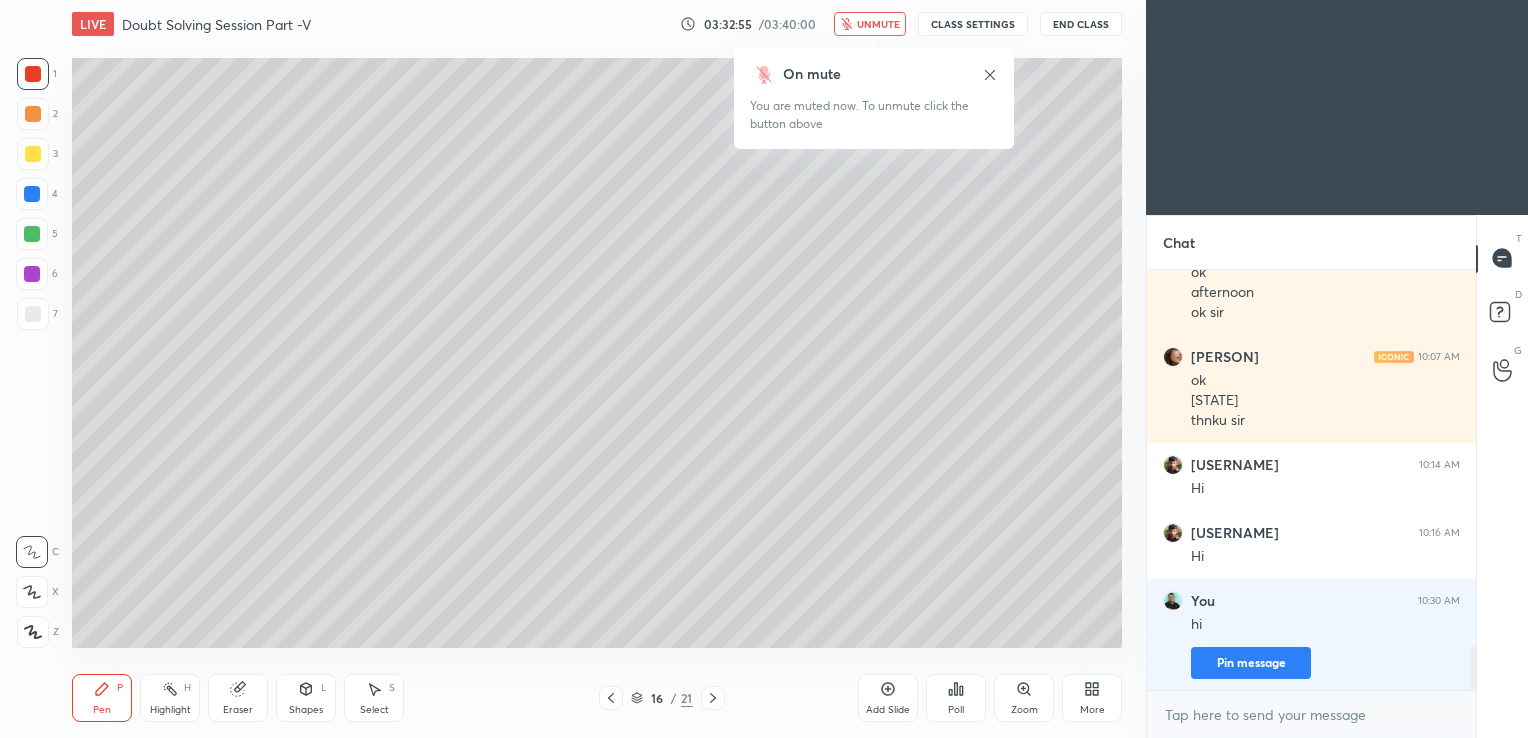 click on "Chat" at bounding box center (1311, 242) 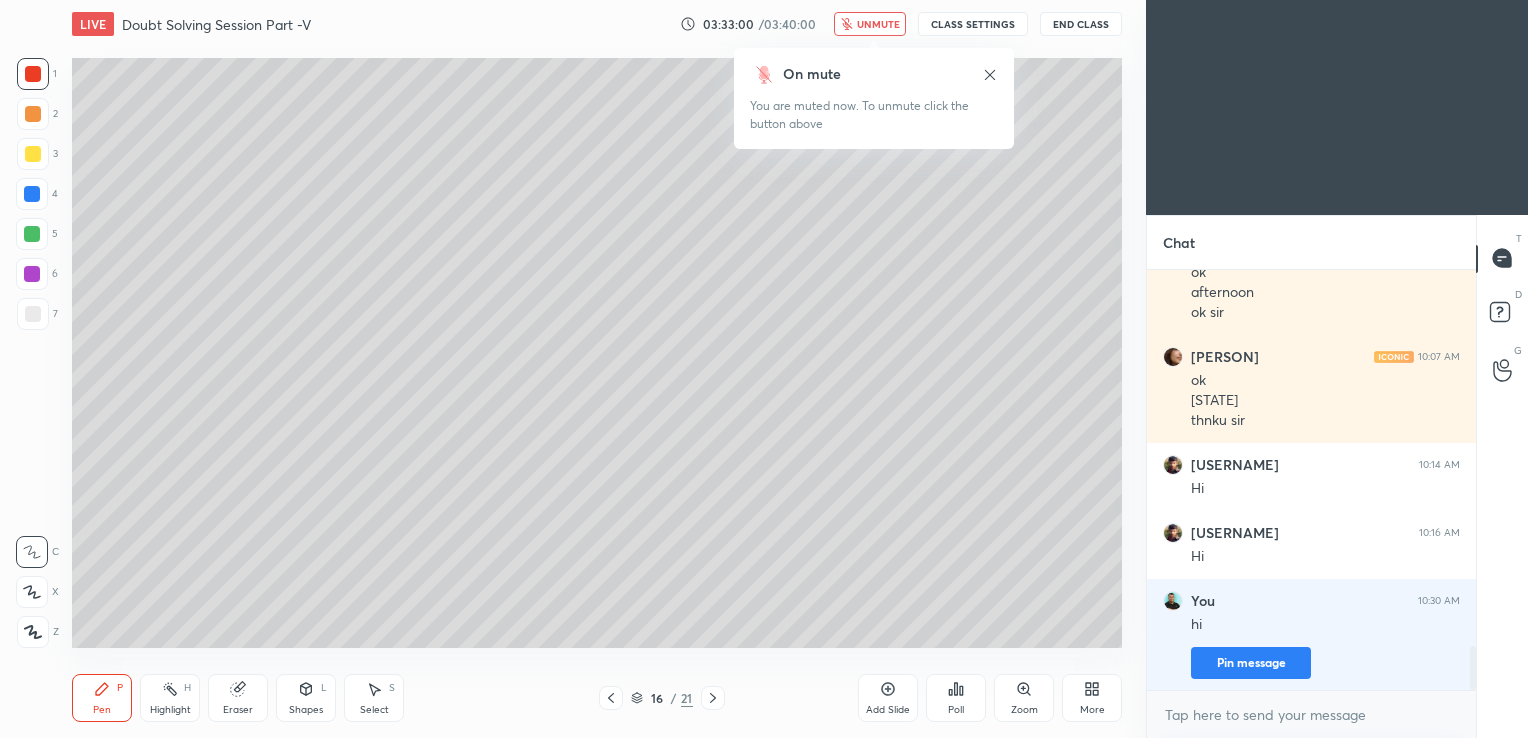 click on "Chat" at bounding box center [1311, 242] 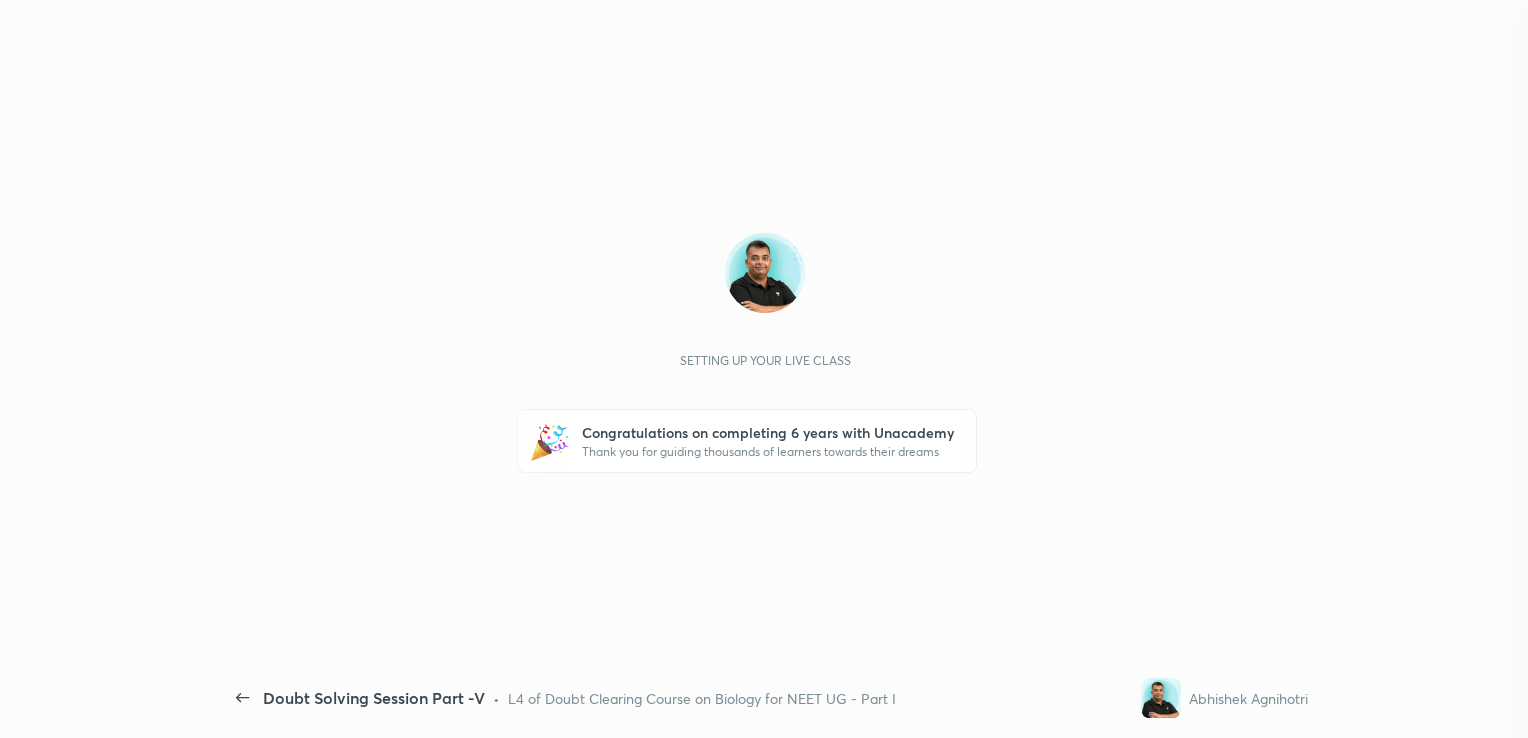 scroll, scrollTop: 0, scrollLeft: 0, axis: both 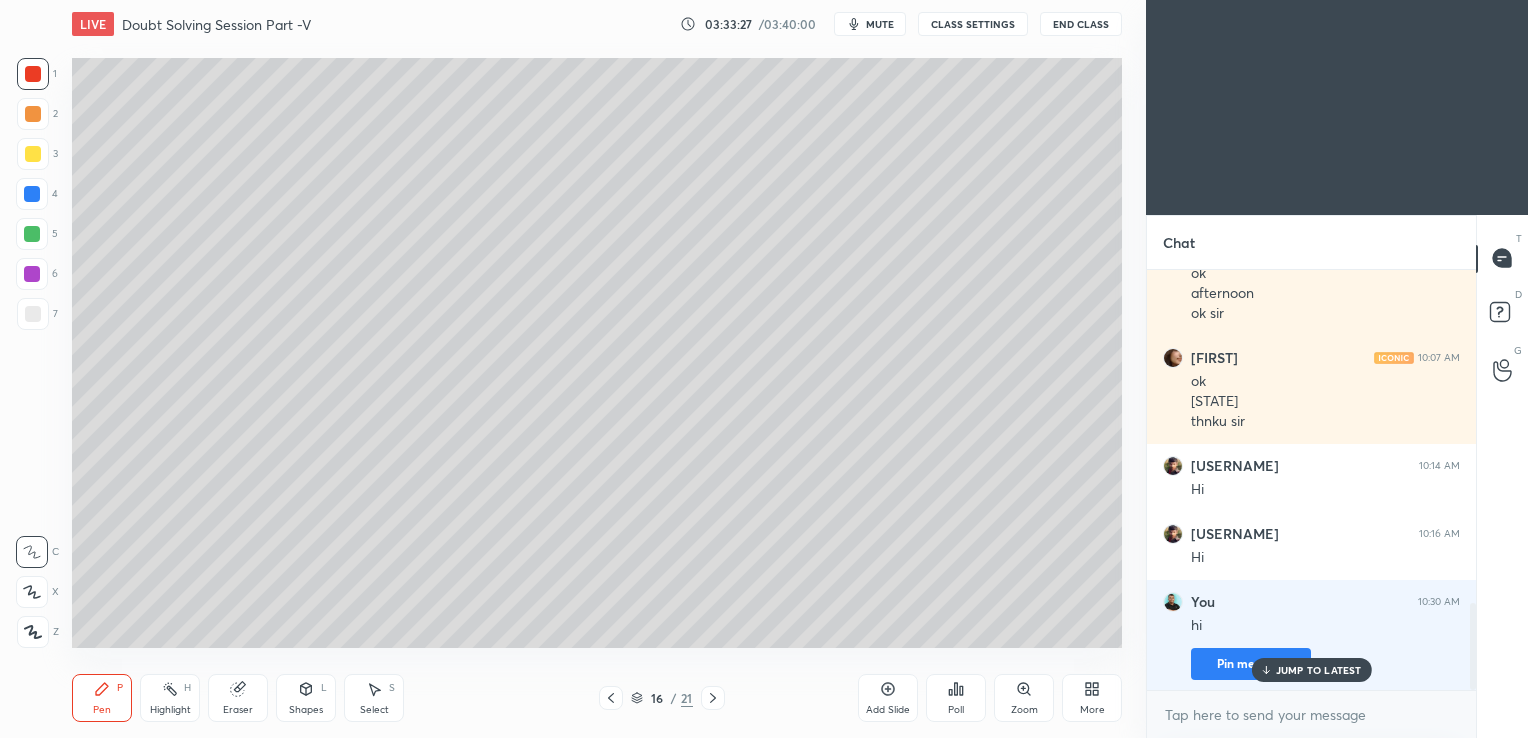 click on "mute" at bounding box center [870, 24] 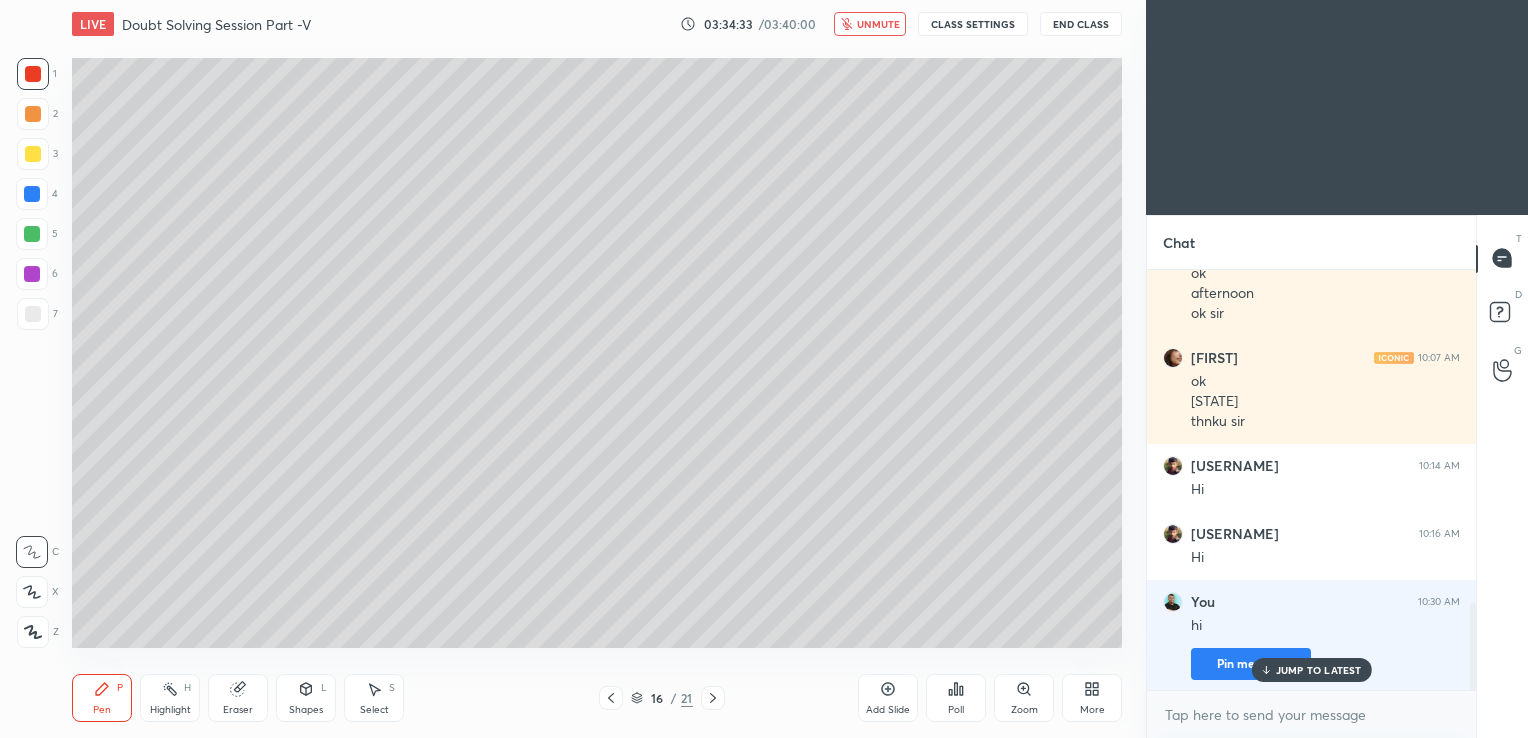 click on "End Class" at bounding box center [1081, 24] 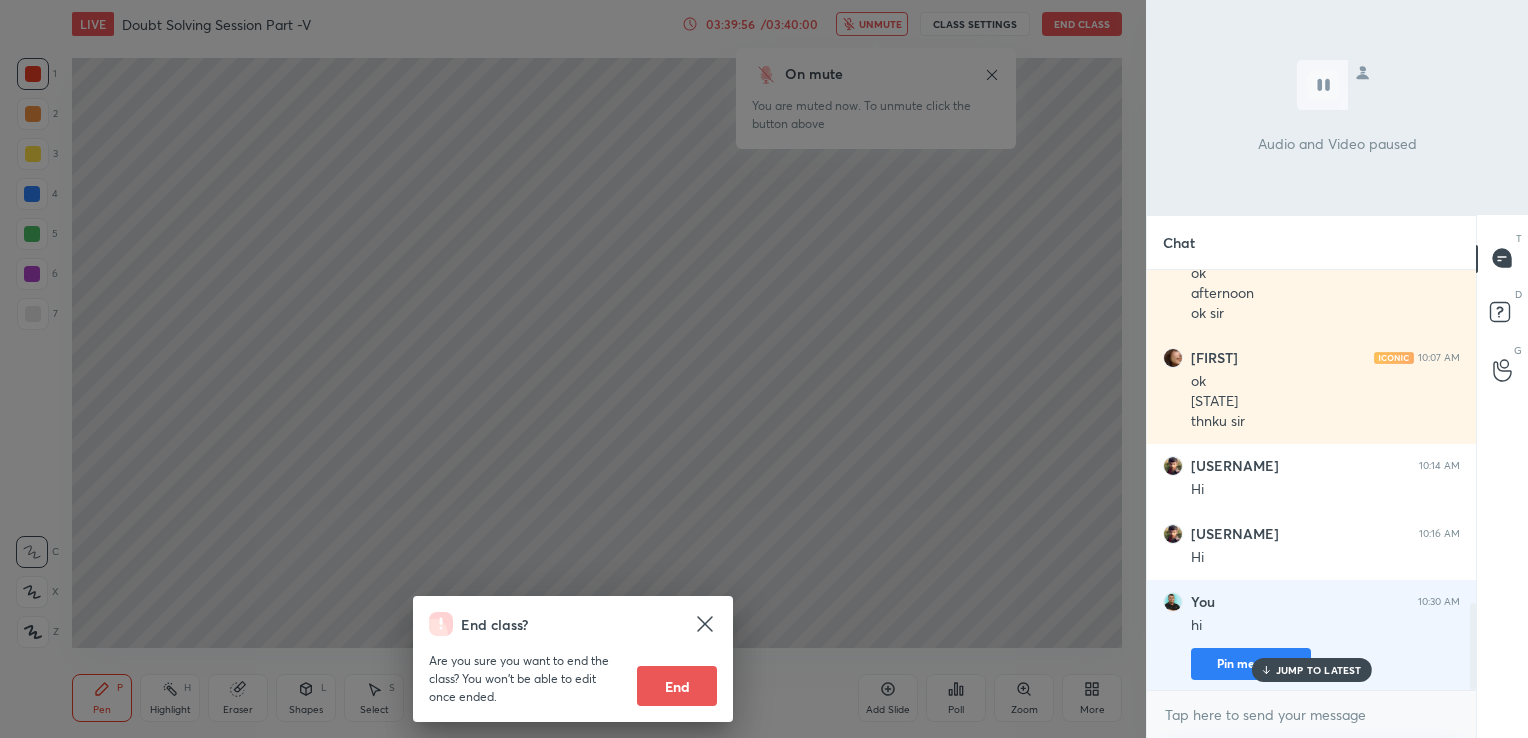 click 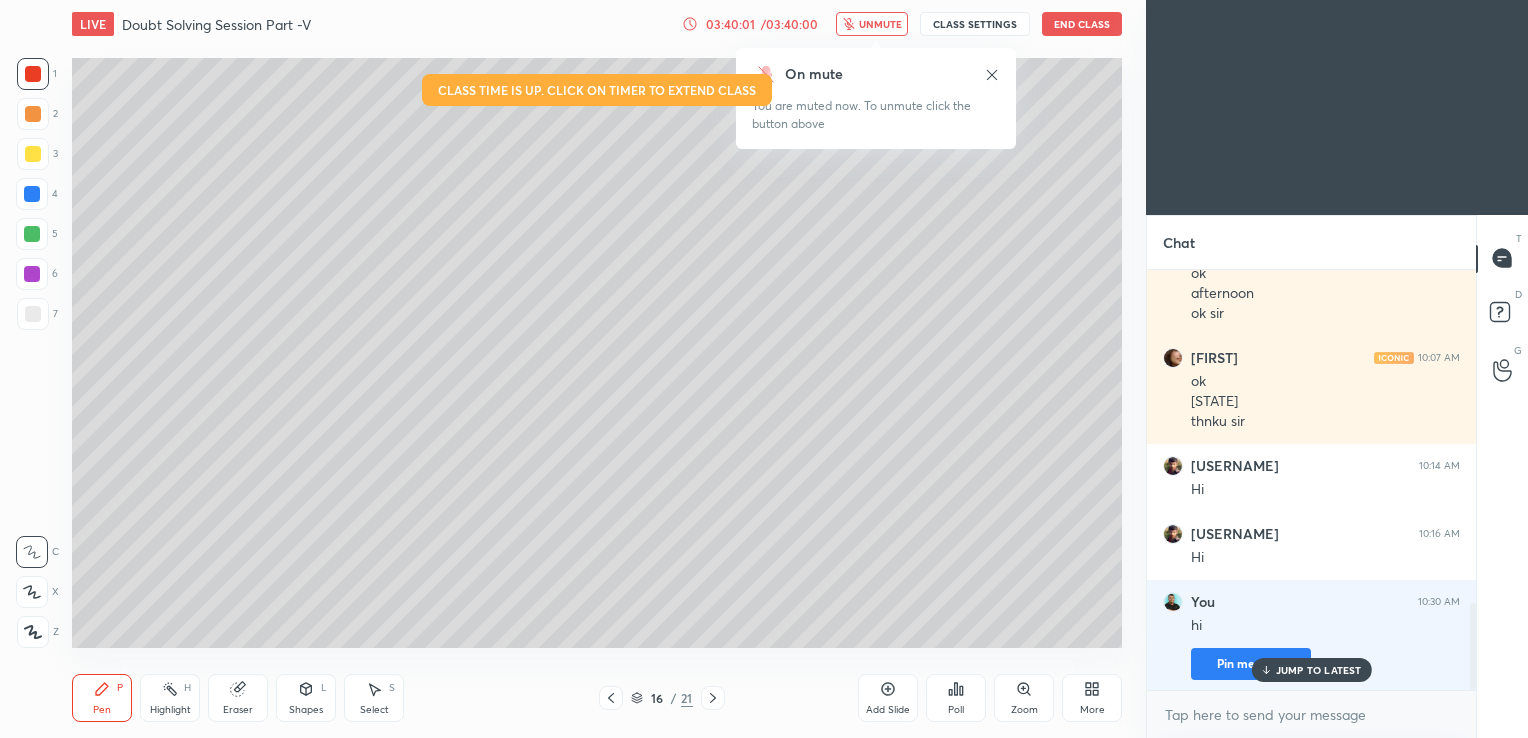 click on "End Class" at bounding box center [1082, 24] 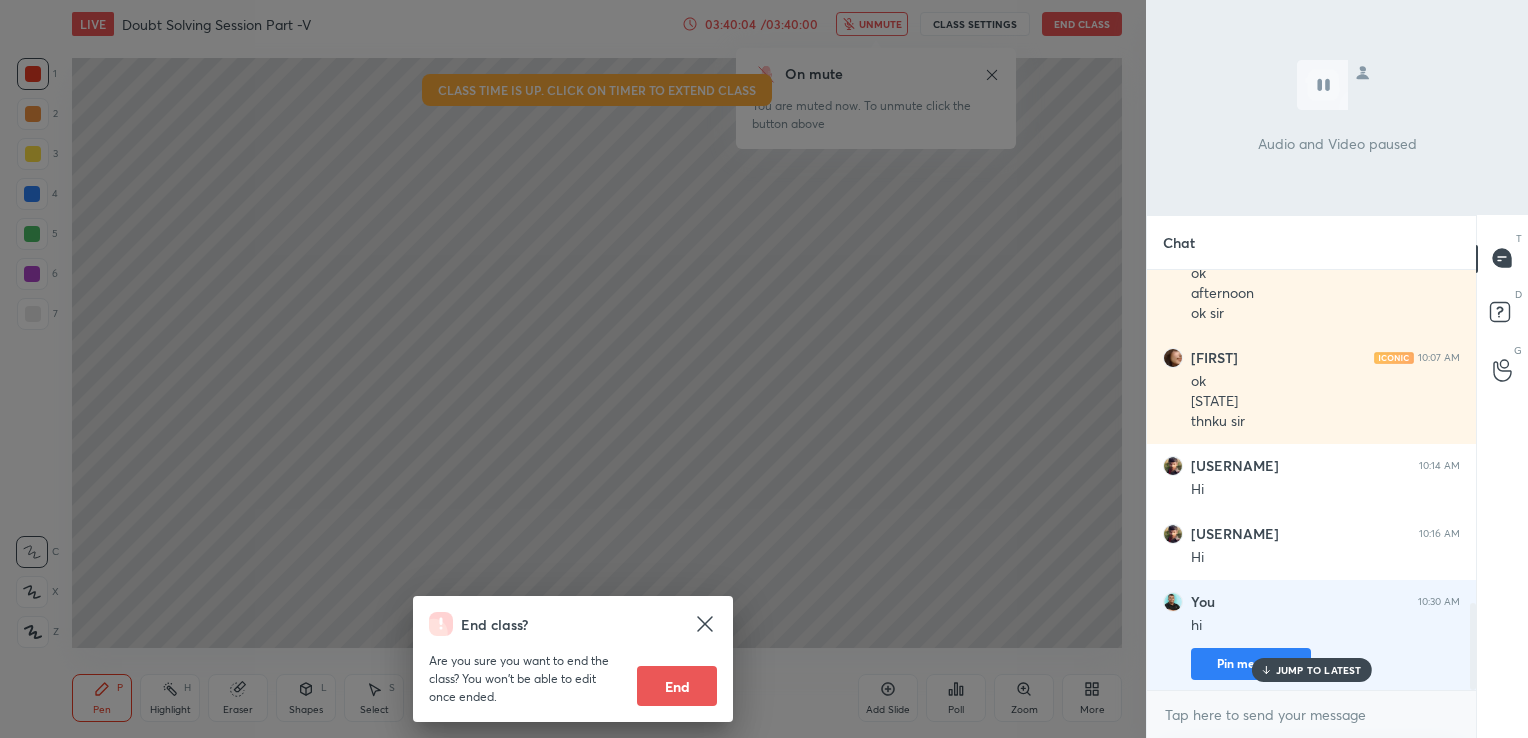 click on "End" at bounding box center [677, 686] 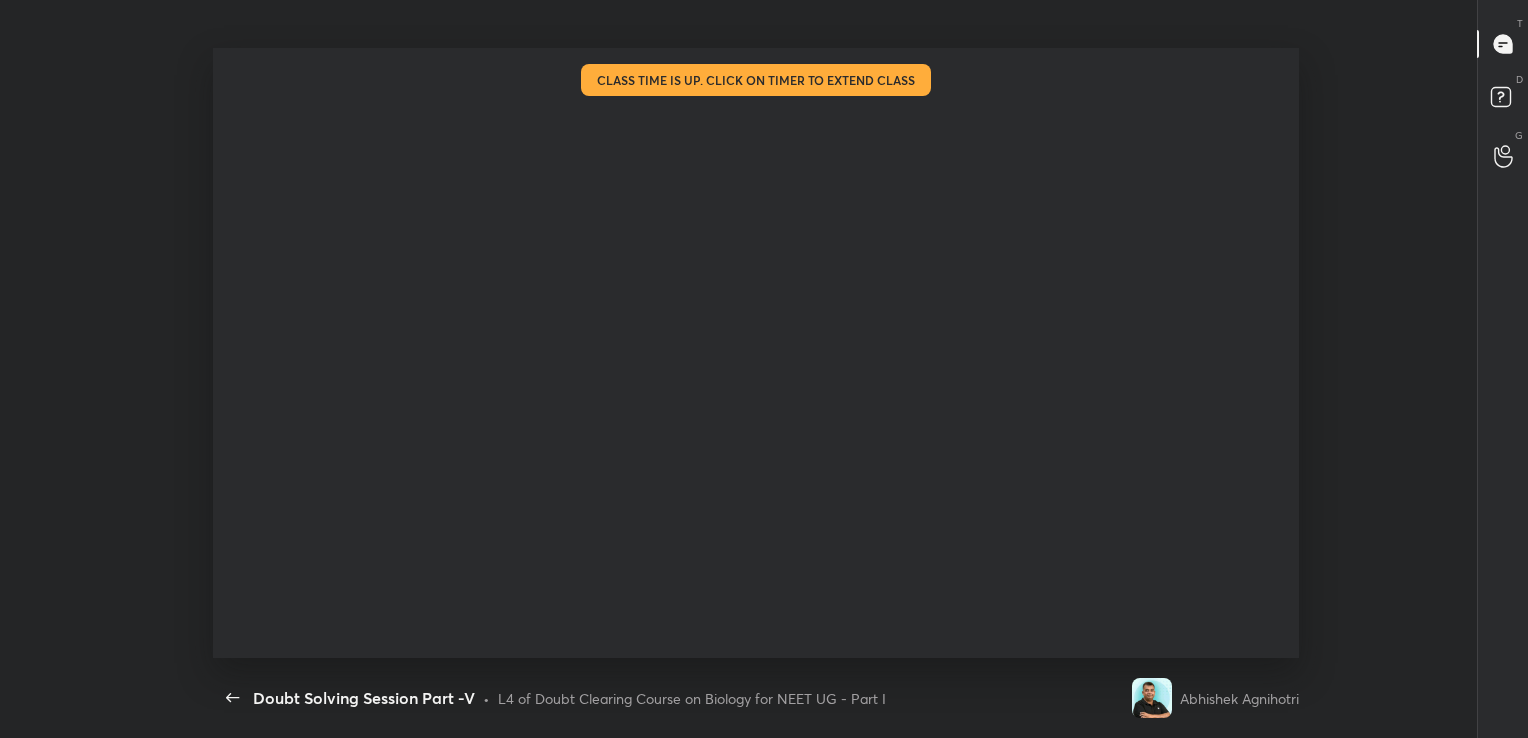 scroll, scrollTop: 99389, scrollLeft: 98576, axis: both 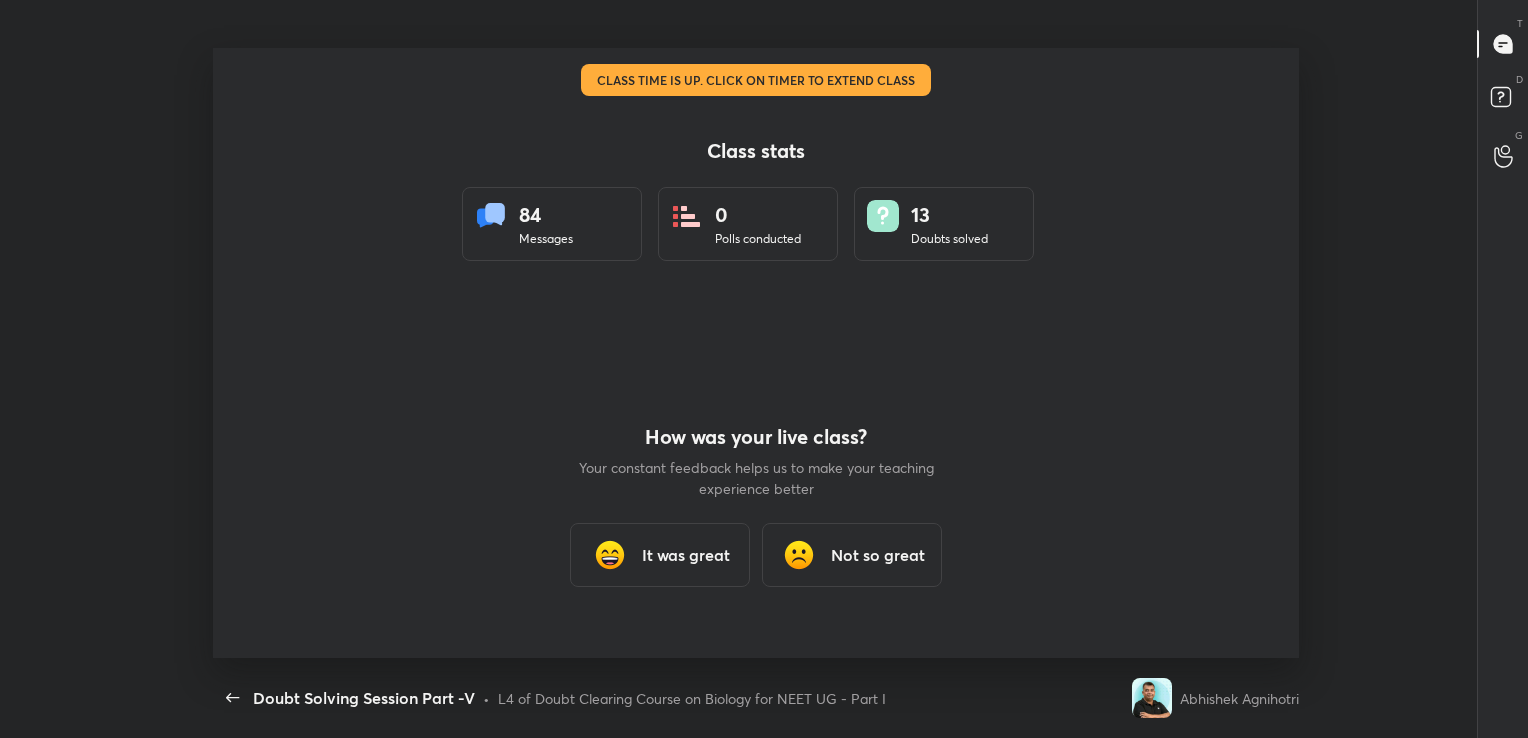 click on "It was great" at bounding box center [686, 555] 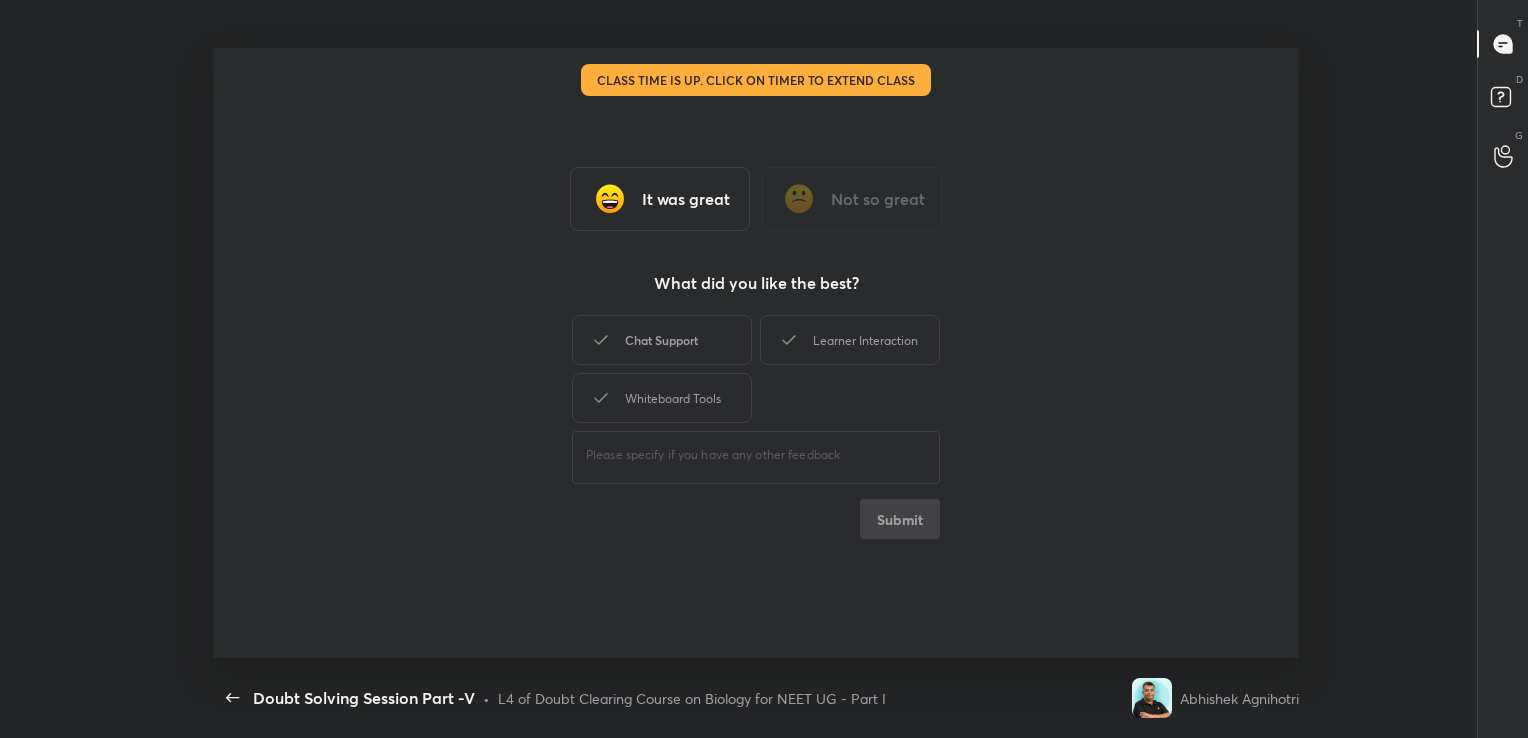 click on "Chat Support" at bounding box center [662, 340] 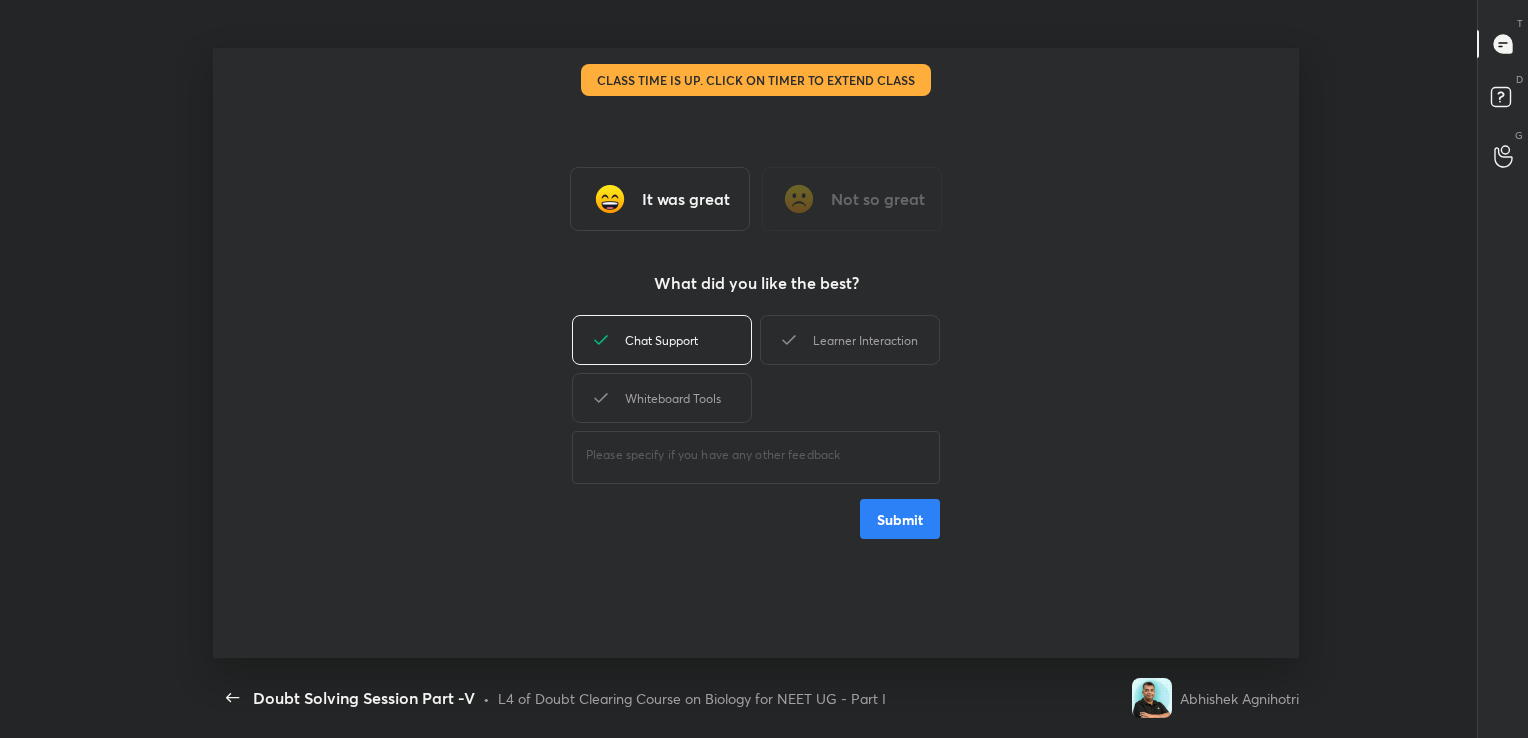 click on "Submit" at bounding box center [900, 519] 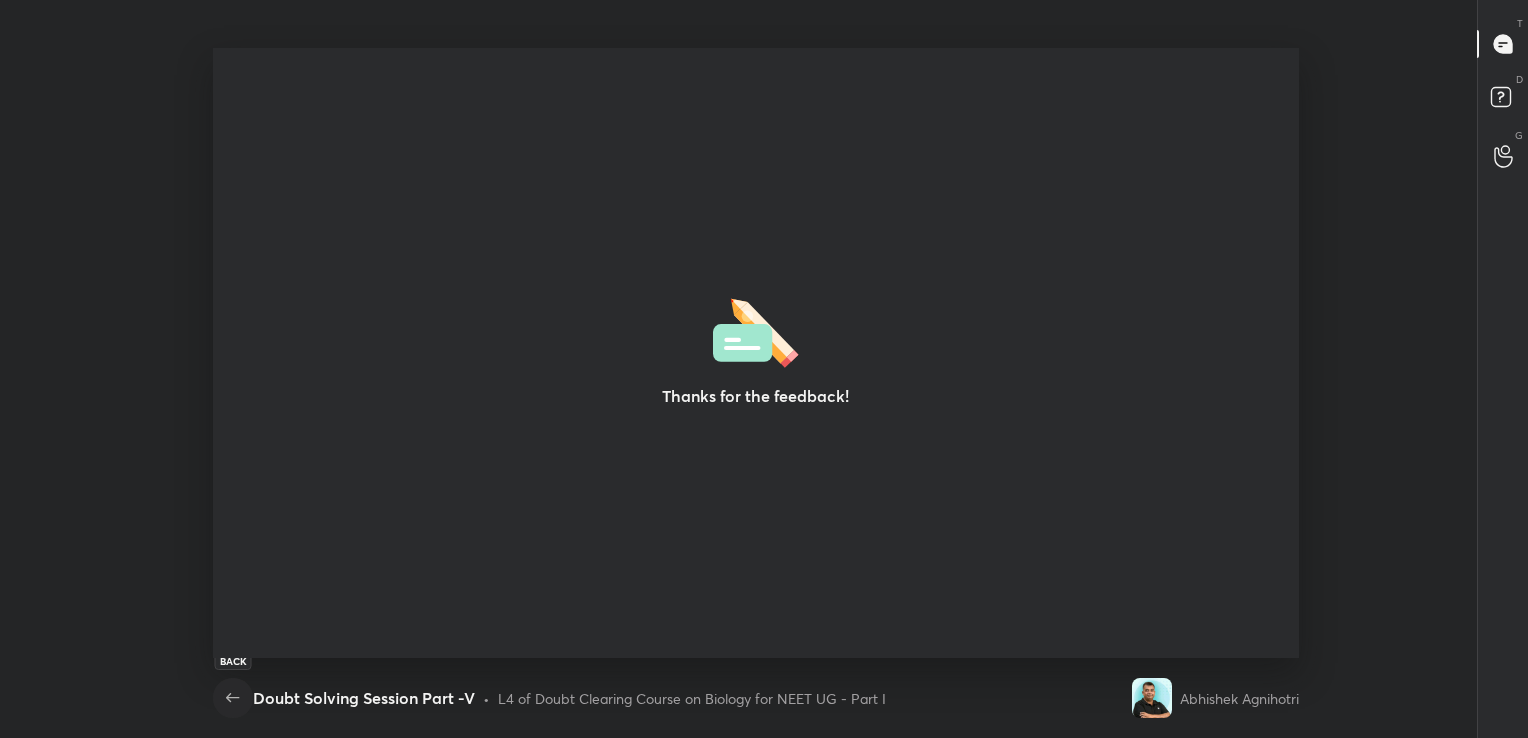 click 